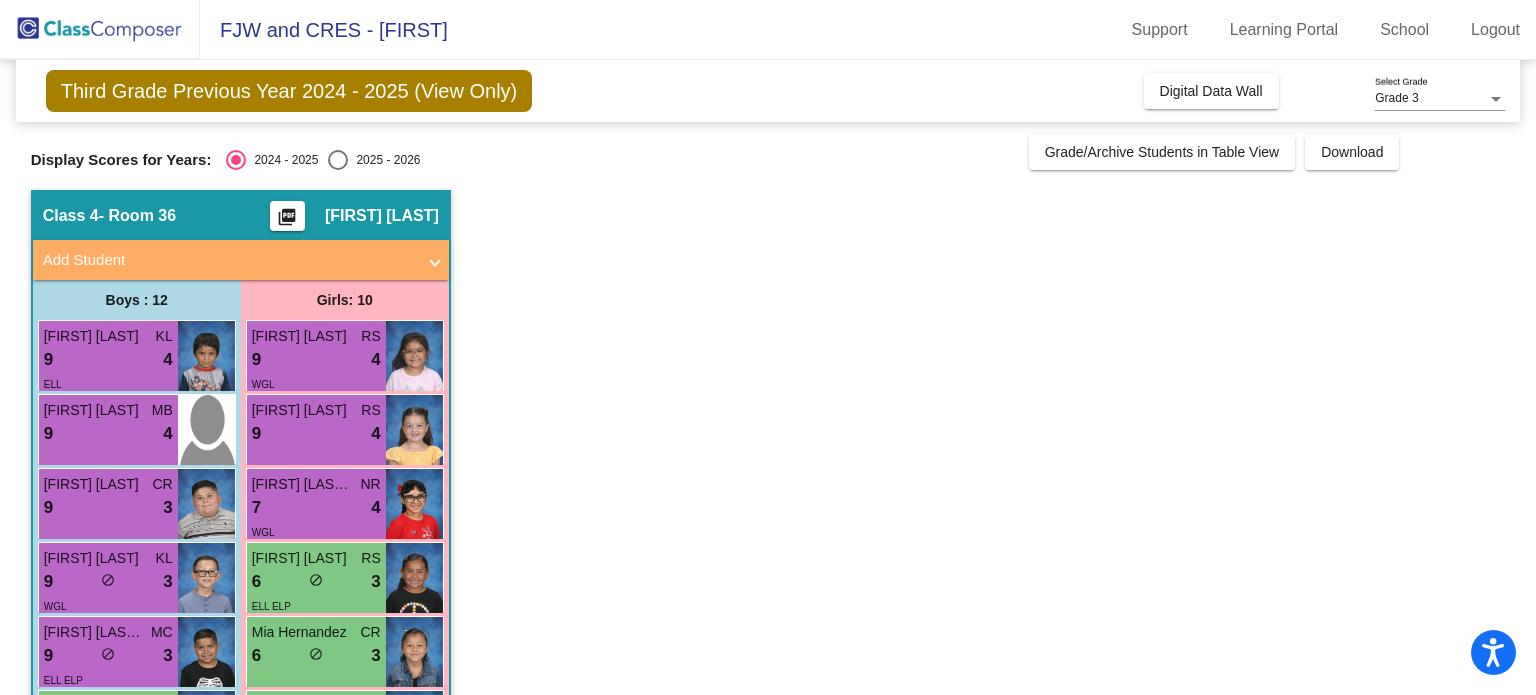 scroll, scrollTop: 0, scrollLeft: 0, axis: both 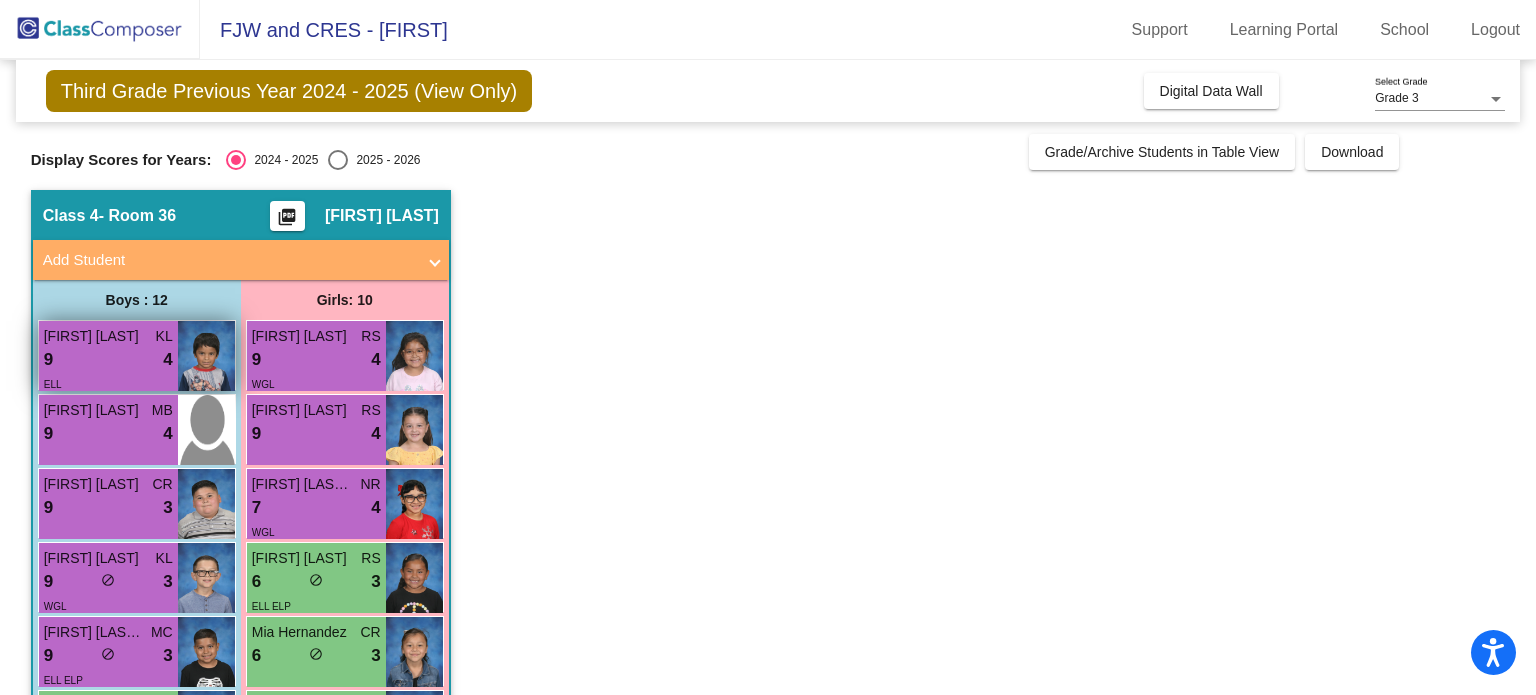 click on "[FIRST] [LAST] [LAST]" at bounding box center [94, 336] 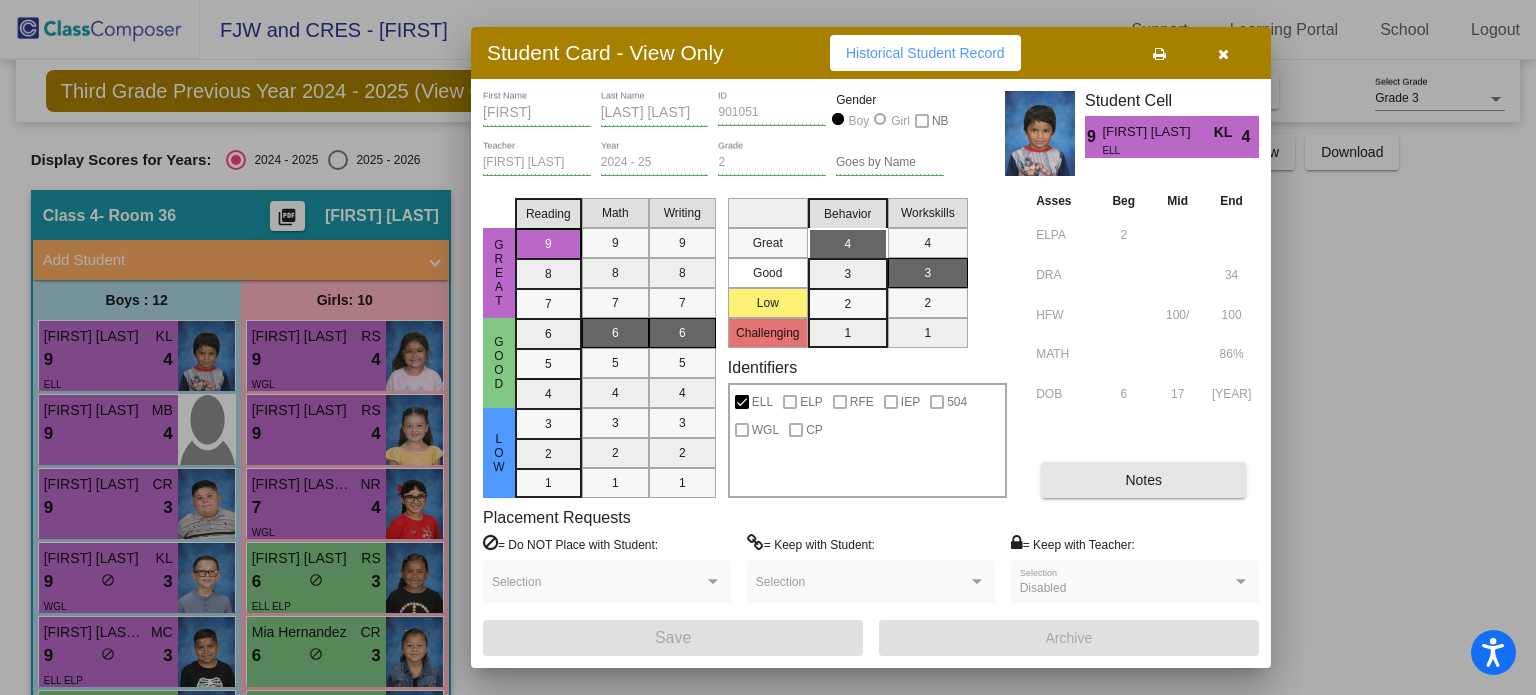 click on "Notes" at bounding box center (1143, 480) 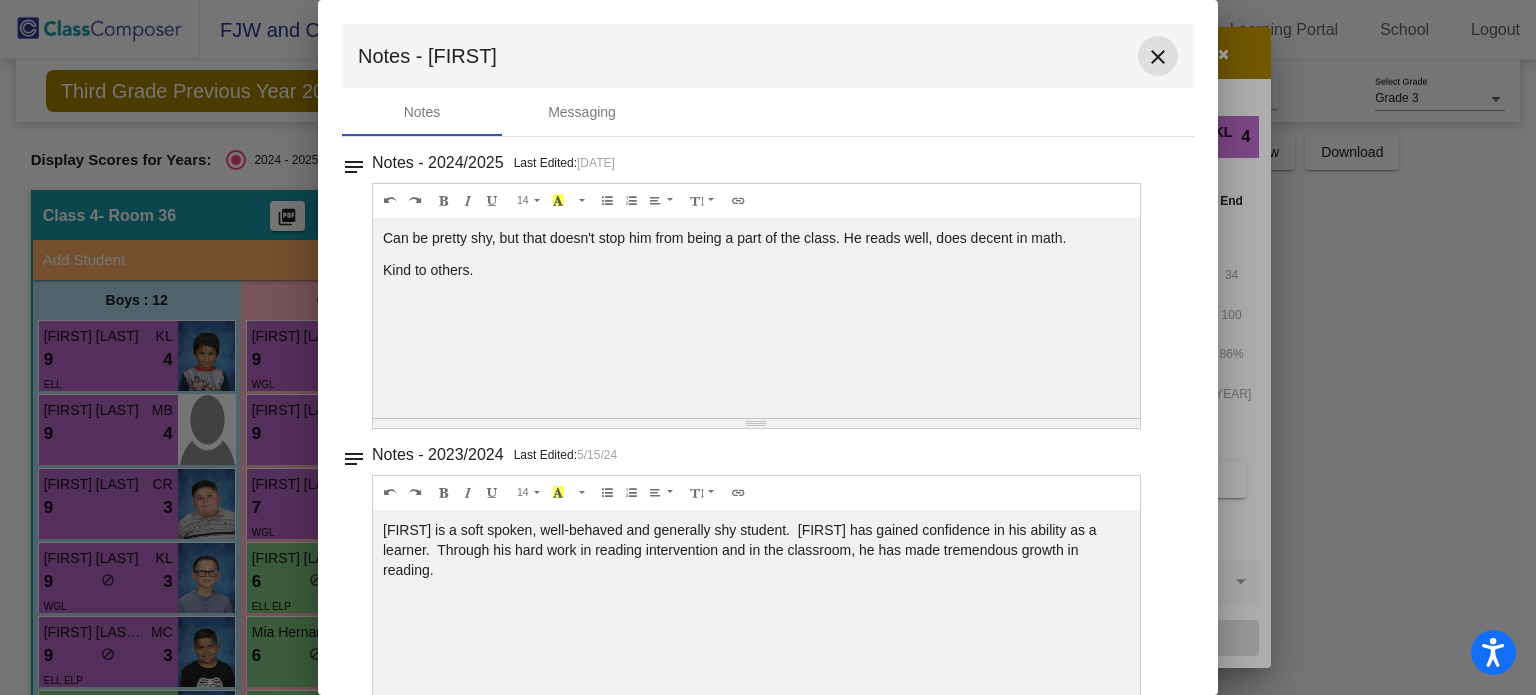 click on "close" at bounding box center [1158, 57] 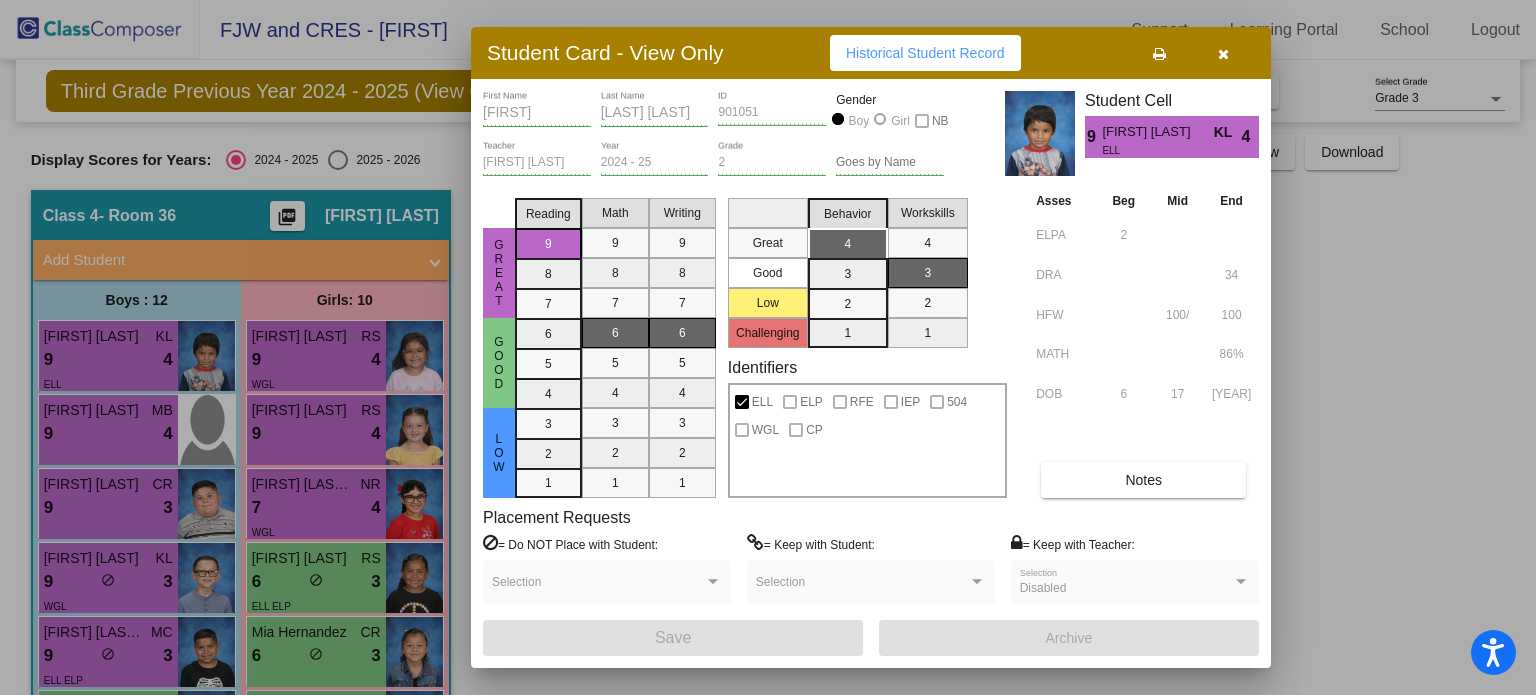 click at bounding box center [768, 347] 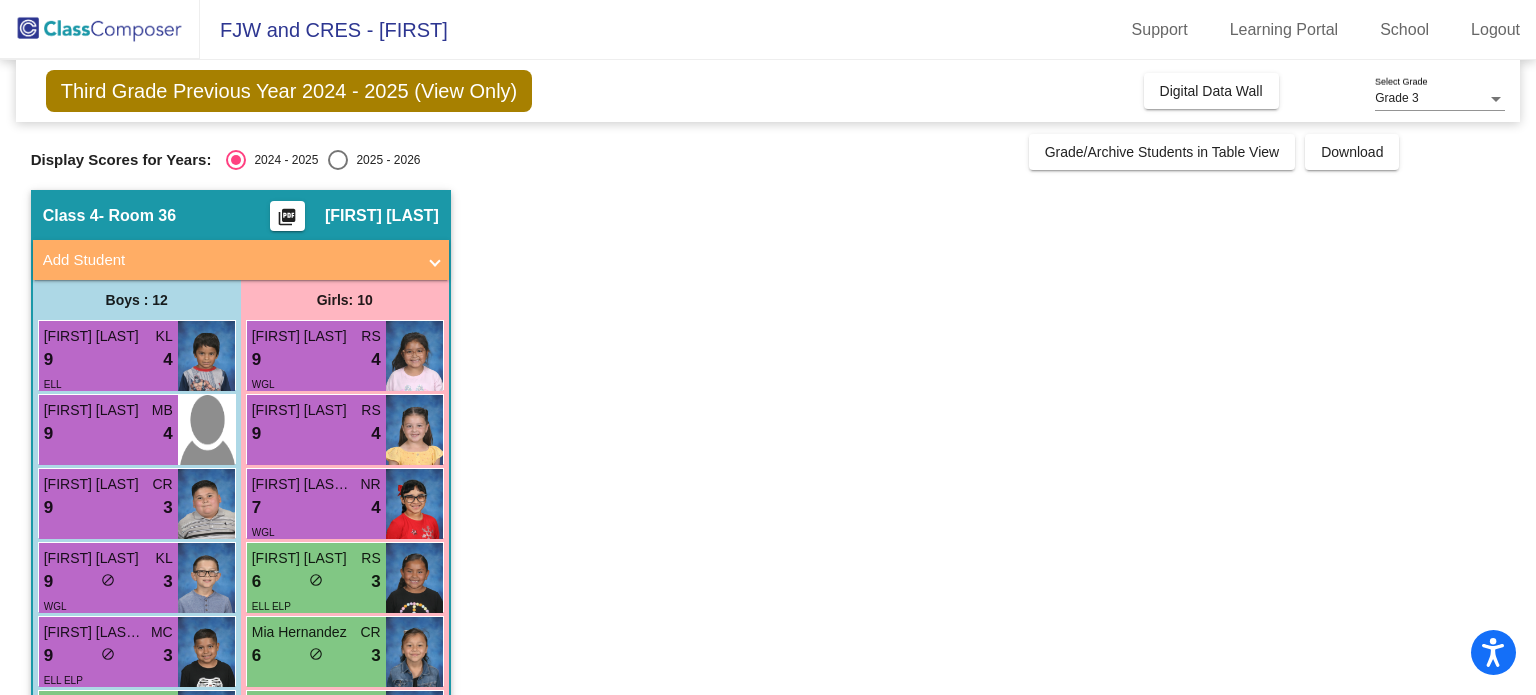 click on "[FIRST] [LAST]" at bounding box center (94, 410) 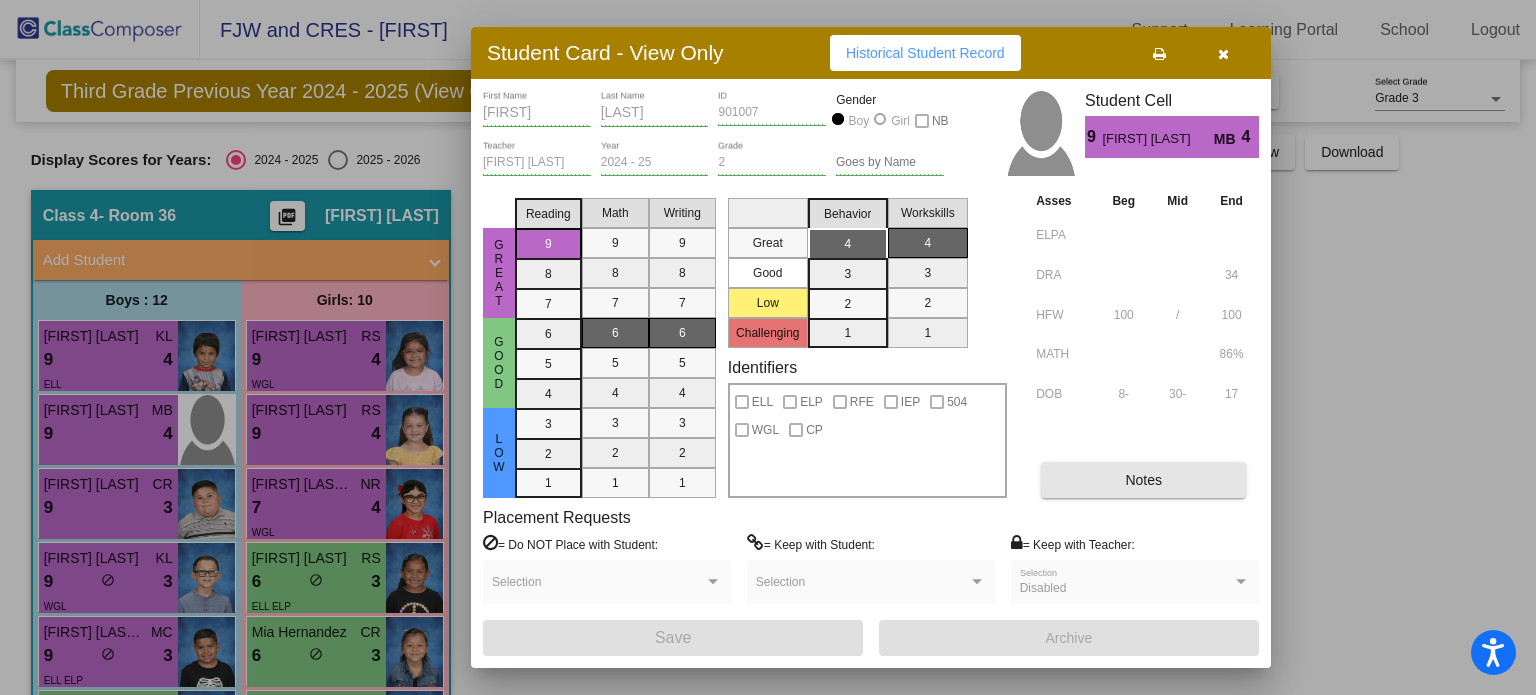 click on "Notes" at bounding box center (1143, 480) 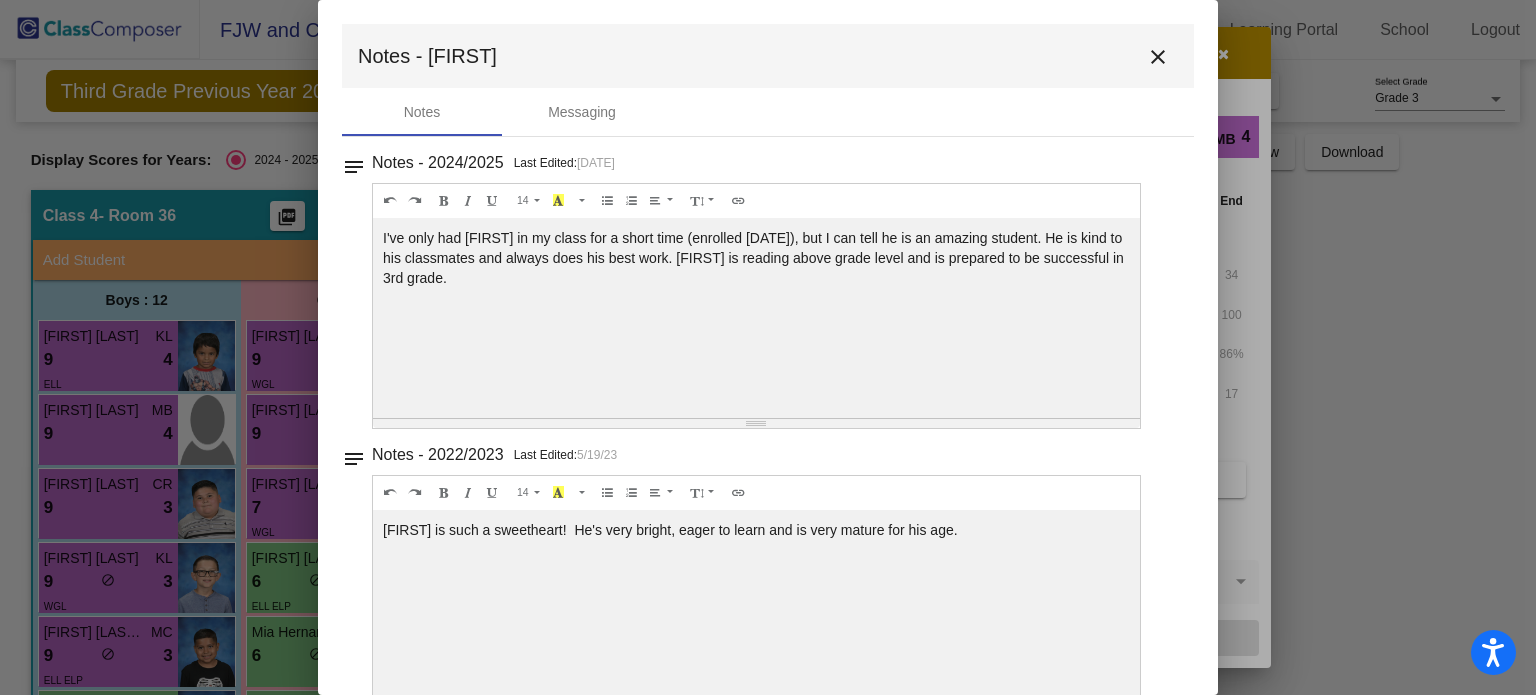 click on "close" at bounding box center (1158, 57) 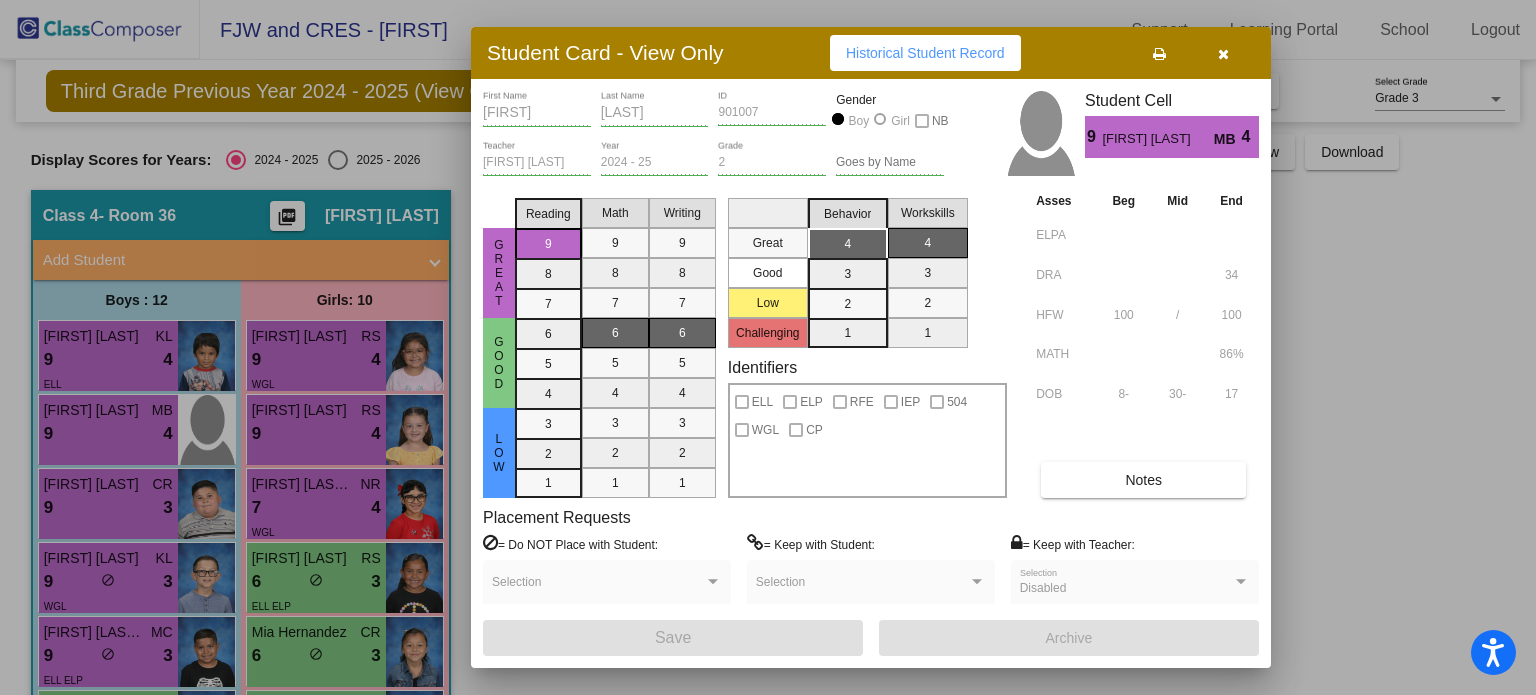 click at bounding box center (768, 347) 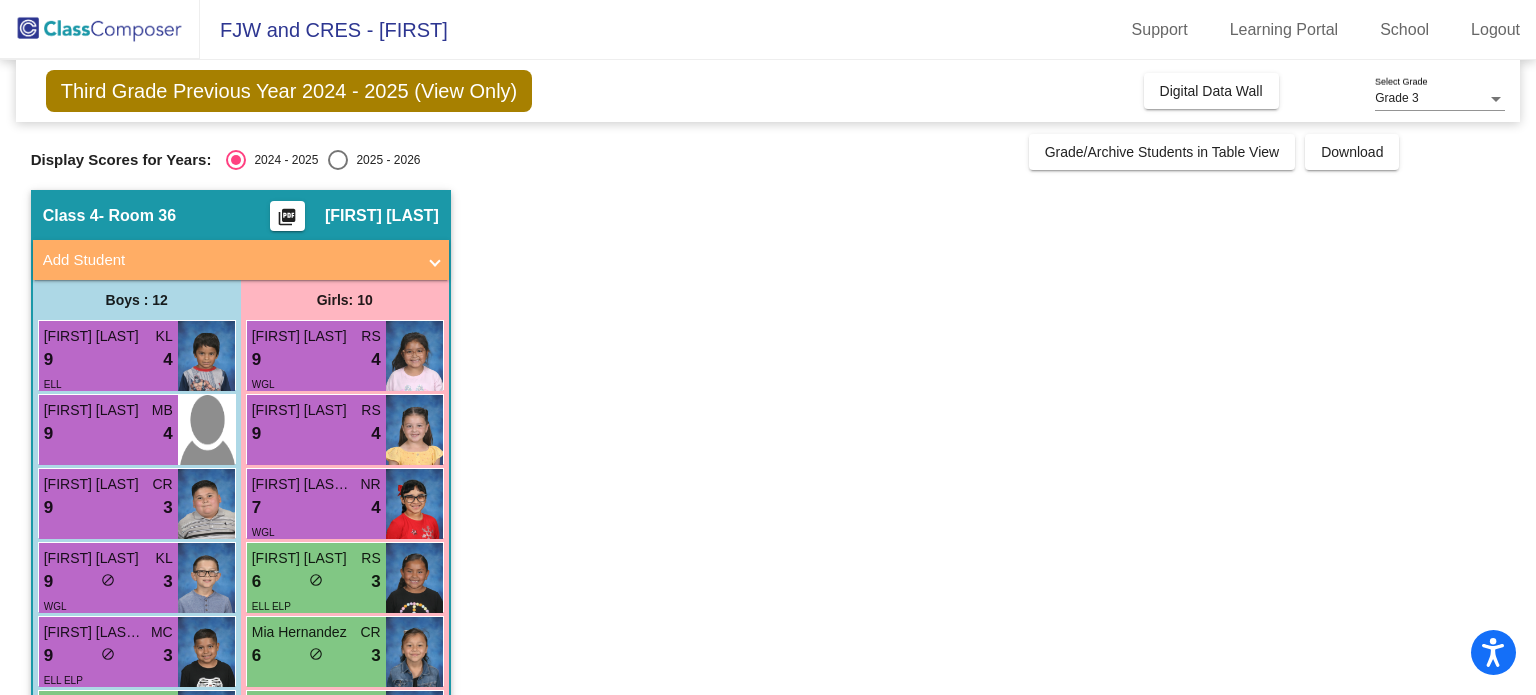 click on "9 lock do_not_disturb_alt 3" at bounding box center [108, 508] 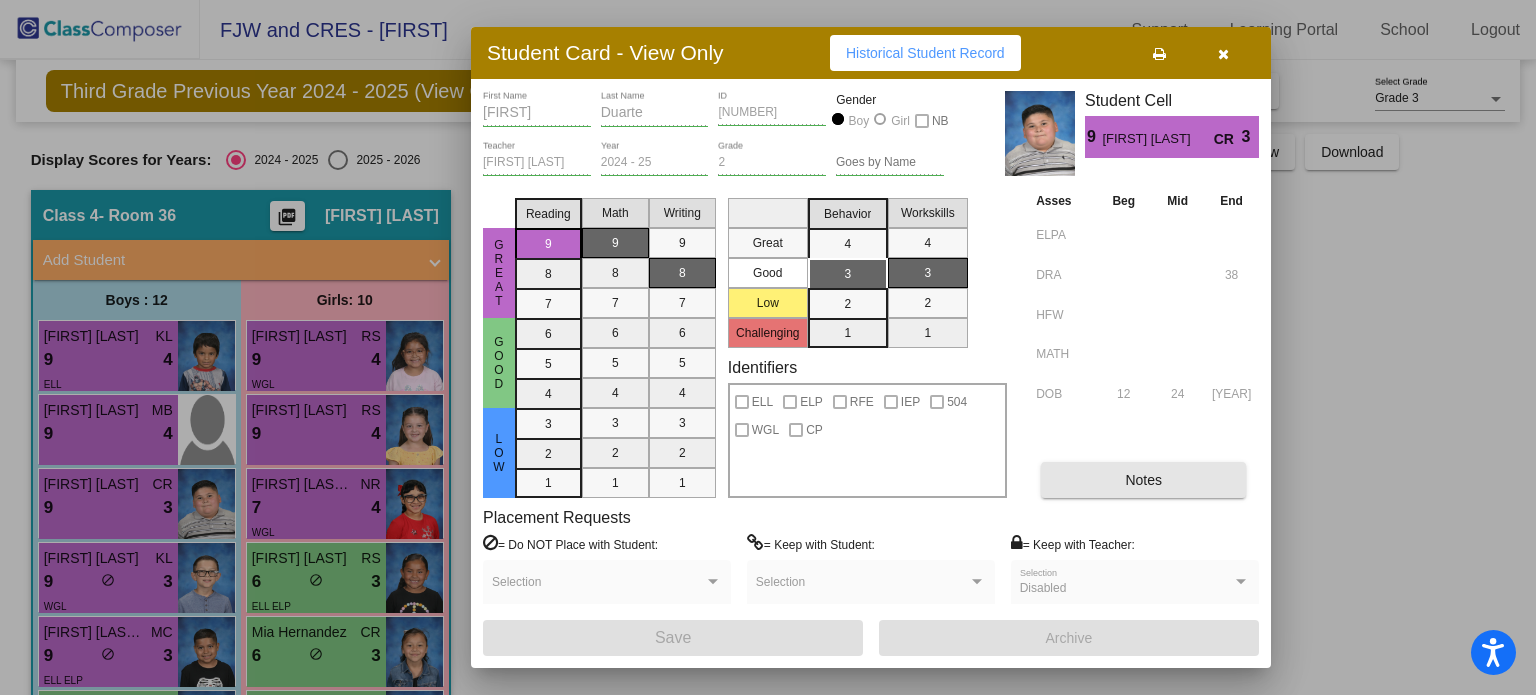click on "Notes" at bounding box center (1143, 480) 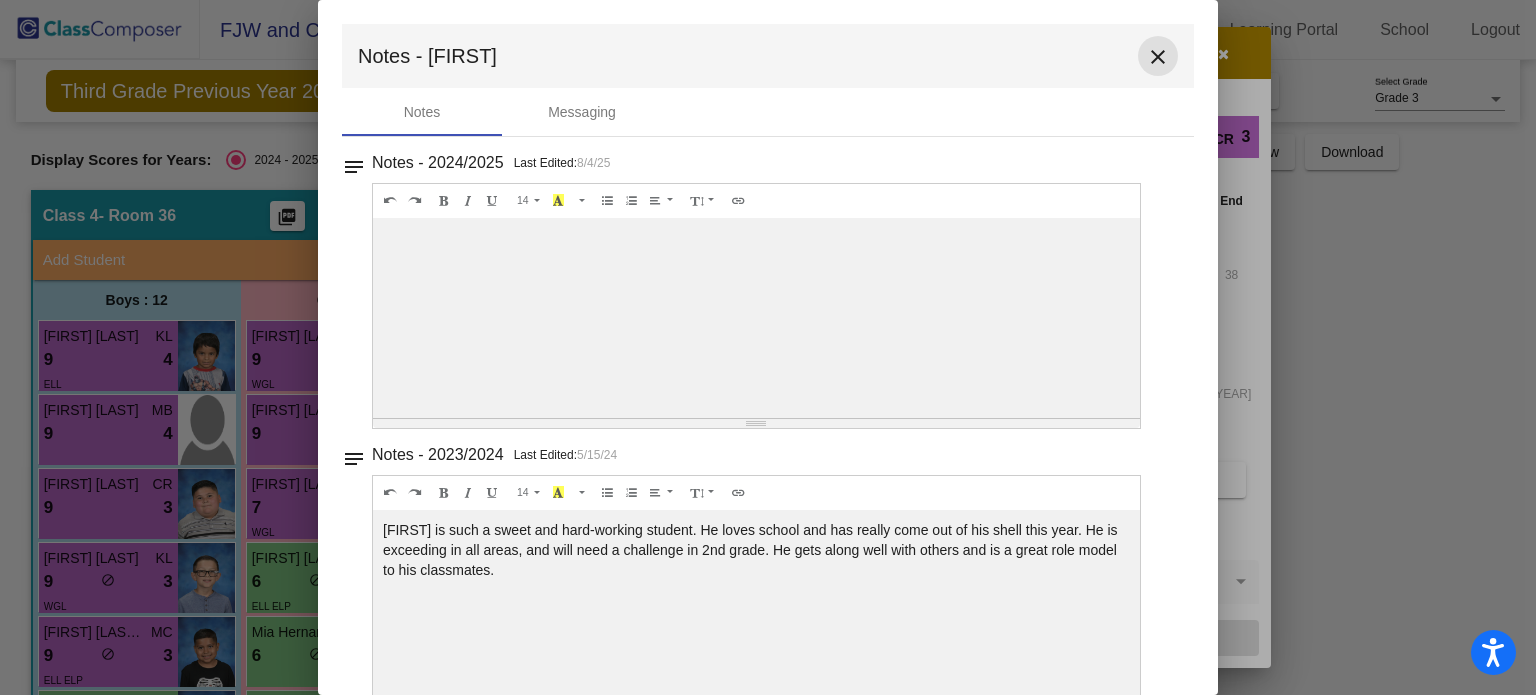 click on "close" at bounding box center [1158, 57] 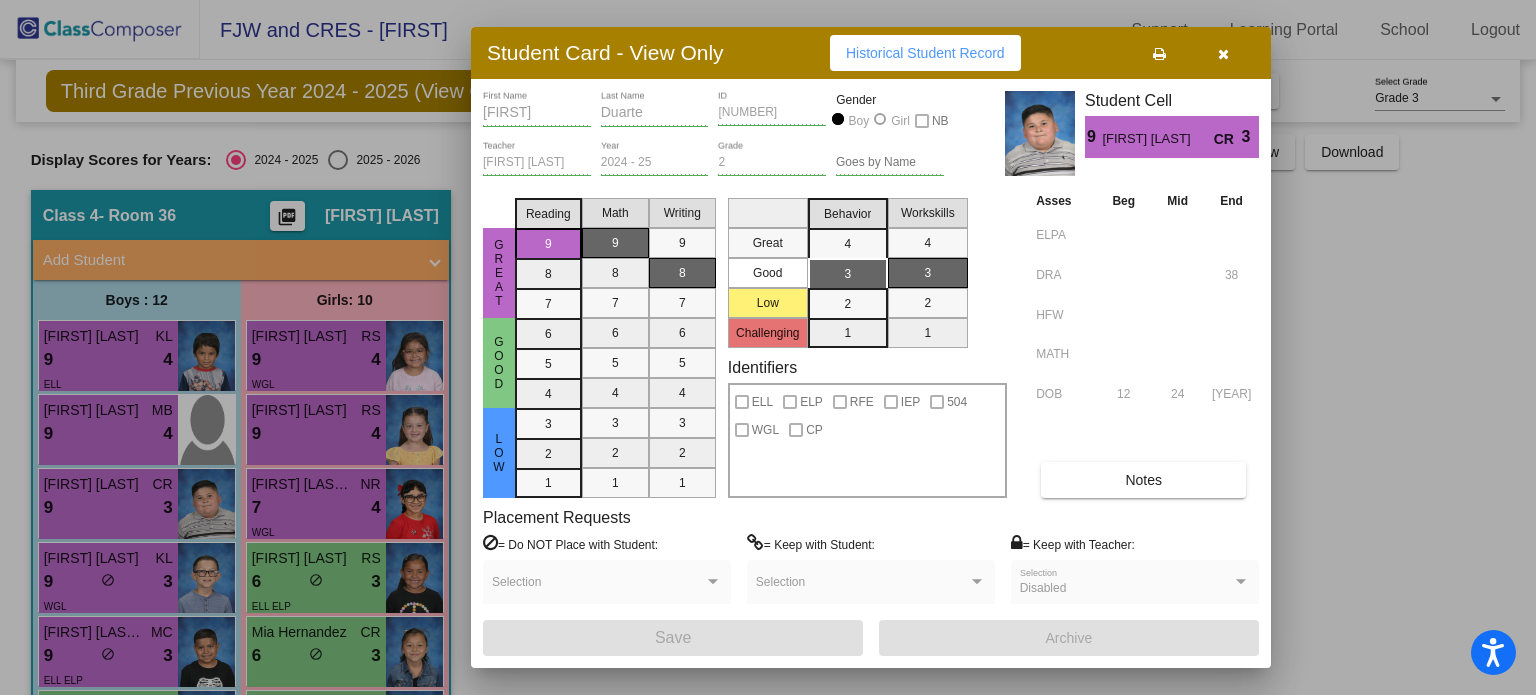 click at bounding box center [768, 347] 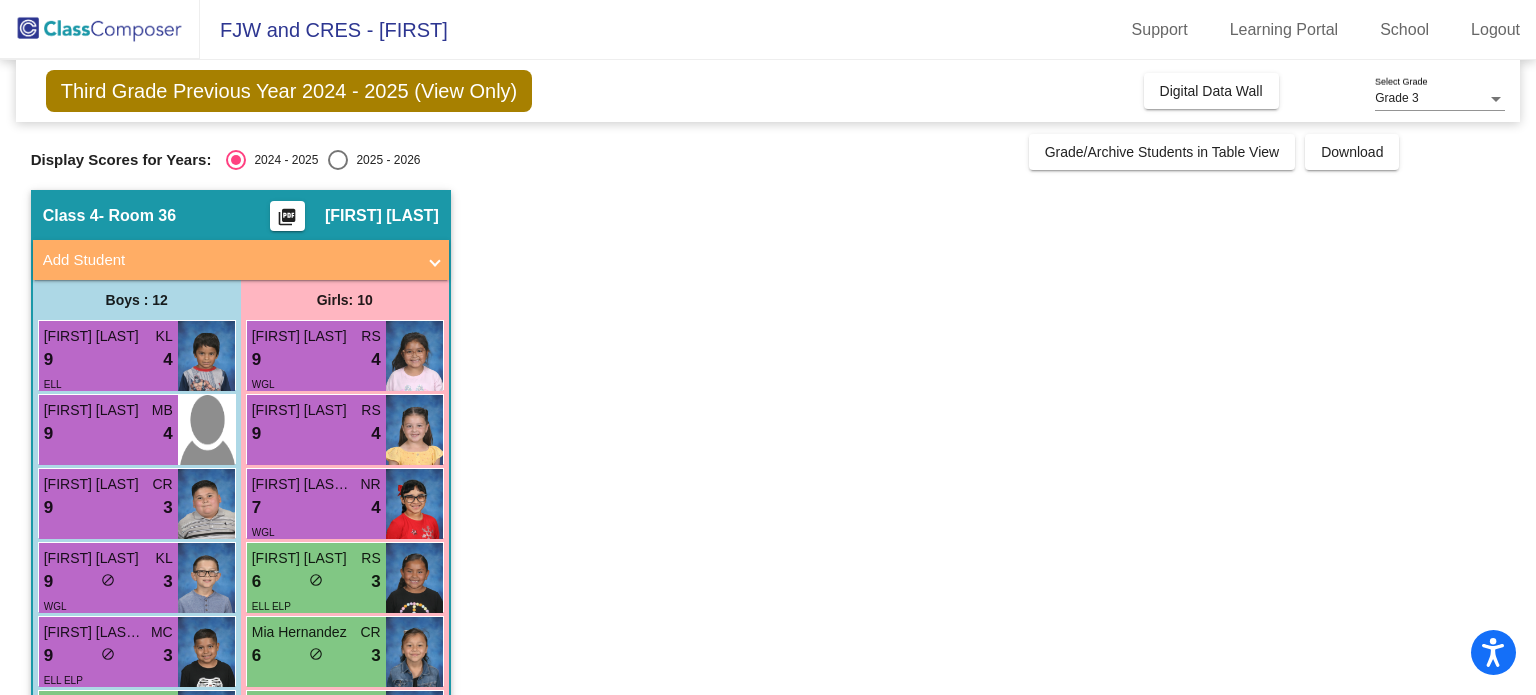 click on "9 lock do_not_disturb_alt 3" at bounding box center (108, 582) 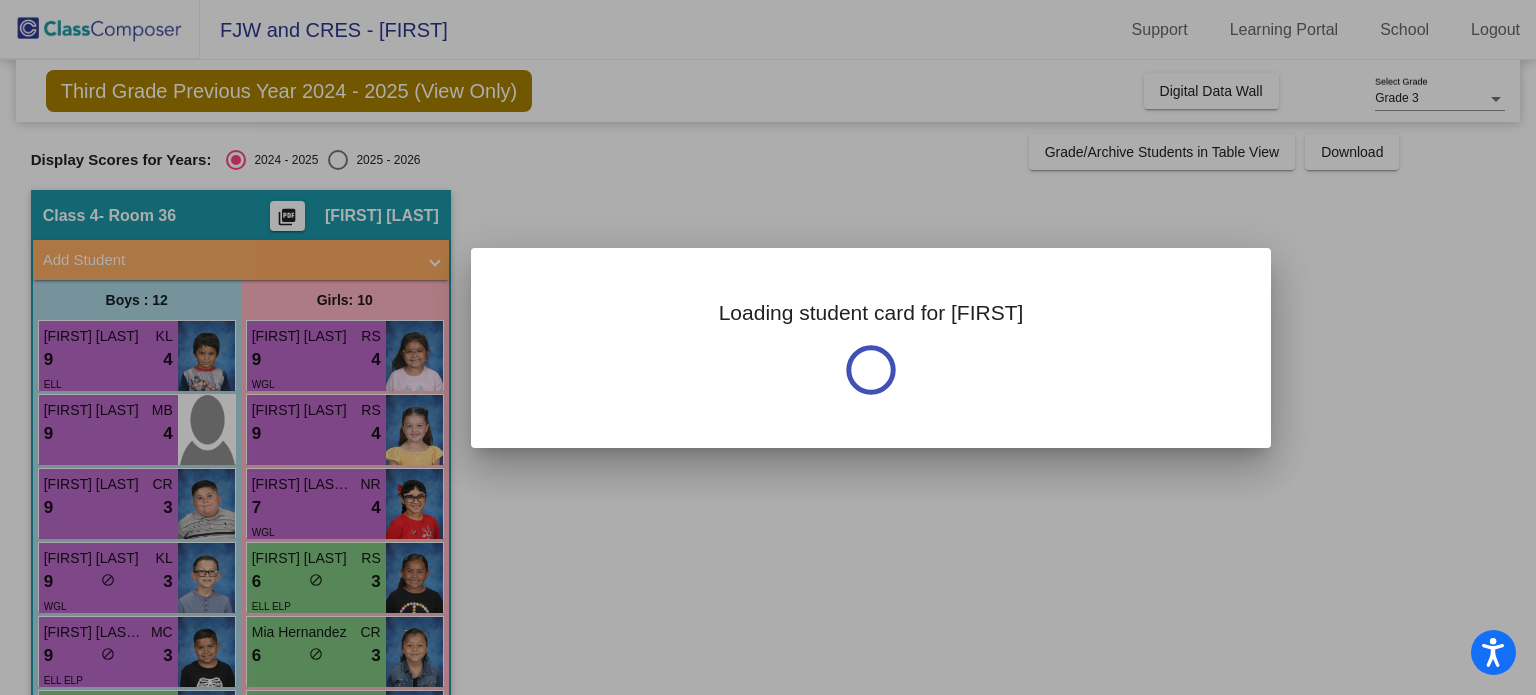 click at bounding box center [768, 347] 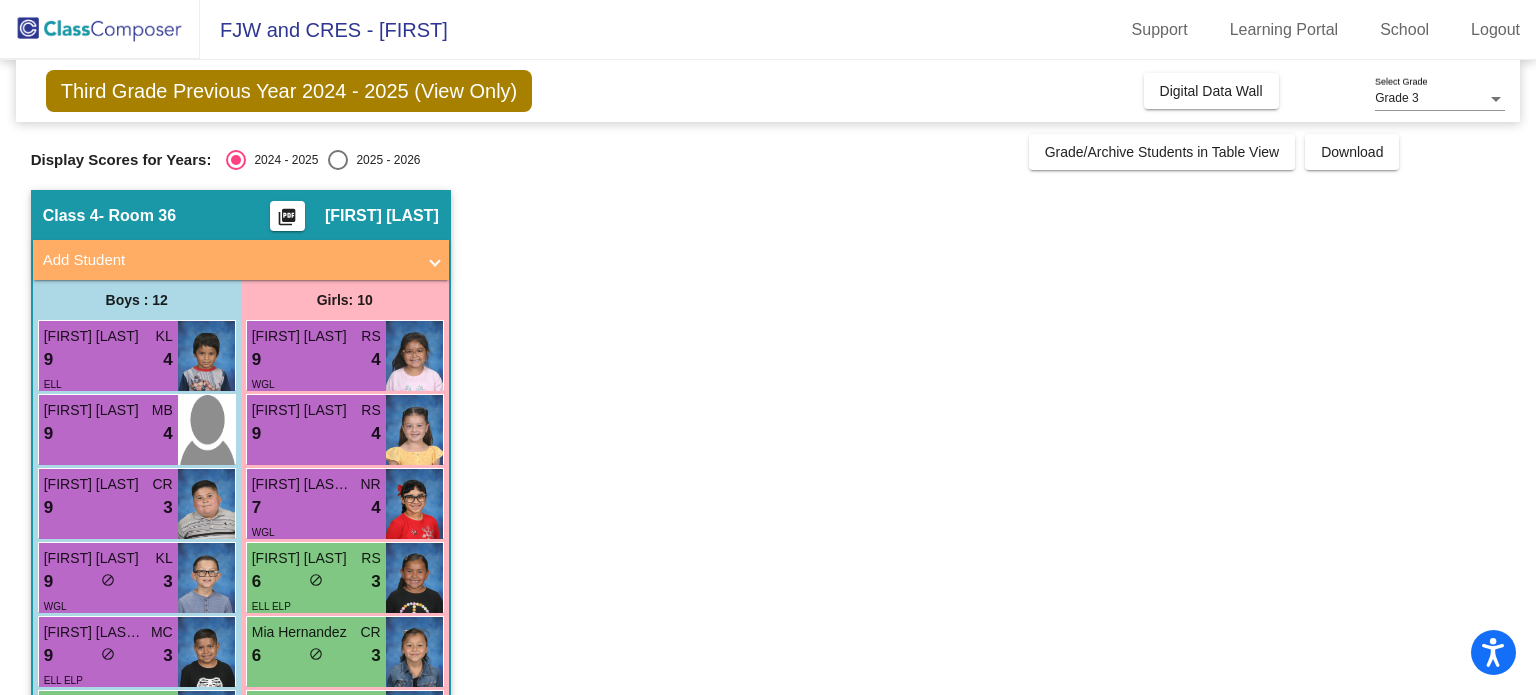click on "9 lock do_not_disturb_alt 3" at bounding box center [108, 582] 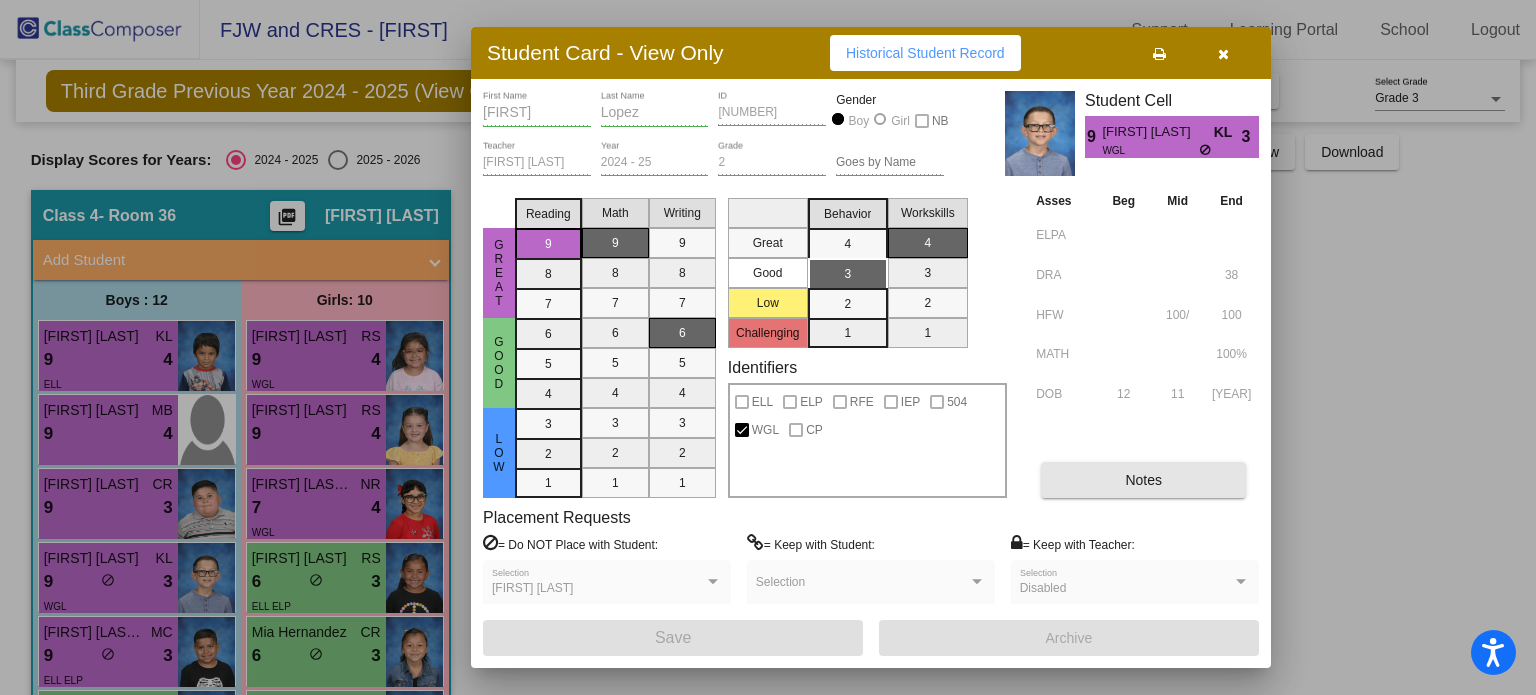click on "Notes" at bounding box center [1143, 480] 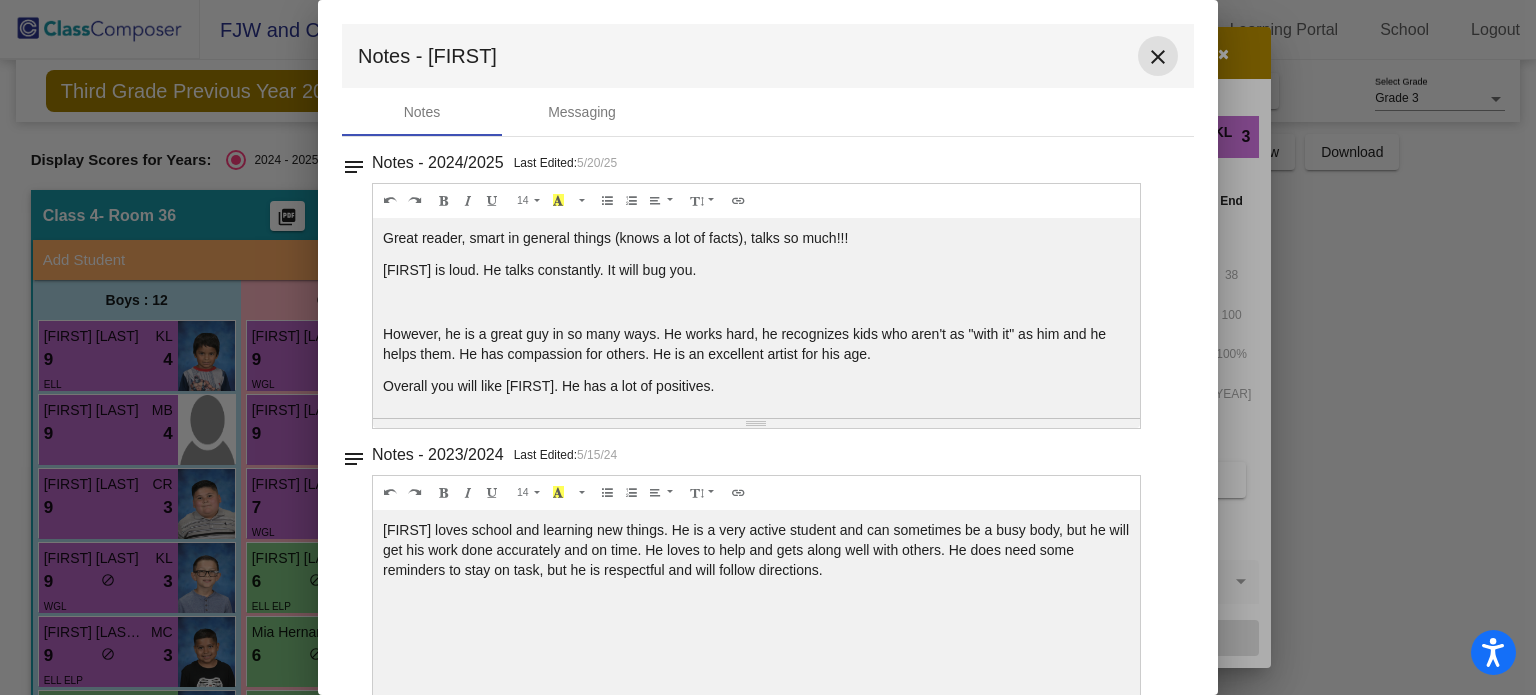 click on "close" at bounding box center [1158, 57] 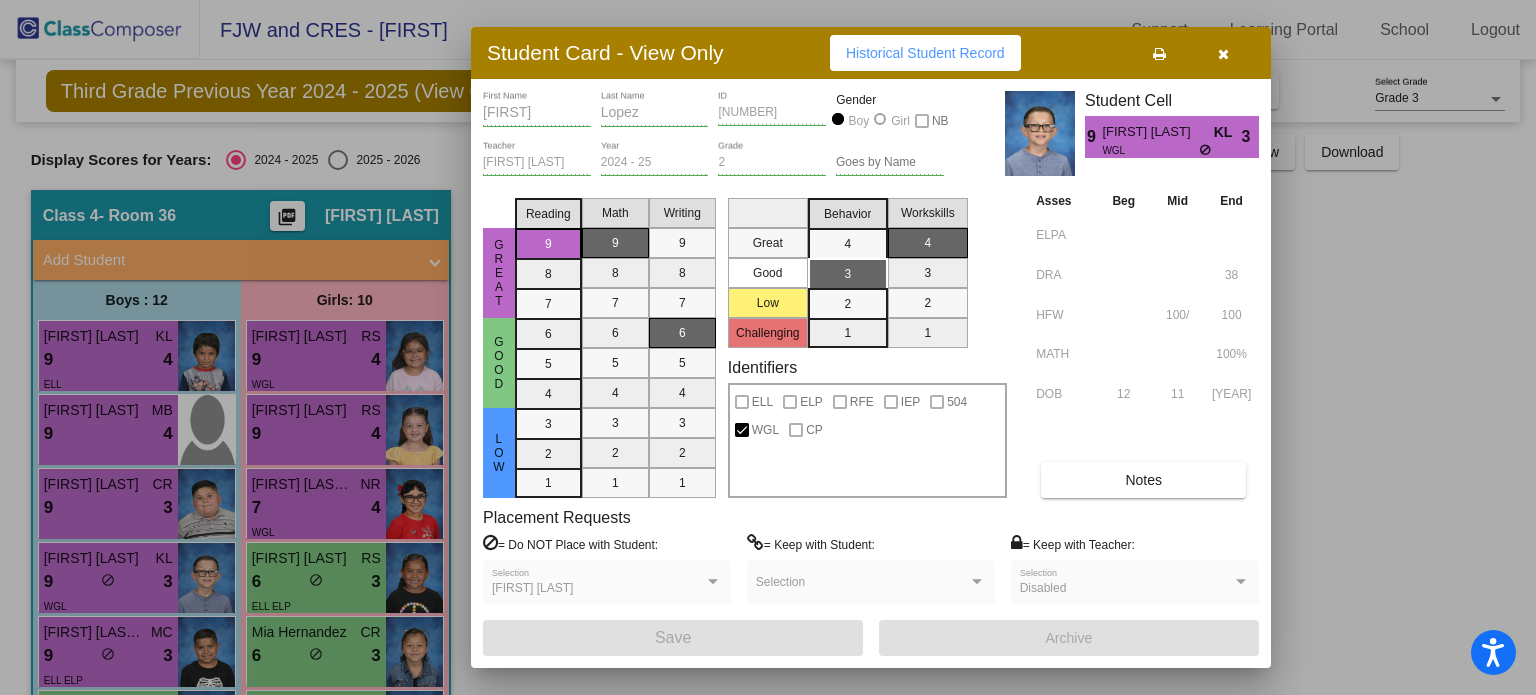 click at bounding box center (1223, 54) 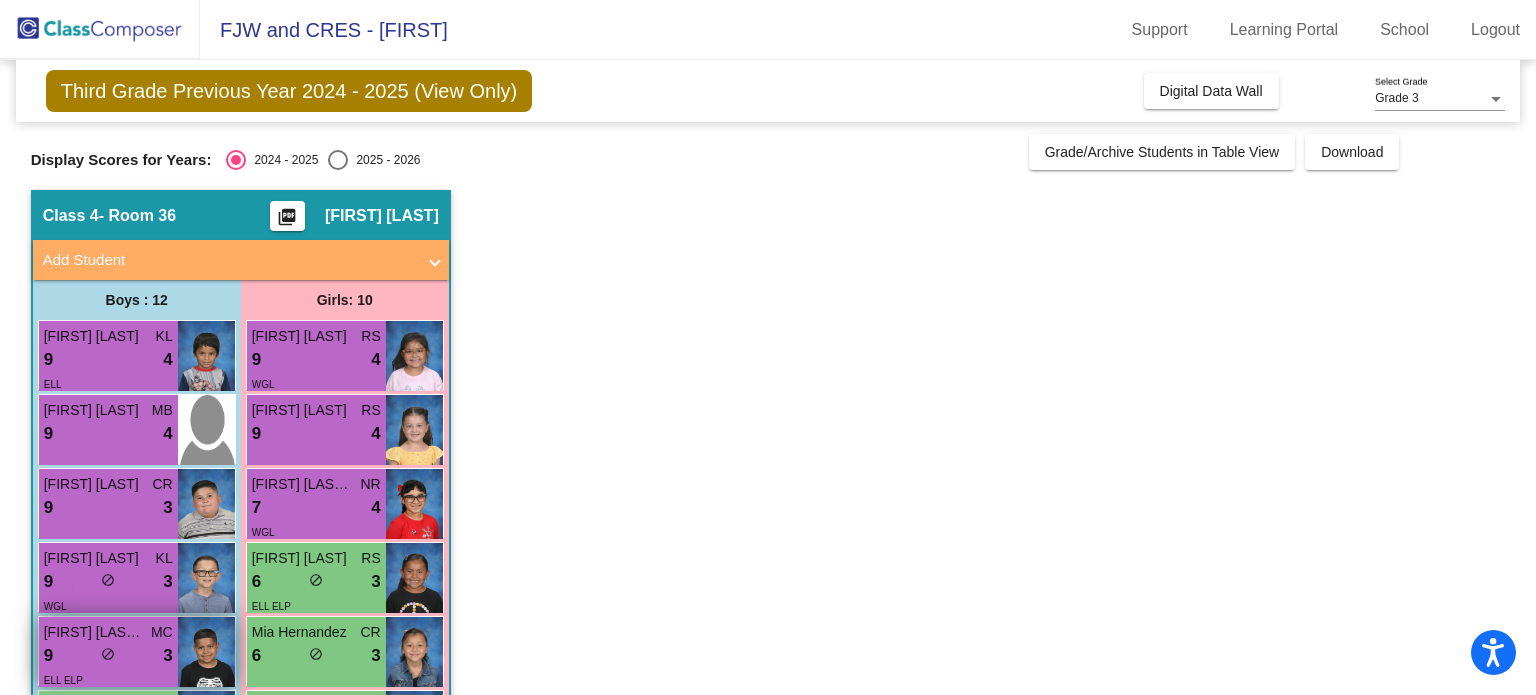 click on "lock do_not_disturb_alt" at bounding box center (108, 656) 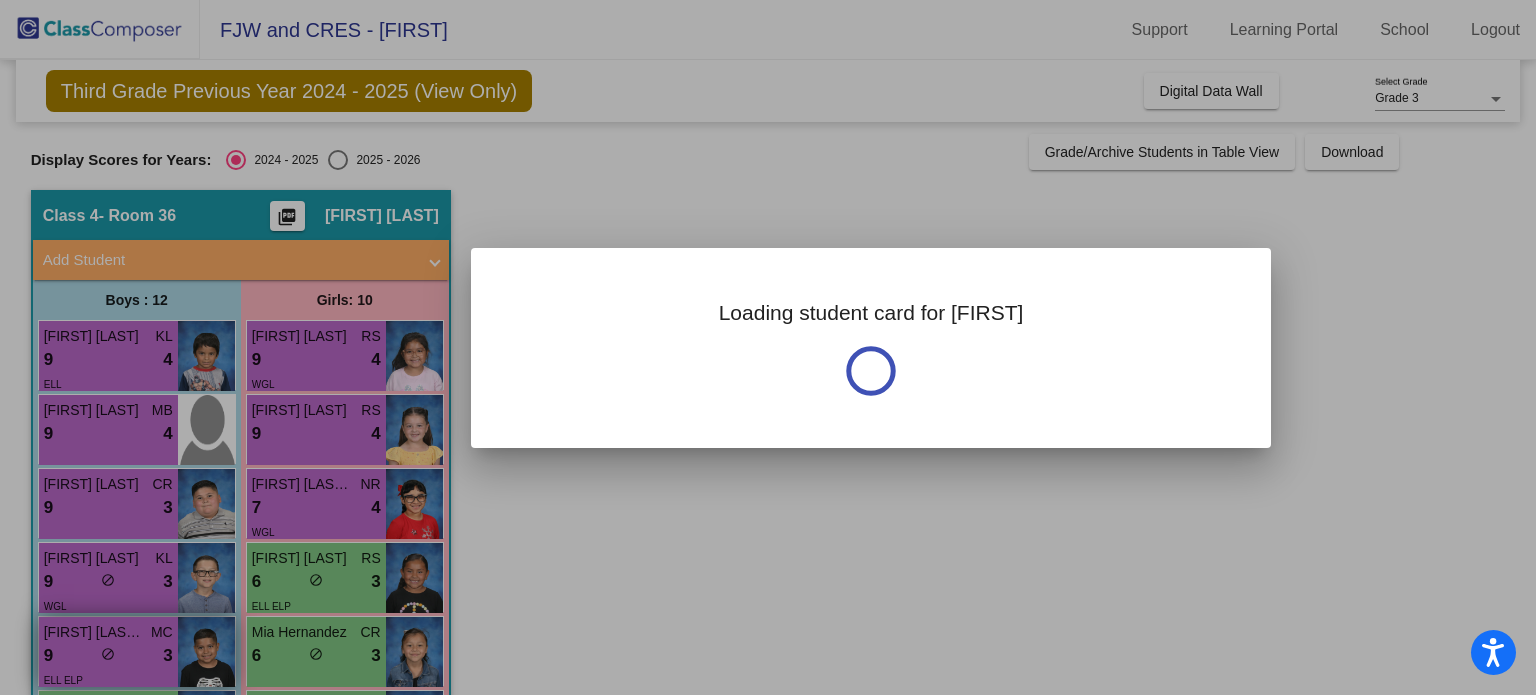 click at bounding box center (768, 347) 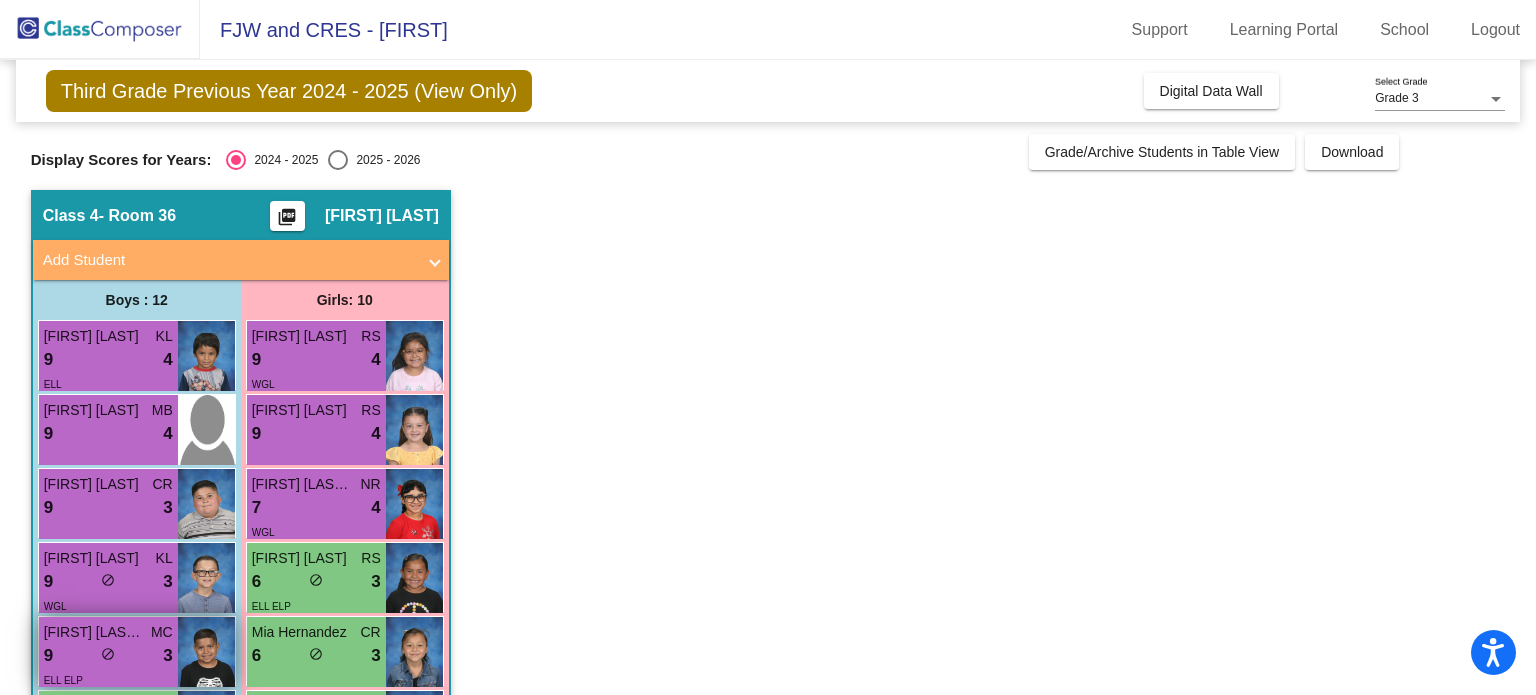 click on "[FIRST] [LAST] [LAST]" at bounding box center [94, 632] 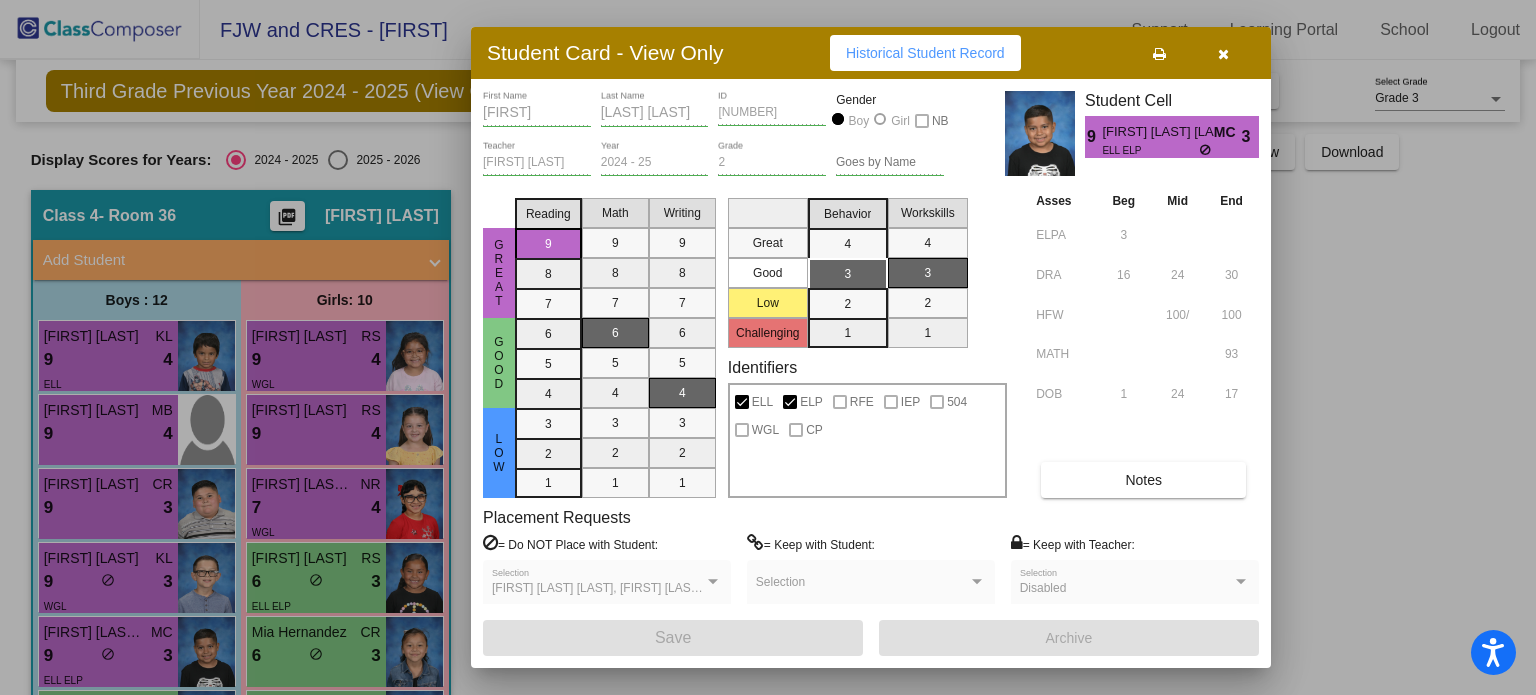 click on "Asses Beg Mid End ELPA 3 DRA 16 24 30 HFW 100/ 100 MATH 93 DOB 1 24 17  Notes" at bounding box center [1145, 344] 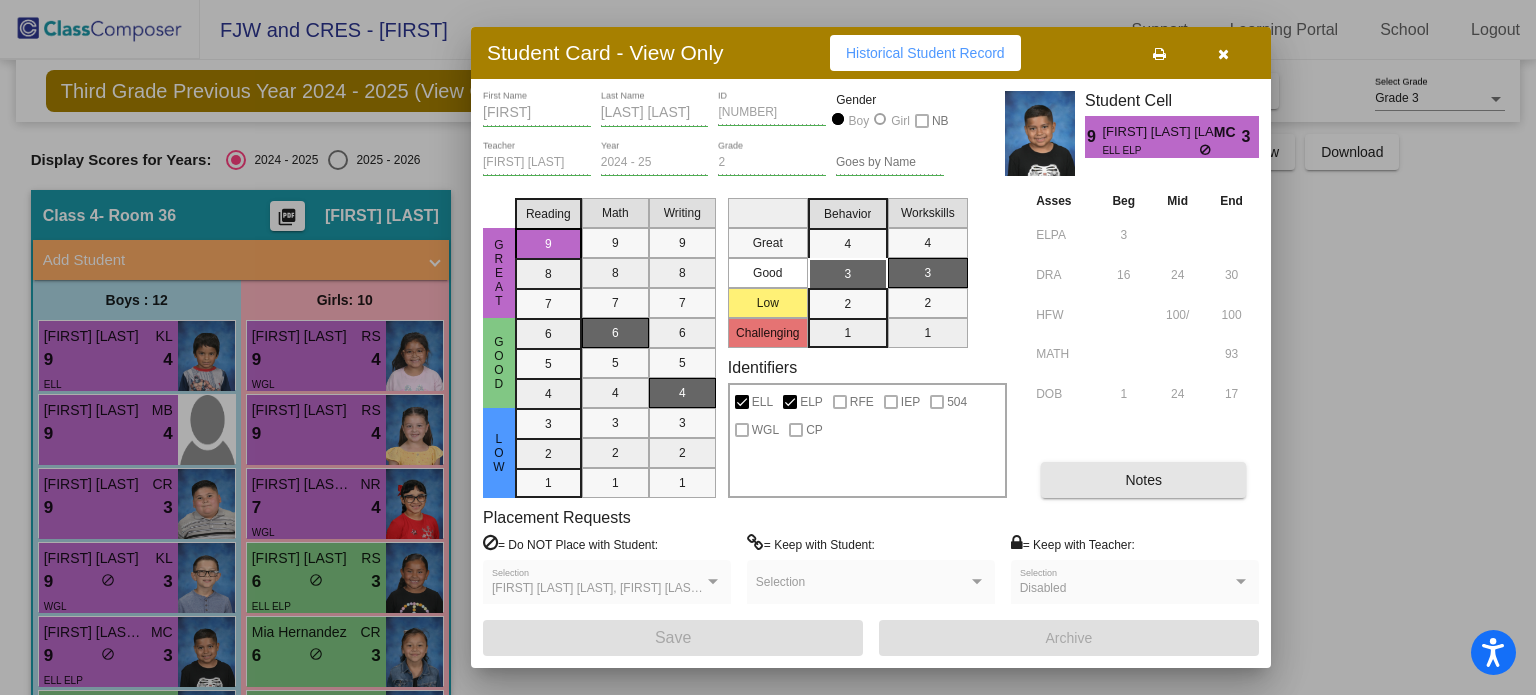 click on "Notes" at bounding box center (1143, 480) 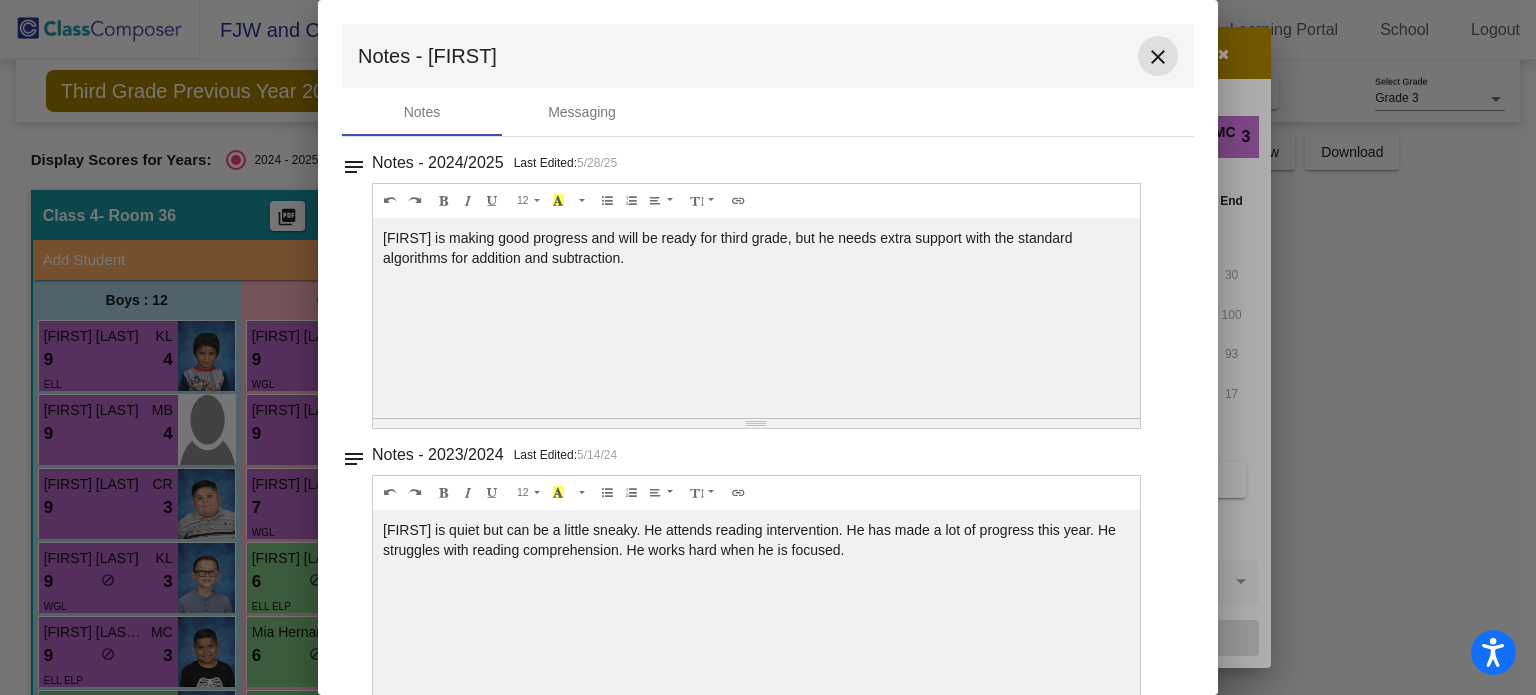 click on "close" at bounding box center (1158, 57) 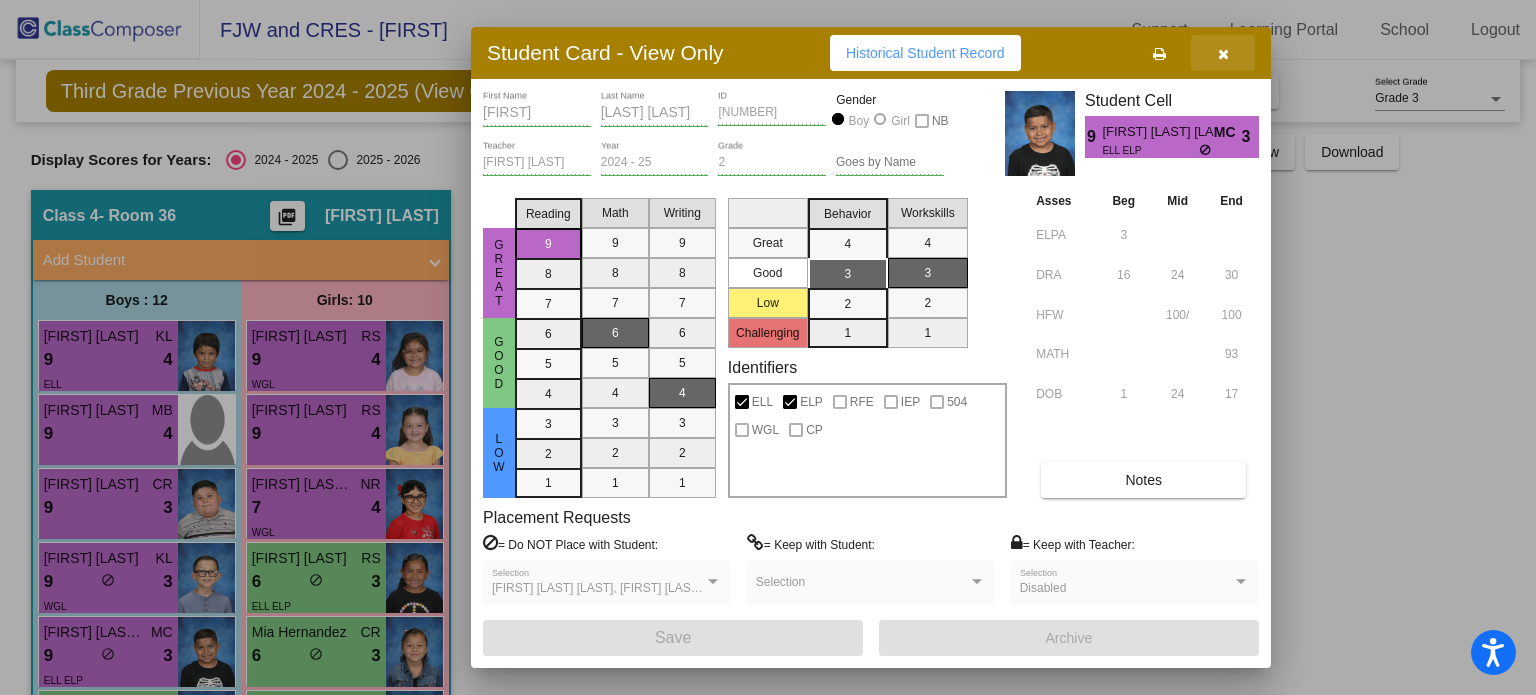drag, startPoint x: 1224, startPoint y: 45, endPoint x: 1229, endPoint y: 55, distance: 11.18034 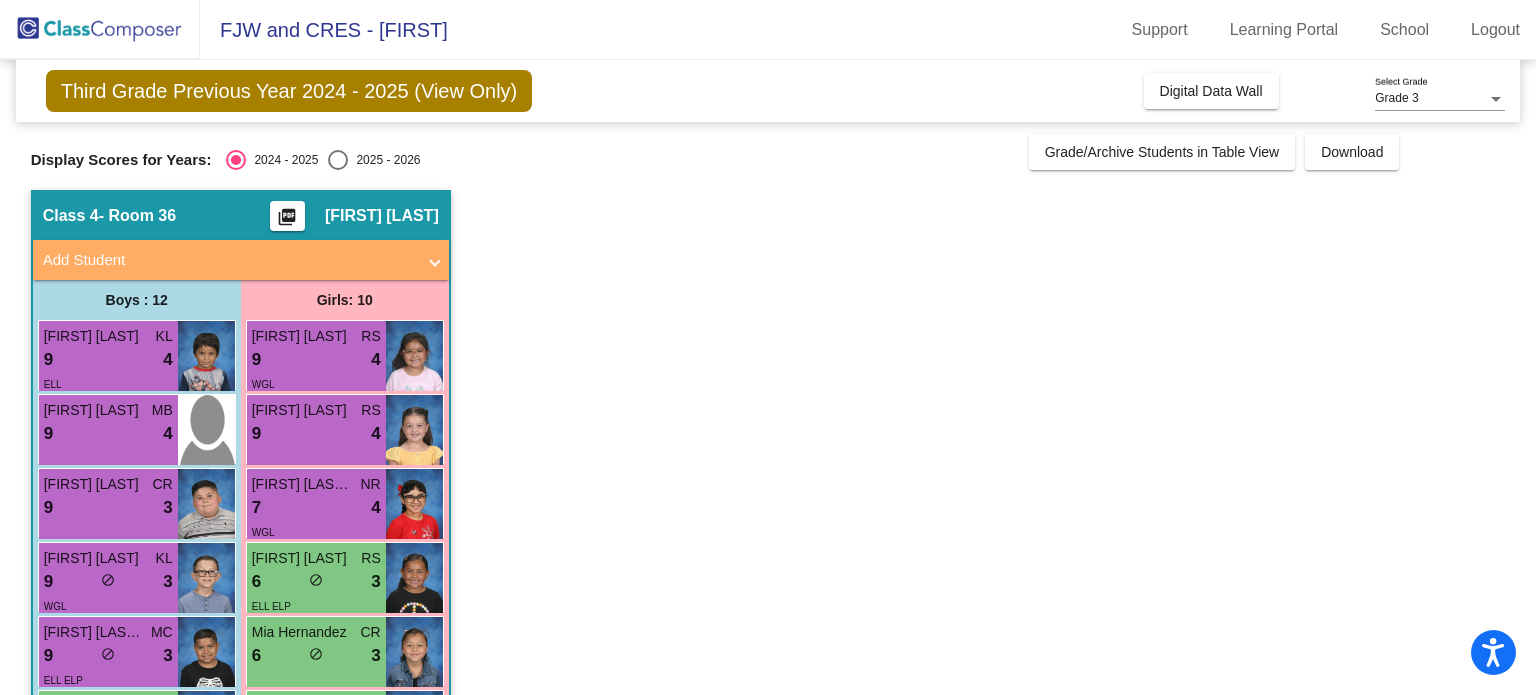 click on "FJW and CRES - Nancy Support Learning Portal School Logout" 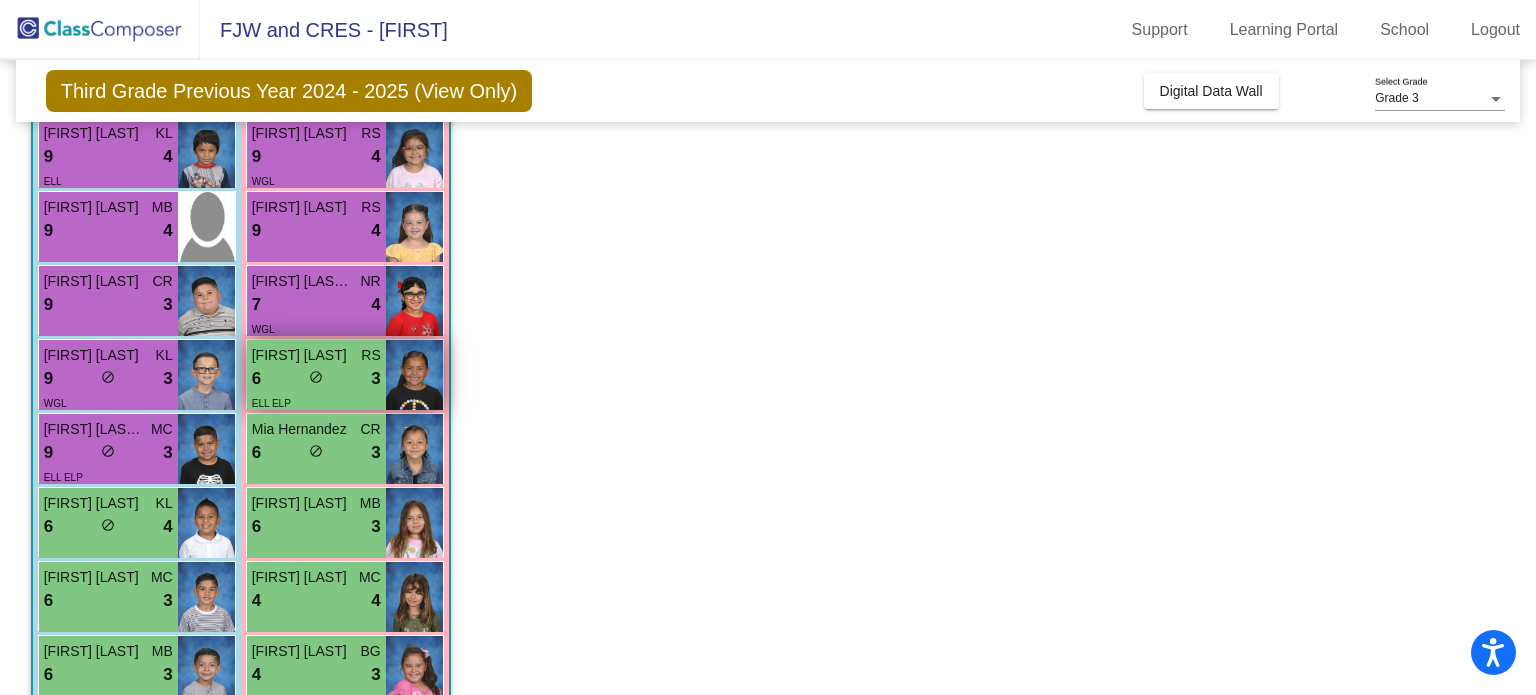 scroll, scrollTop: 204, scrollLeft: 0, axis: vertical 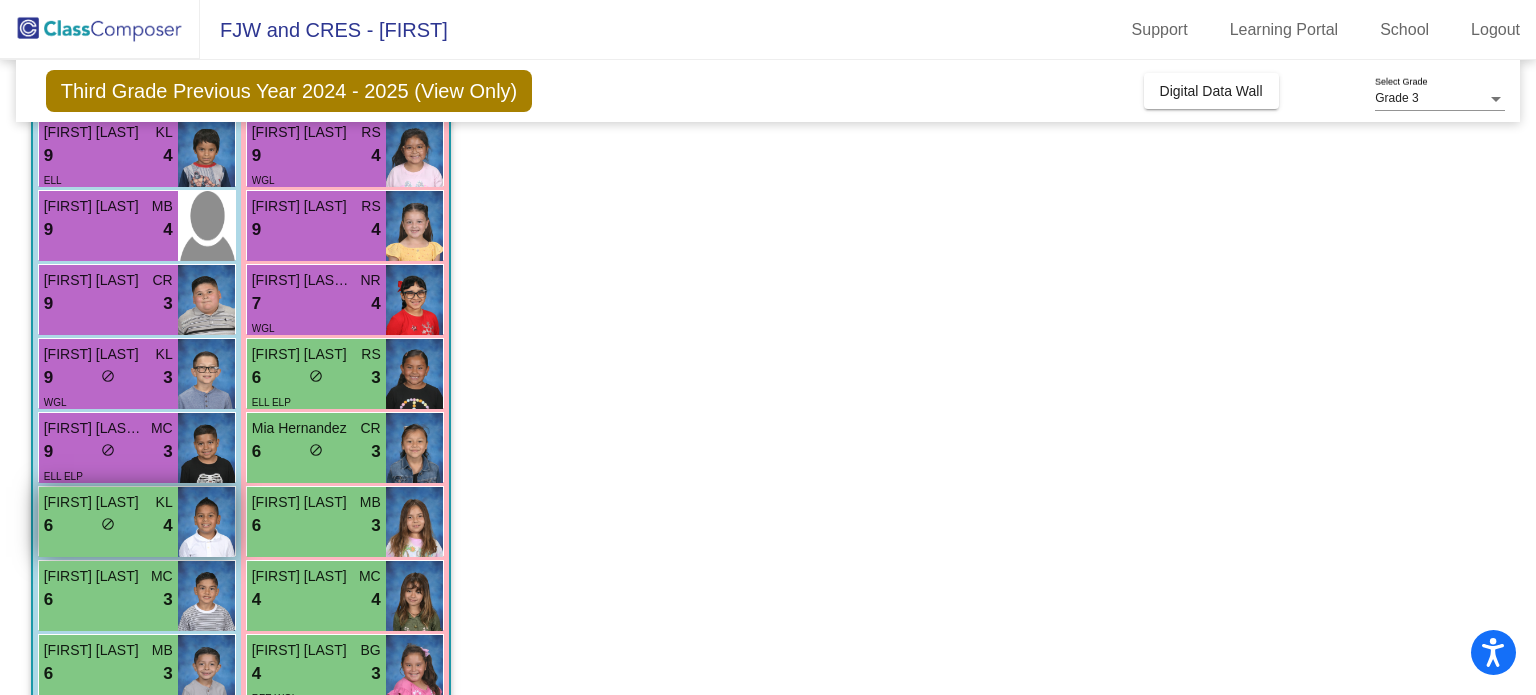 click on "[FIRST] [LAST]" at bounding box center (94, 502) 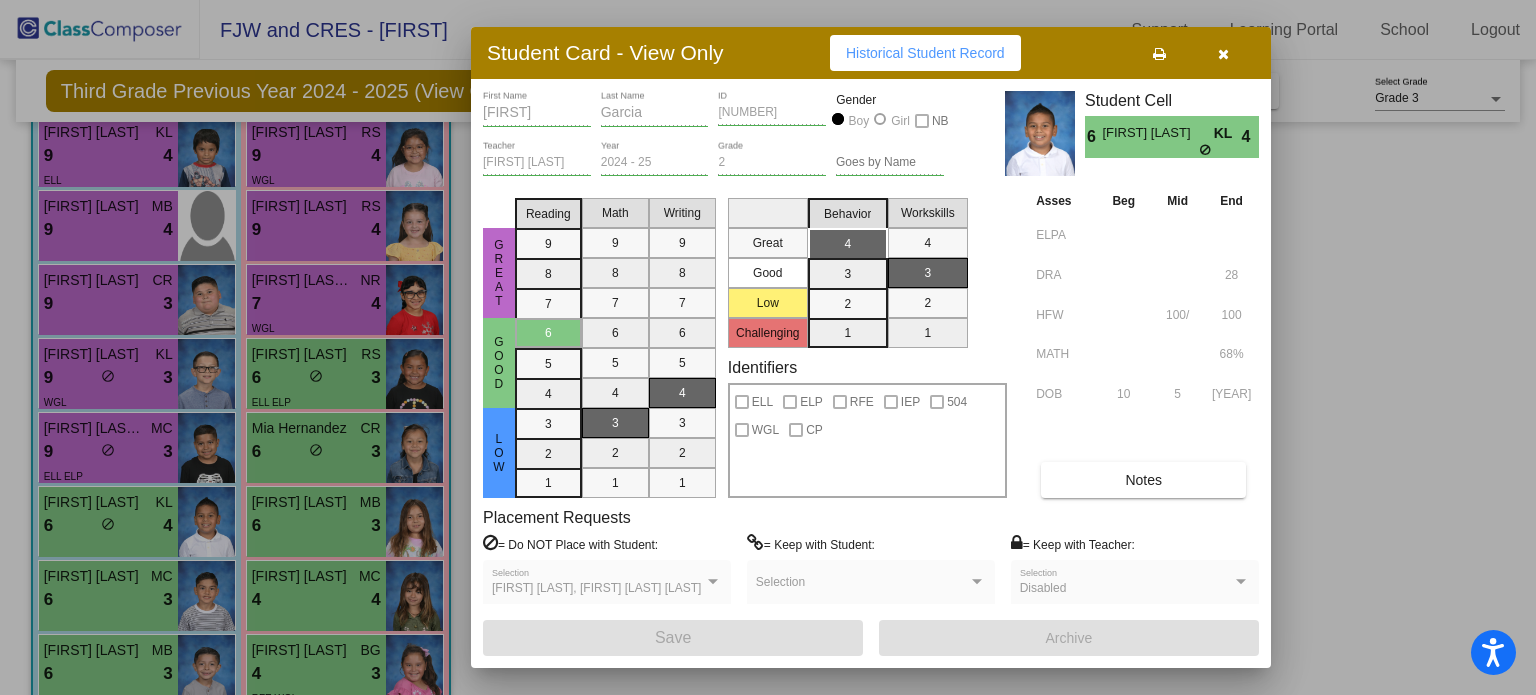 click on "Notes" at bounding box center [1143, 480] 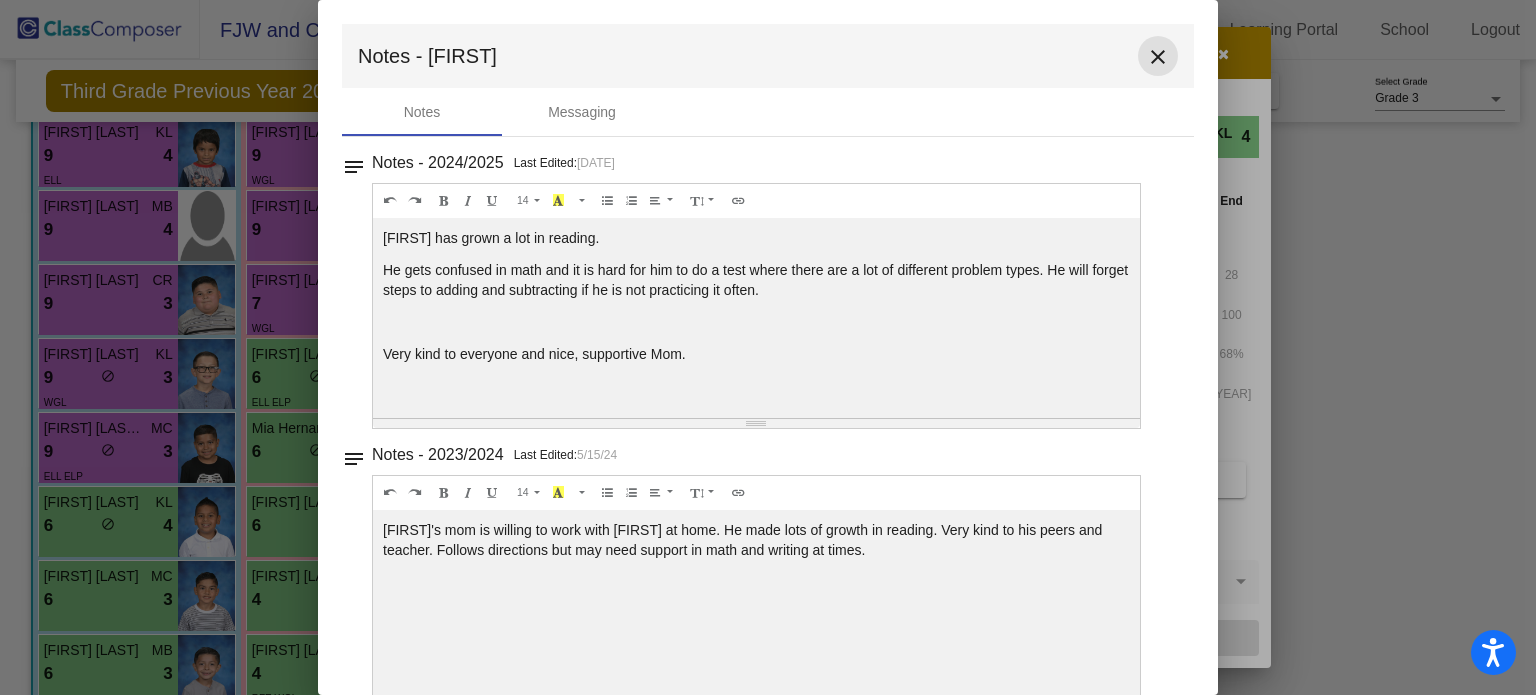 click on "close" at bounding box center [1158, 57] 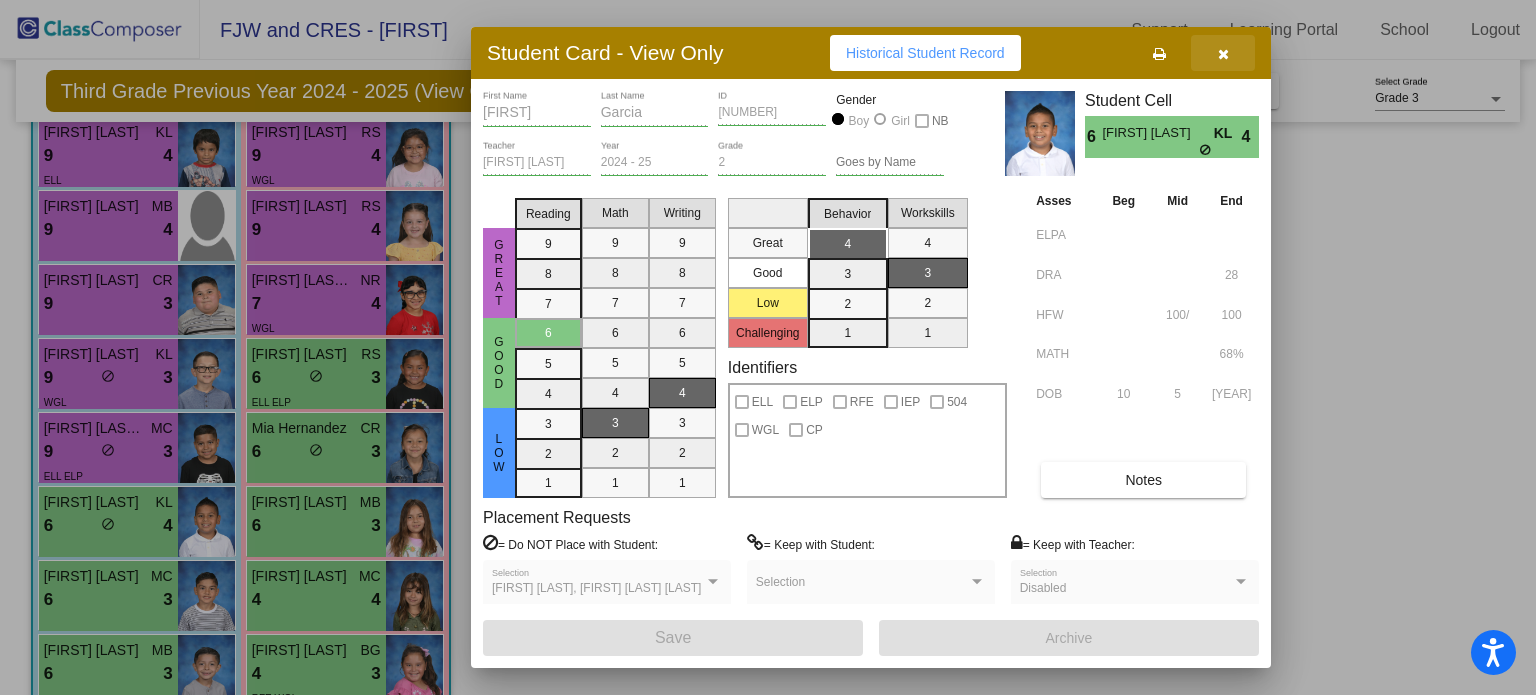 click at bounding box center [1223, 53] 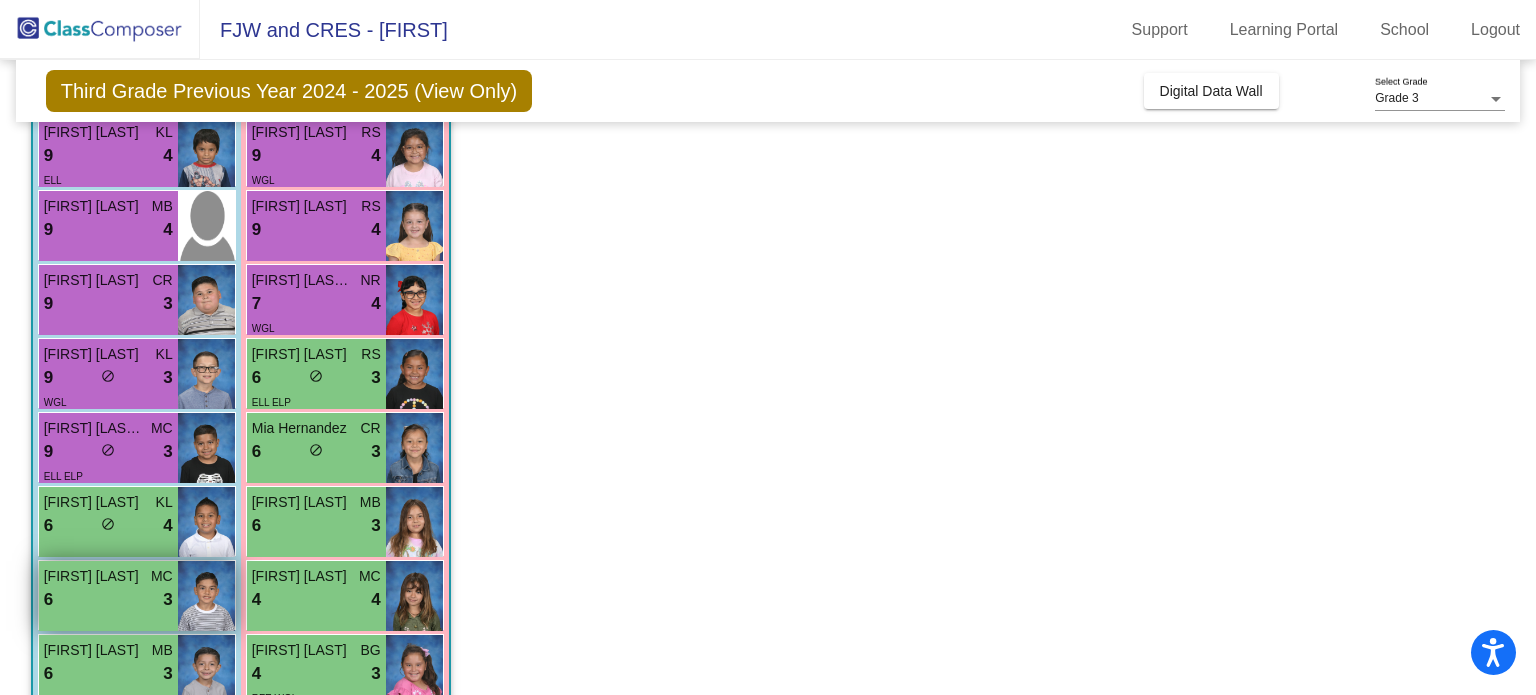 click on "6 lock do_not_disturb_alt 3" at bounding box center (108, 600) 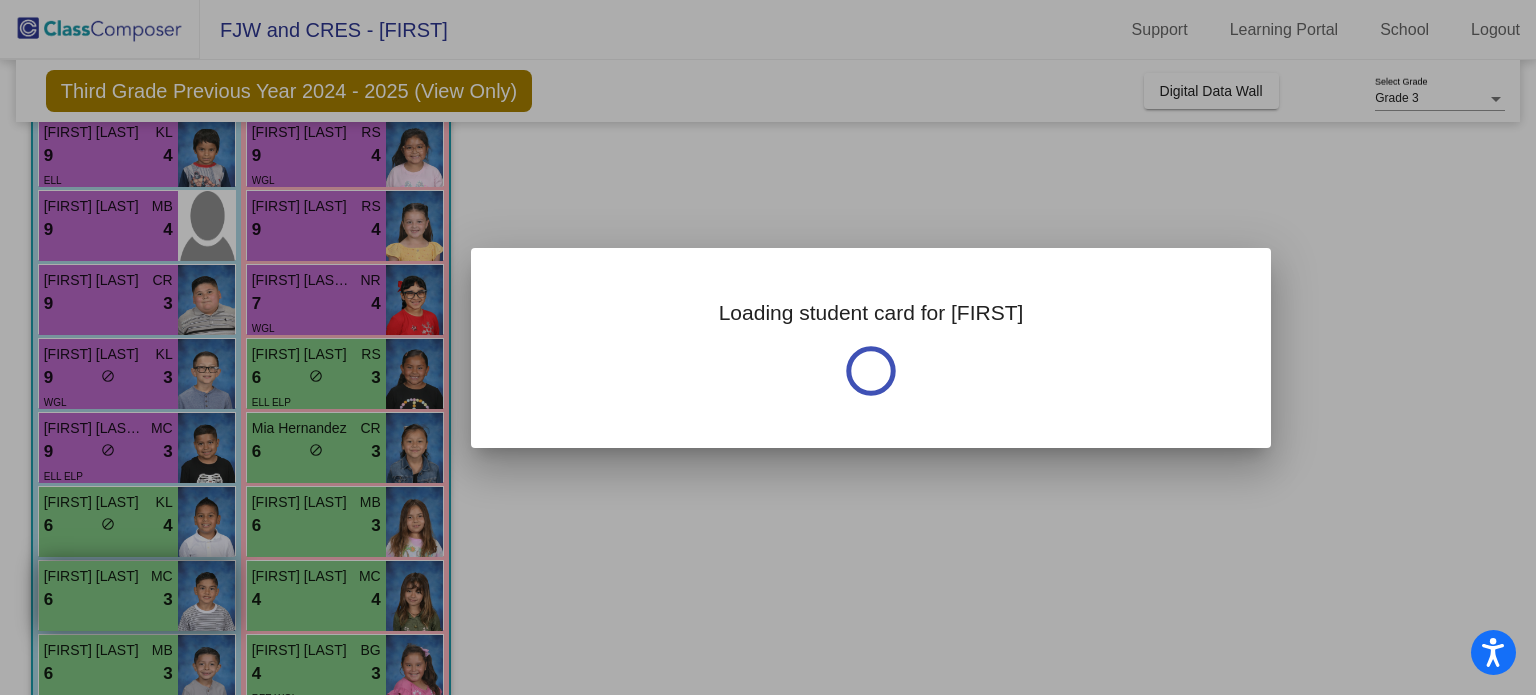 click at bounding box center (768, 347) 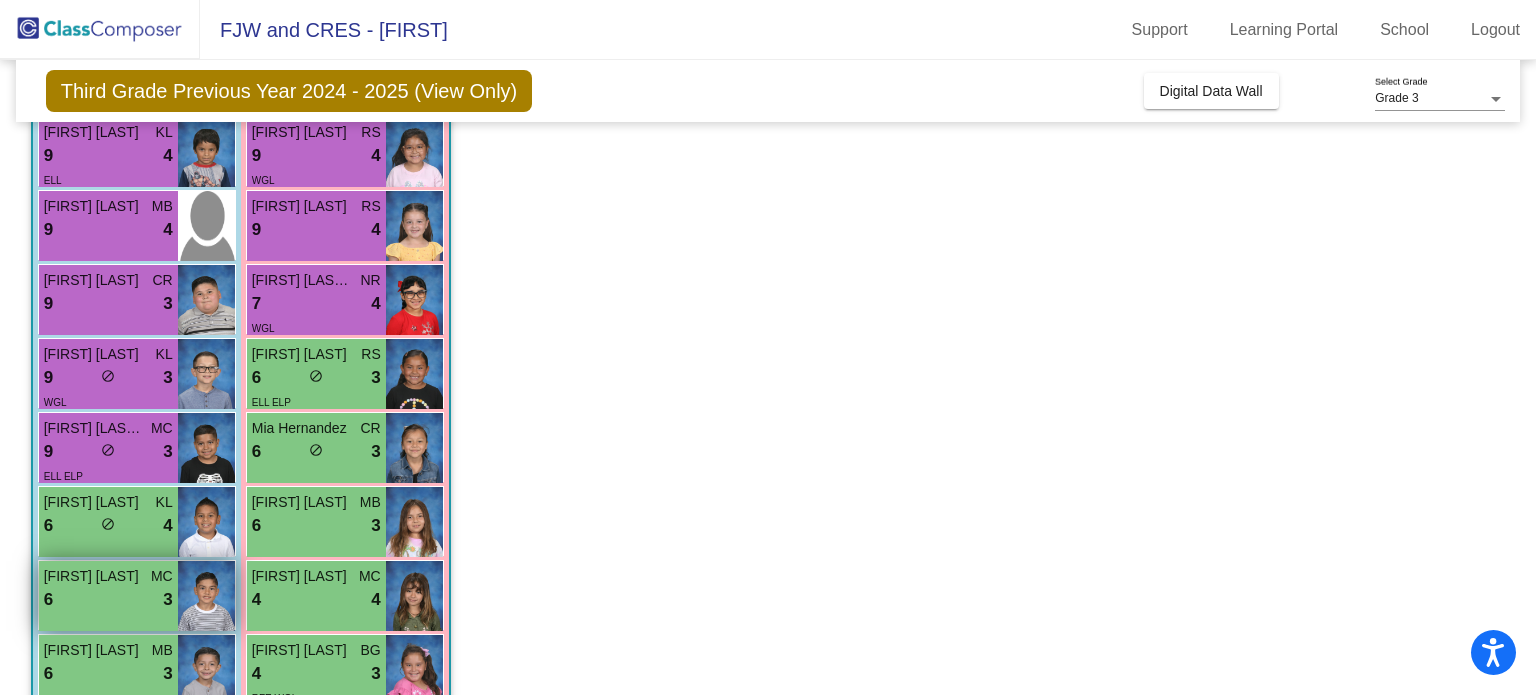 click on "6 lock do_not_disturb_alt 3" at bounding box center [108, 600] 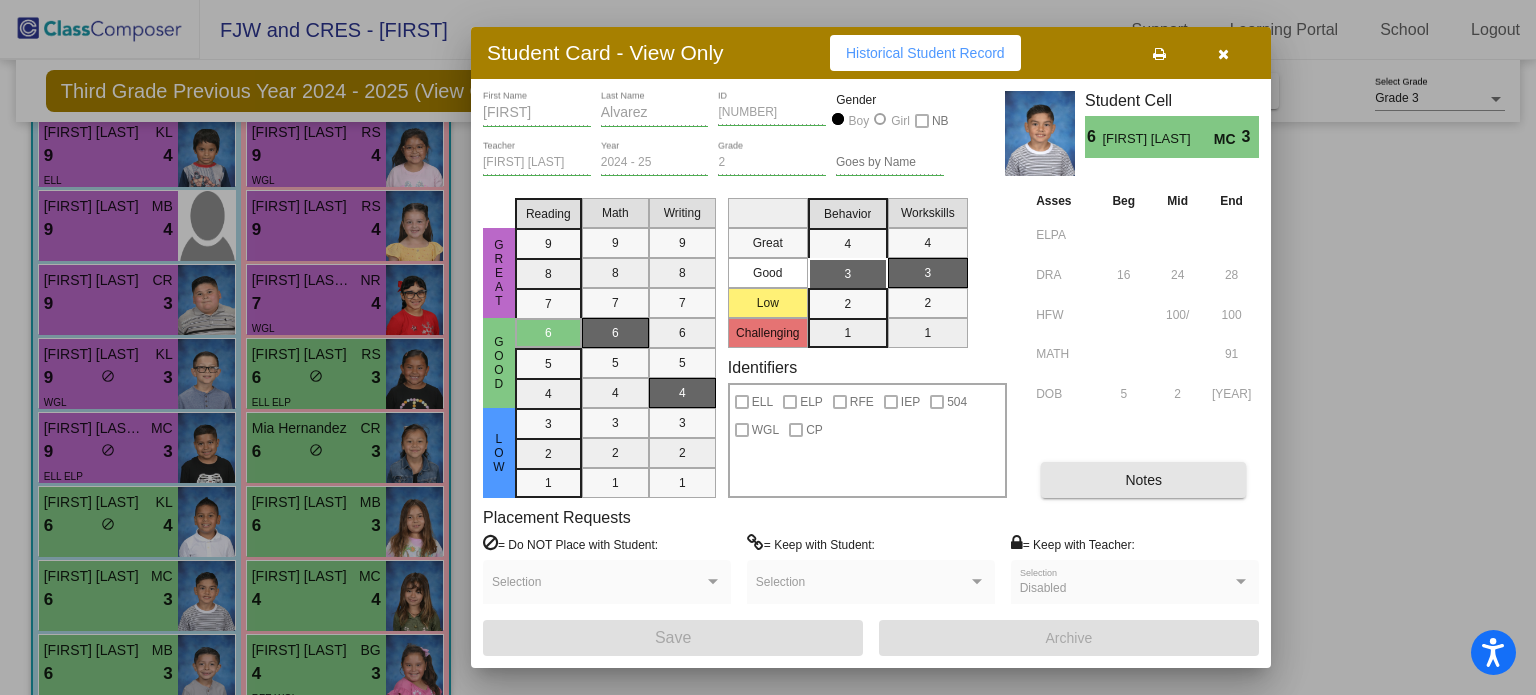 click on "Notes" at bounding box center [1143, 480] 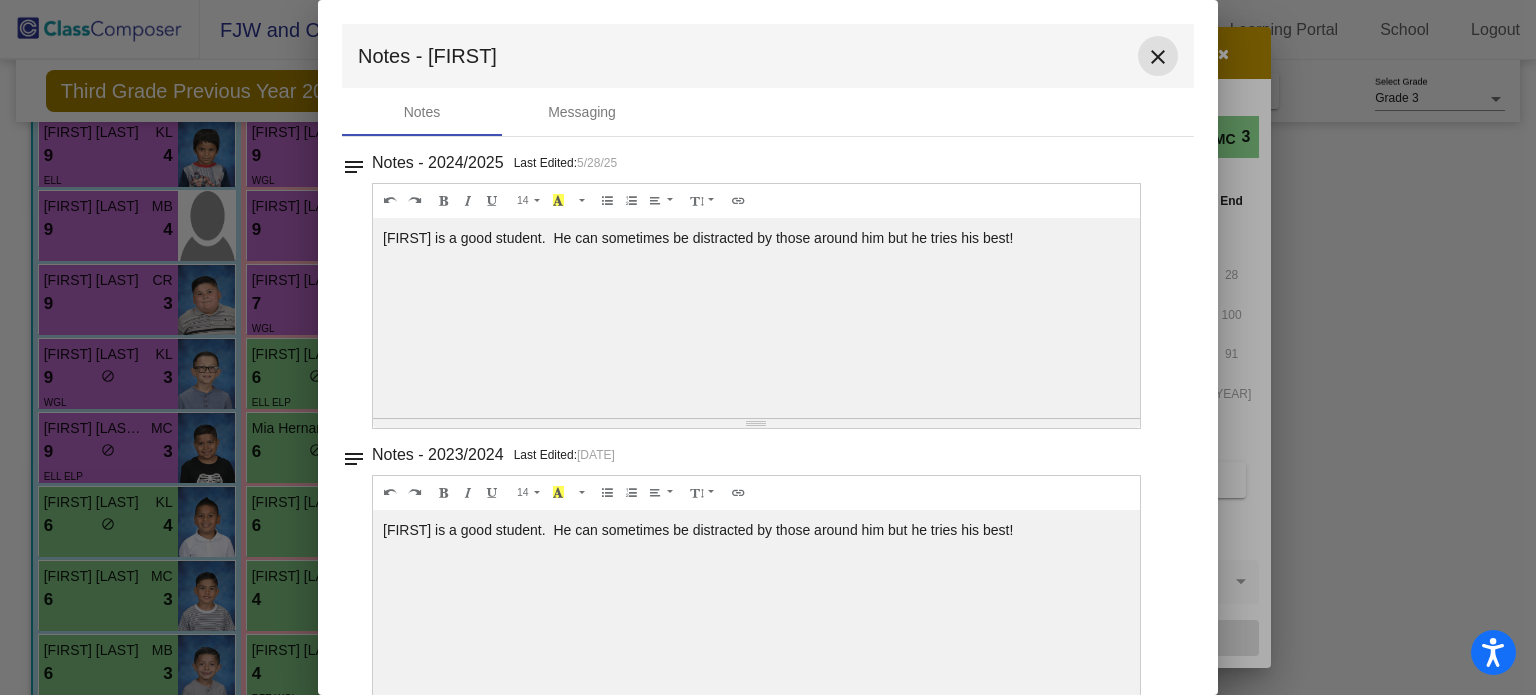 click on "close" at bounding box center (1158, 57) 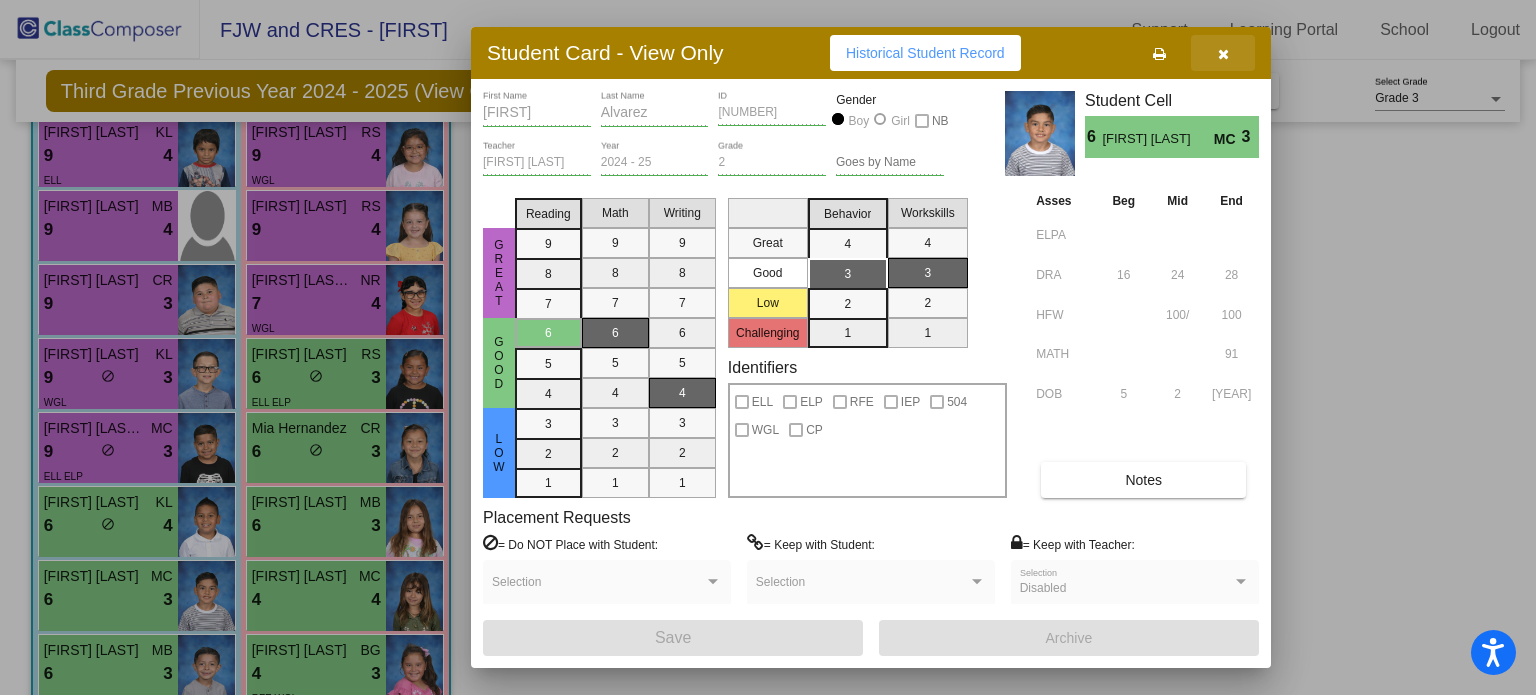 click at bounding box center [1223, 54] 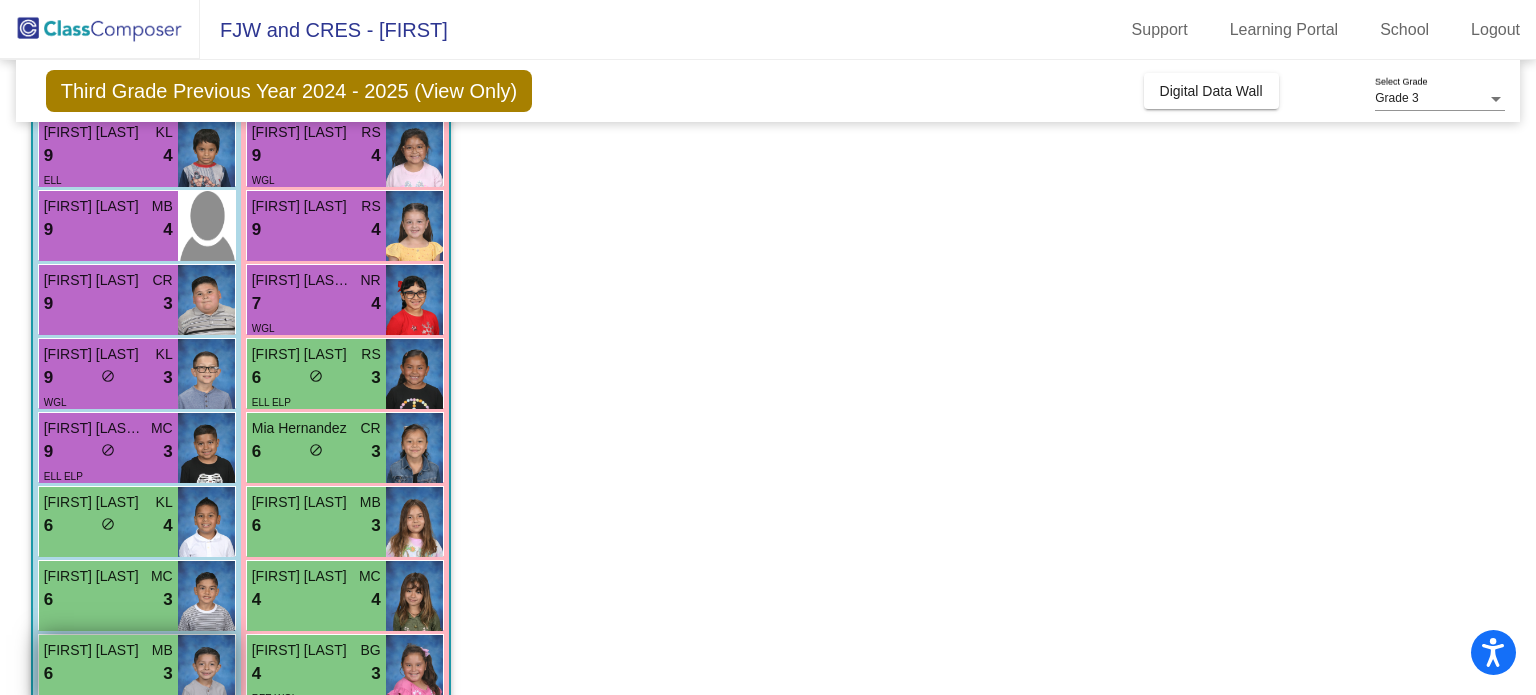 click on "6 lock do_not_disturb_alt 3" at bounding box center [108, 674] 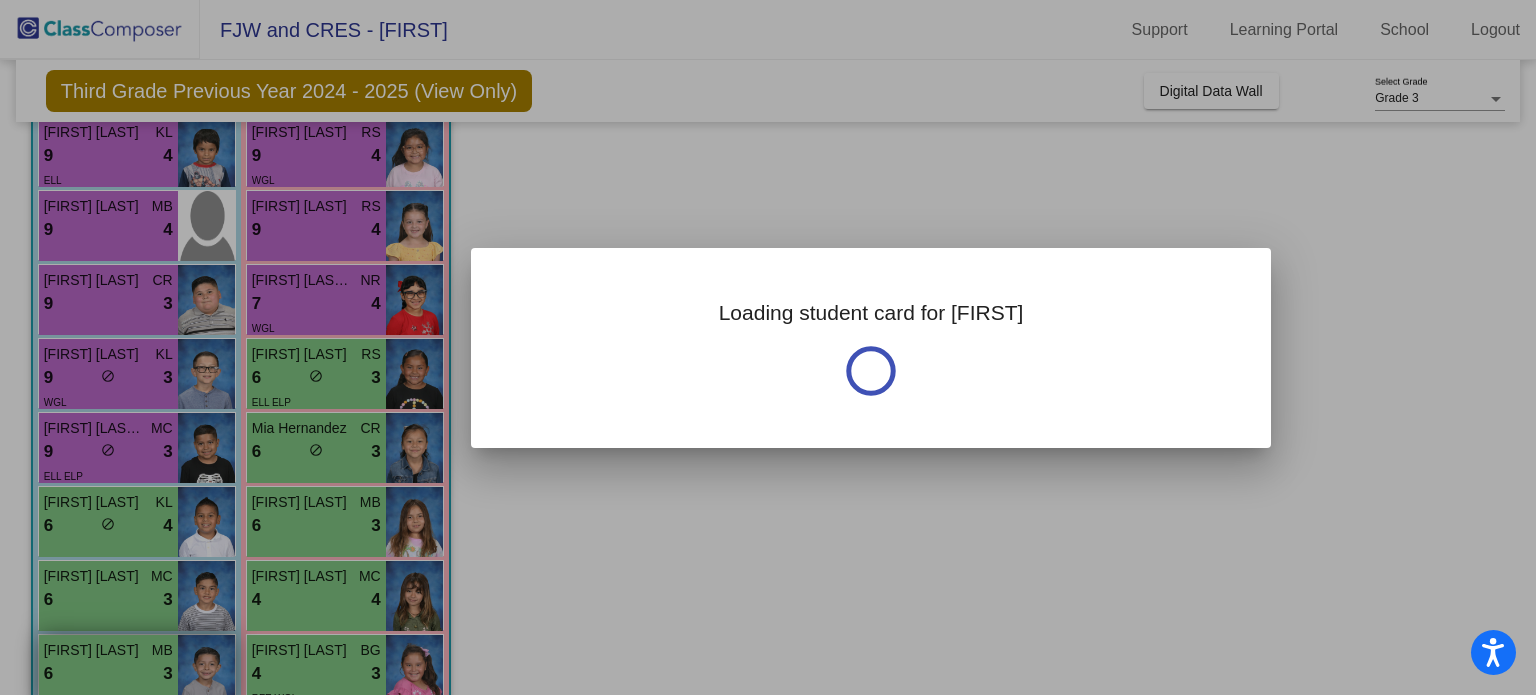 click at bounding box center [768, 347] 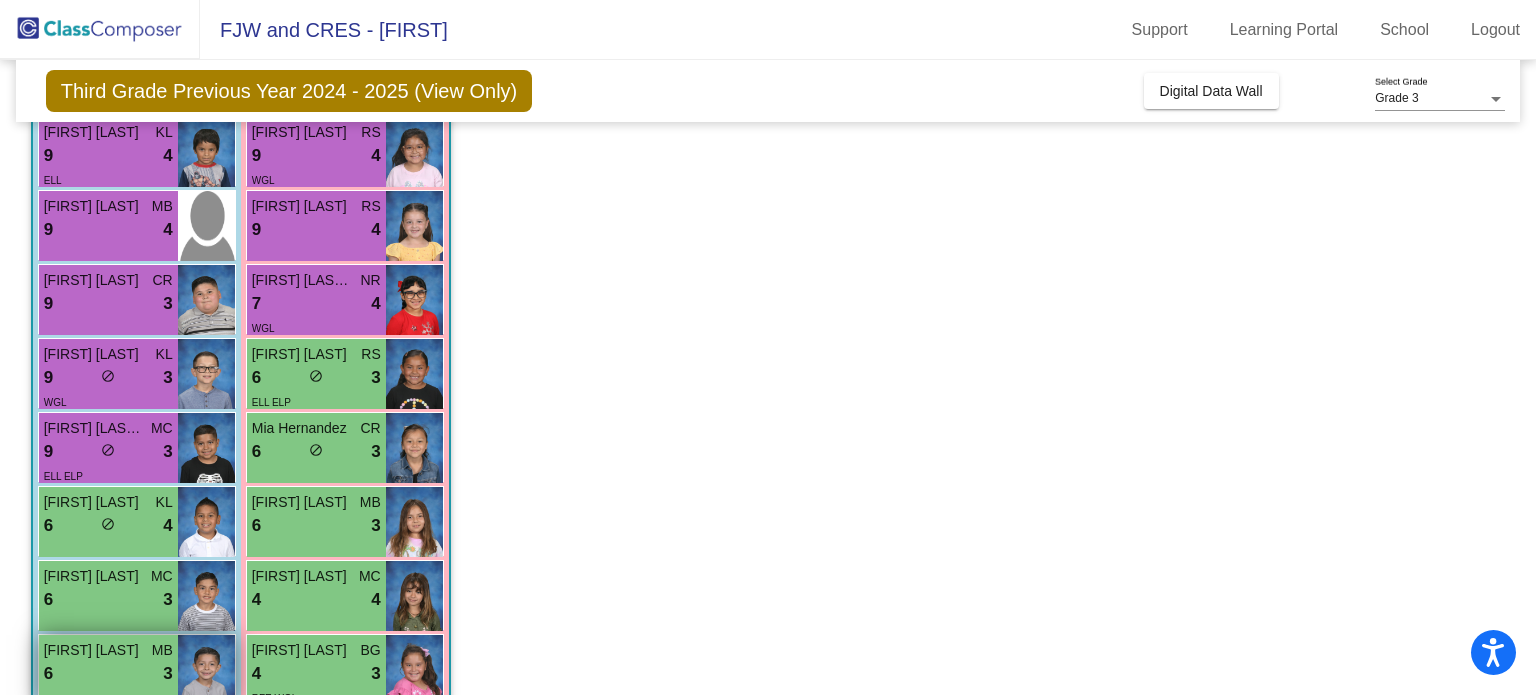 click on "6 lock do_not_disturb_alt 3" at bounding box center (108, 674) 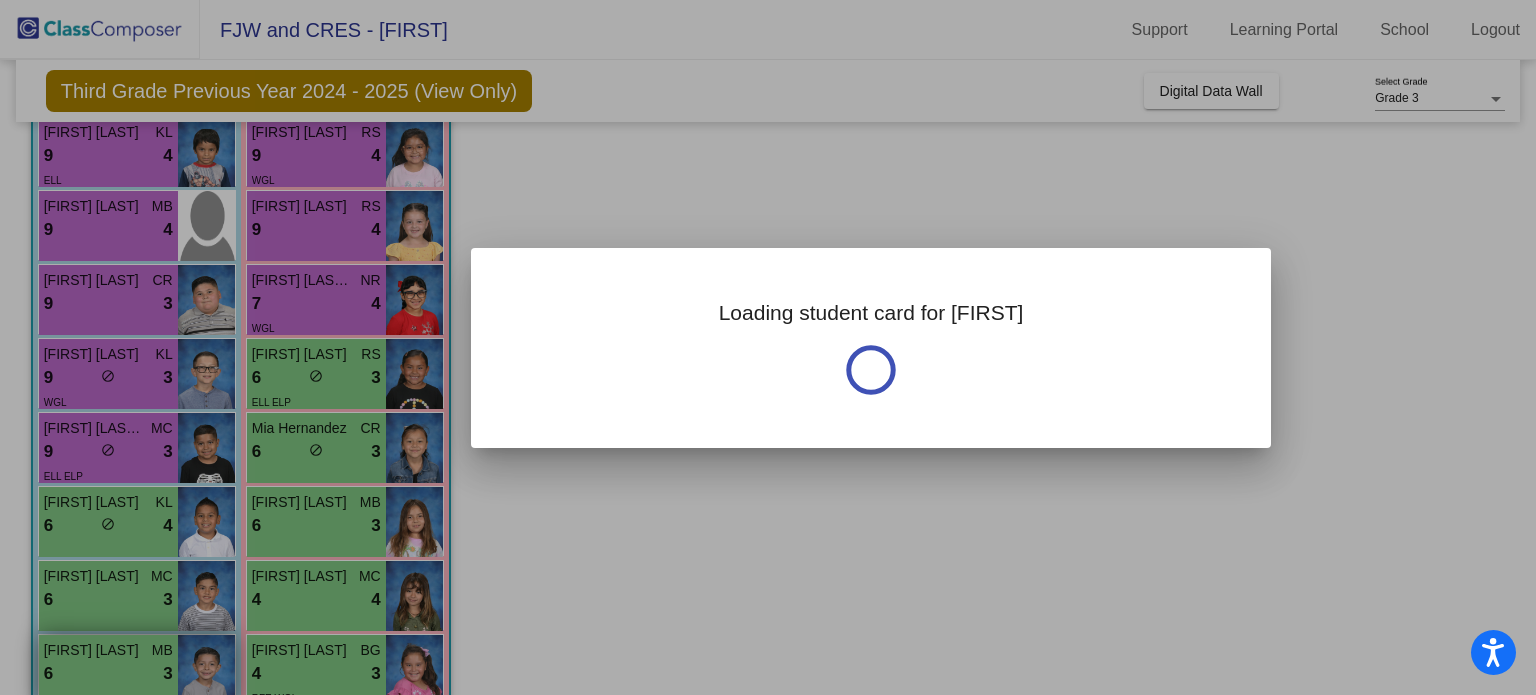 click at bounding box center (768, 347) 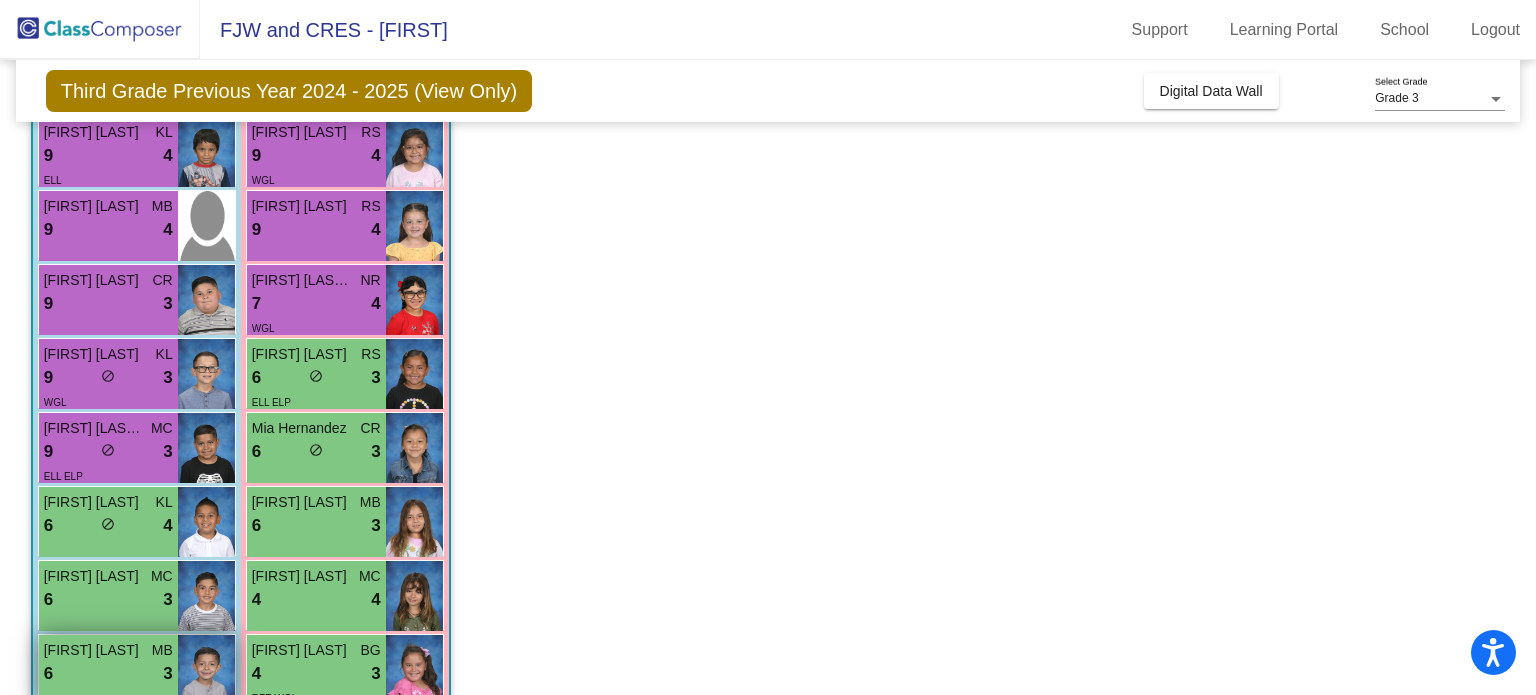 click on "6 lock do_not_disturb_alt 3" at bounding box center (108, 674) 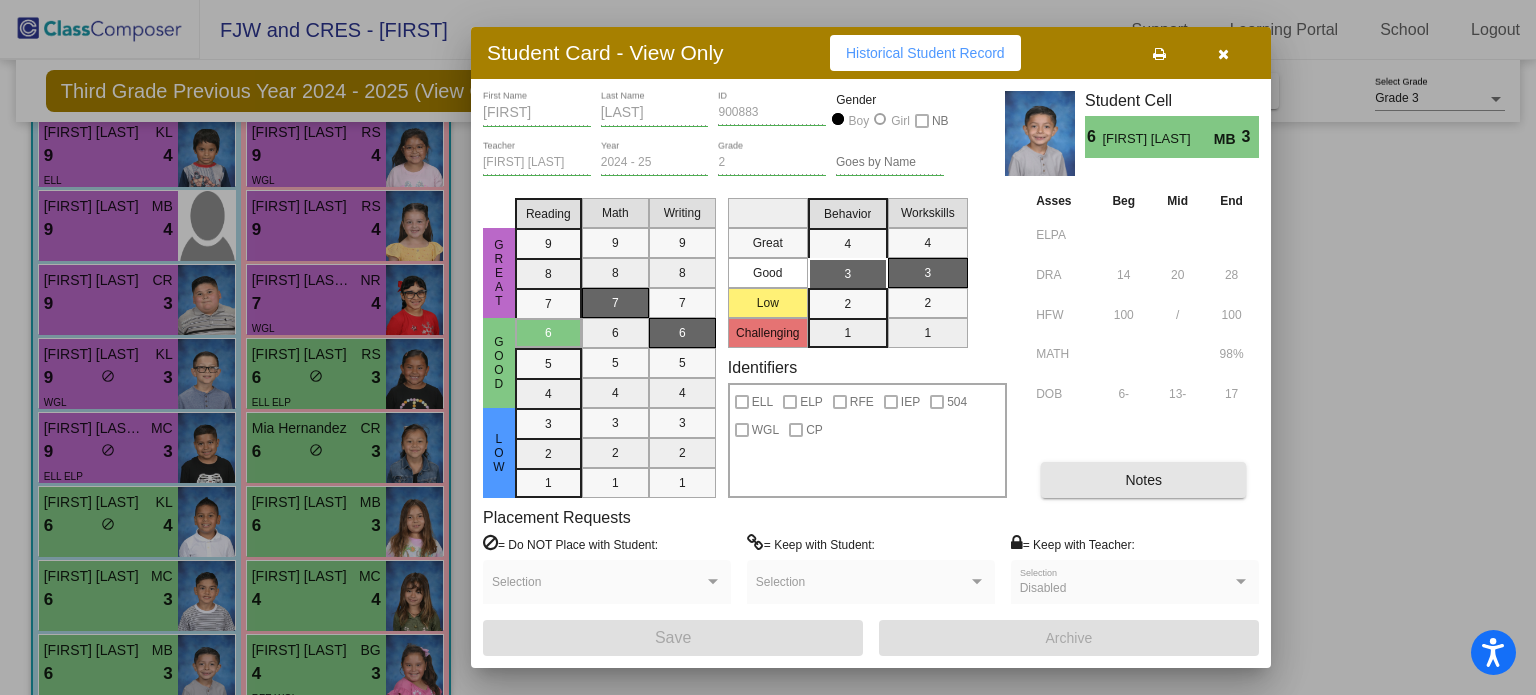 click on "Notes" at bounding box center (1143, 480) 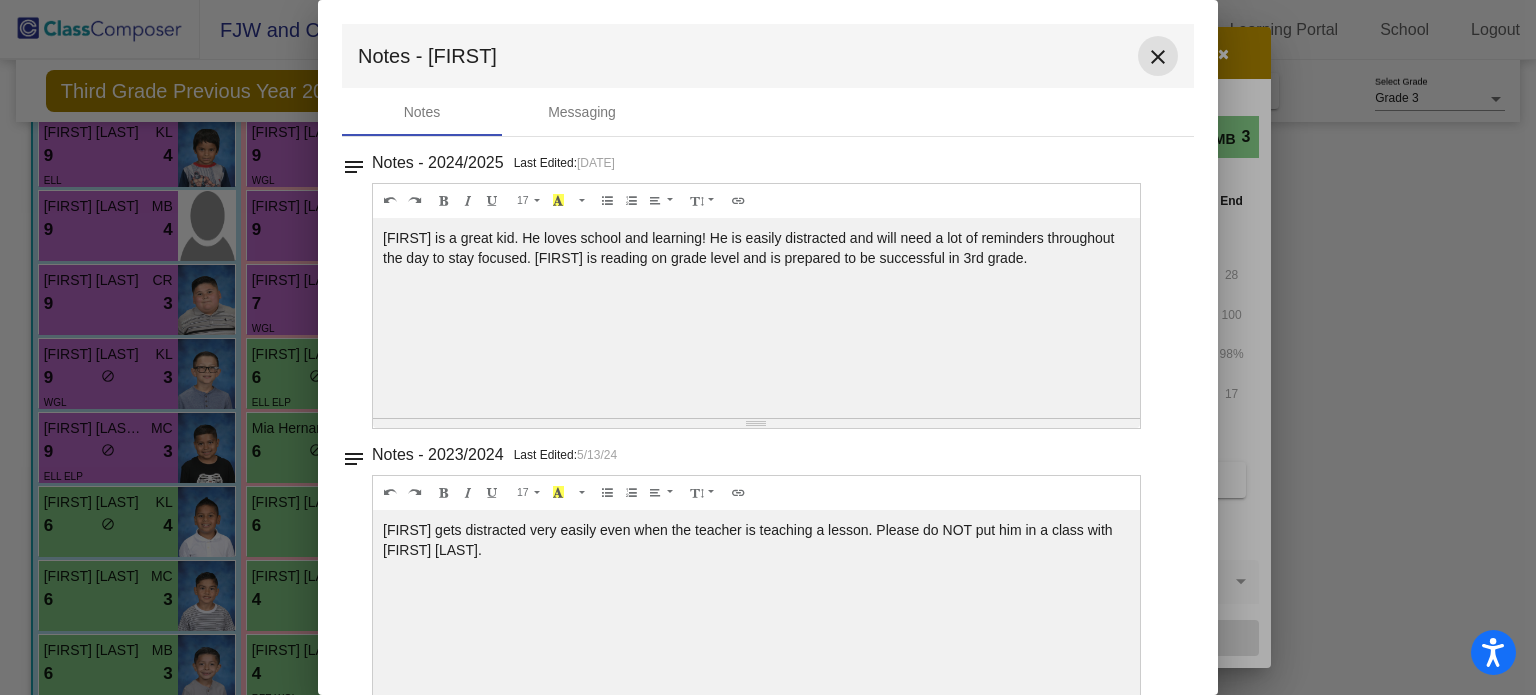 click on "close" at bounding box center (1158, 57) 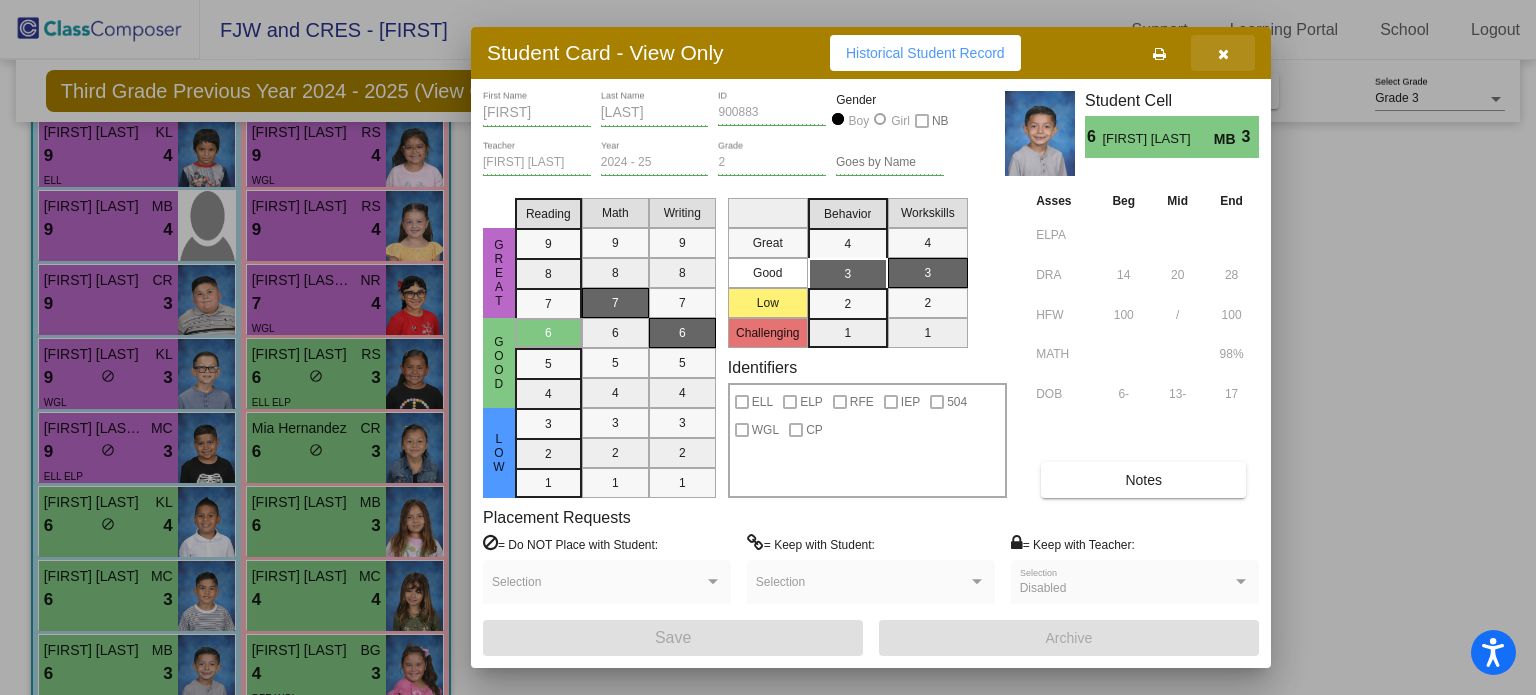 click at bounding box center [1223, 54] 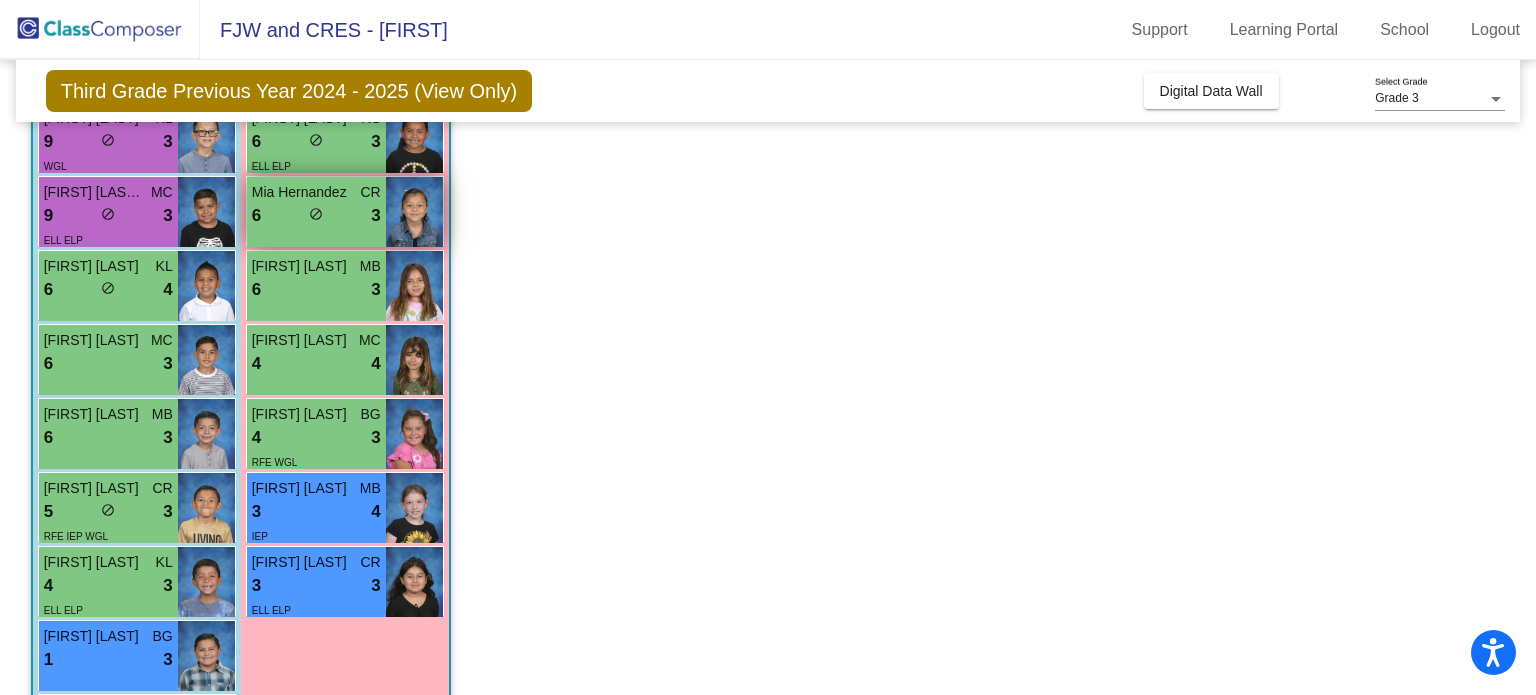 scroll, scrollTop: 439, scrollLeft: 0, axis: vertical 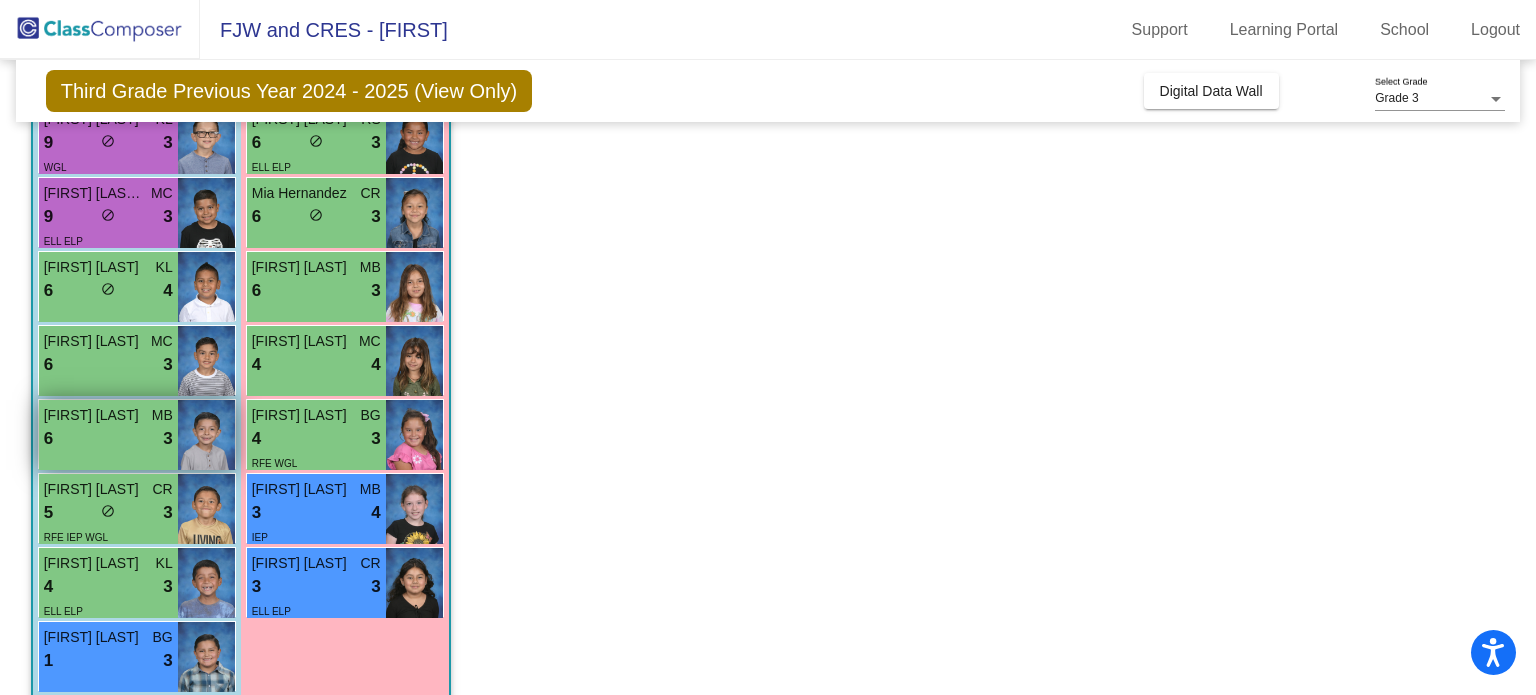 click on "6 lock do_not_disturb_alt 3" at bounding box center (108, 439) 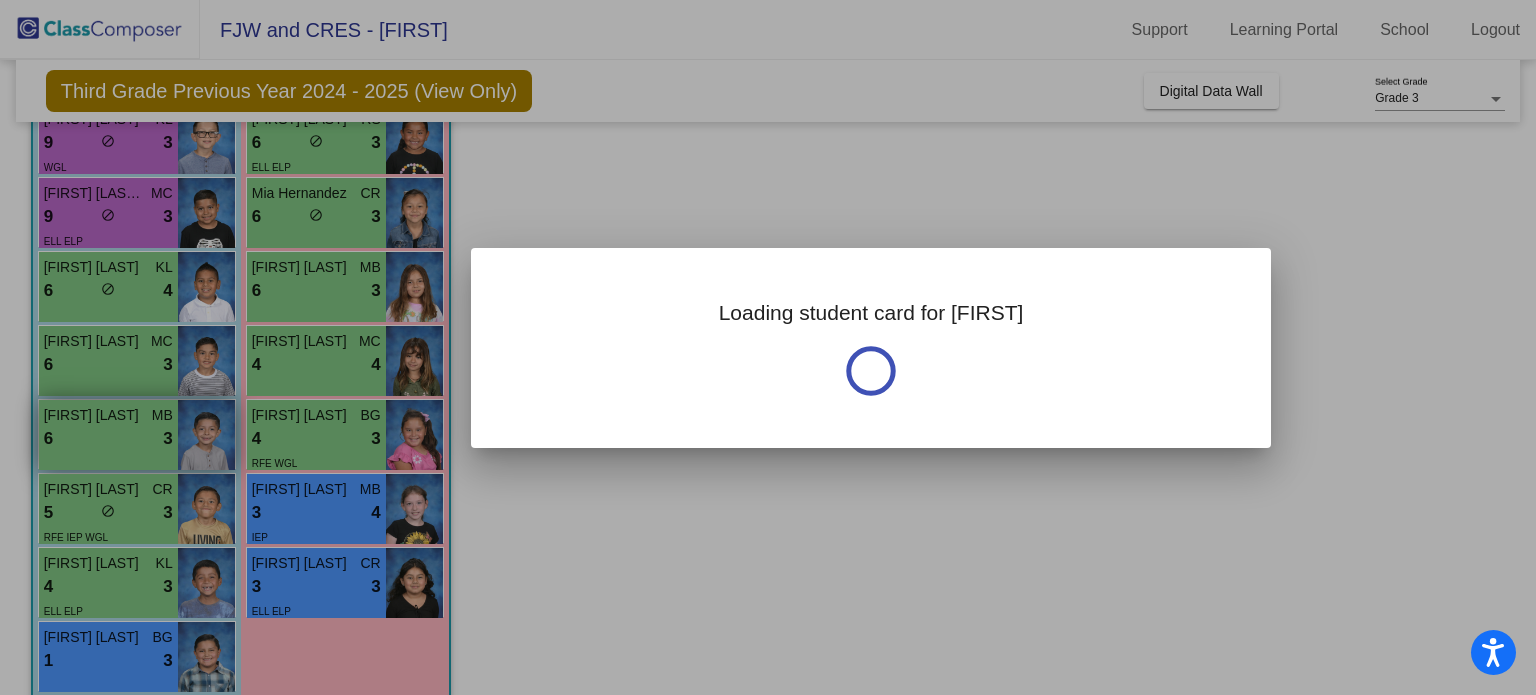 click at bounding box center [768, 347] 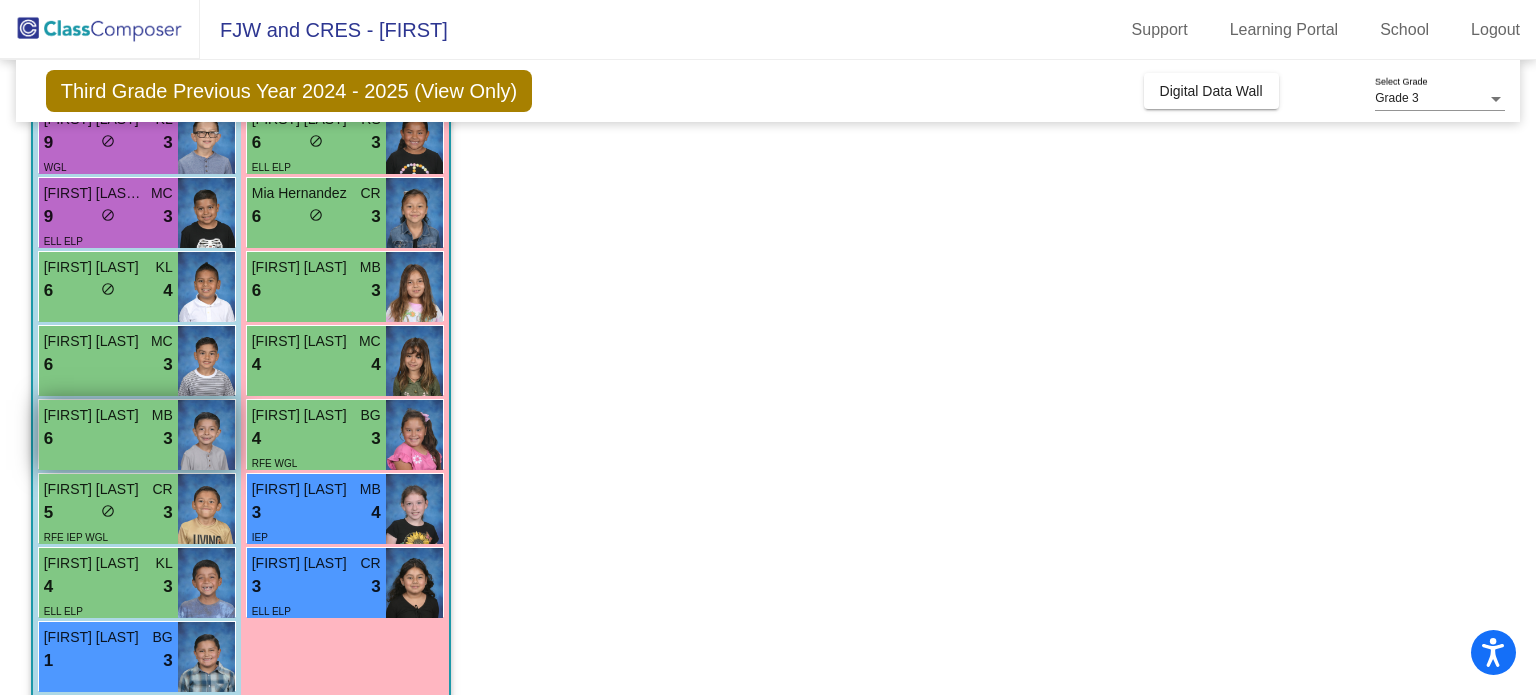 click on "6 lock do_not_disturb_alt 3" at bounding box center (108, 439) 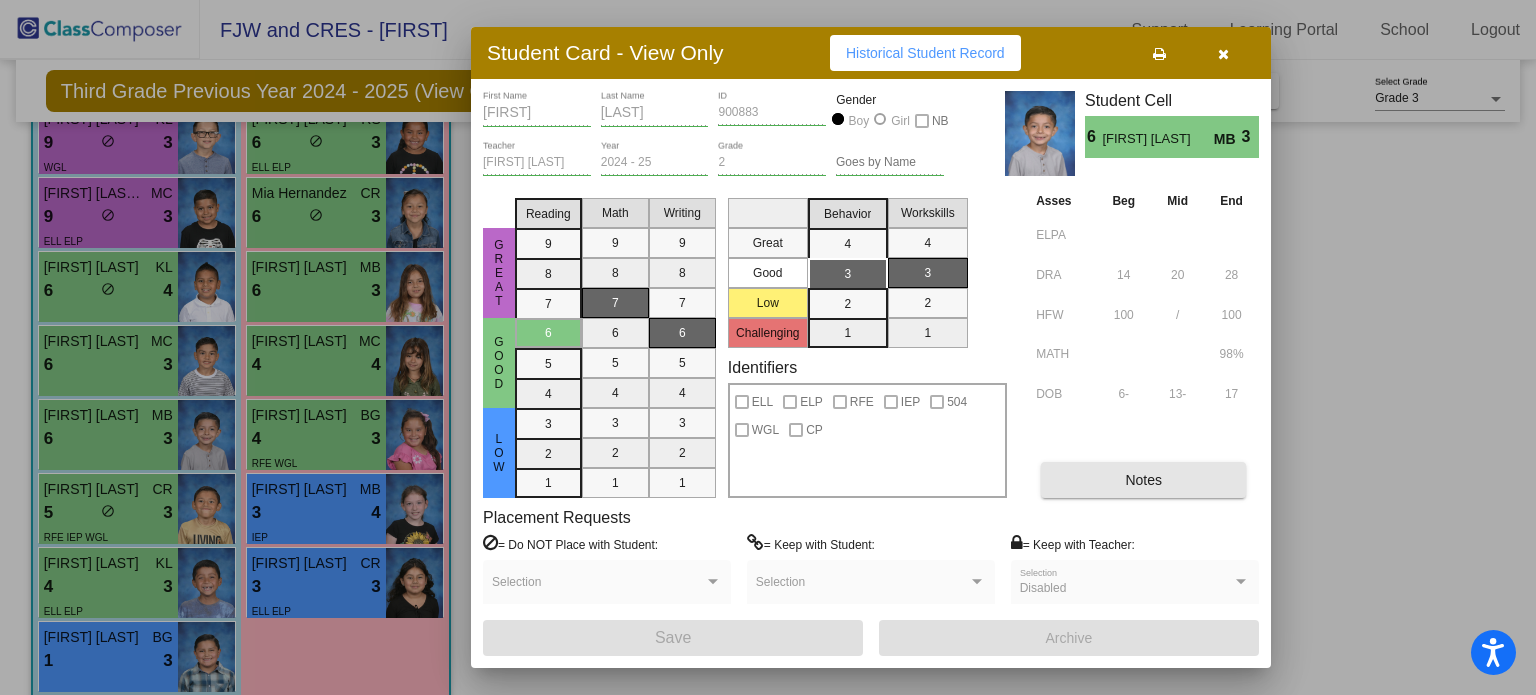 click on "Notes" at bounding box center (1143, 480) 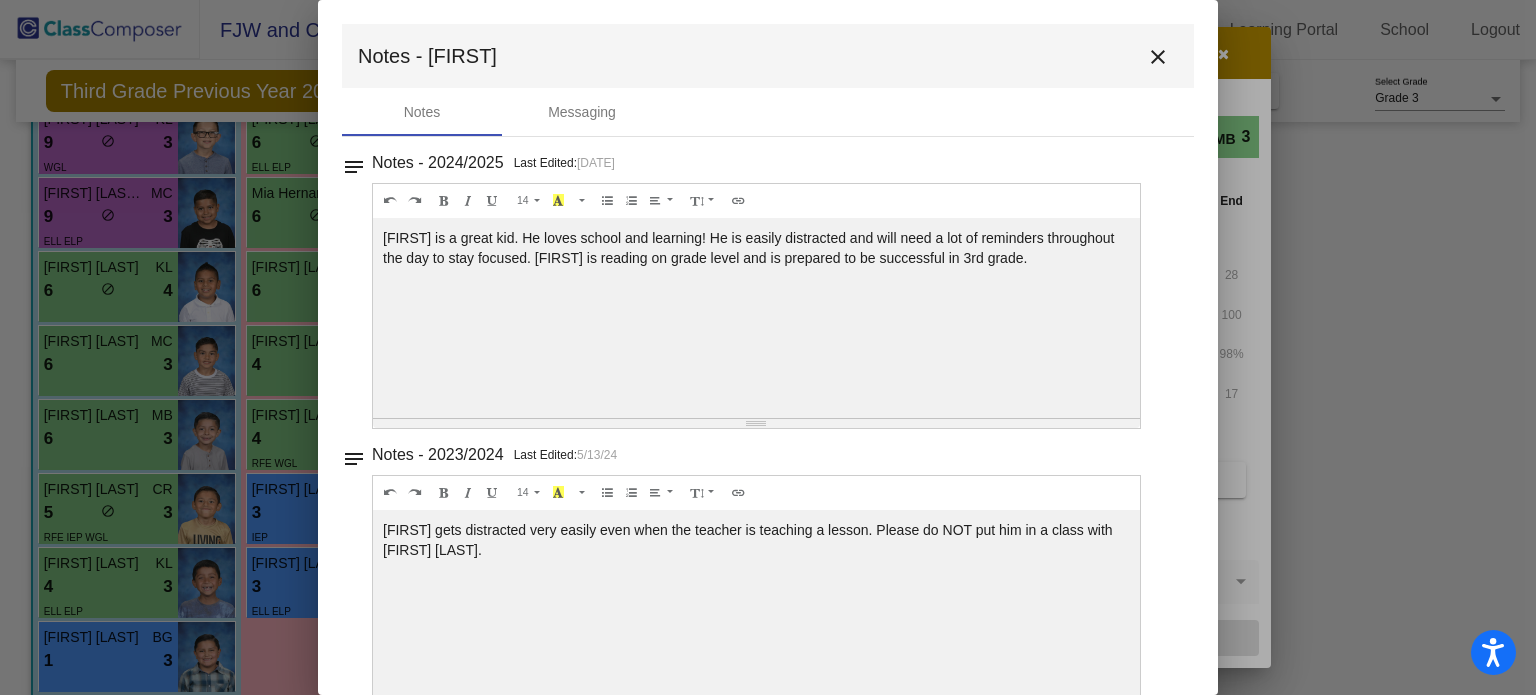 click at bounding box center (768, 347) 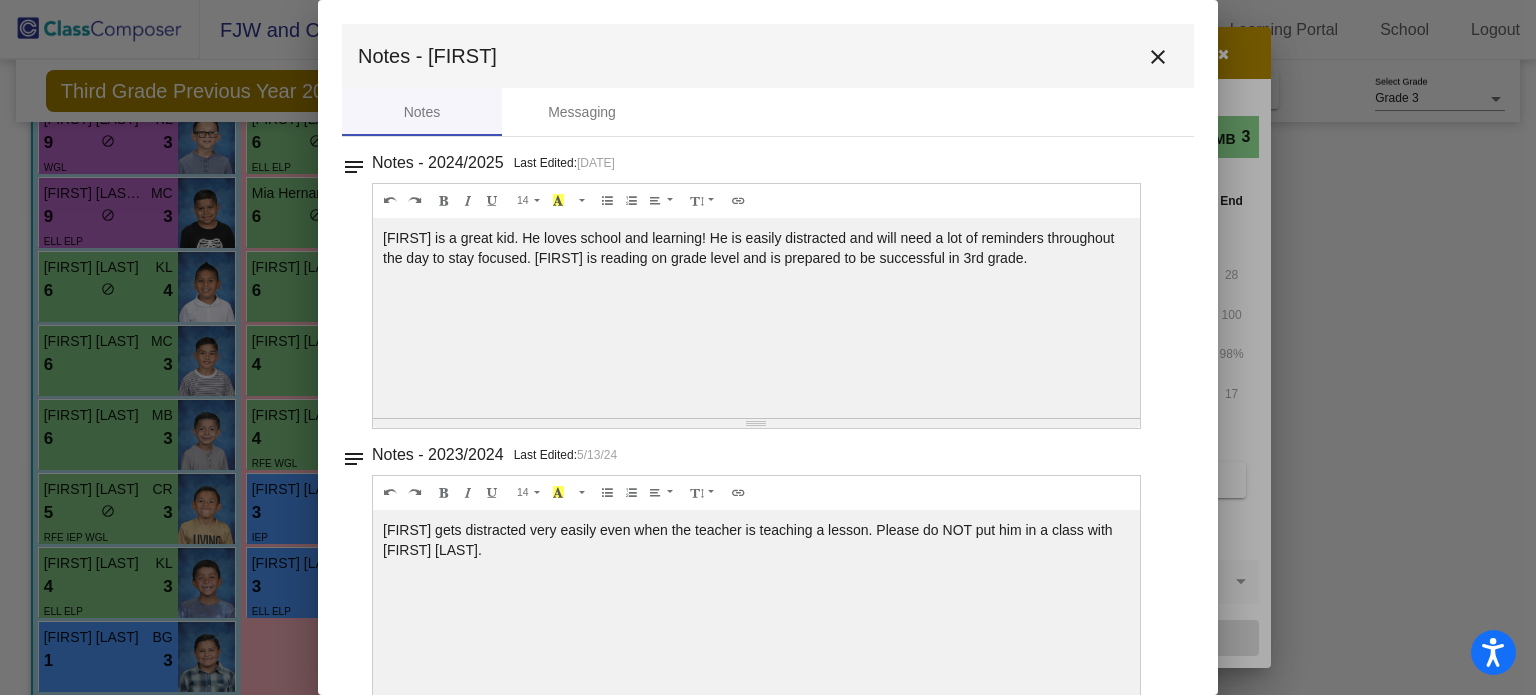 click at bounding box center [768, 347] 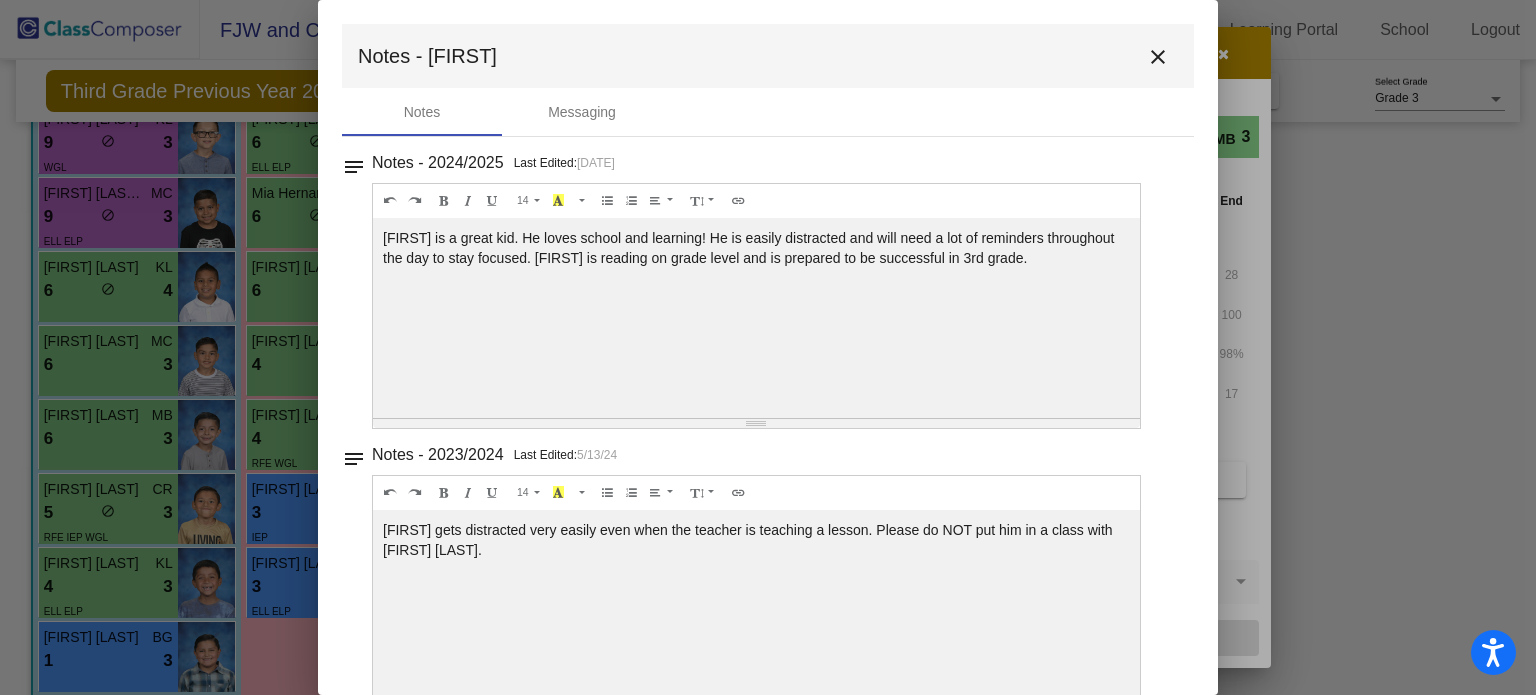 click at bounding box center (768, 347) 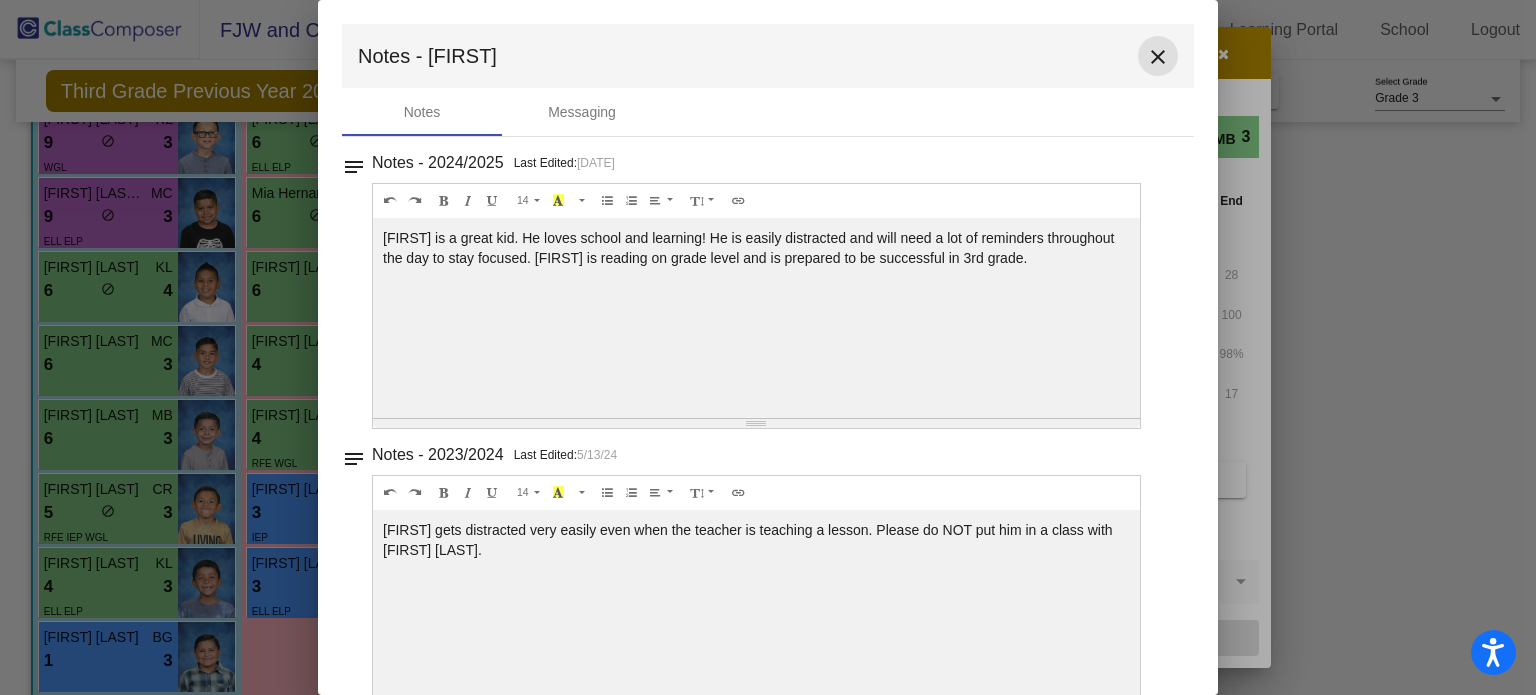 click on "close" at bounding box center [1158, 57] 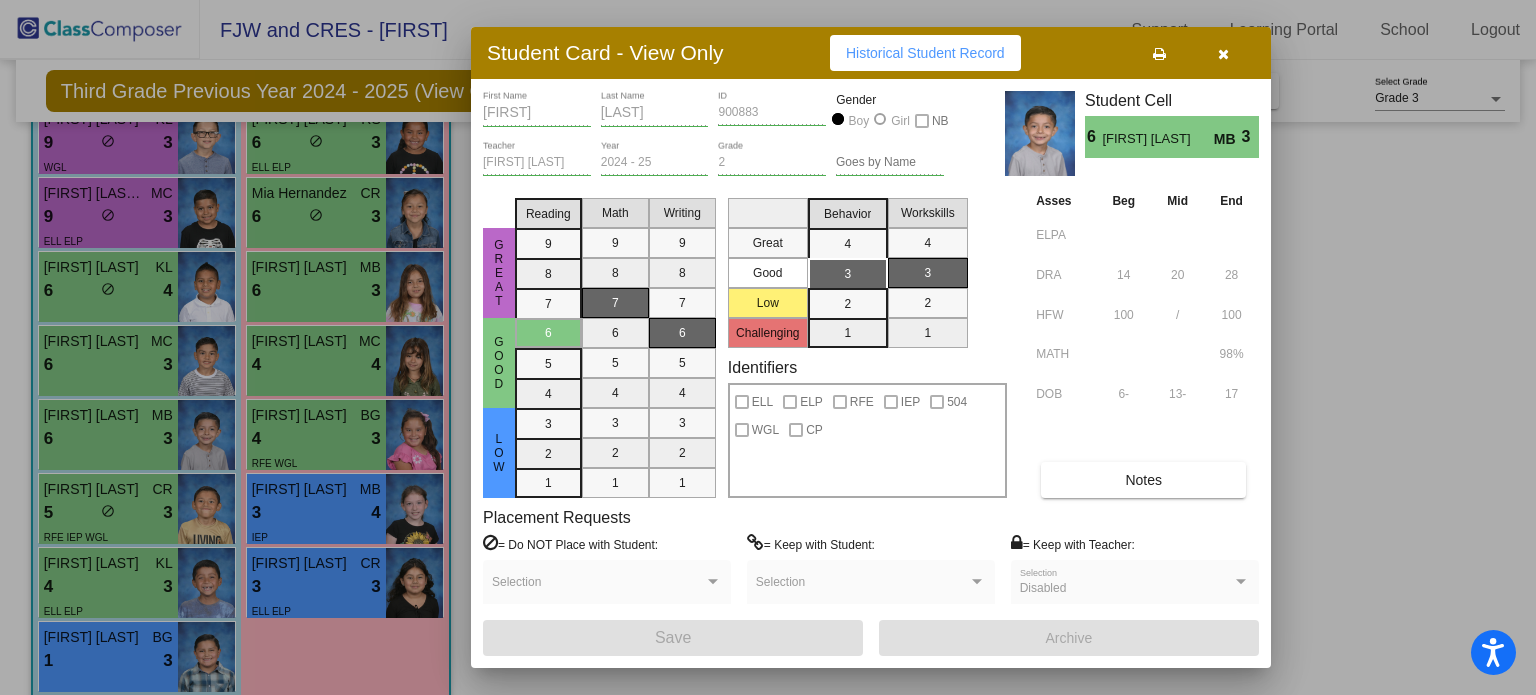 click at bounding box center [768, 347] 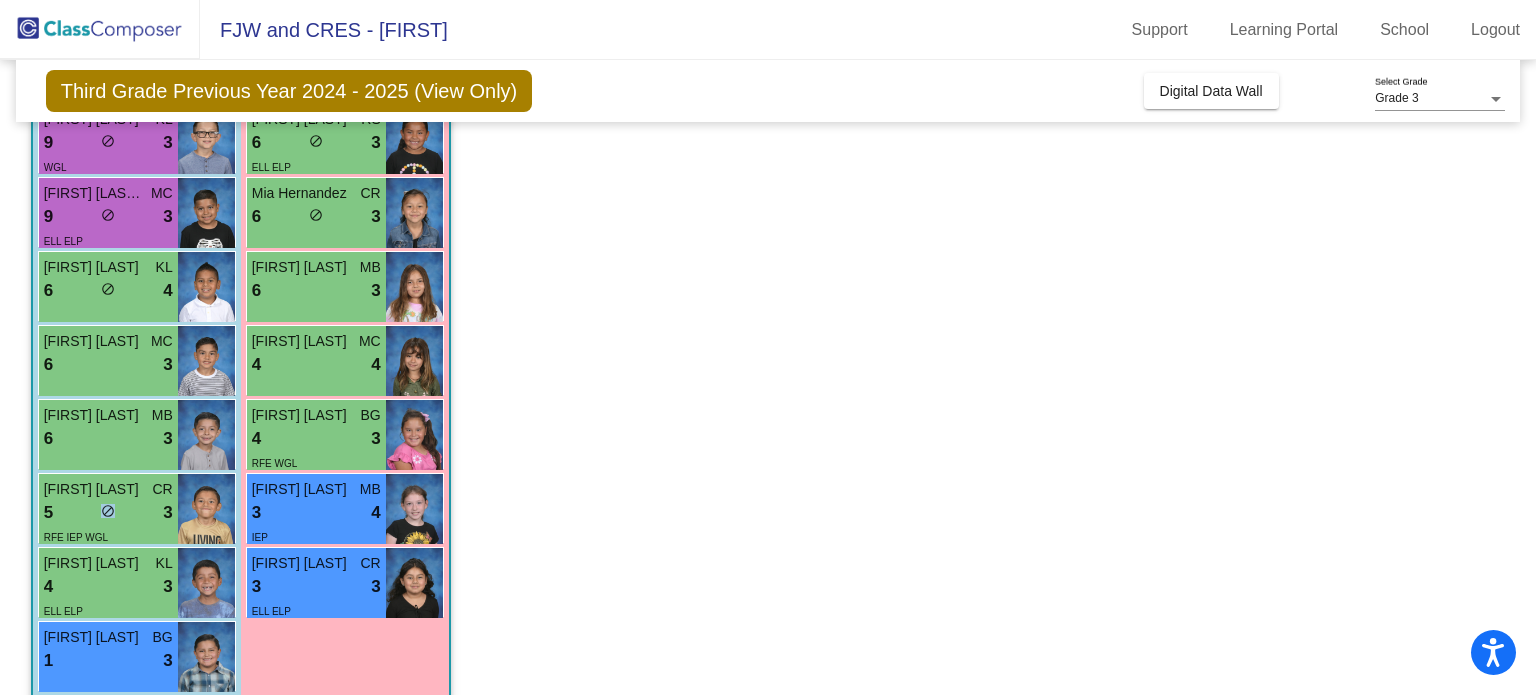 click on "5 lock do_not_disturb_alt 3" at bounding box center [108, 513] 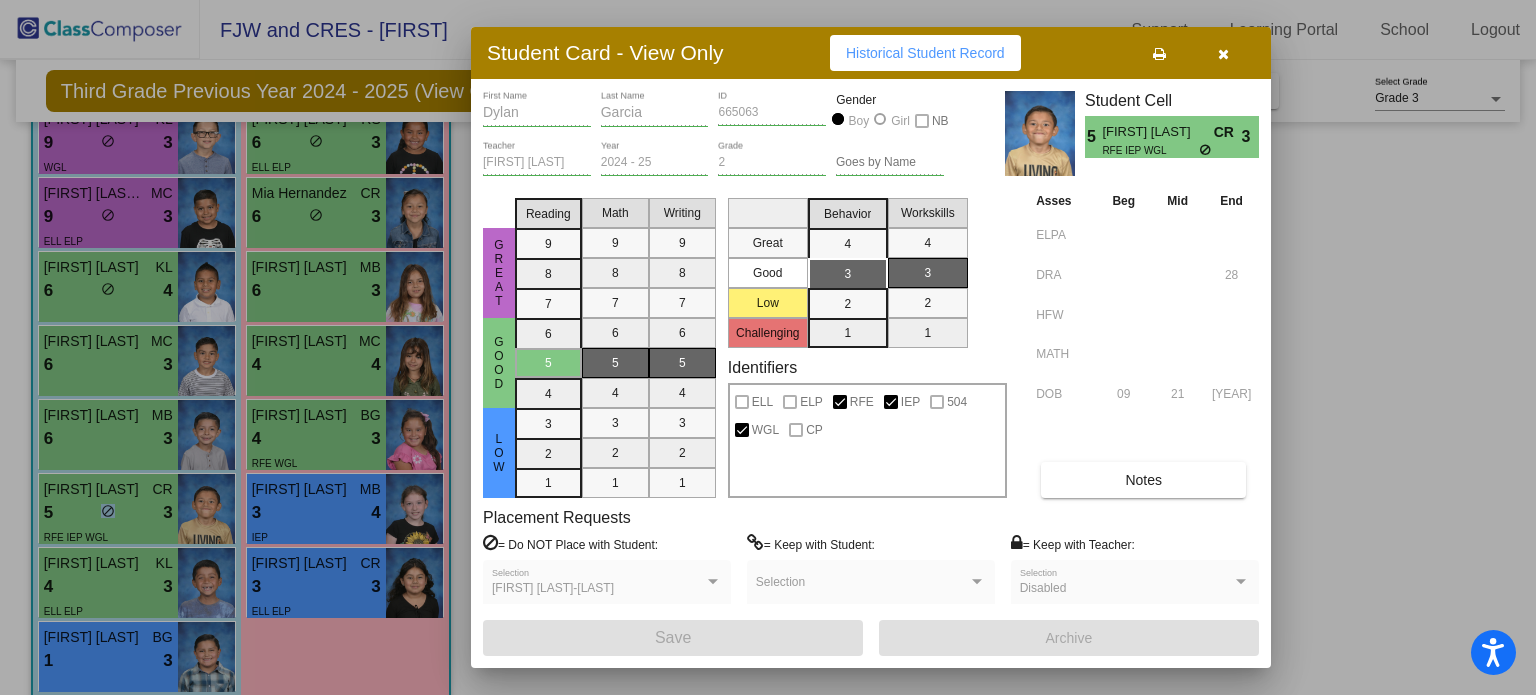 click on "Notes" at bounding box center (1143, 480) 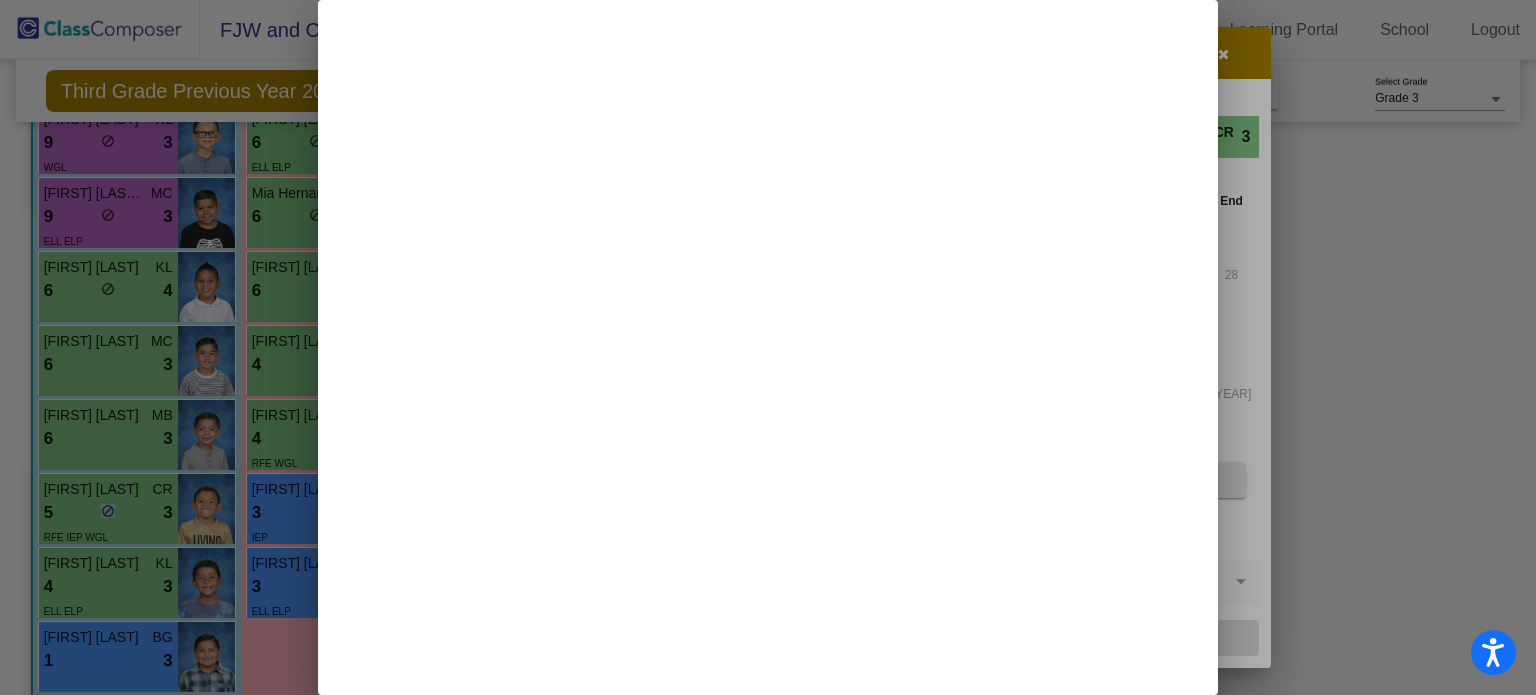 click at bounding box center (768, 347) 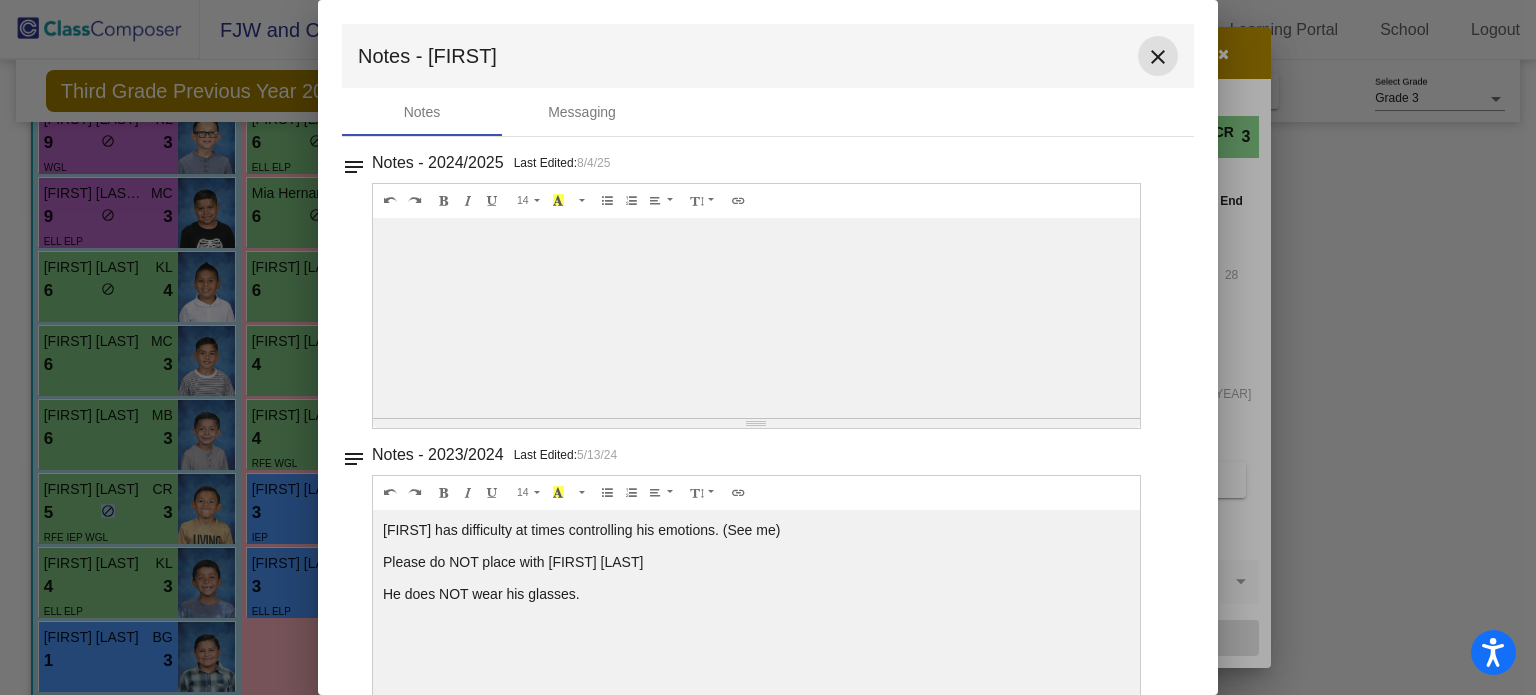 click on "close" at bounding box center [1158, 57] 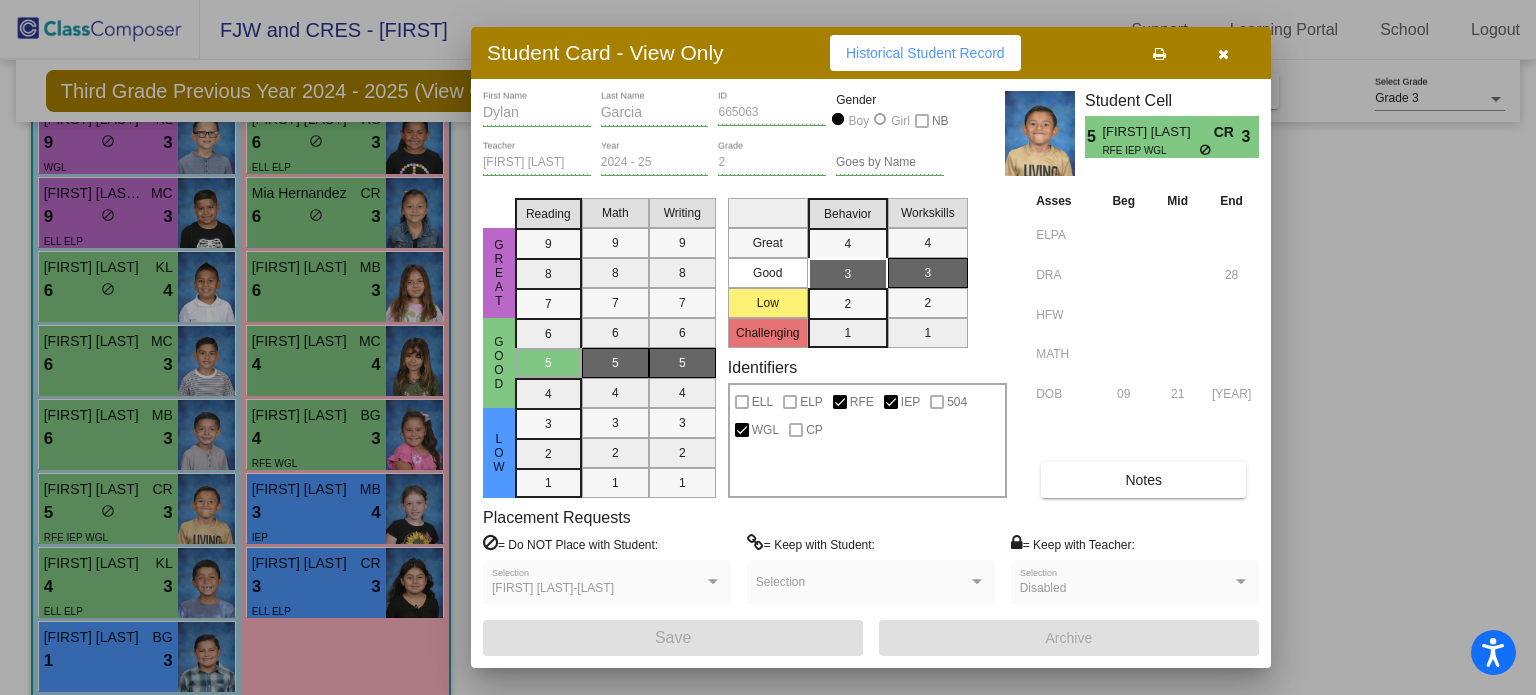 click at bounding box center (768, 347) 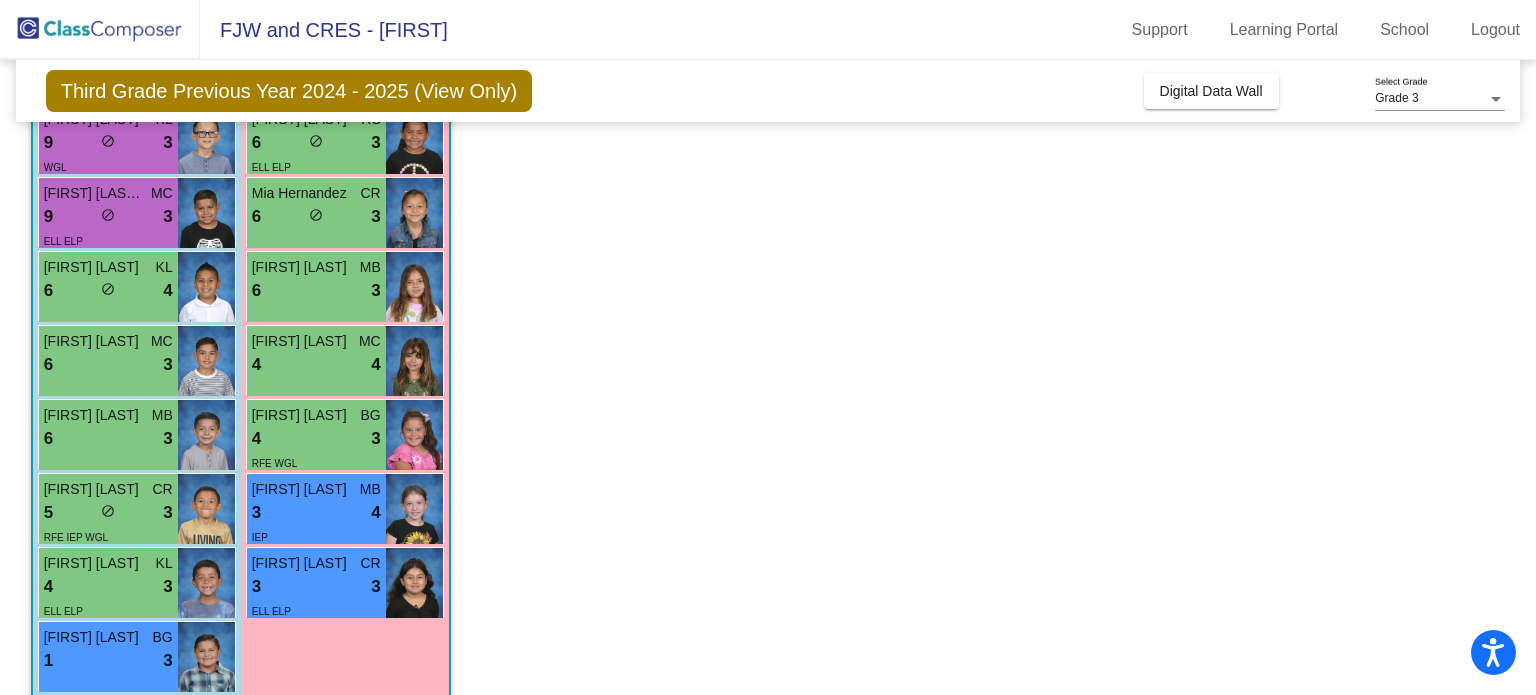 click on "6 lock do_not_disturb_alt 3" at bounding box center (108, 439) 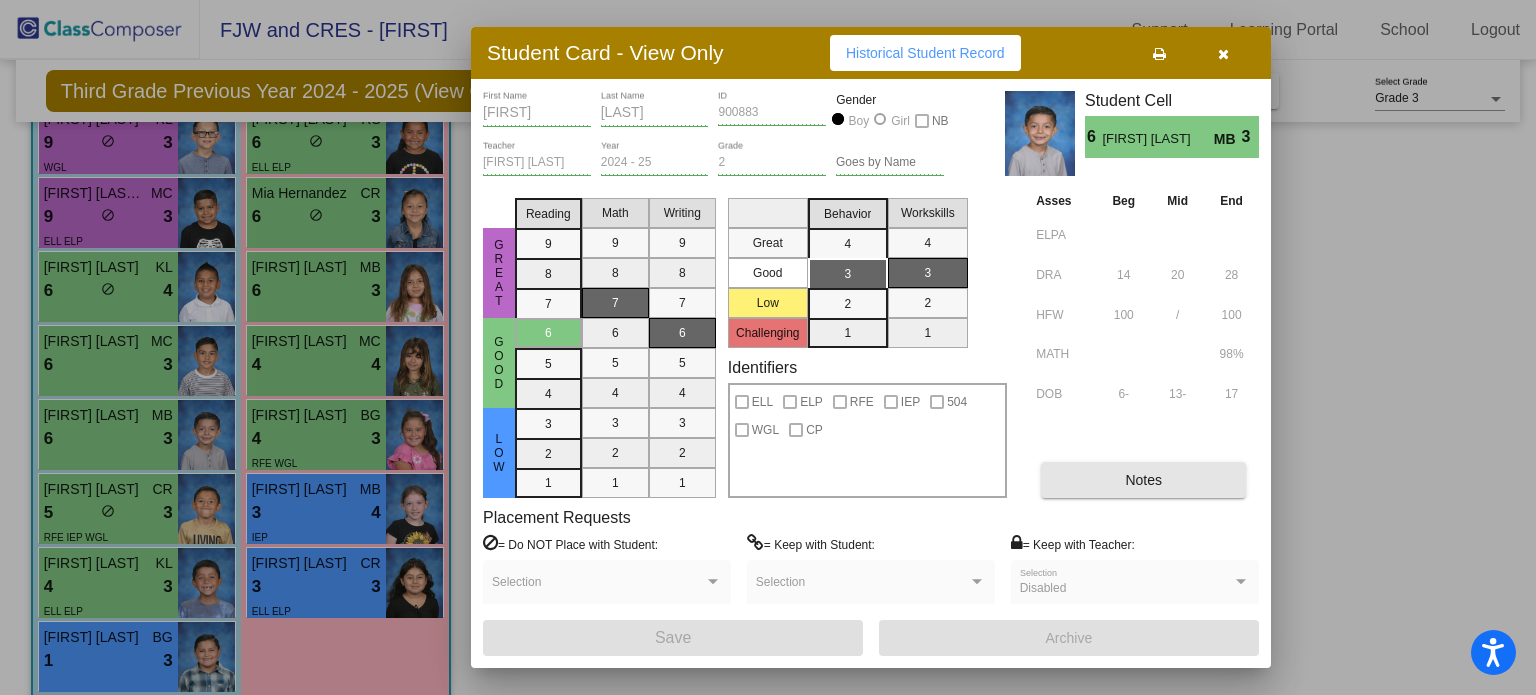 click on "Notes" at bounding box center (1143, 480) 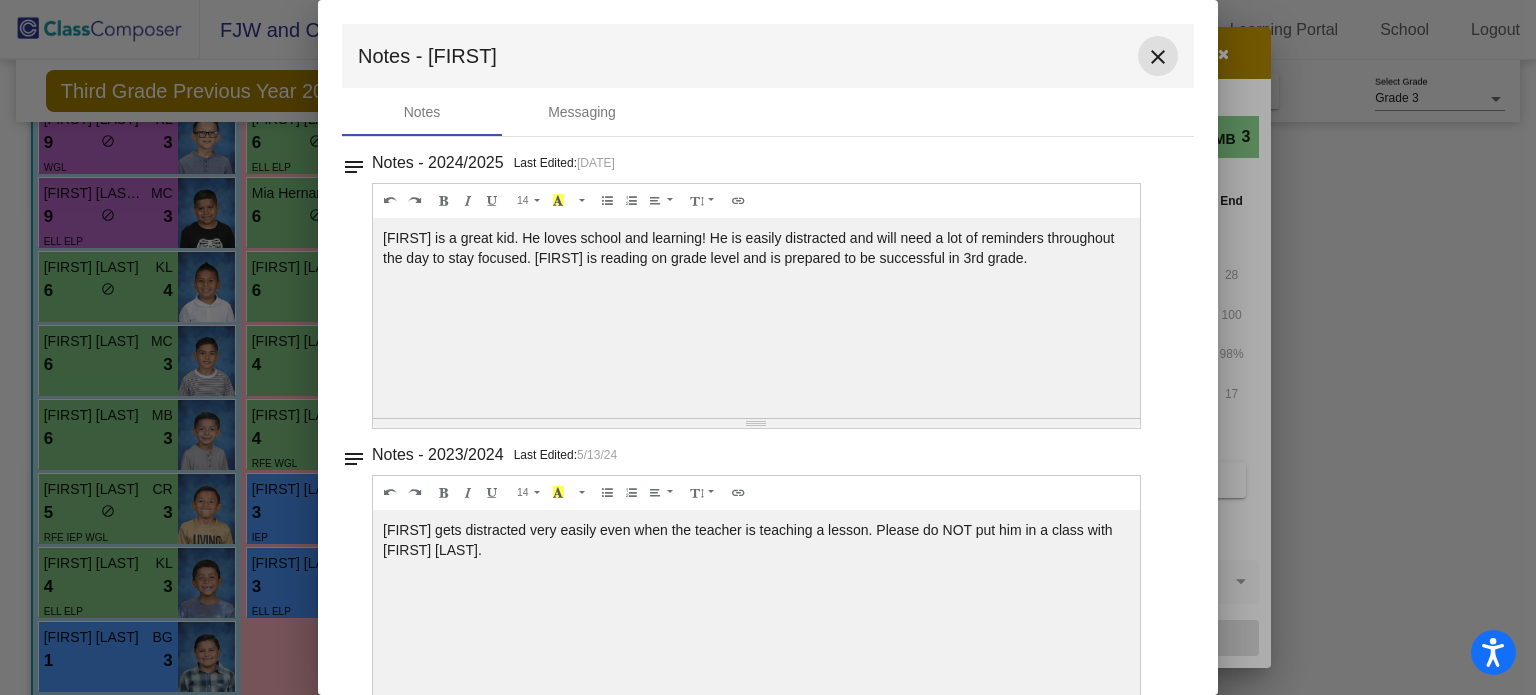 click on "close" at bounding box center (1158, 57) 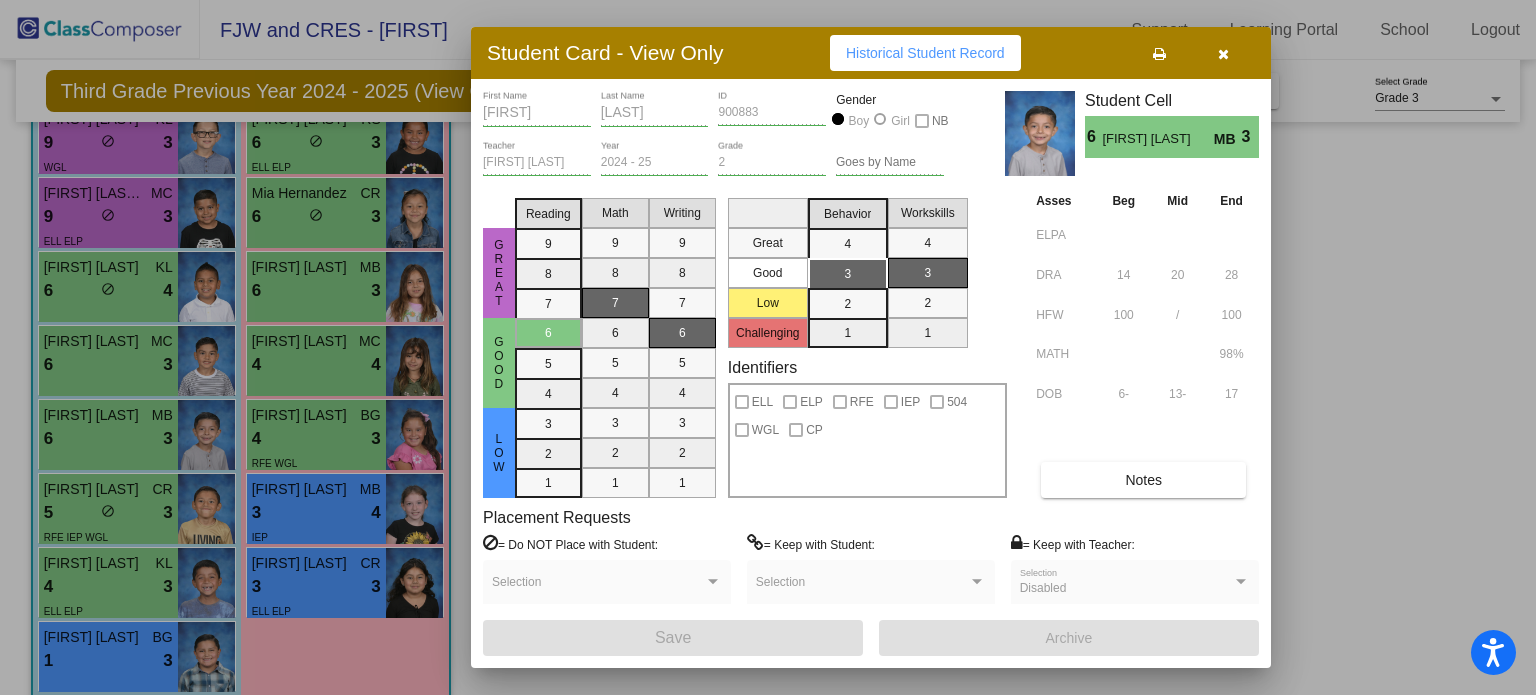 click at bounding box center [768, 347] 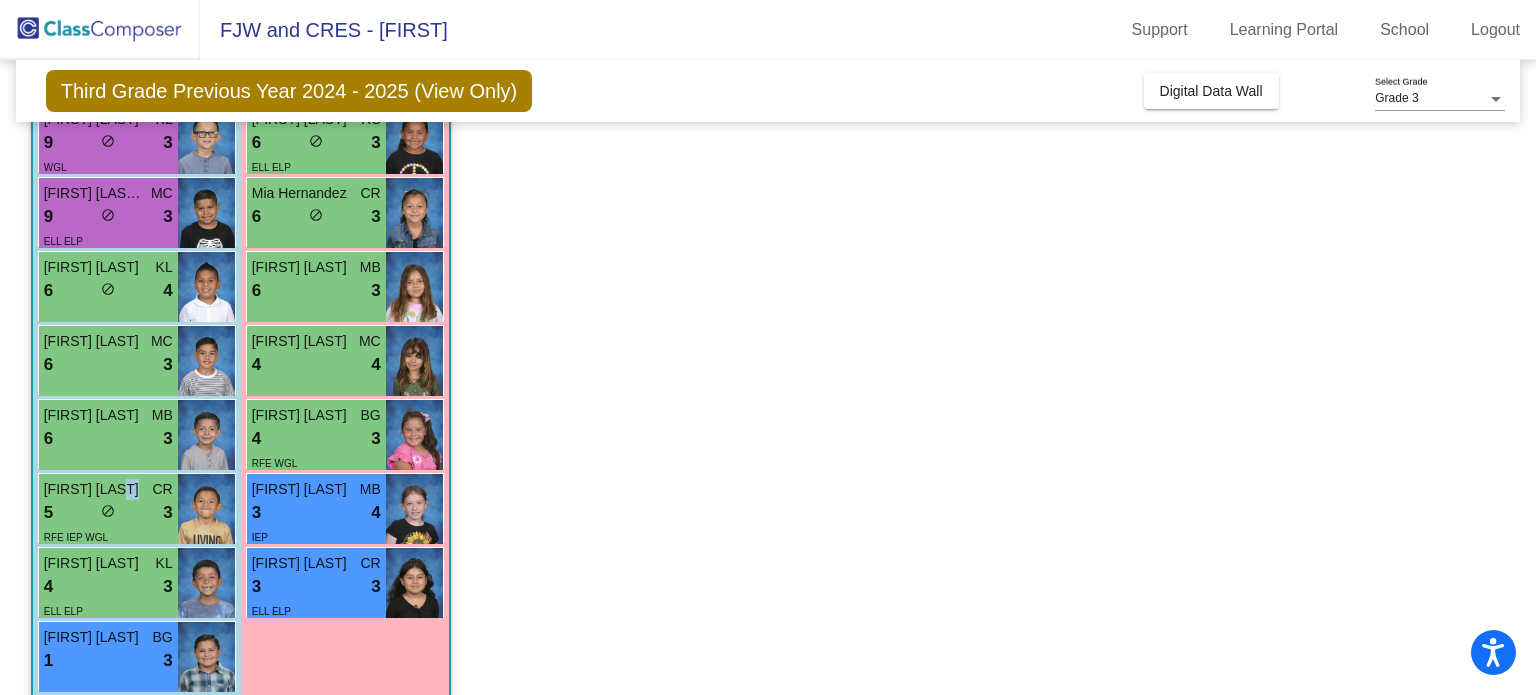 click on "[FIRST] [LAST]" at bounding box center [94, 489] 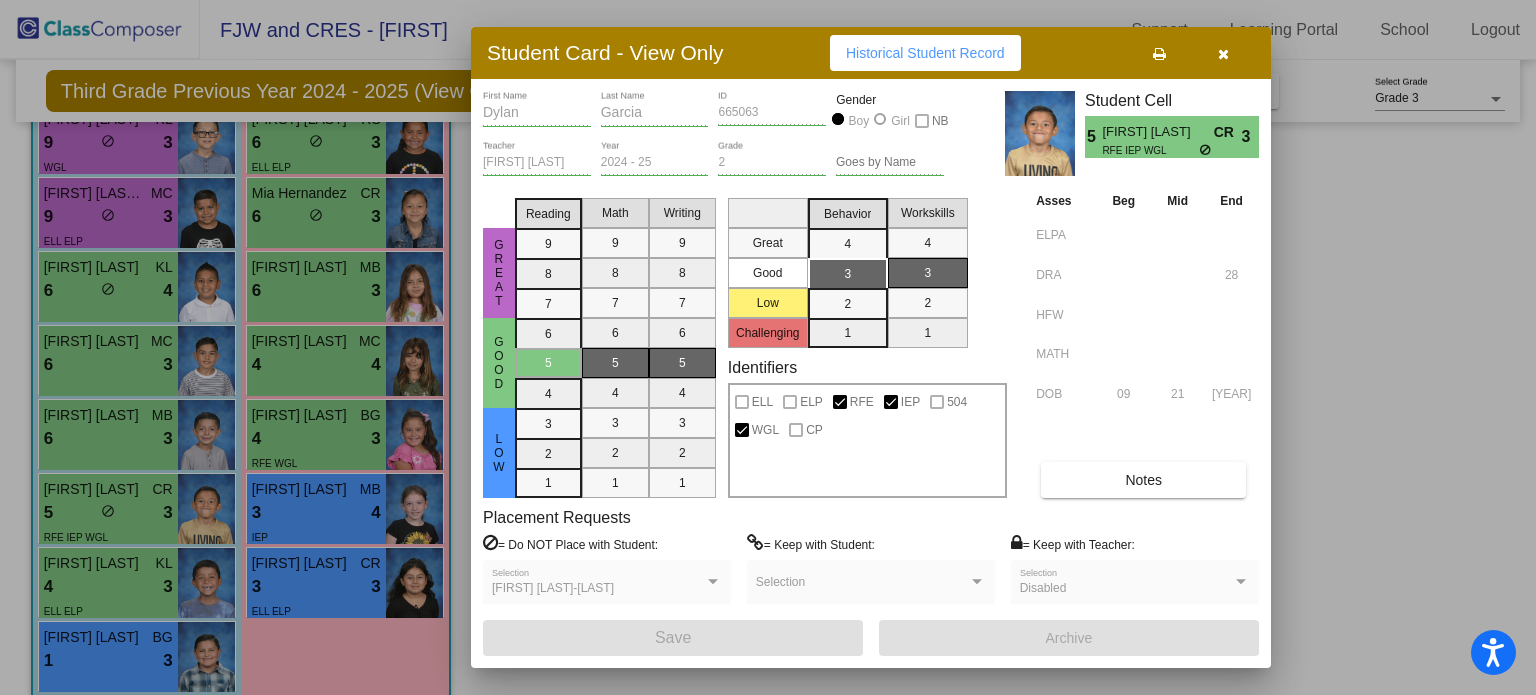 click at bounding box center [768, 347] 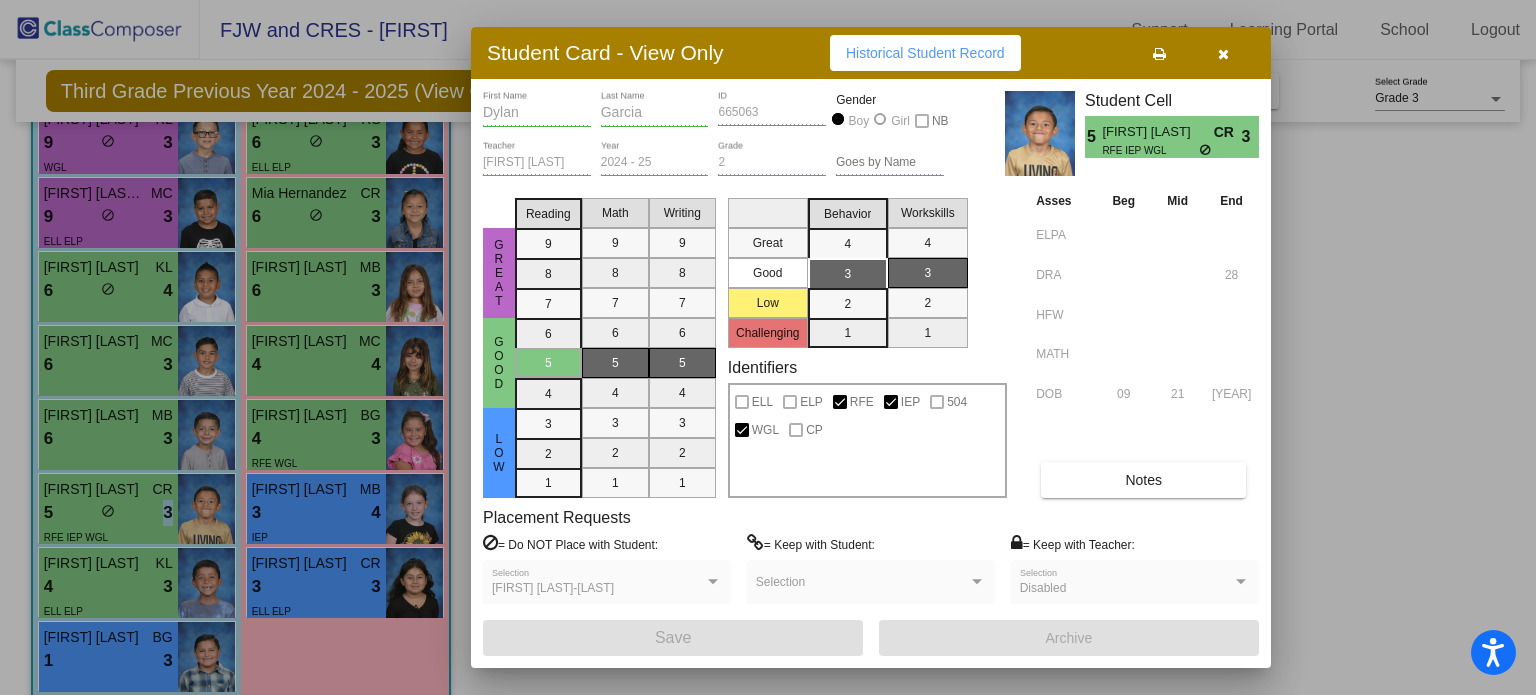 click on "5 lock do_not_disturb_alt 3" at bounding box center [108, 513] 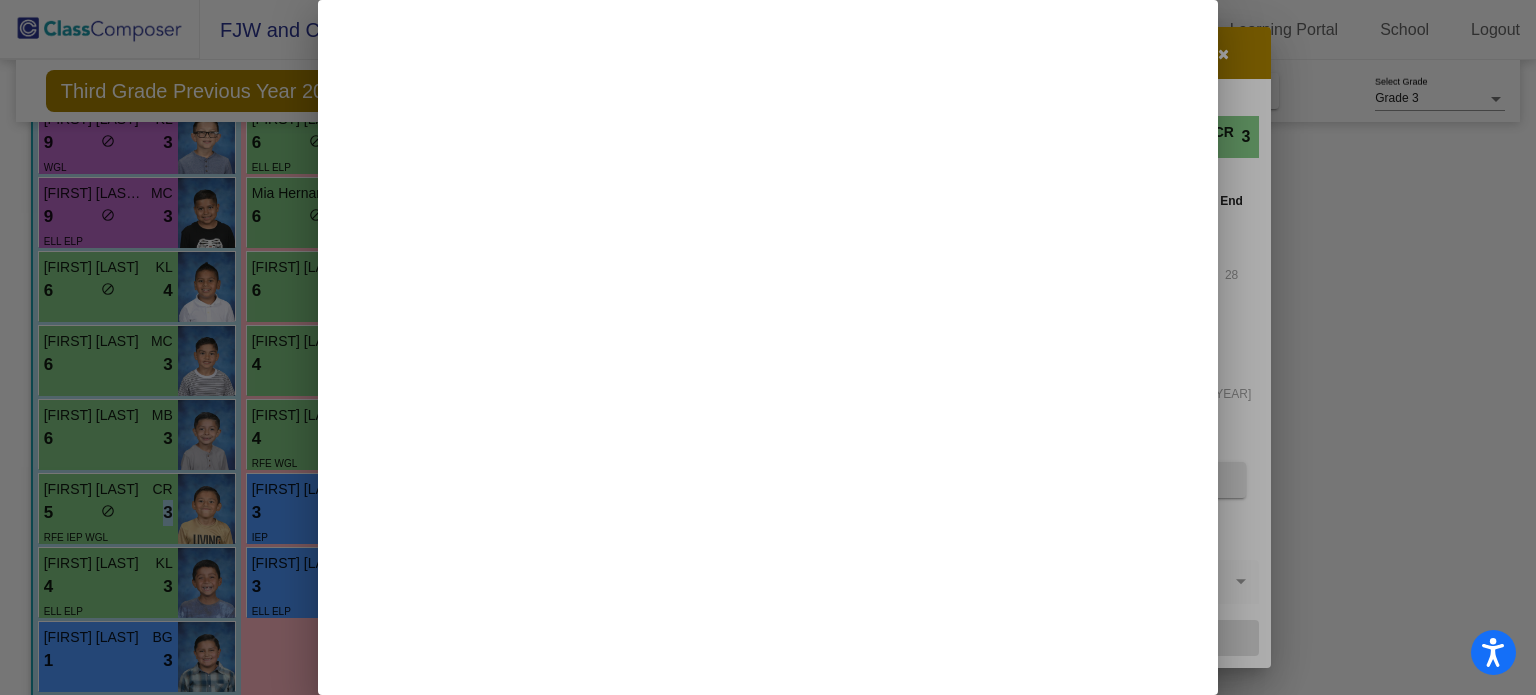 click at bounding box center [768, 347] 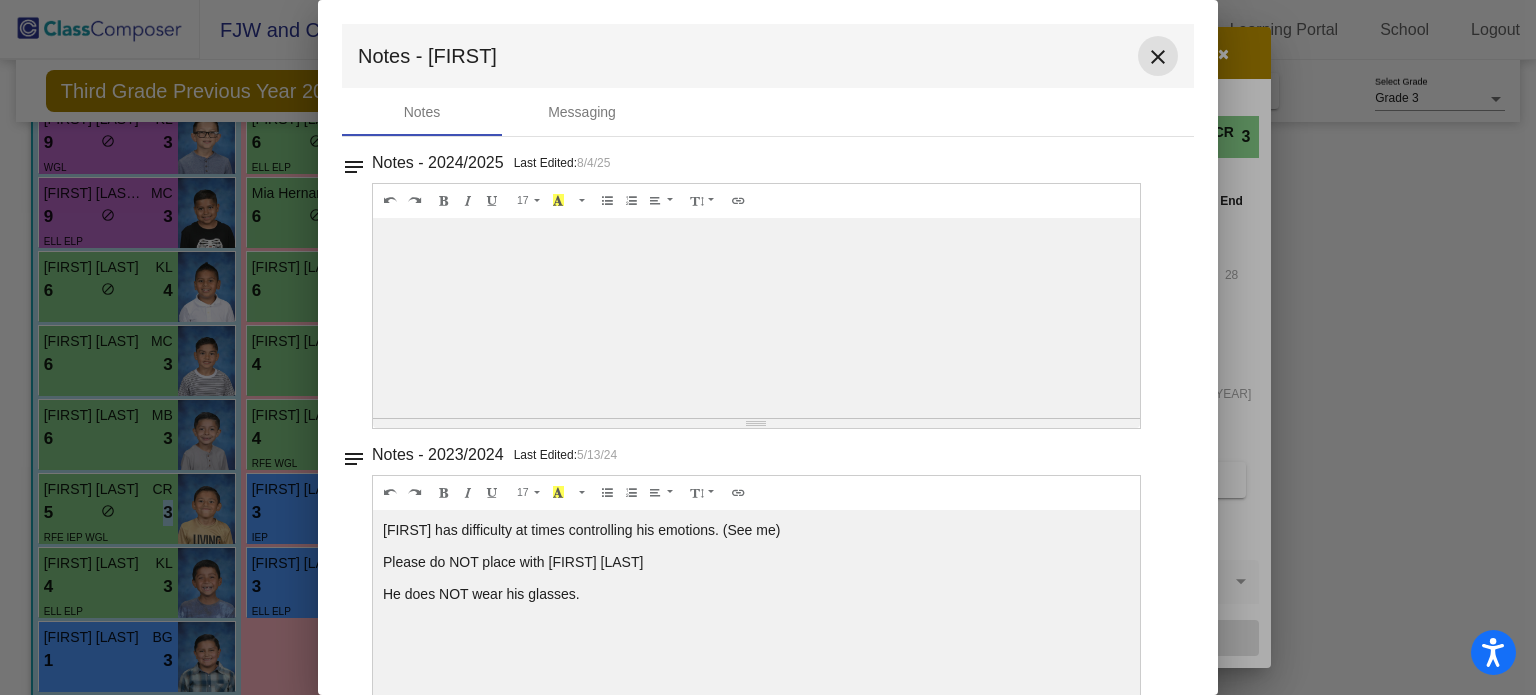 click on "close" at bounding box center [1158, 57] 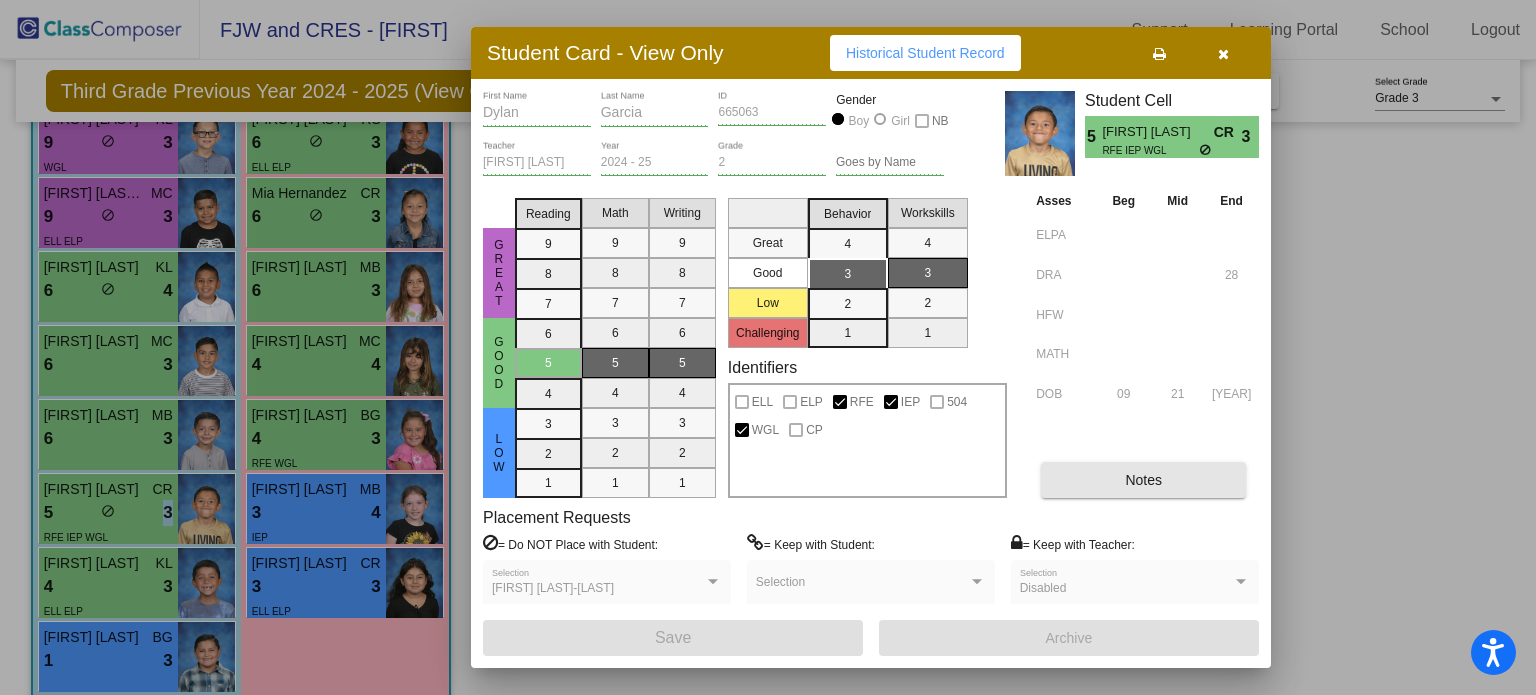 click on "Notes" at bounding box center (1143, 480) 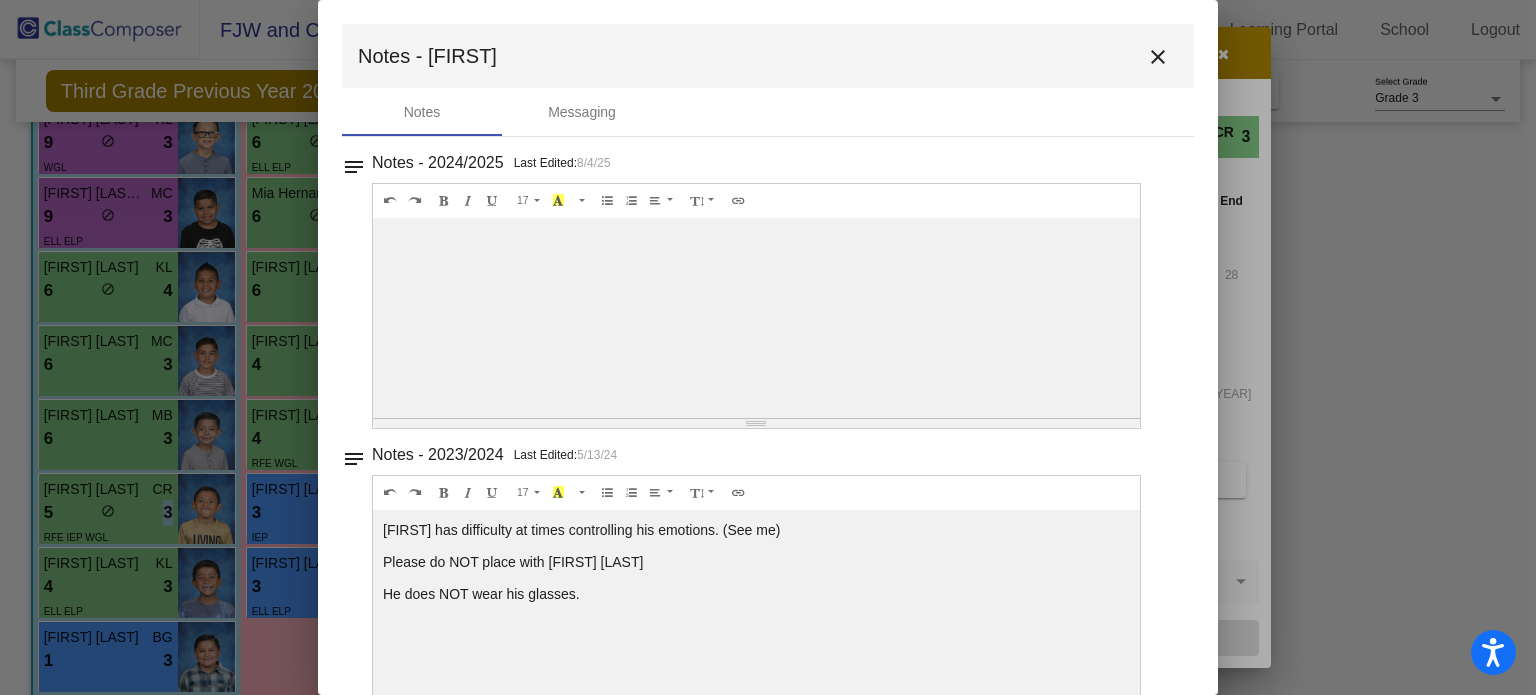 click on "close" at bounding box center (1158, 57) 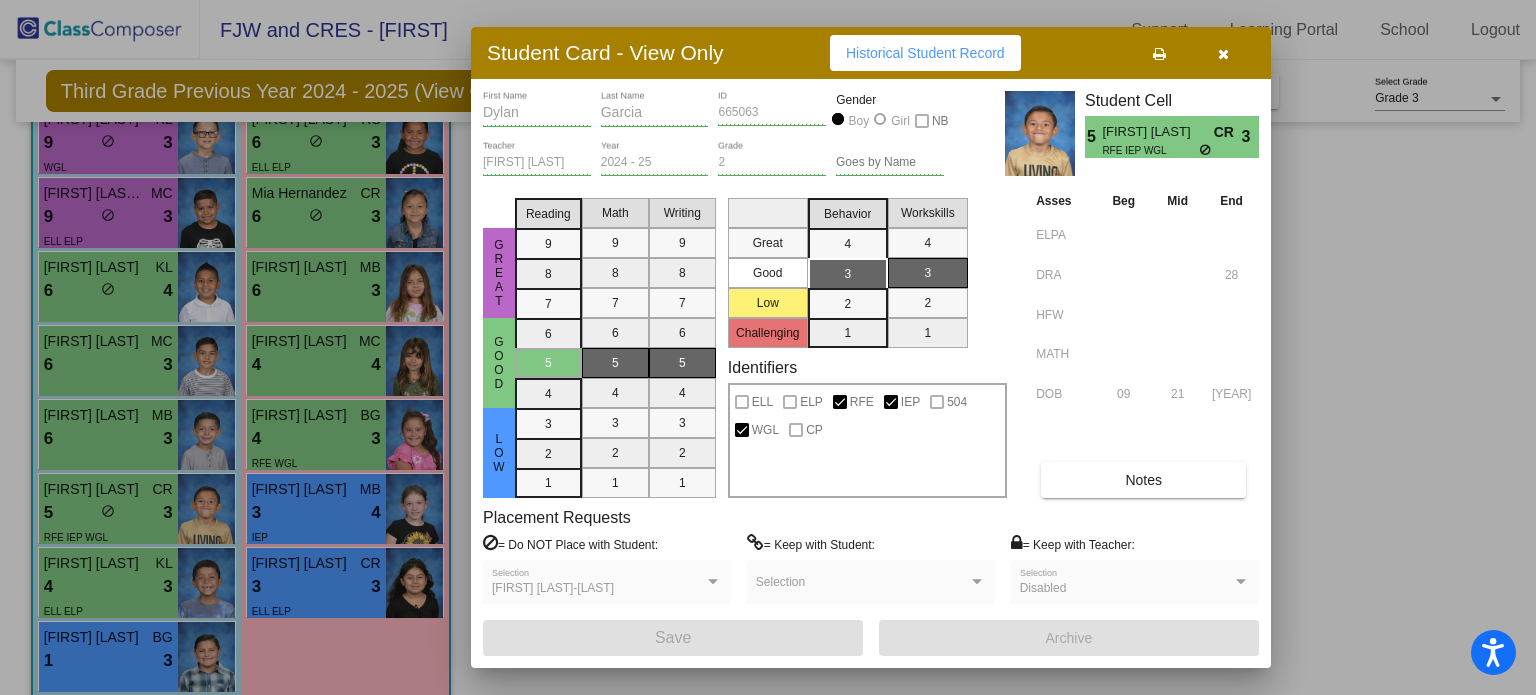 click at bounding box center [768, 347] 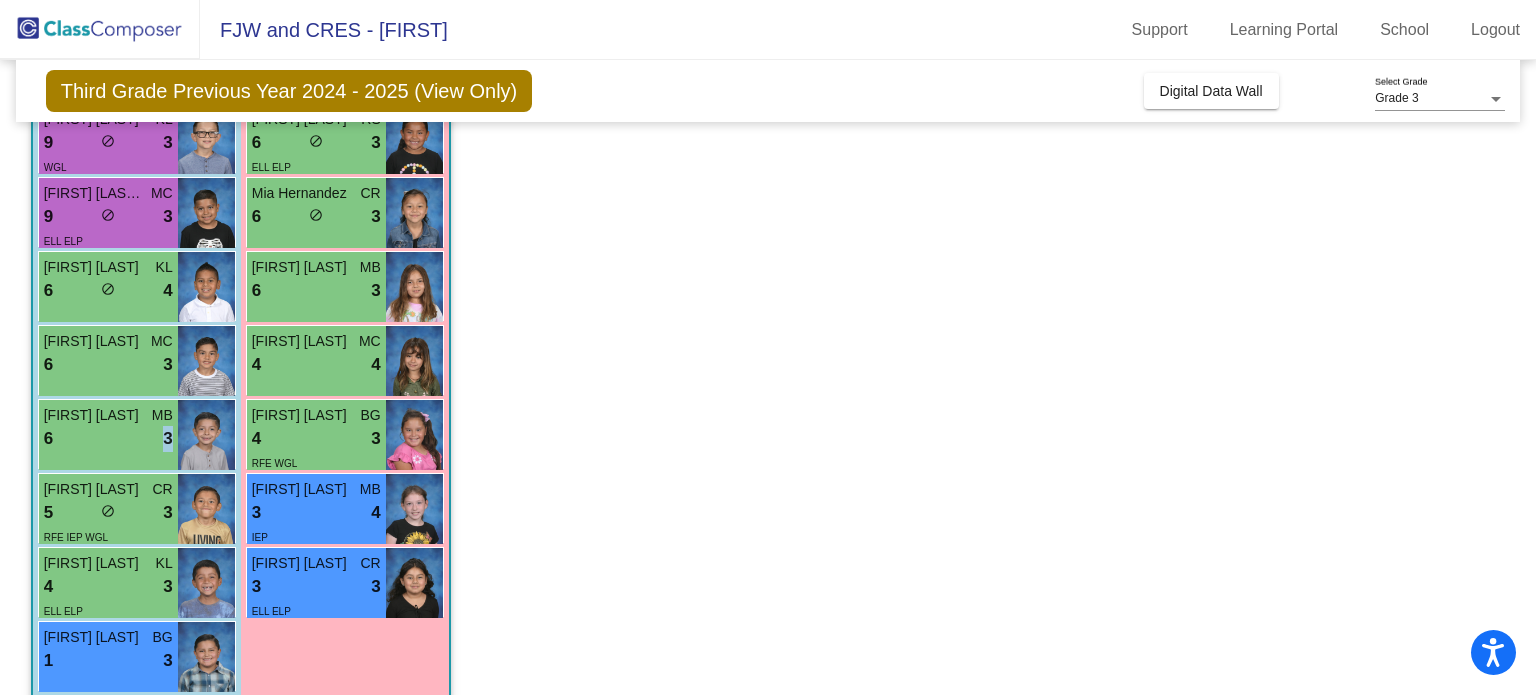 click on "6 lock do_not_disturb_alt 3" at bounding box center [108, 439] 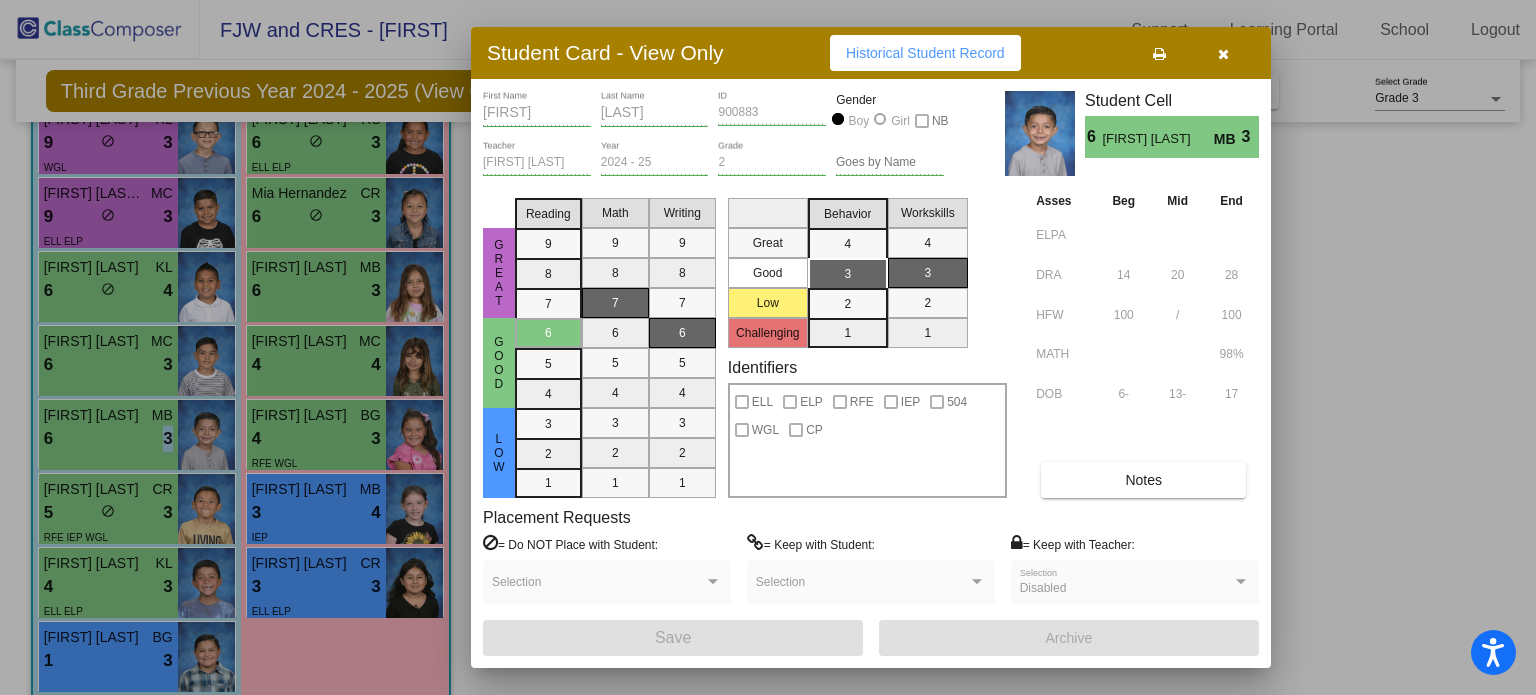 click on "Notes" at bounding box center [1143, 480] 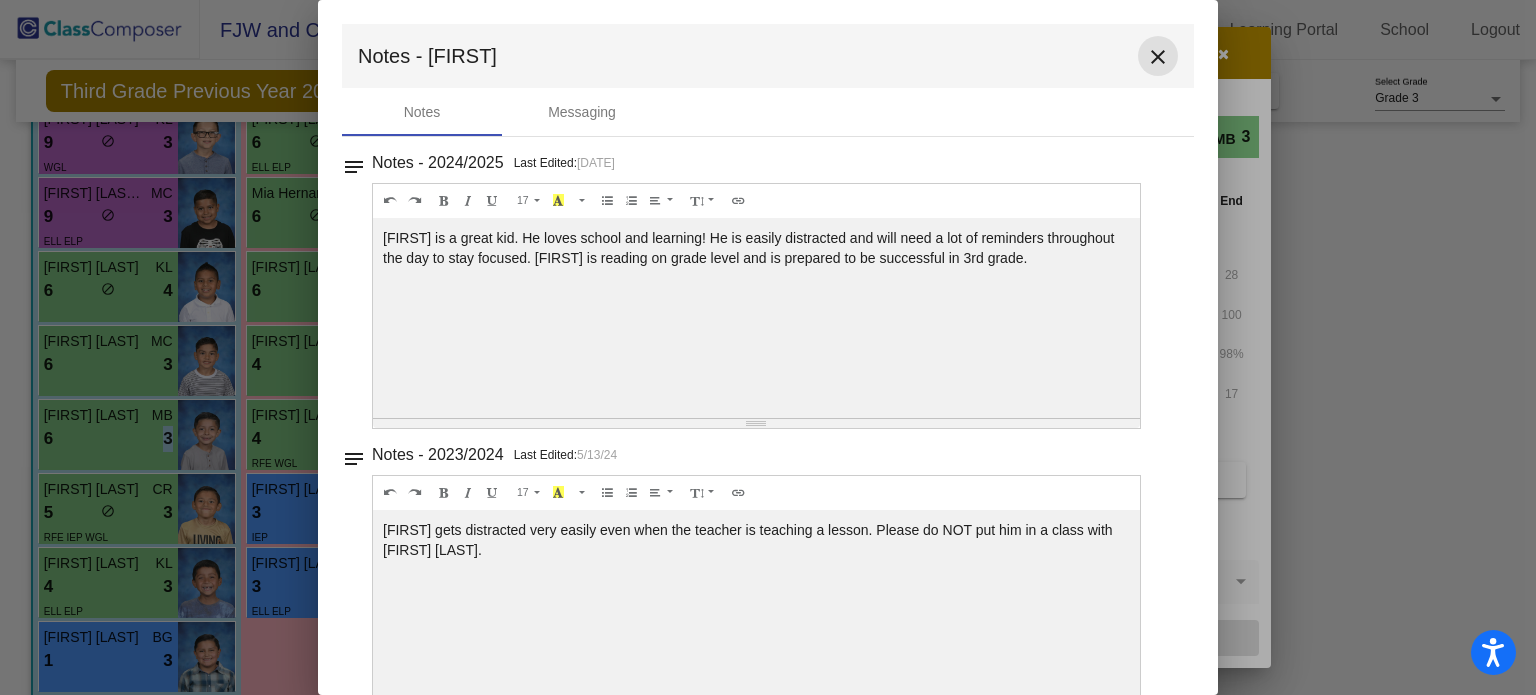 click on "close" at bounding box center [1158, 57] 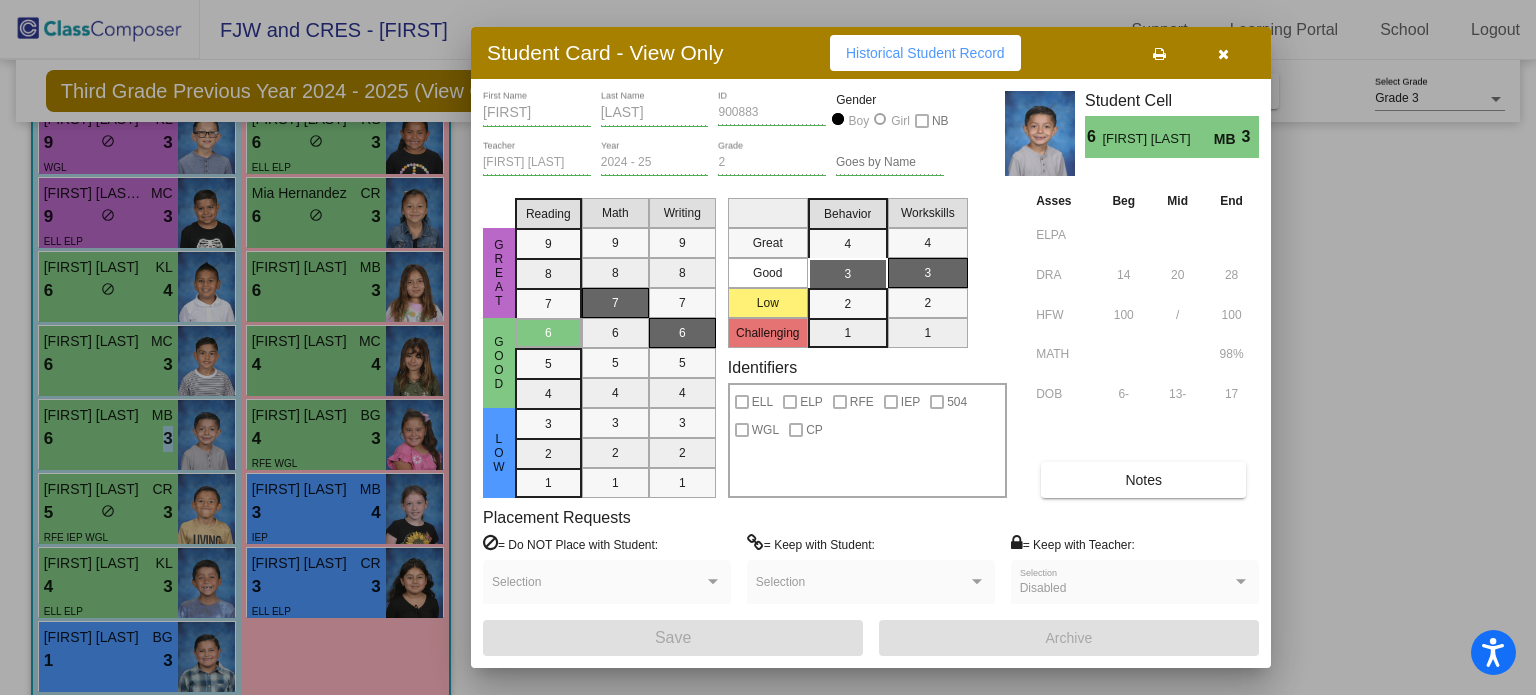 click at bounding box center [1223, 54] 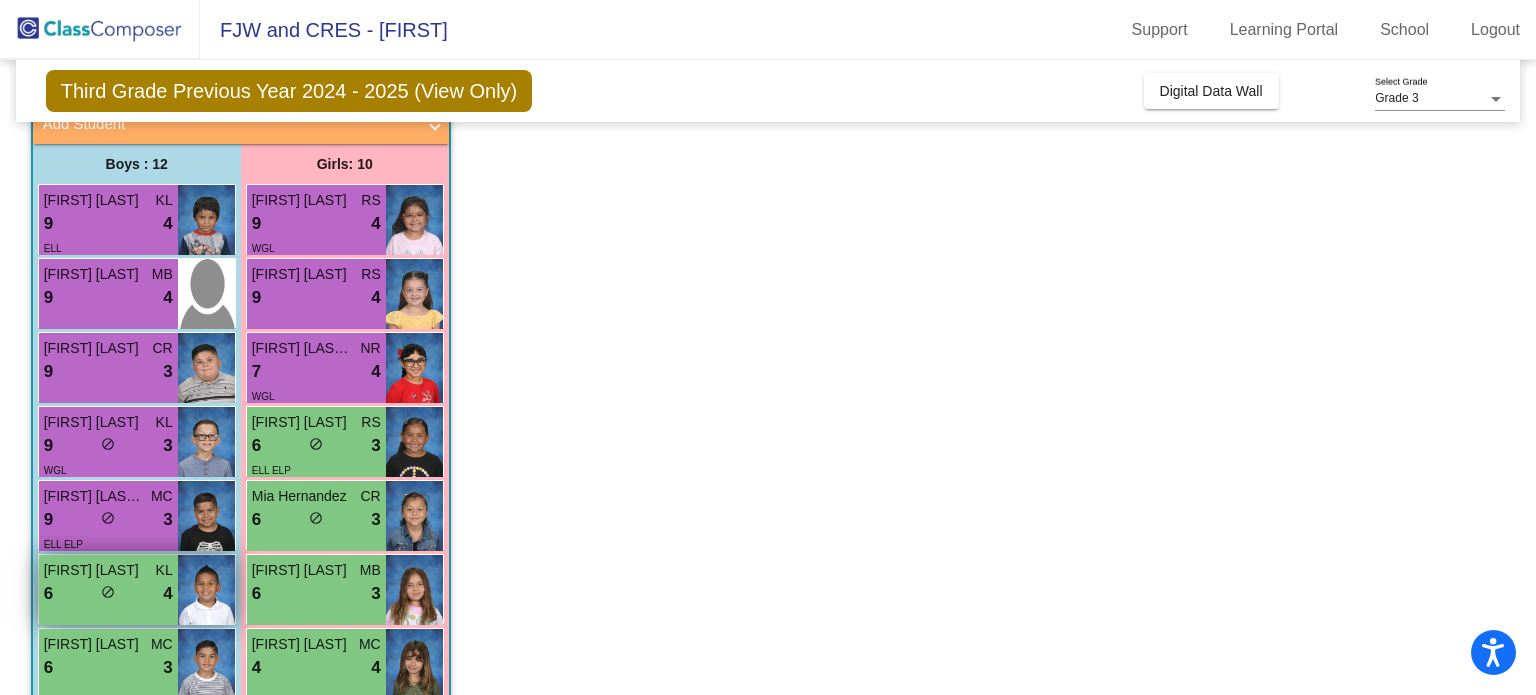 scroll, scrollTop: 136, scrollLeft: 0, axis: vertical 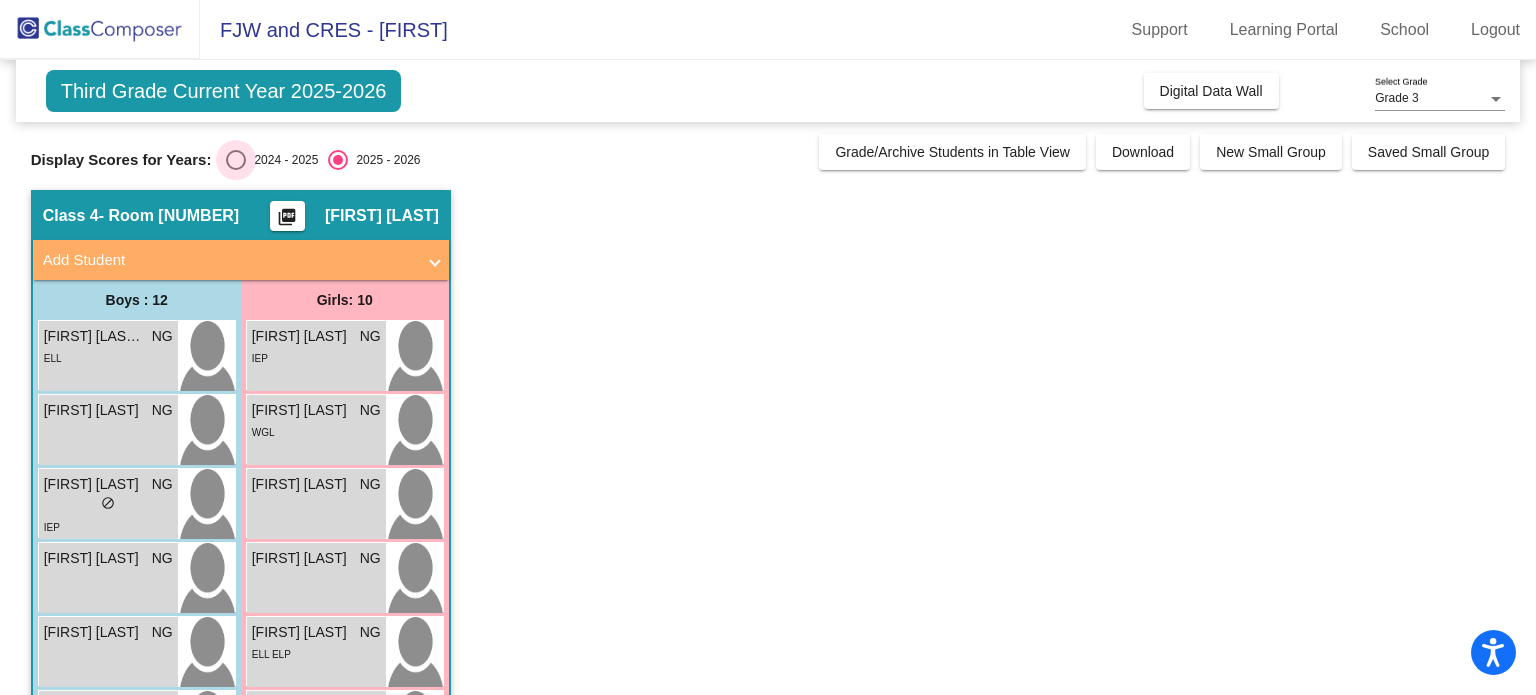 click at bounding box center (236, 160) 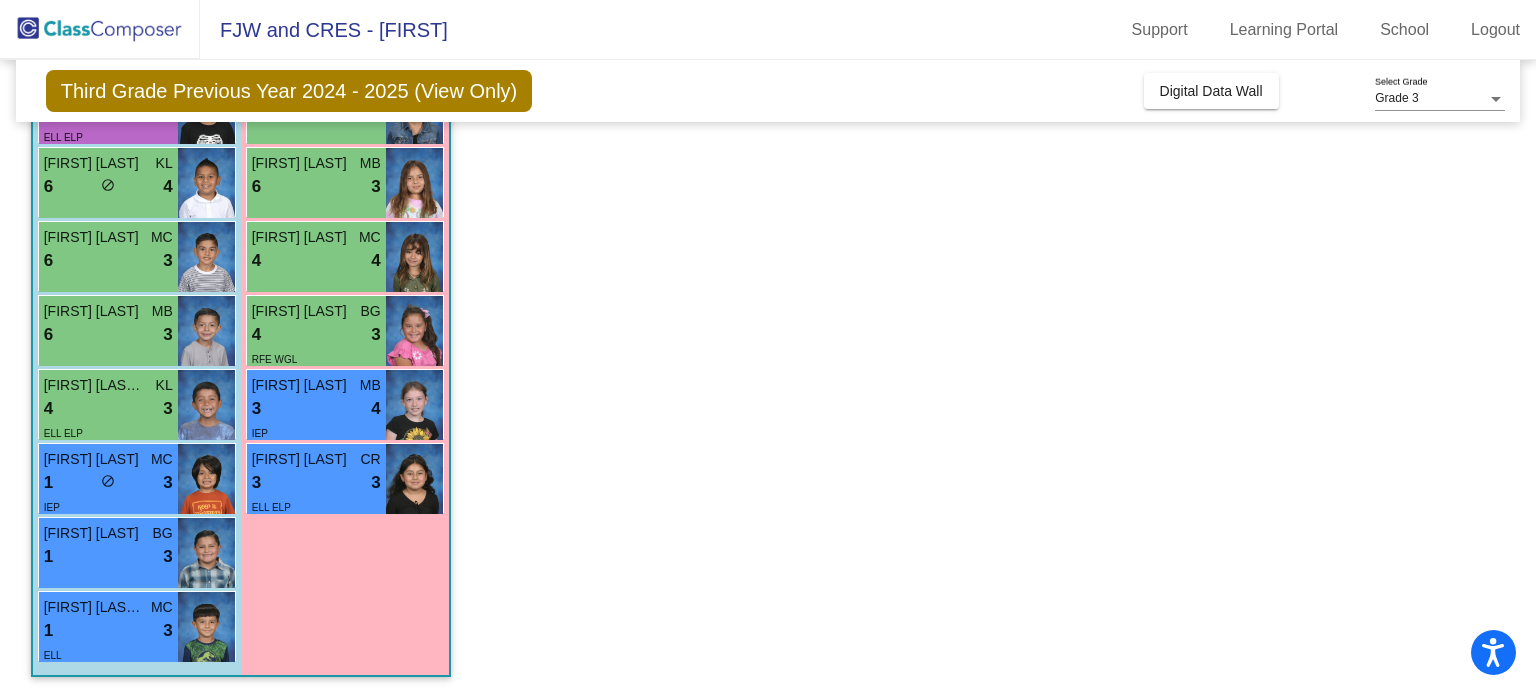 scroll, scrollTop: 544, scrollLeft: 0, axis: vertical 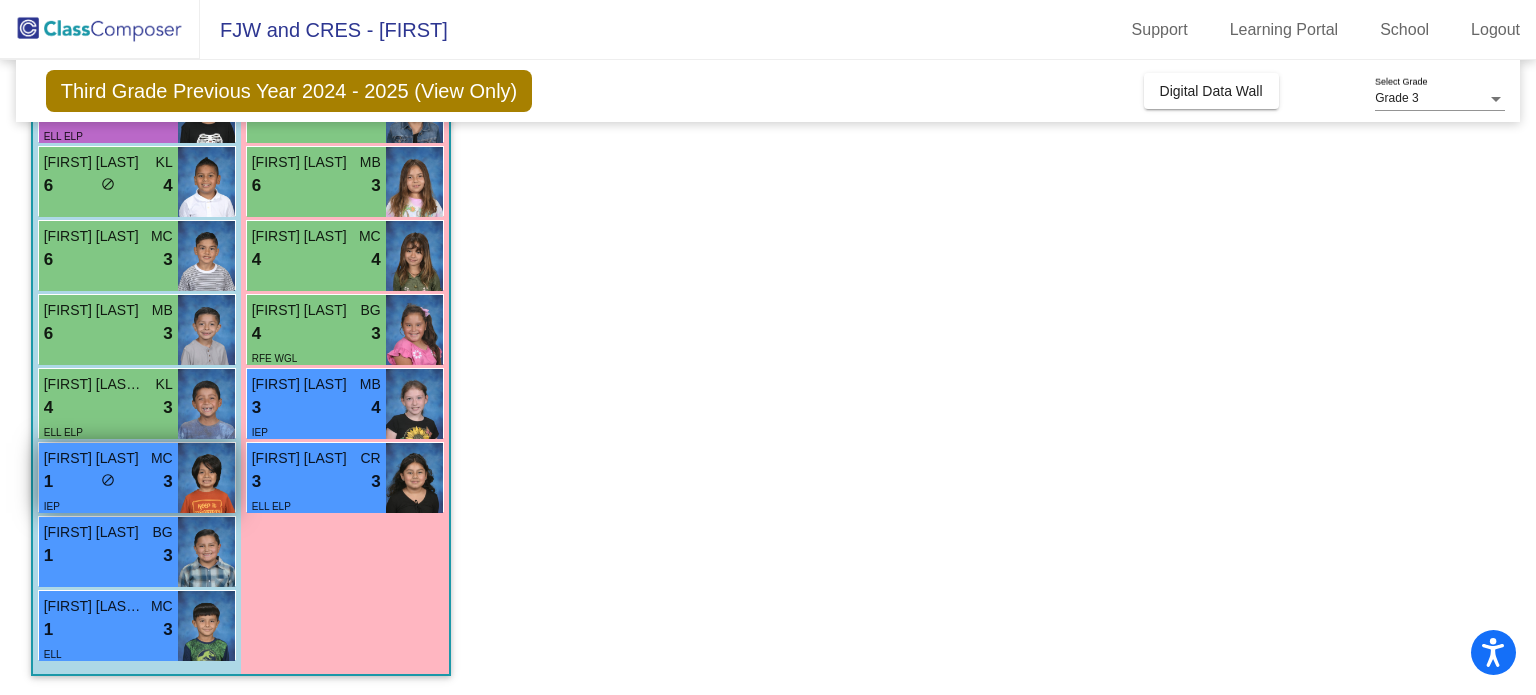 click on "do_not_disturb_alt" at bounding box center (108, 480) 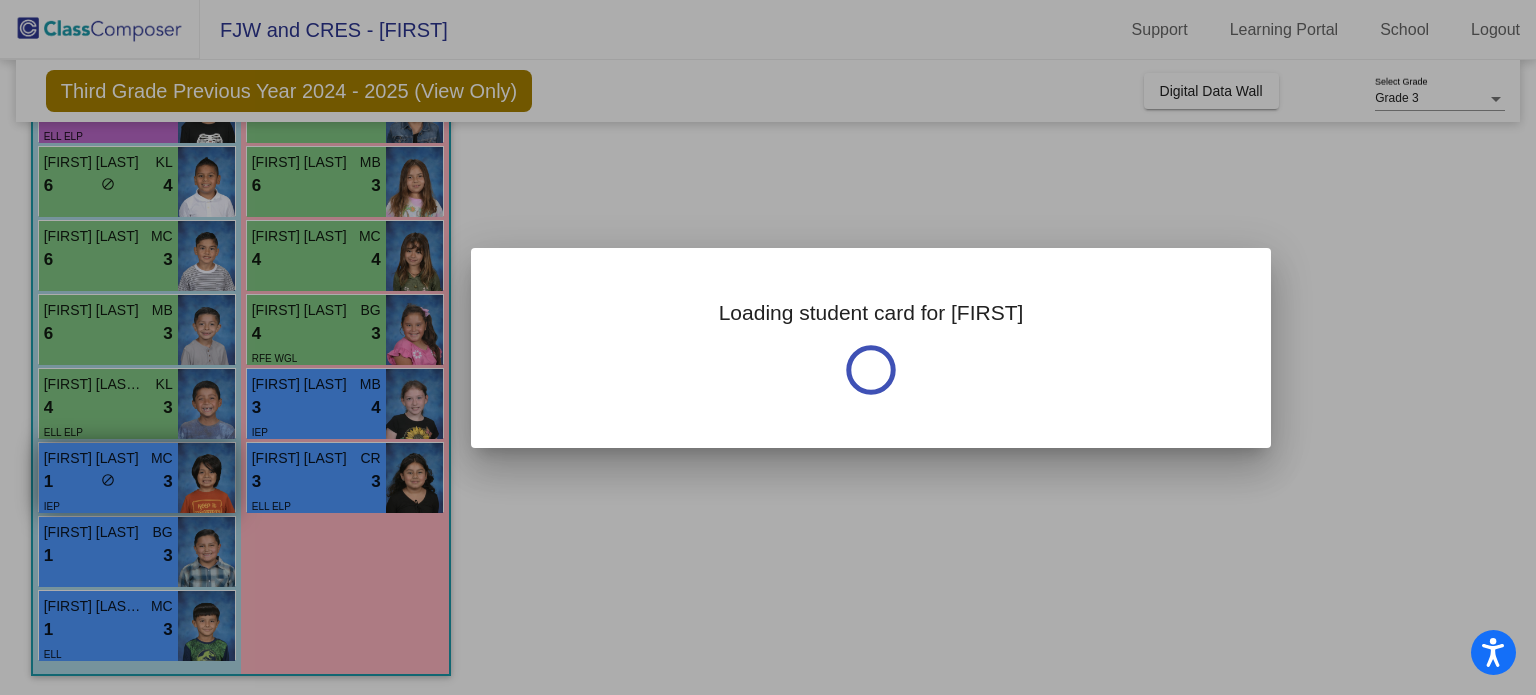 click at bounding box center [768, 347] 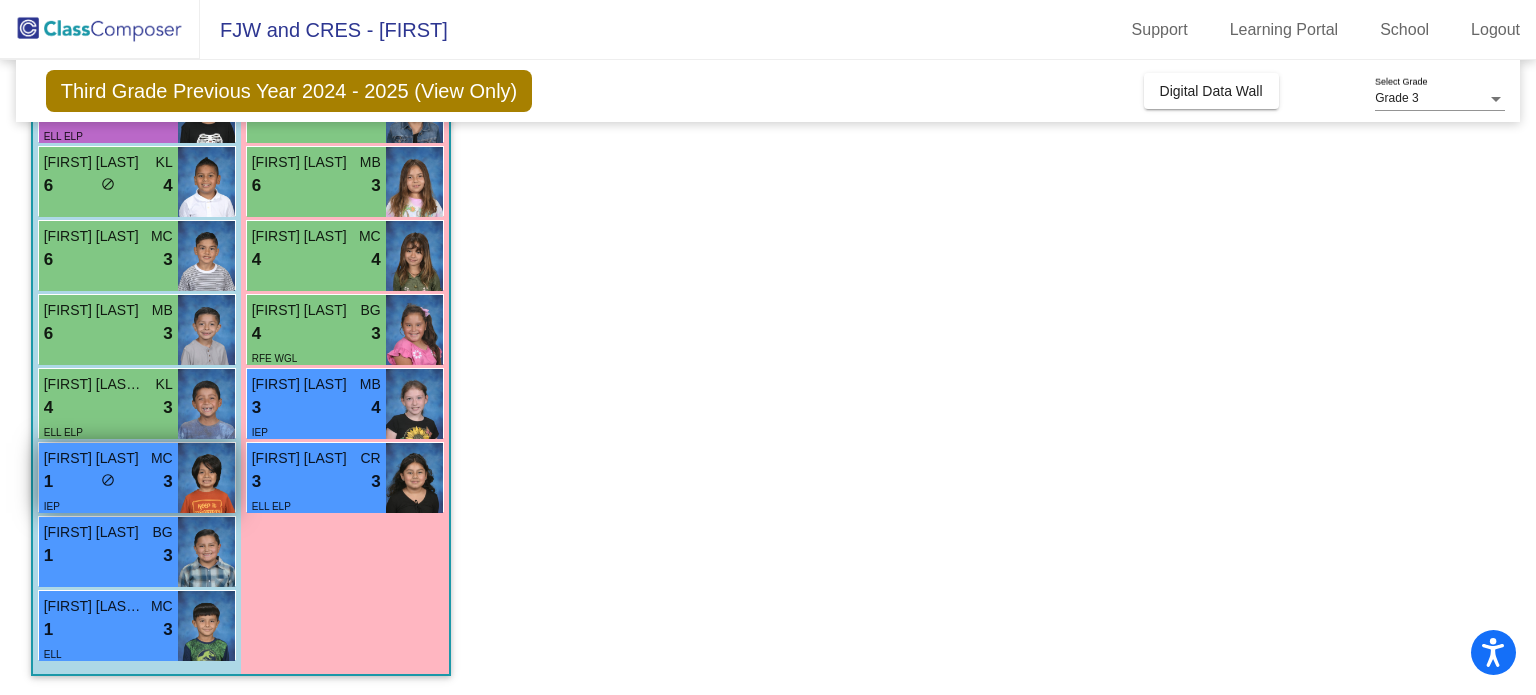 click on "do_not_disturb_alt" at bounding box center [108, 480] 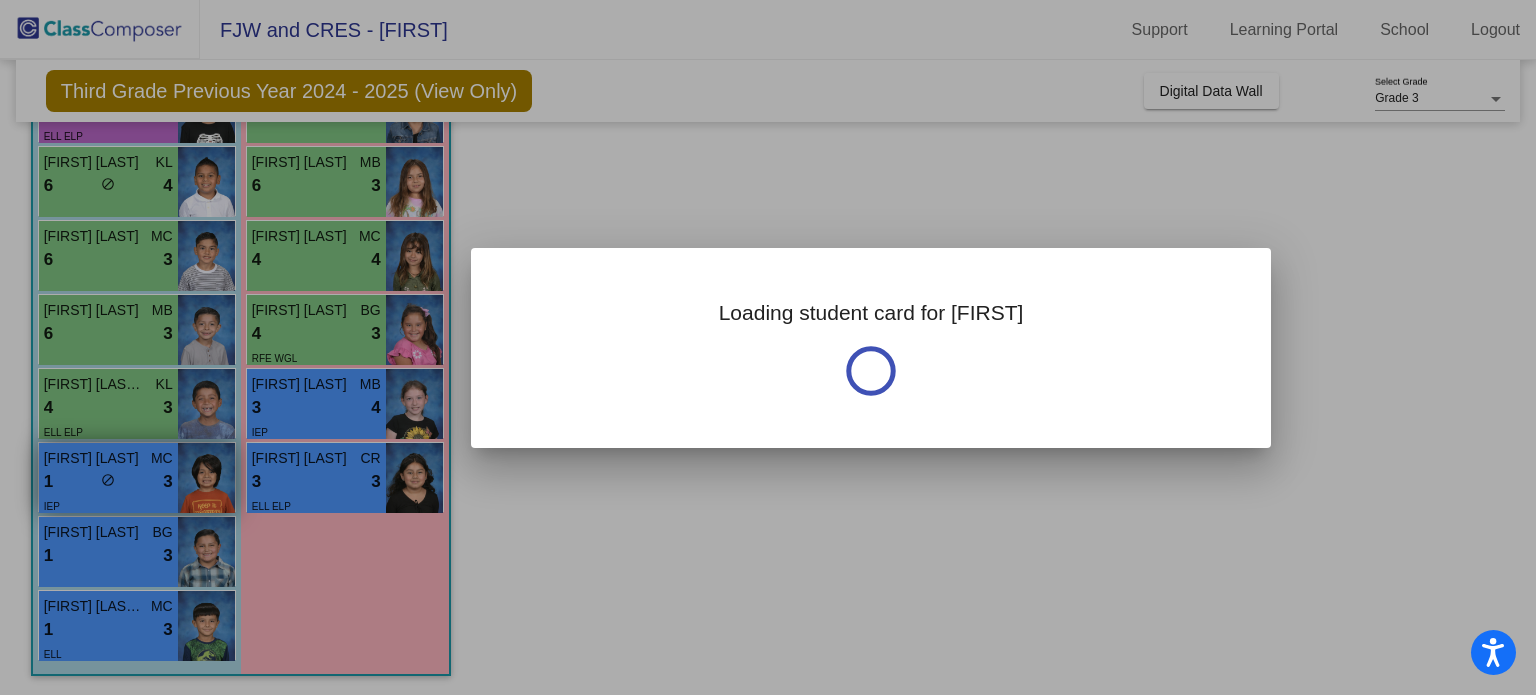 click at bounding box center (768, 347) 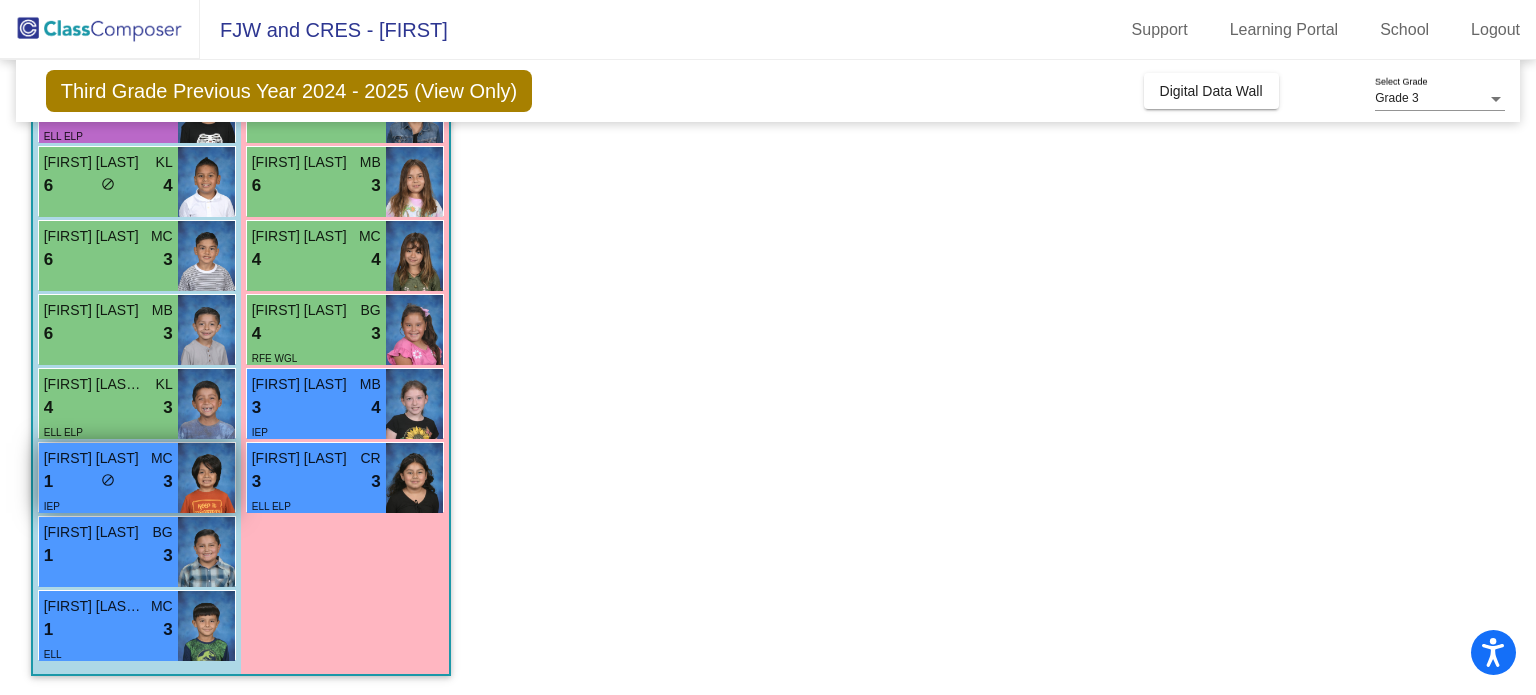 click on "do_not_disturb_alt" at bounding box center [108, 480] 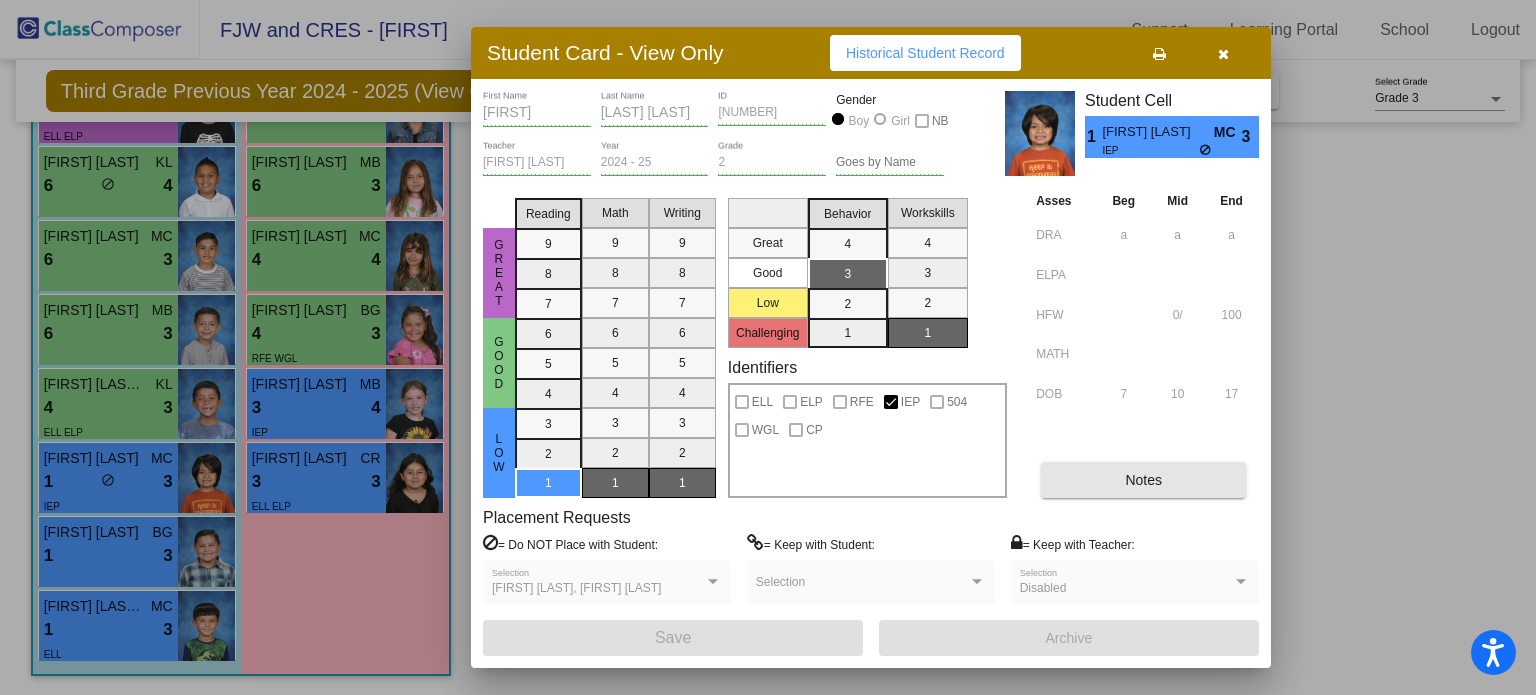 click on "Notes" at bounding box center (1143, 480) 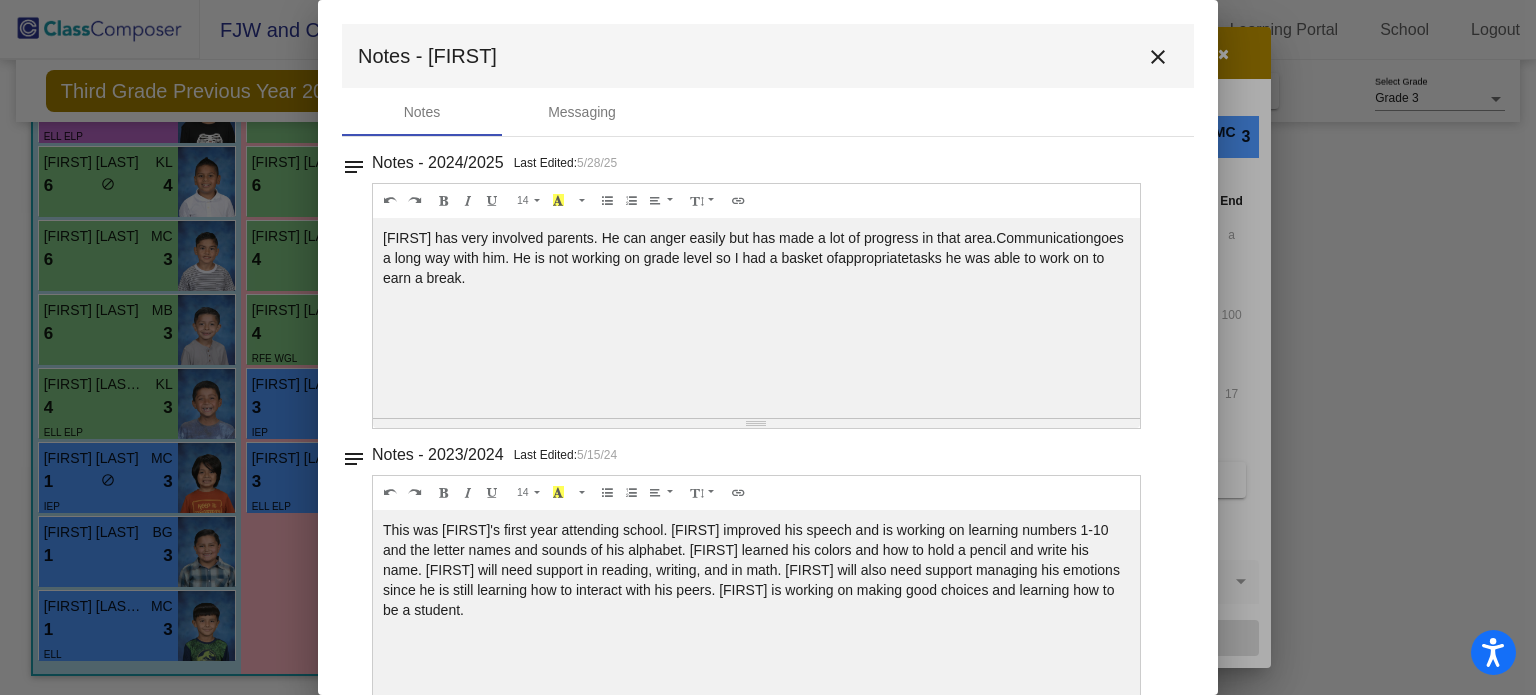 click on "close" at bounding box center (1158, 57) 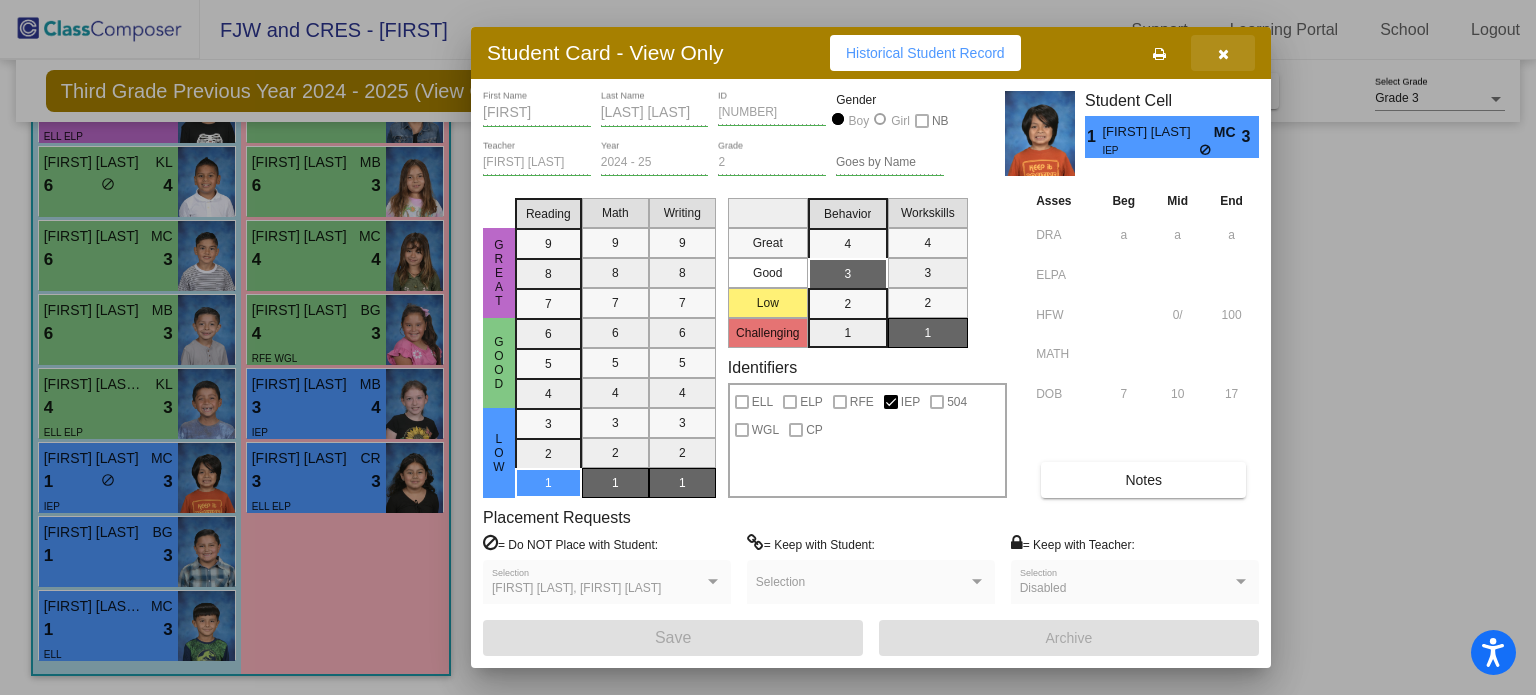 click at bounding box center [1223, 54] 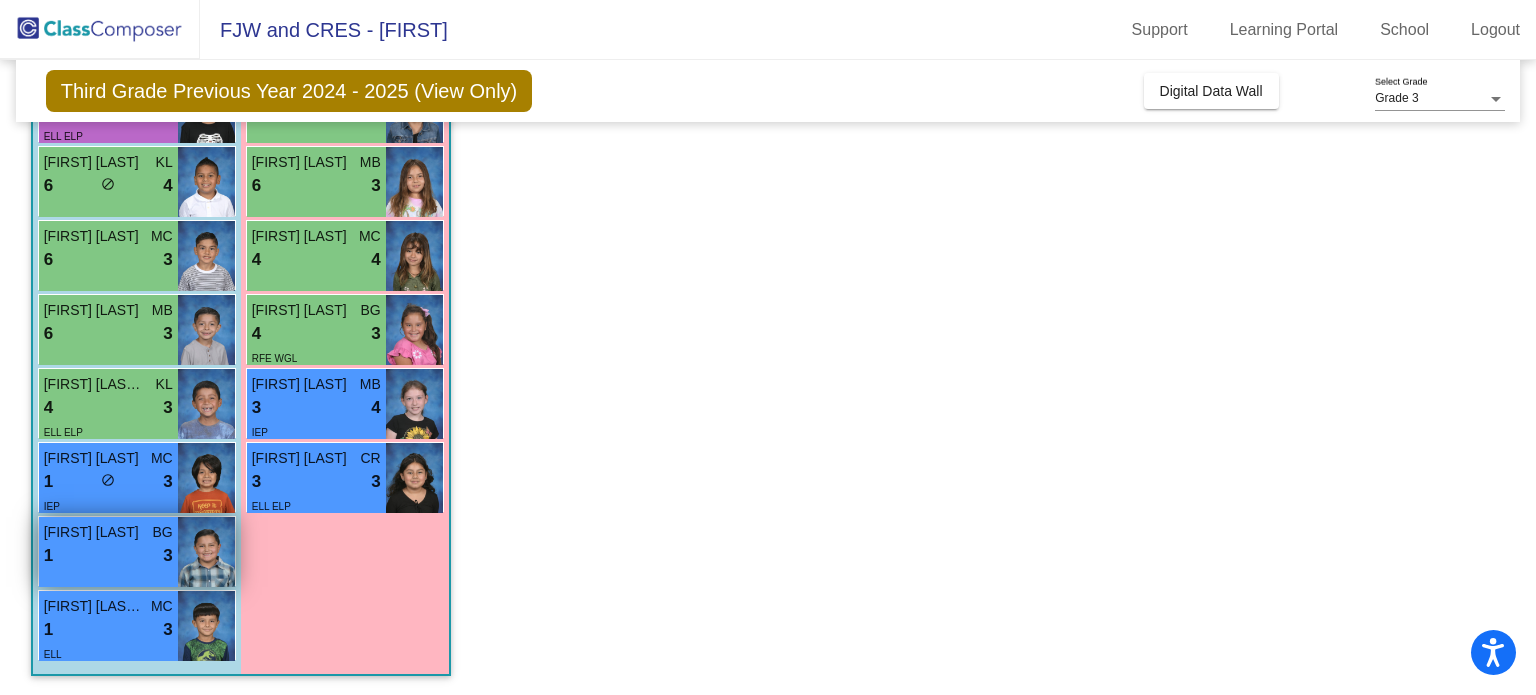 click on "1 lock do_not_disturb_alt 3" at bounding box center [108, 556] 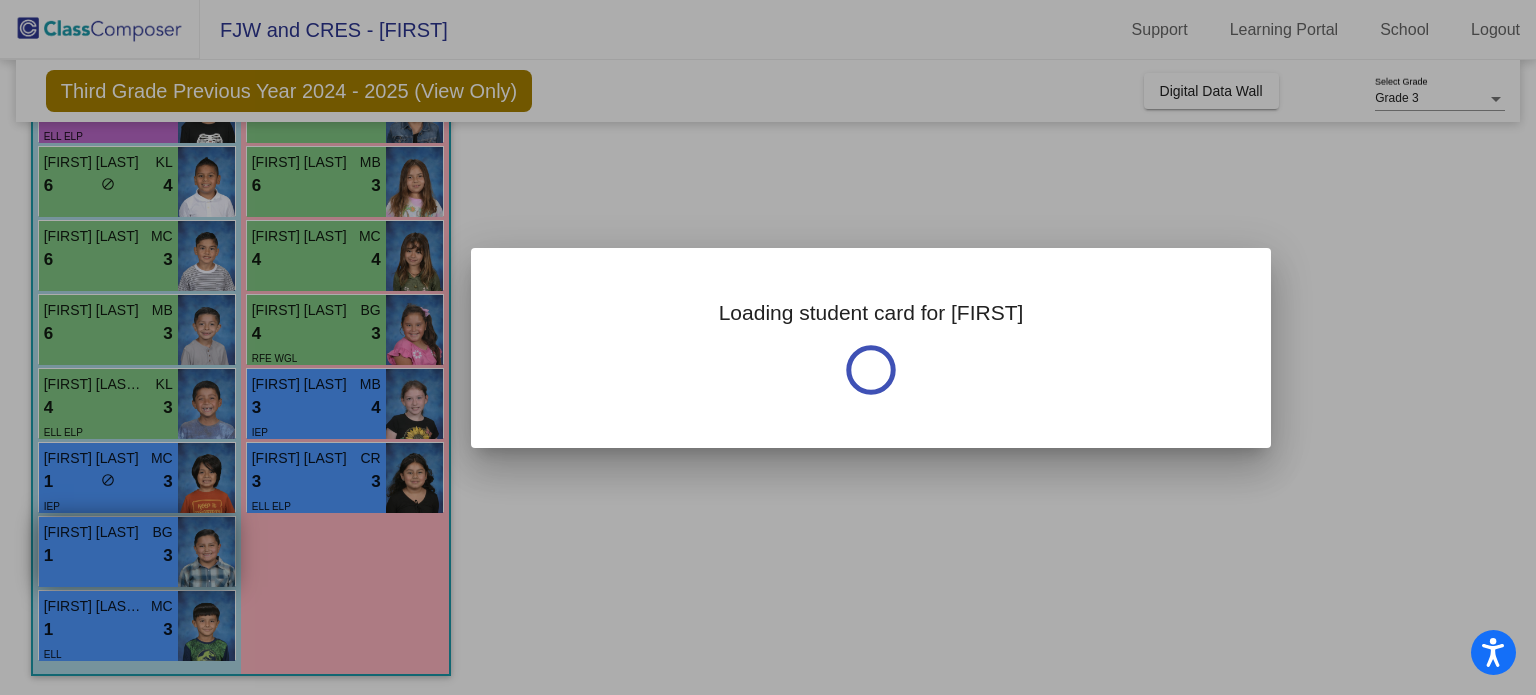 click at bounding box center [768, 347] 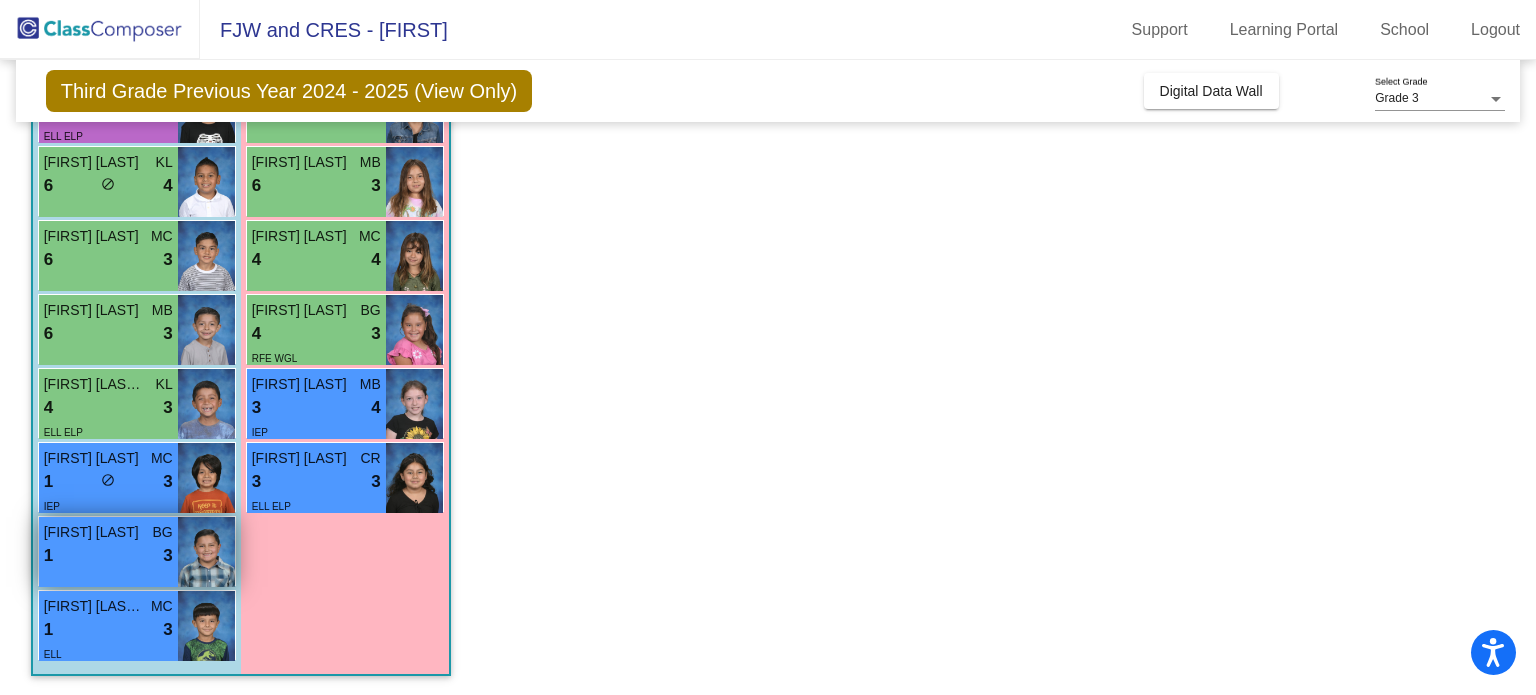 click on "1 lock do_not_disturb_alt 3" at bounding box center [108, 556] 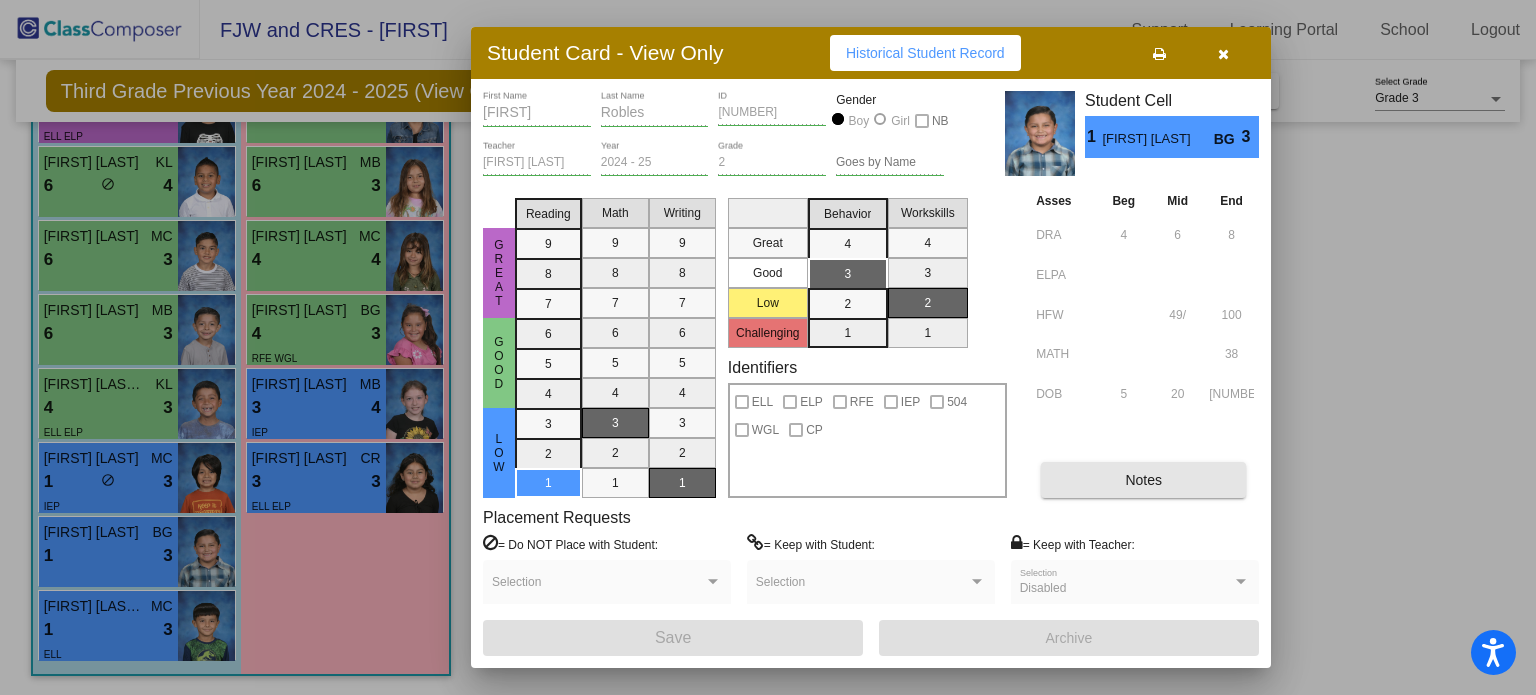 click on "Notes" at bounding box center (1143, 480) 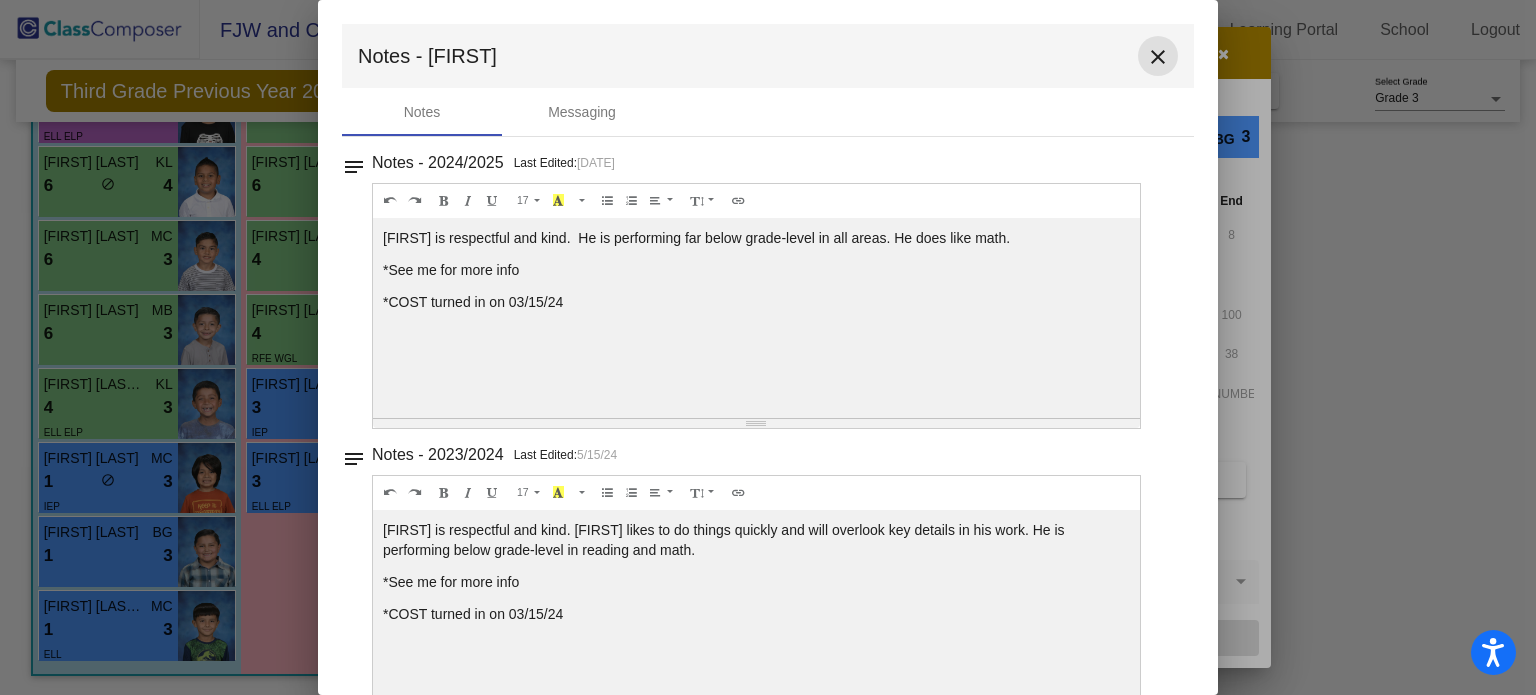 click on "close" at bounding box center (1158, 57) 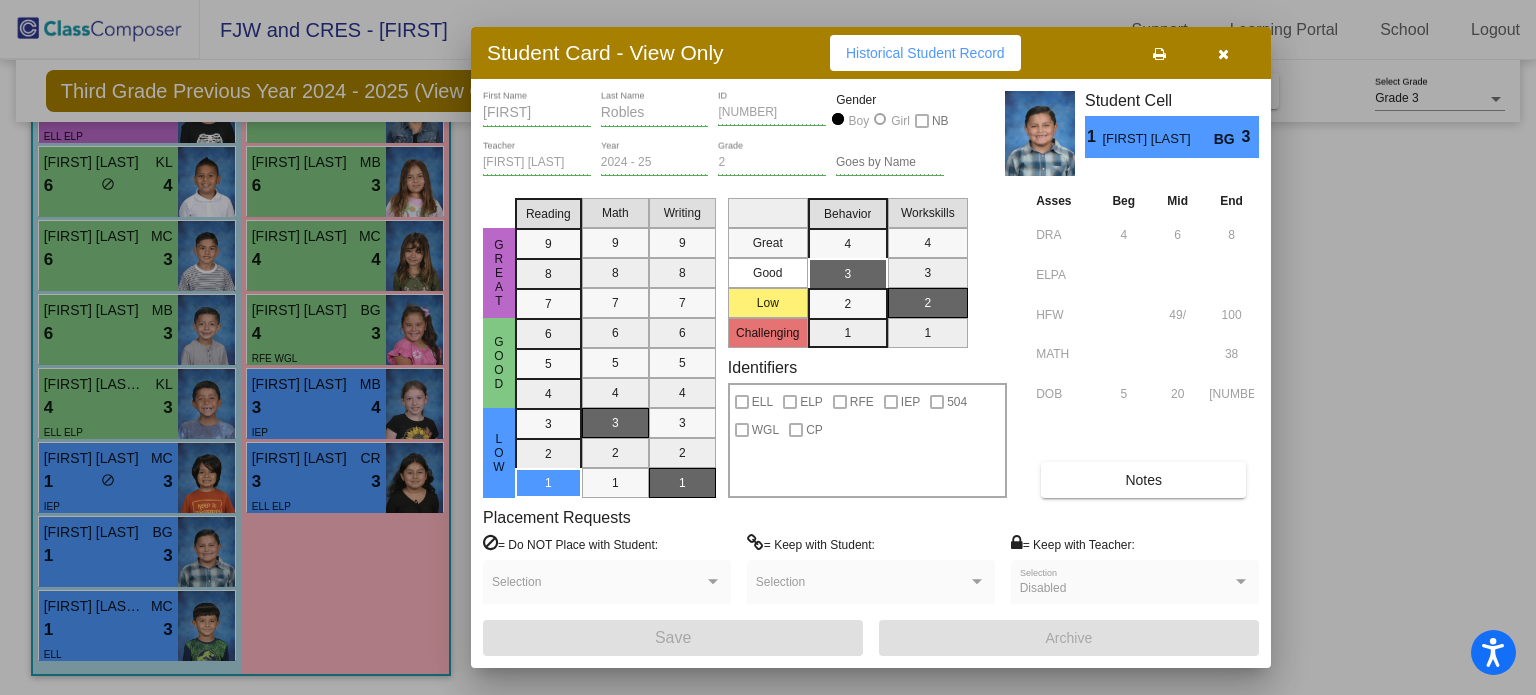 click at bounding box center (768, 347) 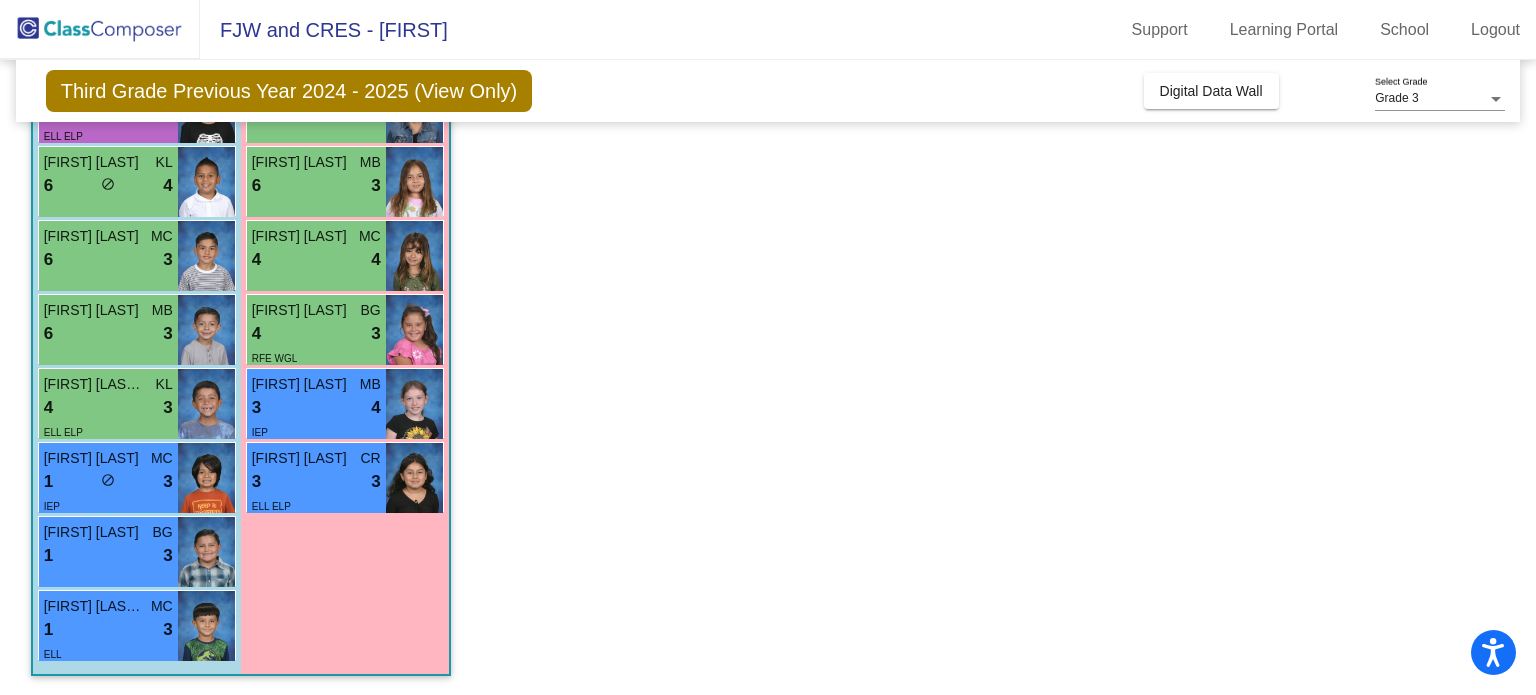 click on "1 lock do_not_disturb_alt 3" at bounding box center [108, 630] 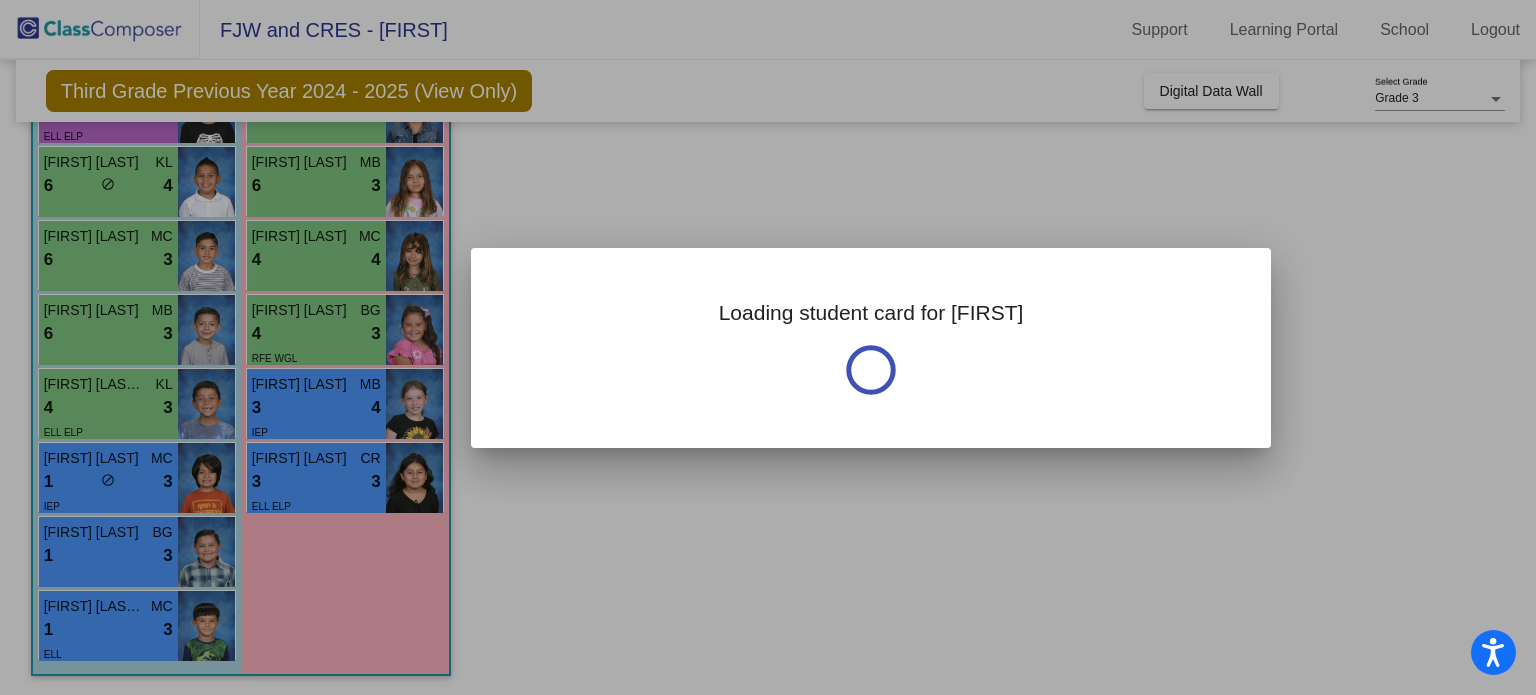 click at bounding box center [768, 347] 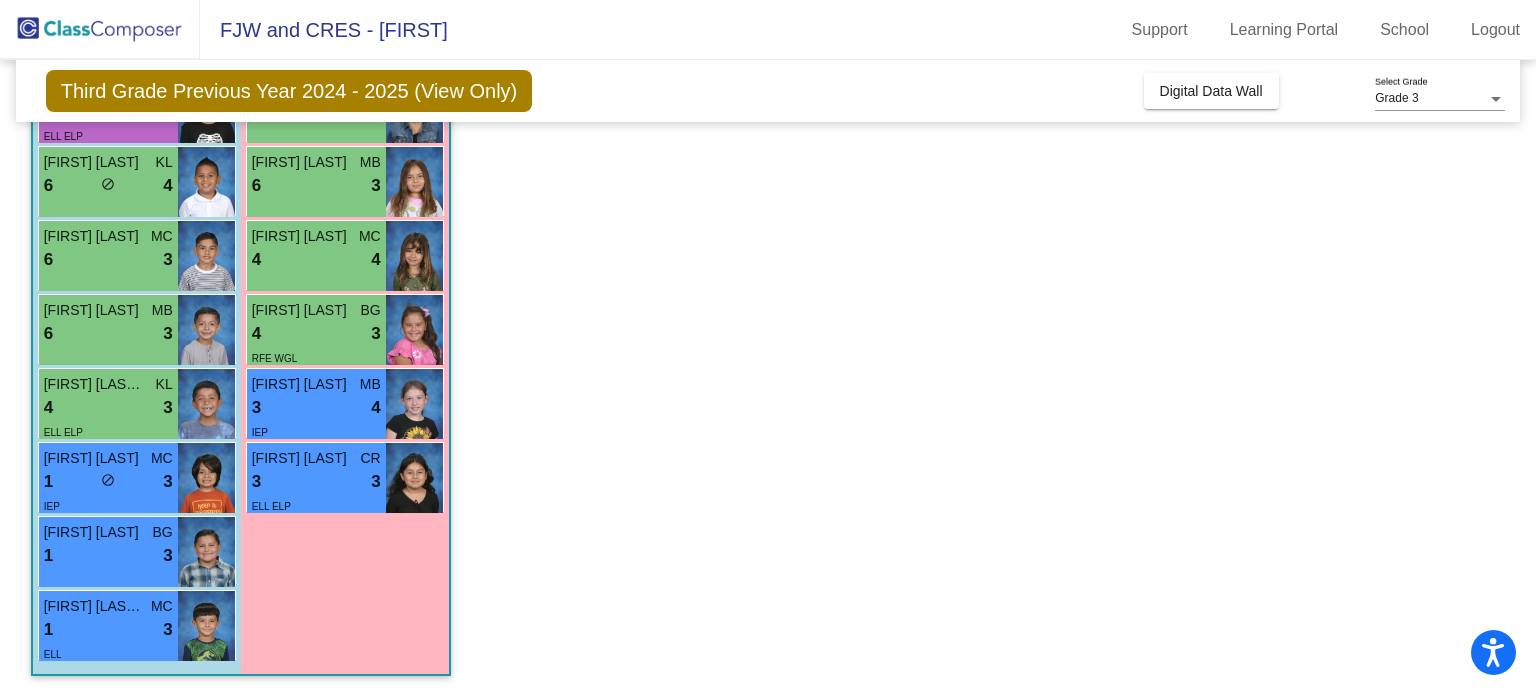 click on "1 lock do_not_disturb_alt 3" at bounding box center (108, 630) 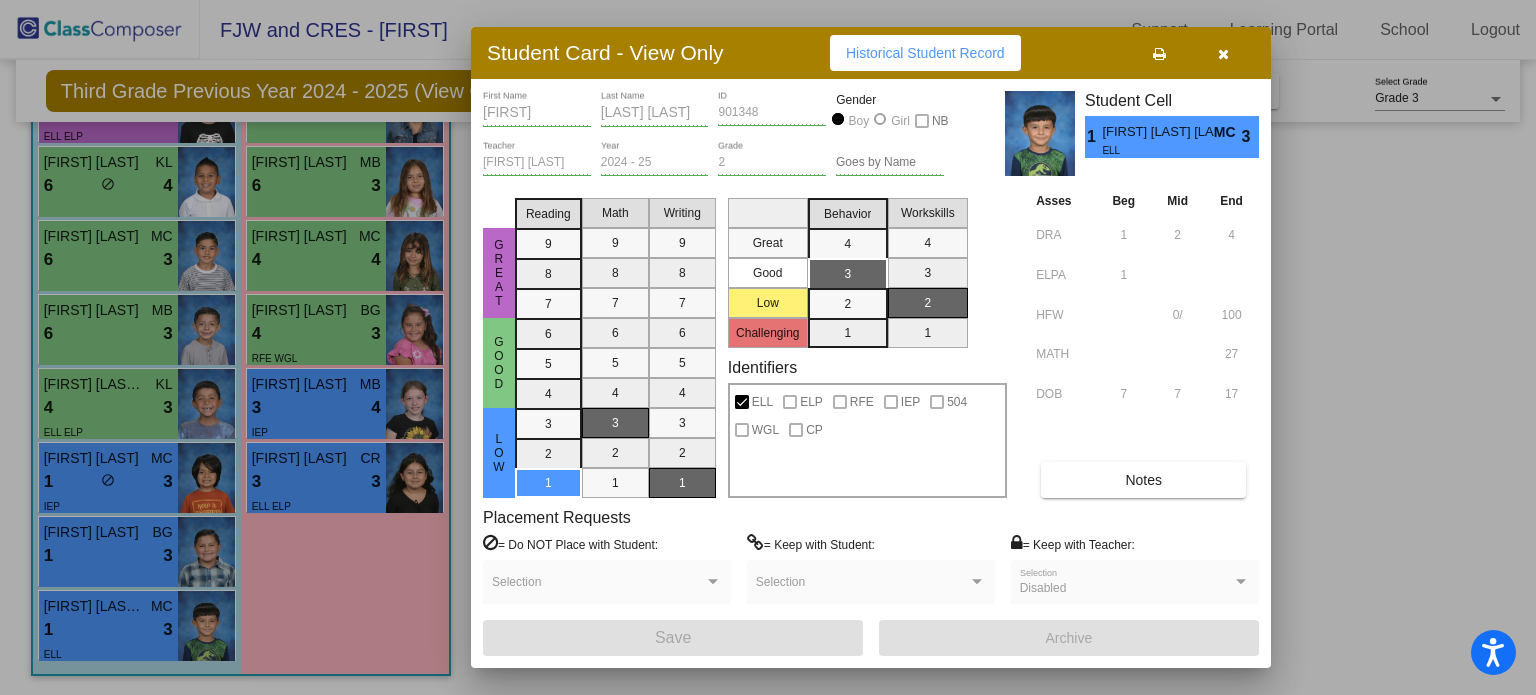 click on "Notes" at bounding box center (1143, 480) 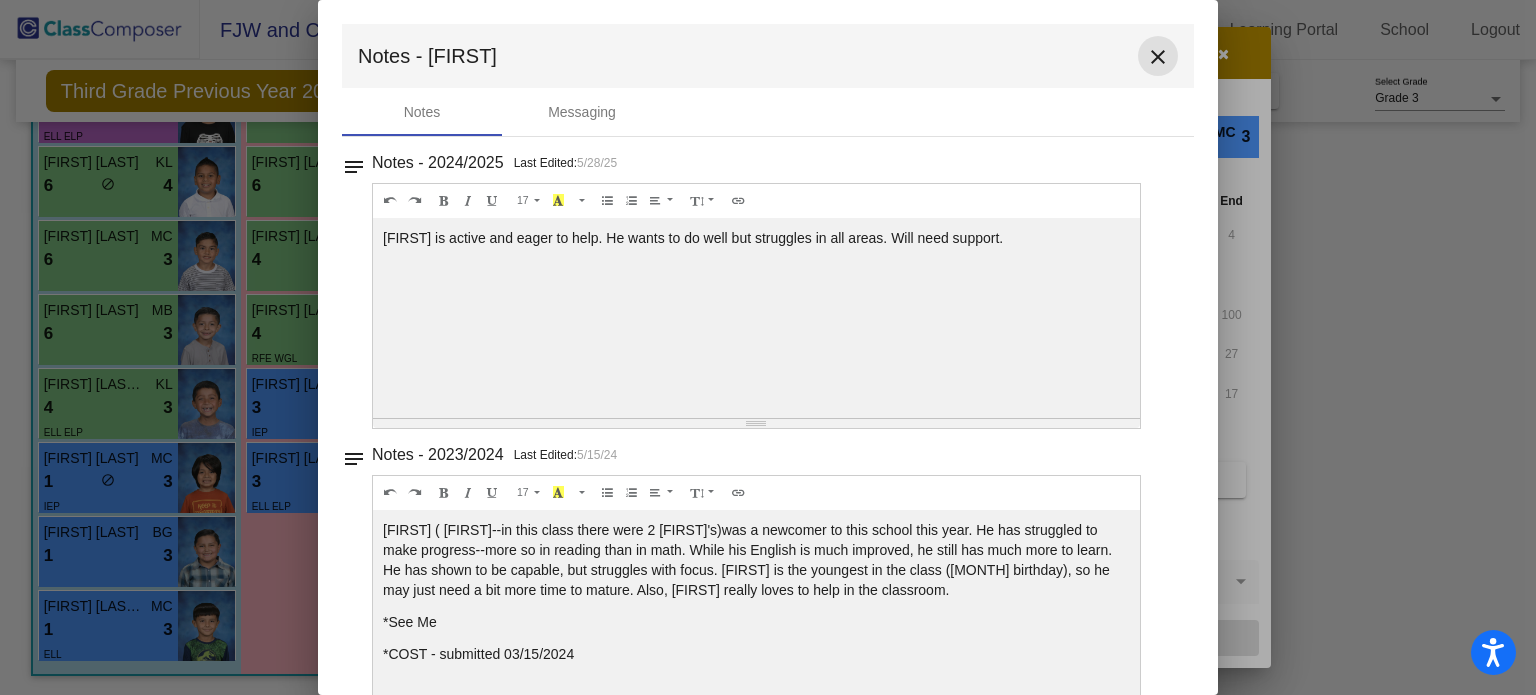 click on "close" at bounding box center [1158, 57] 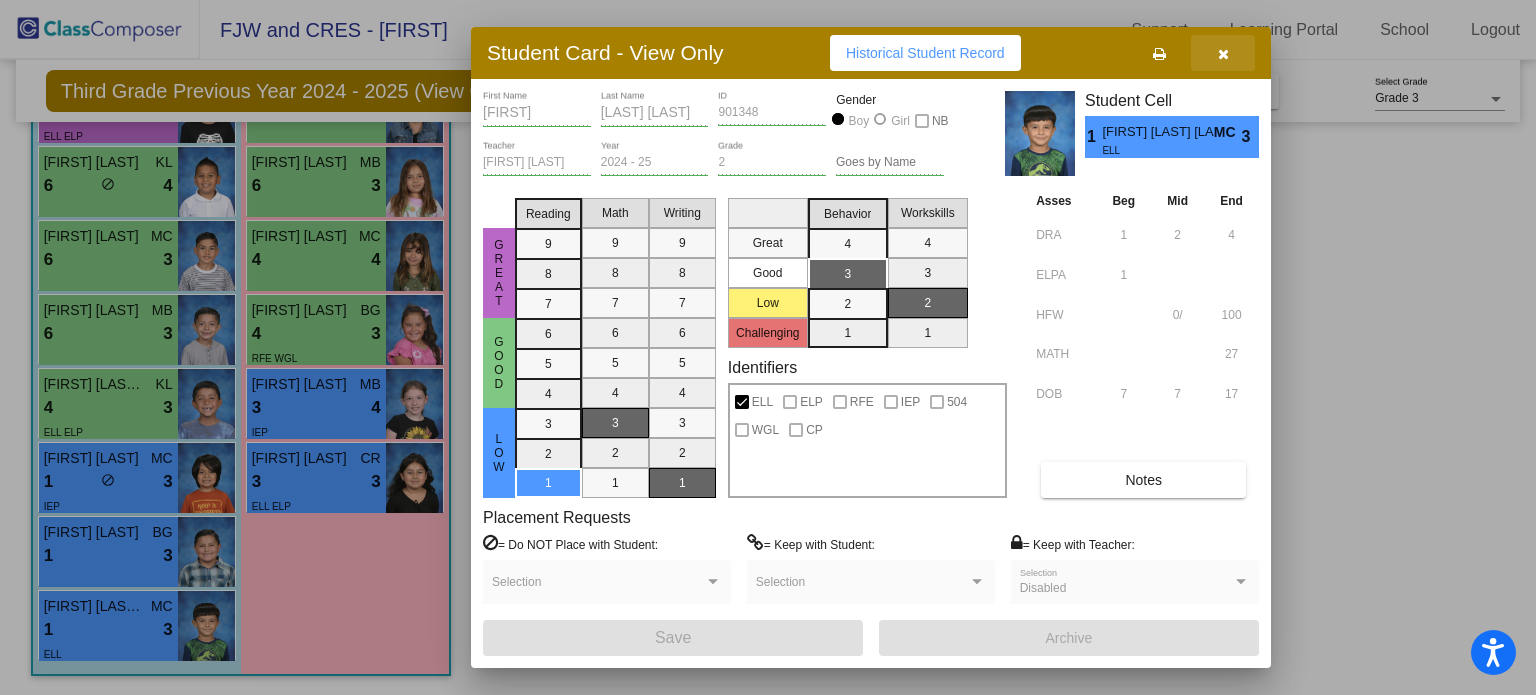 click at bounding box center (1223, 53) 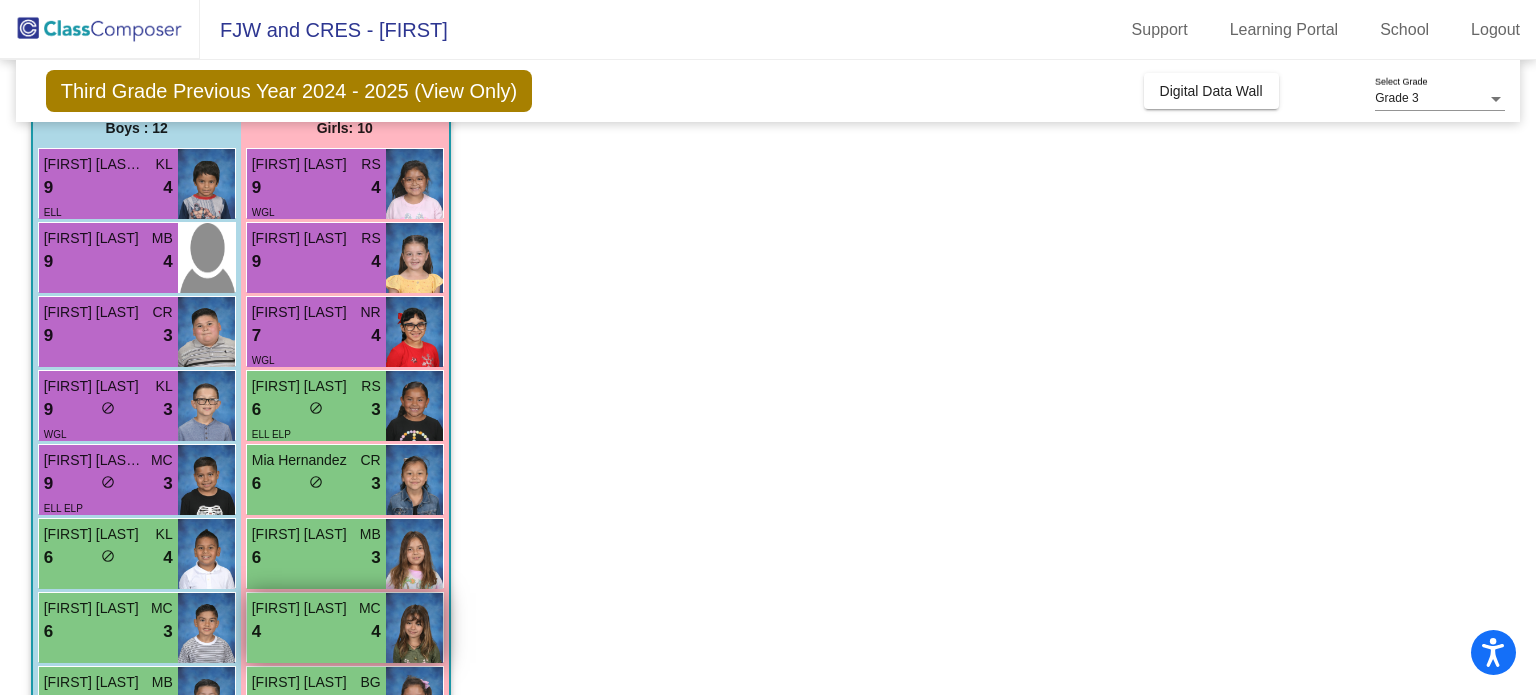 scroll, scrollTop: 88, scrollLeft: 0, axis: vertical 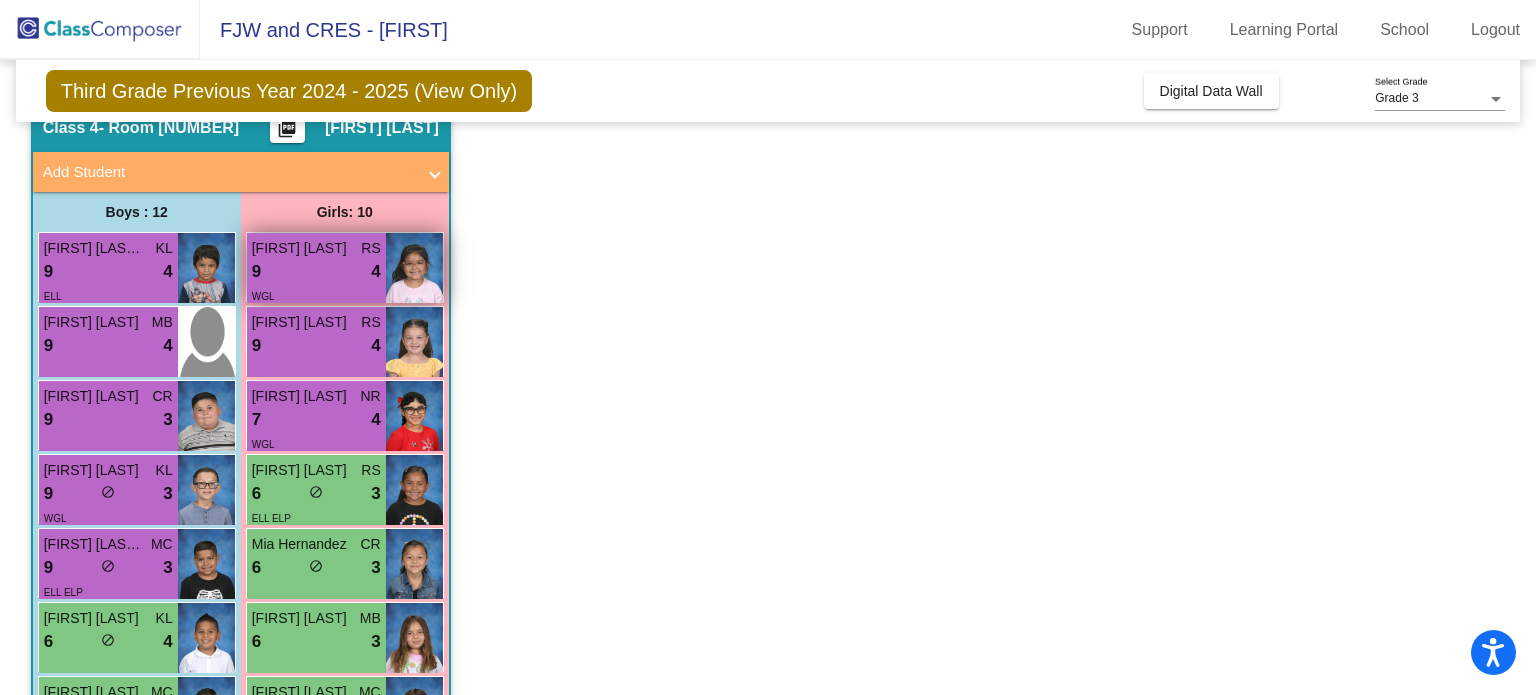click on "[FIRST] [LAST]" at bounding box center (316, 248) 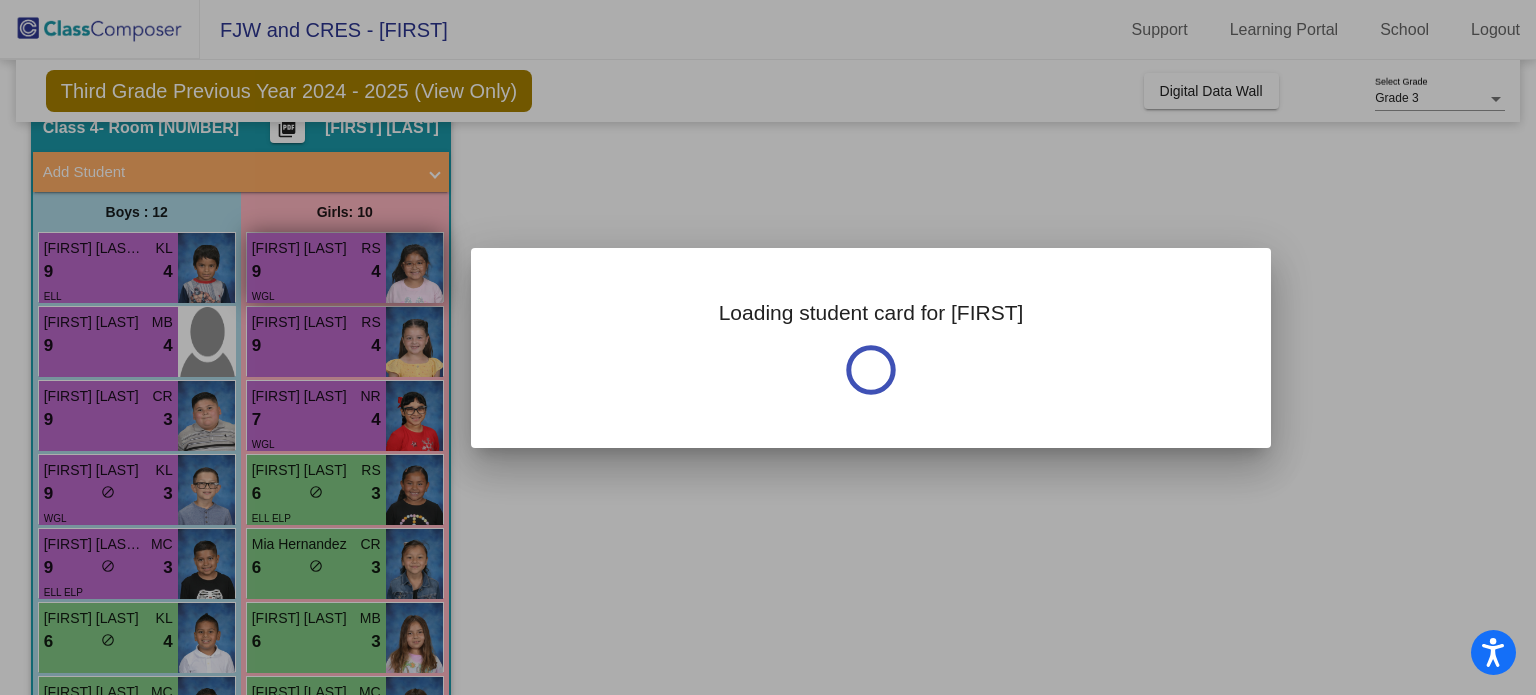 click at bounding box center (768, 347) 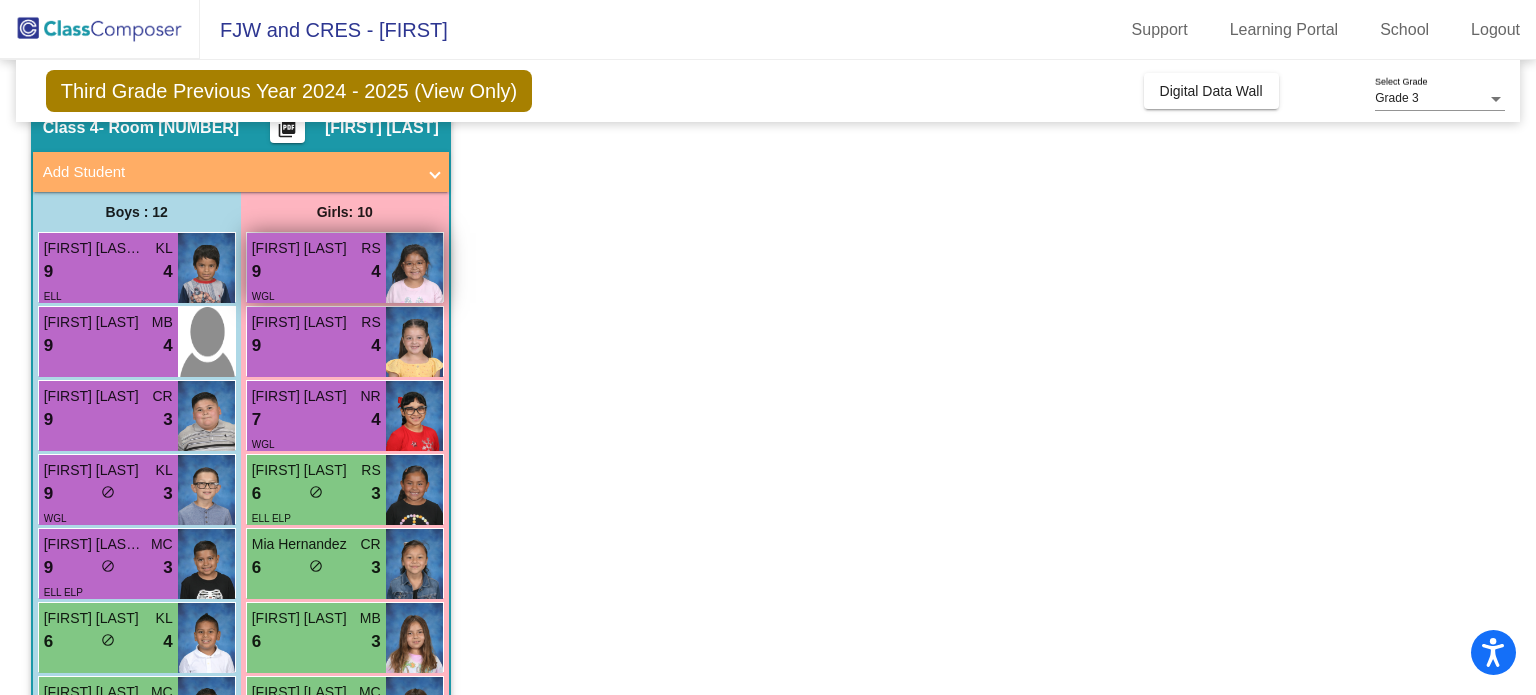 click on "9 lock do_not_disturb_alt 4" at bounding box center (316, 272) 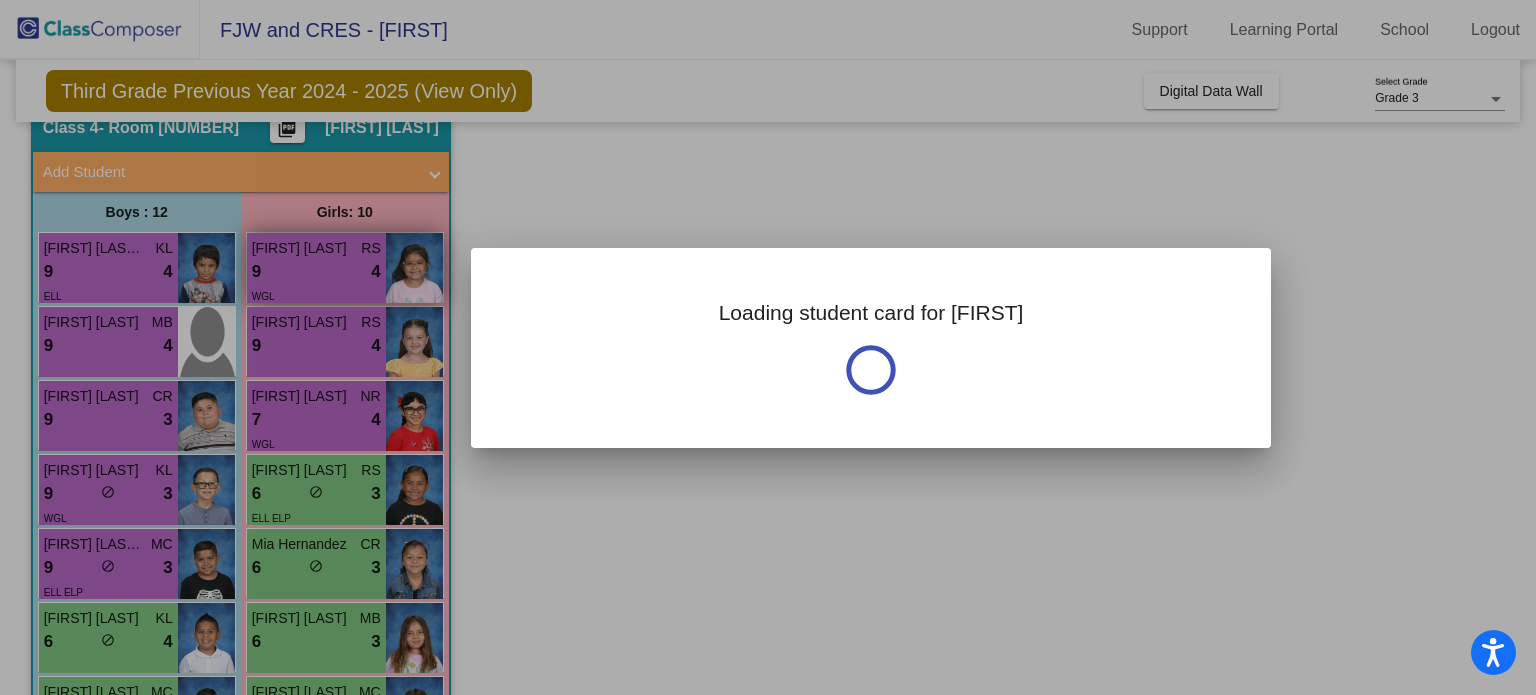 click at bounding box center (768, 347) 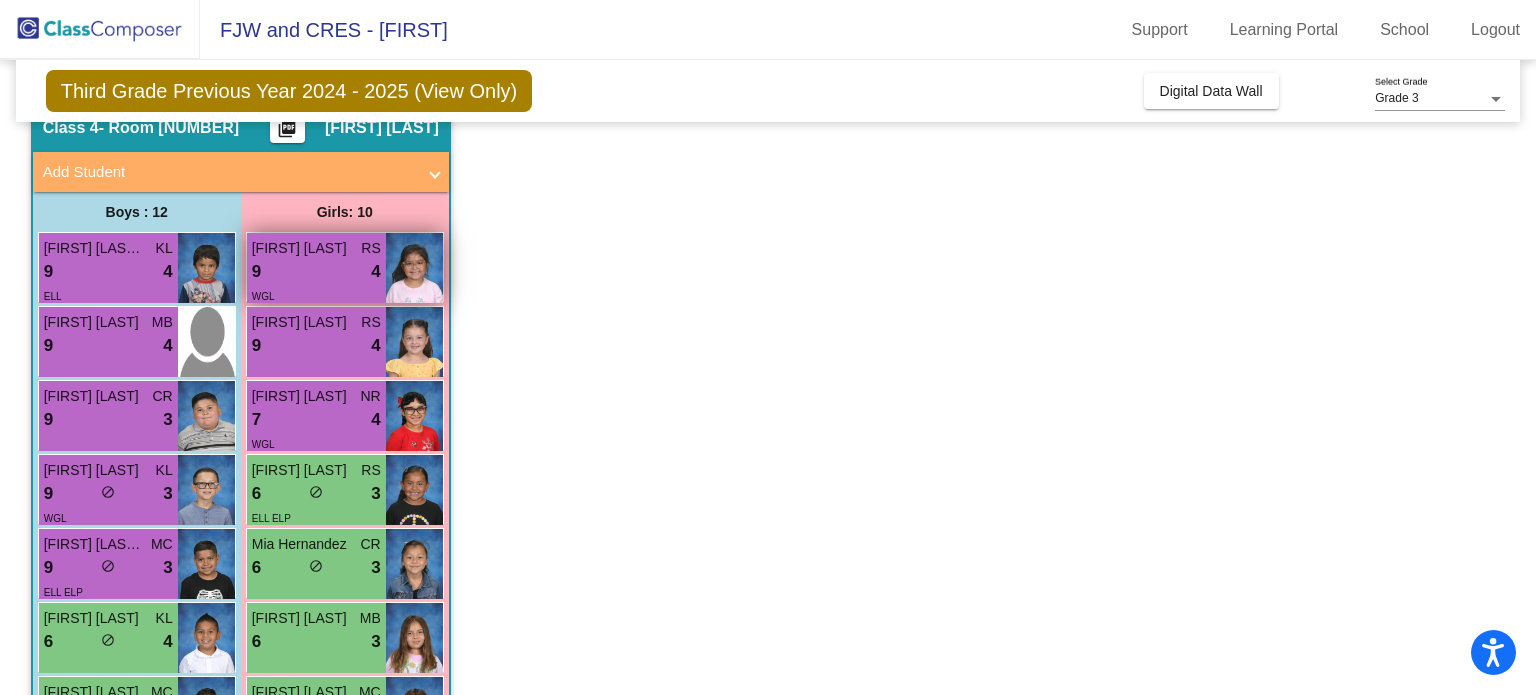 click on "9 lock do_not_disturb_alt 4" at bounding box center (316, 272) 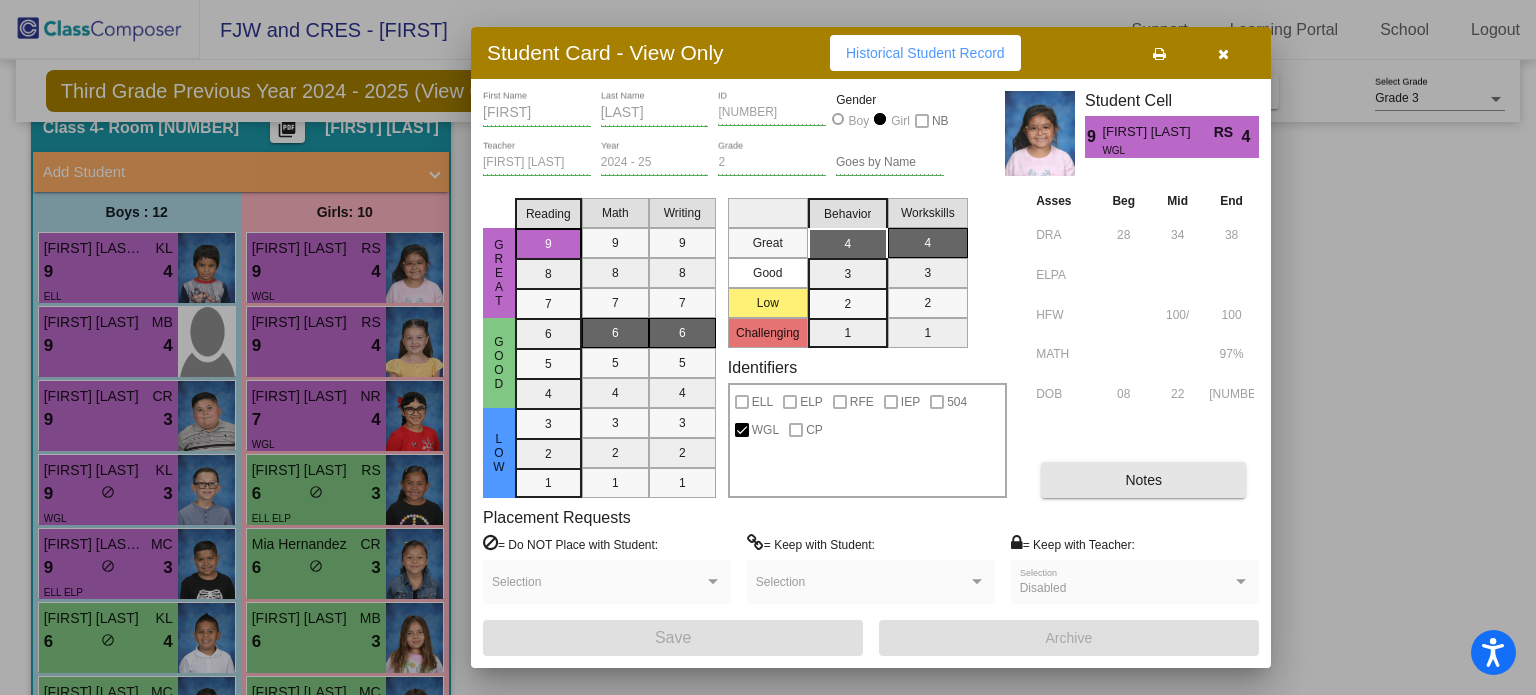 click on "Notes" at bounding box center [1143, 480] 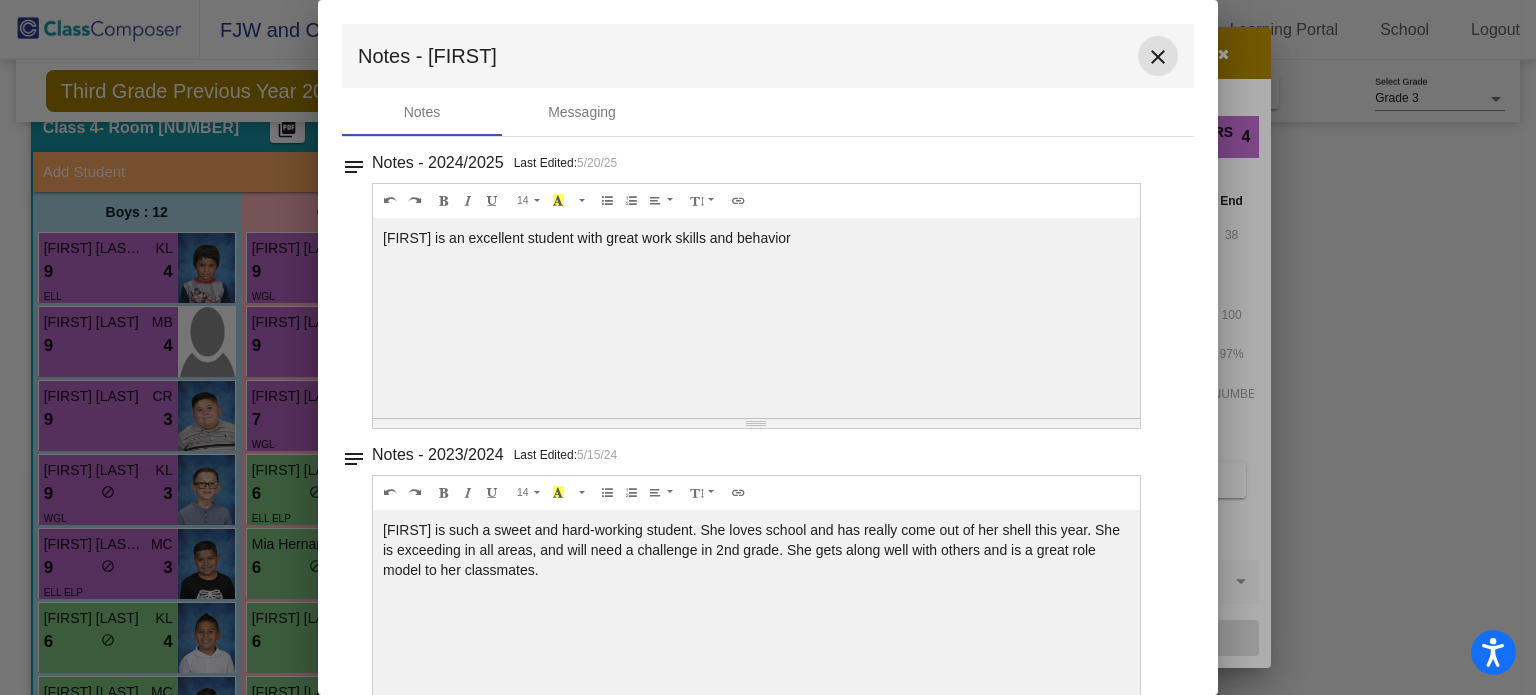 click on "close" at bounding box center [1158, 57] 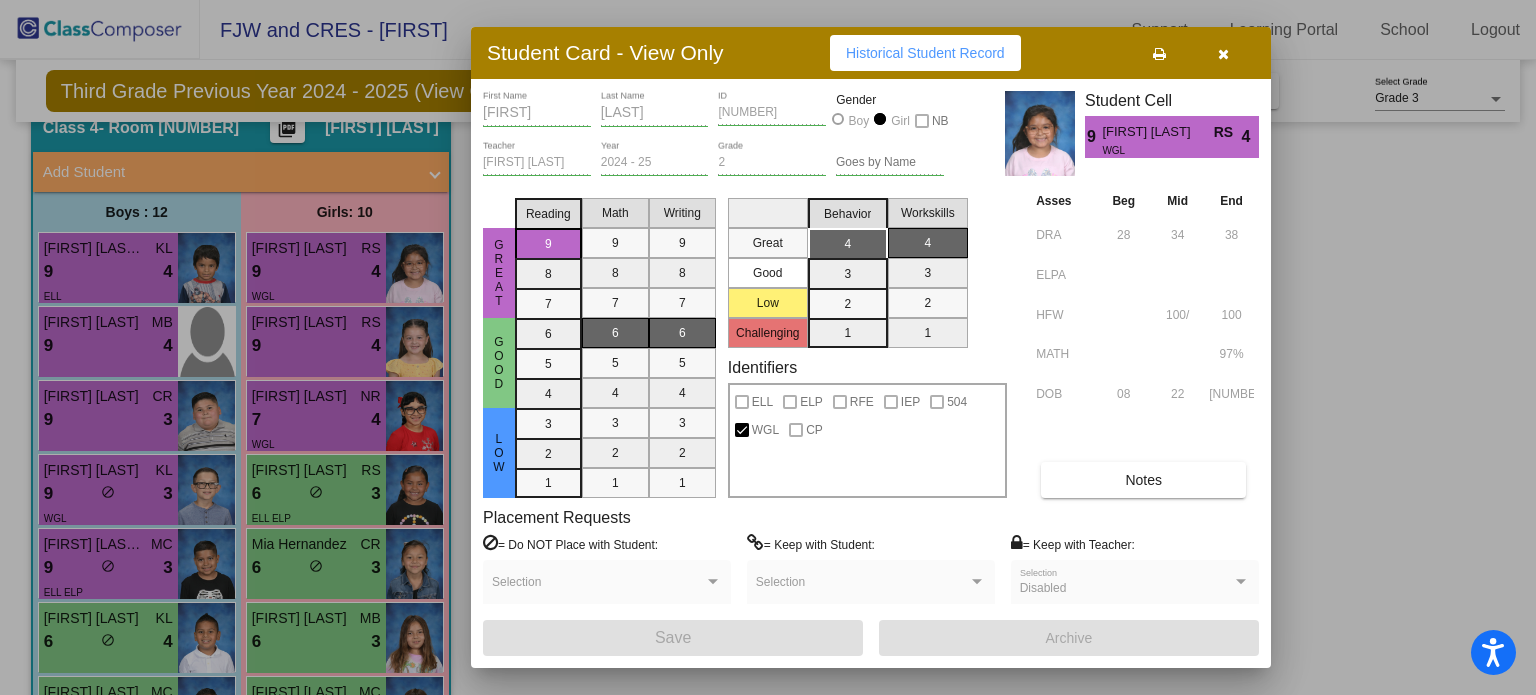 click at bounding box center [768, 347] 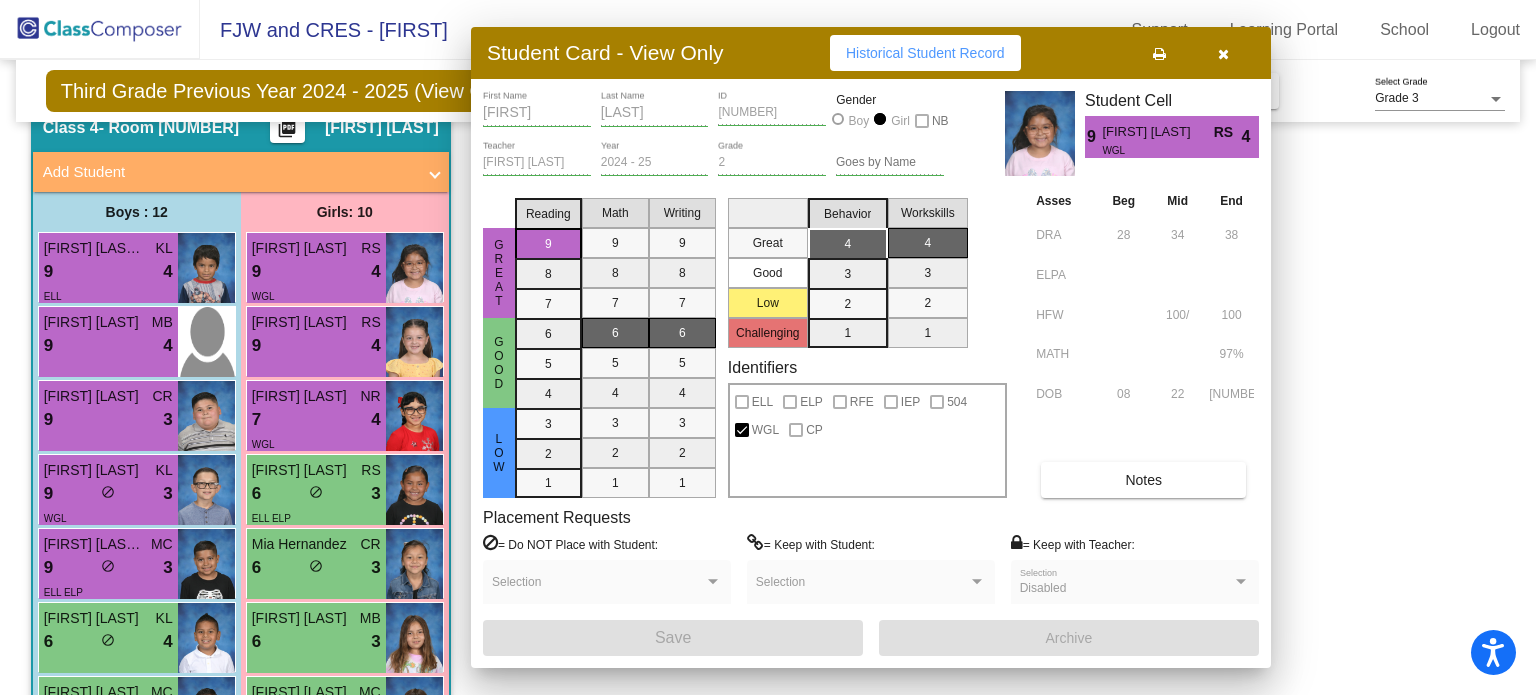 click on "[FIRST] [LAST] RS [NUMBER] lock do_not_disturb_alt [NUMBER]" at bounding box center [316, 342] 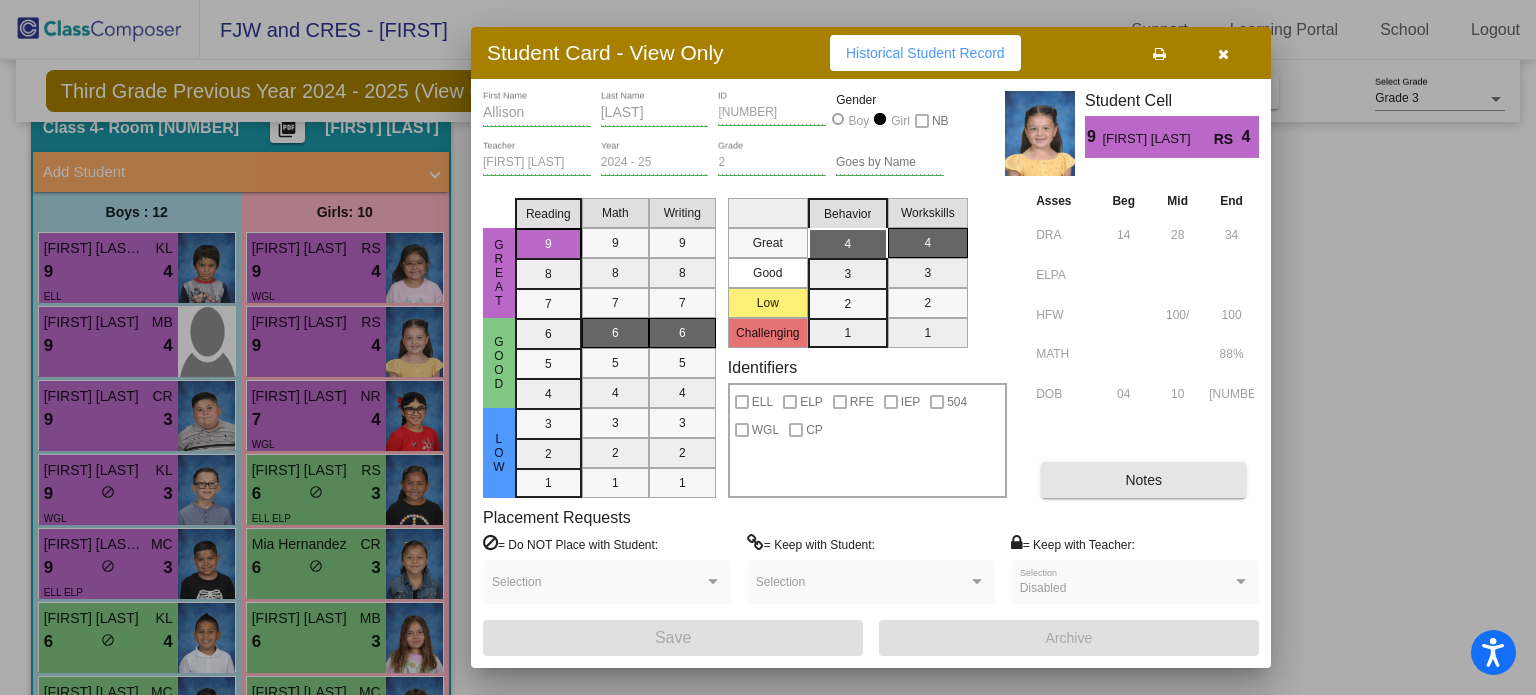 click on "Notes" at bounding box center (1143, 480) 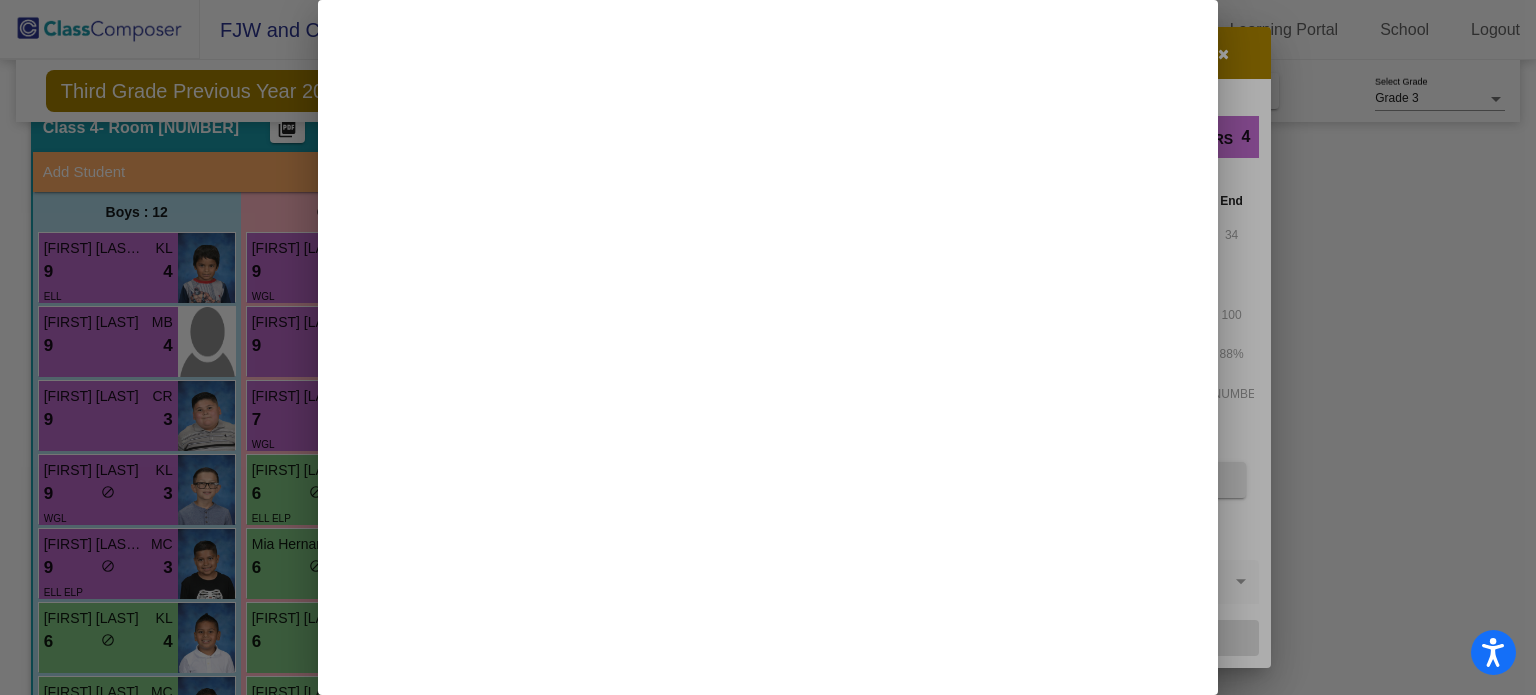 click at bounding box center [768, 347] 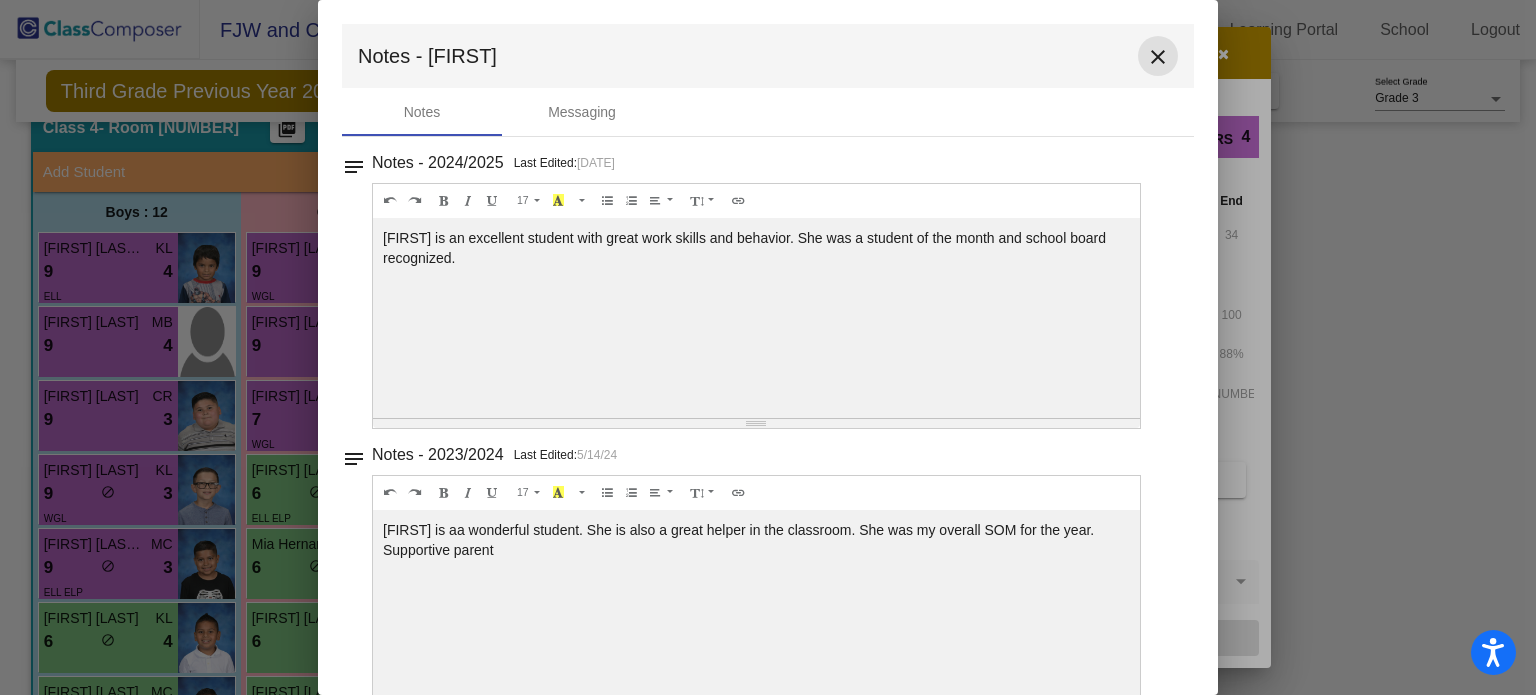 click on "close" at bounding box center (1158, 57) 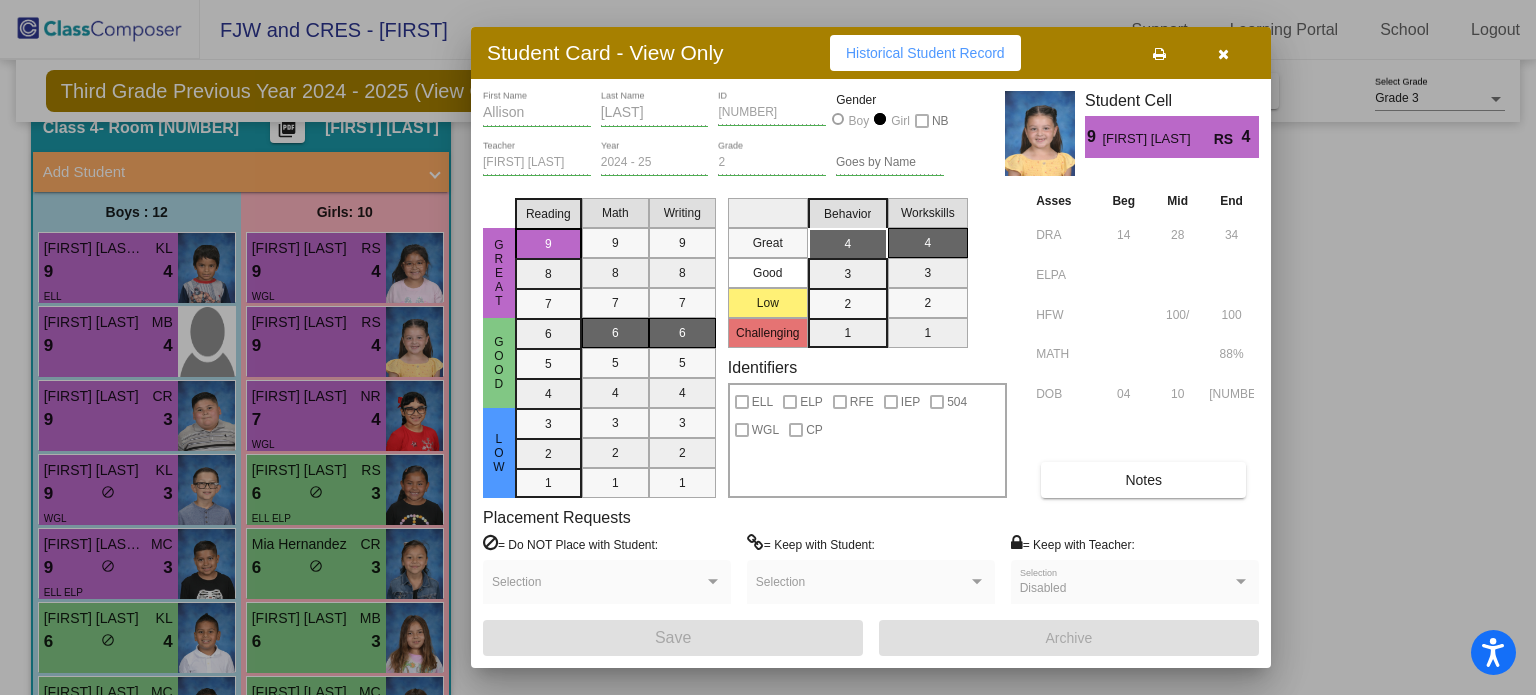 click at bounding box center [768, 347] 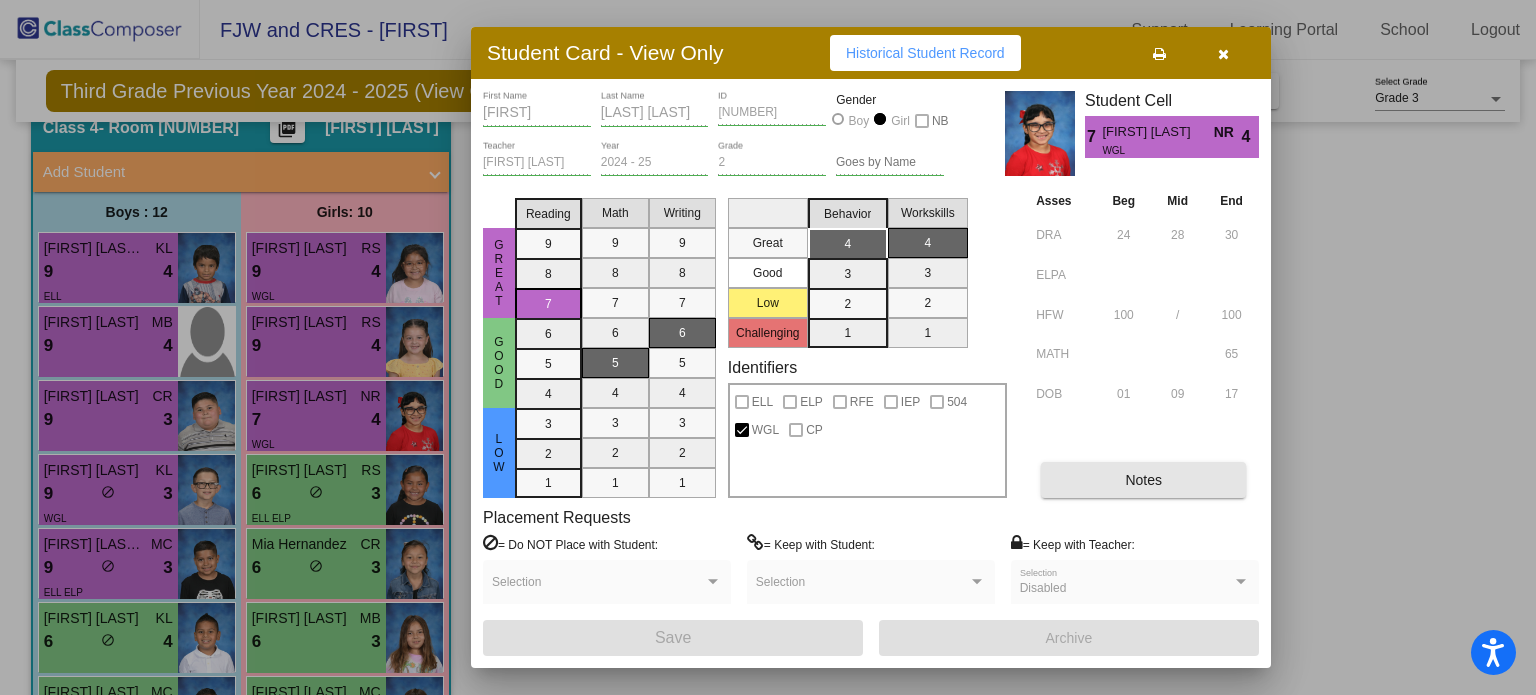 click on "Notes" at bounding box center [1143, 480] 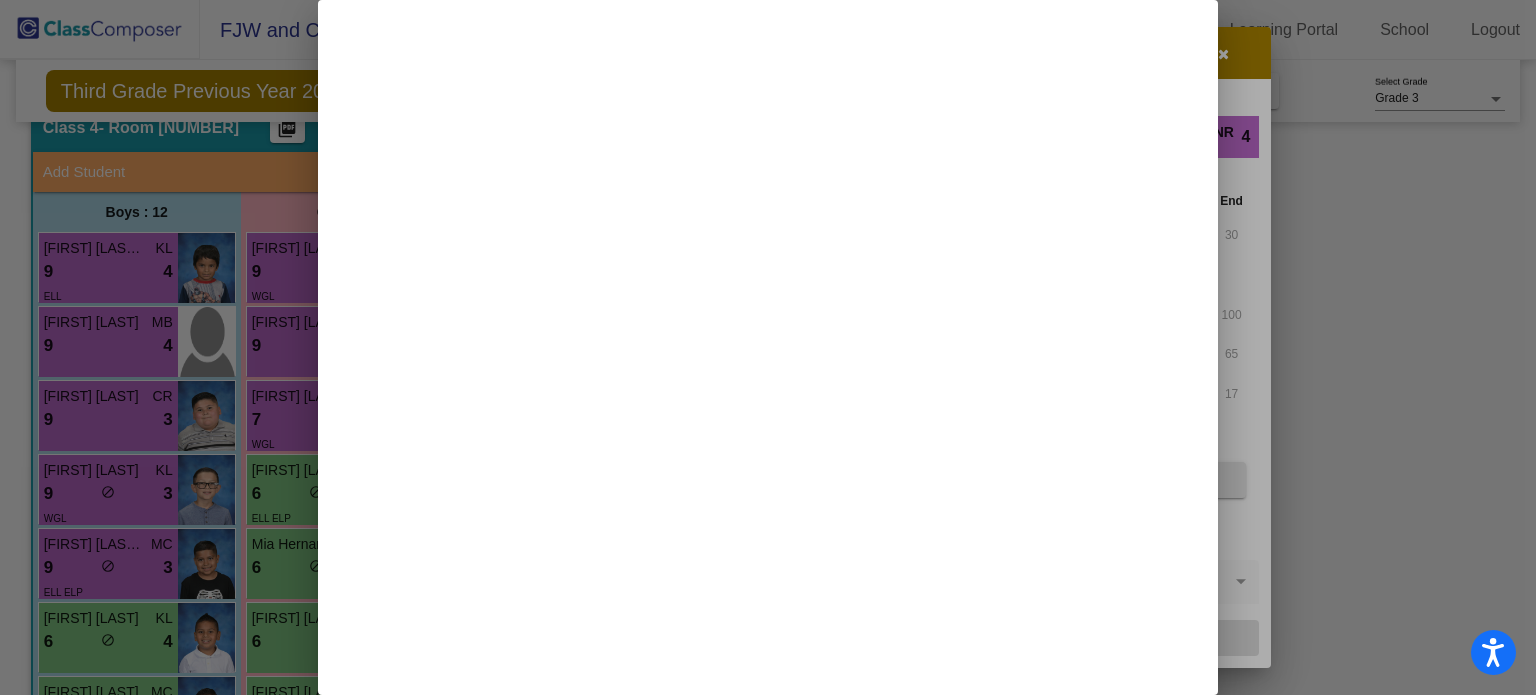 click at bounding box center [768, 347] 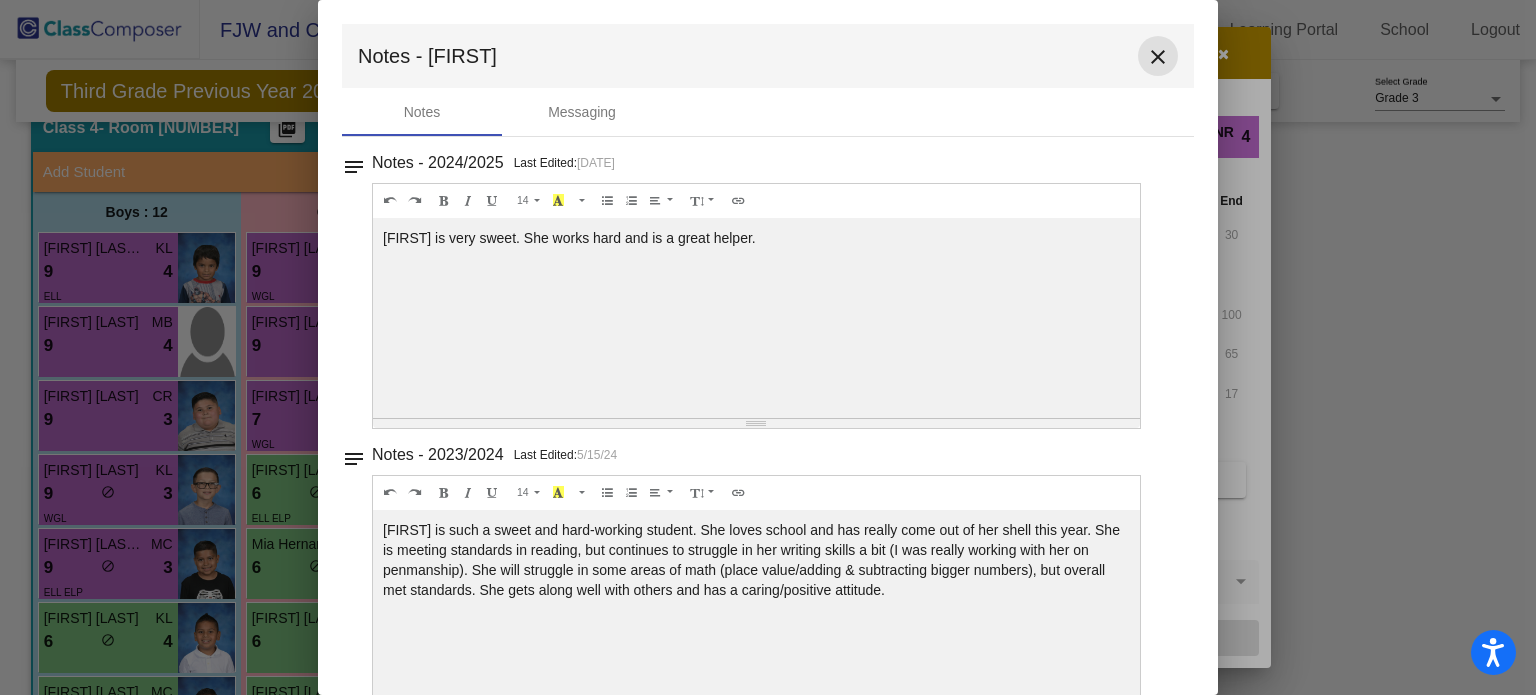 click on "close" at bounding box center (1158, 57) 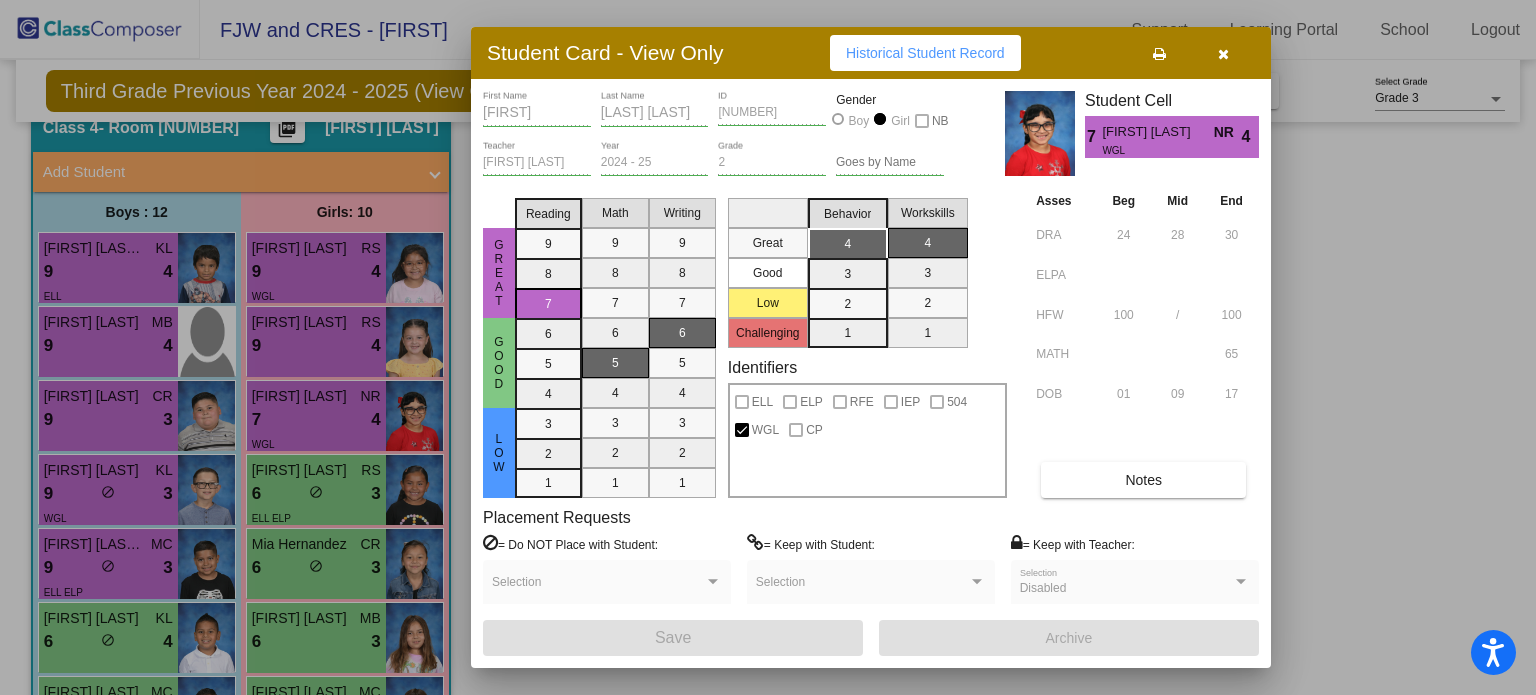 click at bounding box center [768, 347] 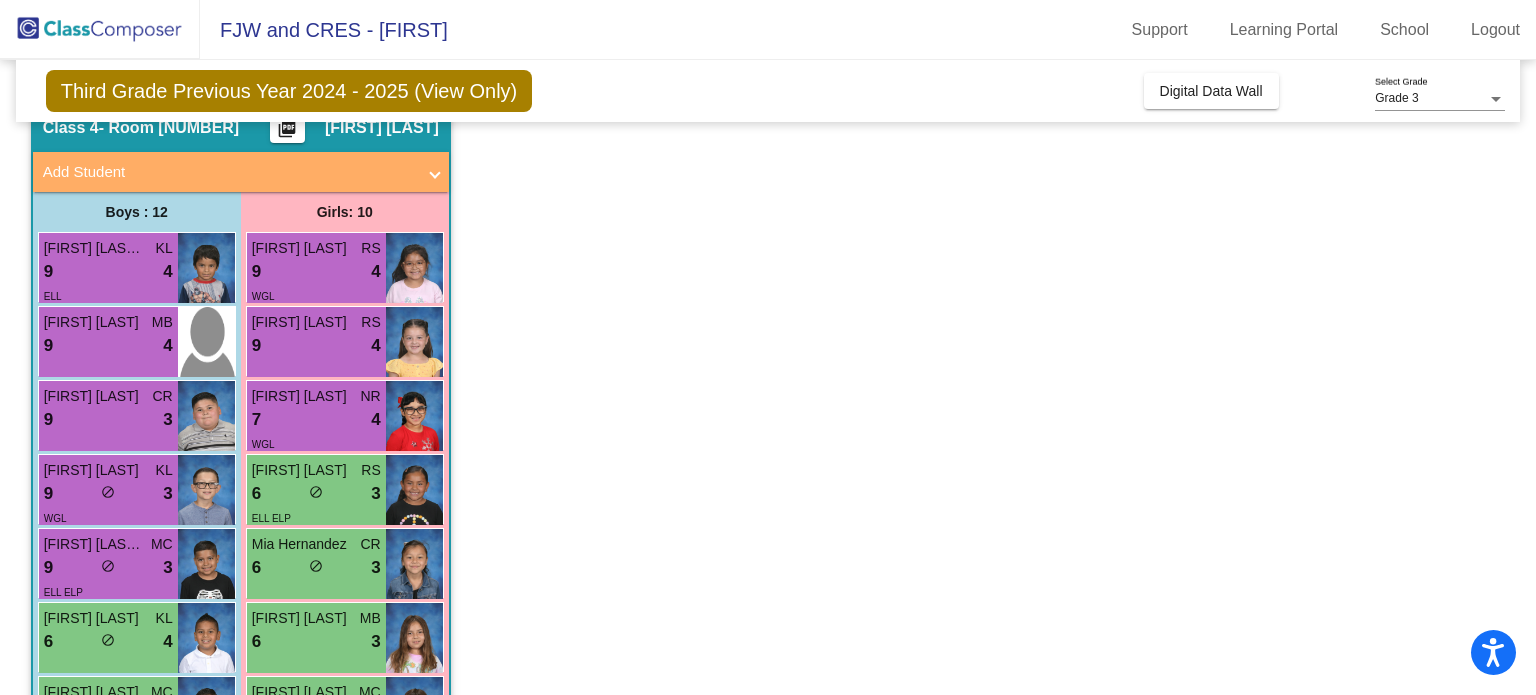 click on "do_not_disturb_alt" at bounding box center [316, 492] 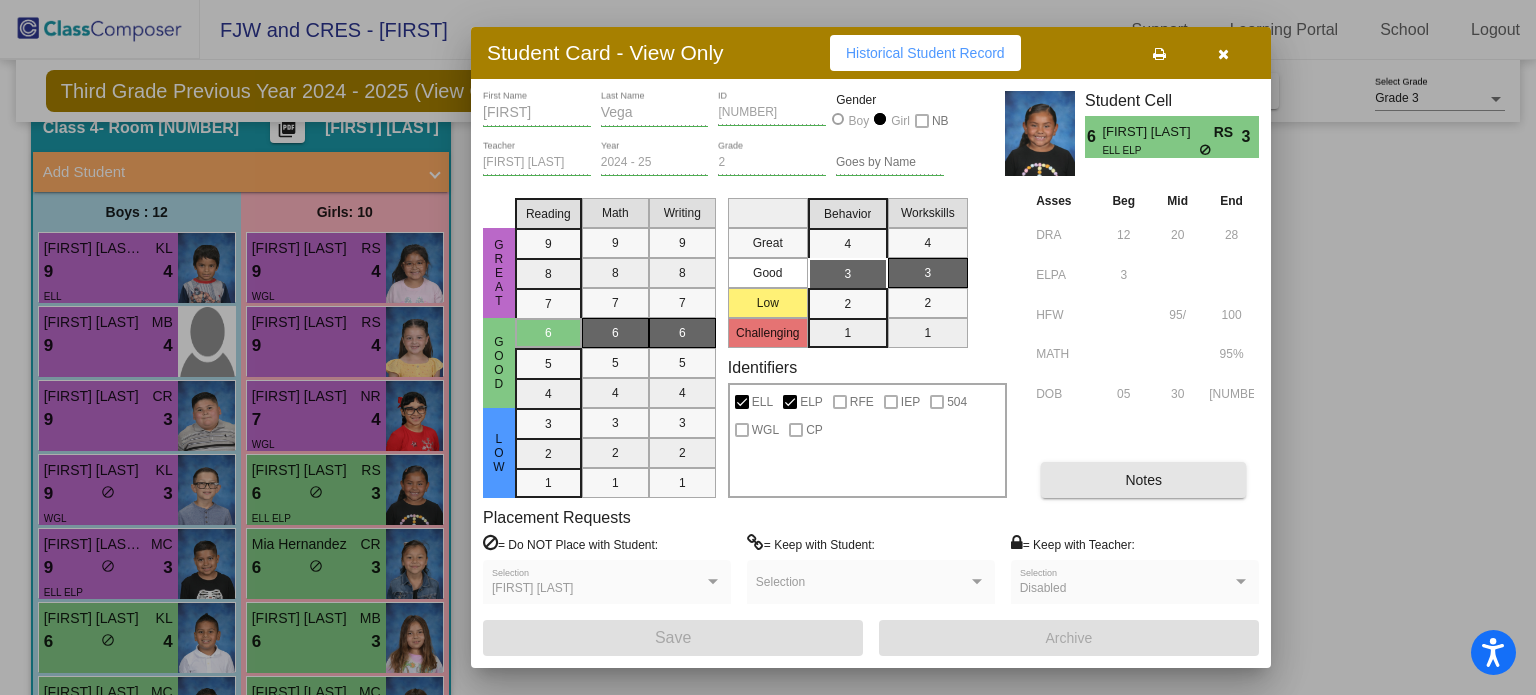 click on "Notes" at bounding box center (1143, 480) 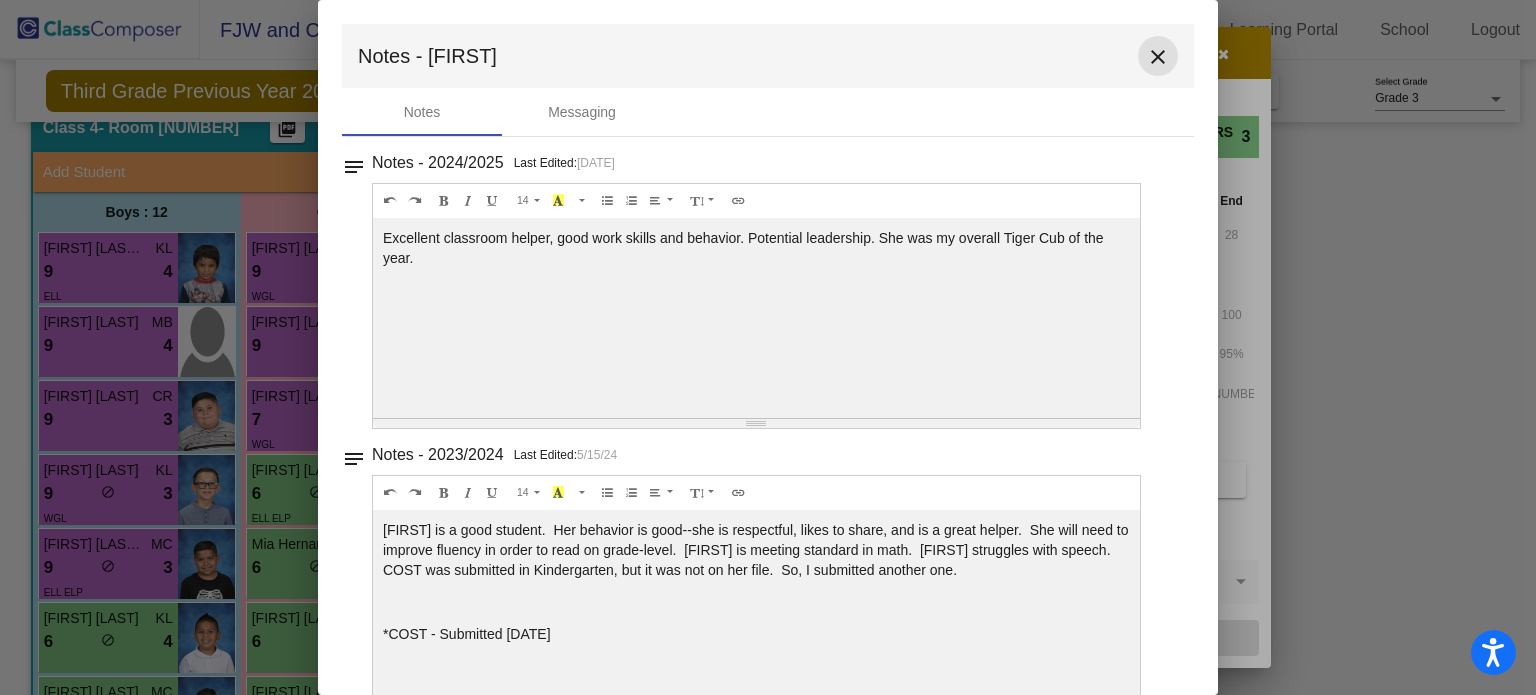 click on "close" at bounding box center [1158, 57] 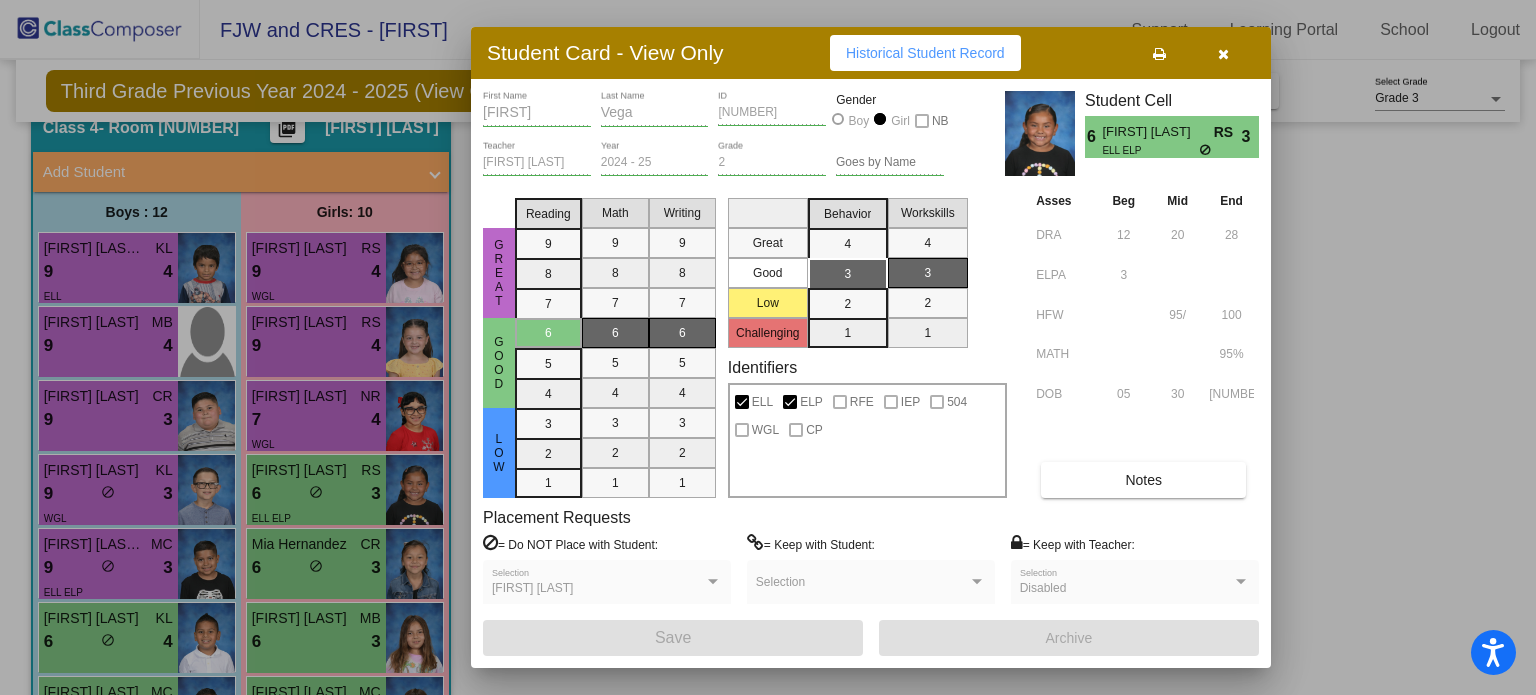 click at bounding box center (768, 347) 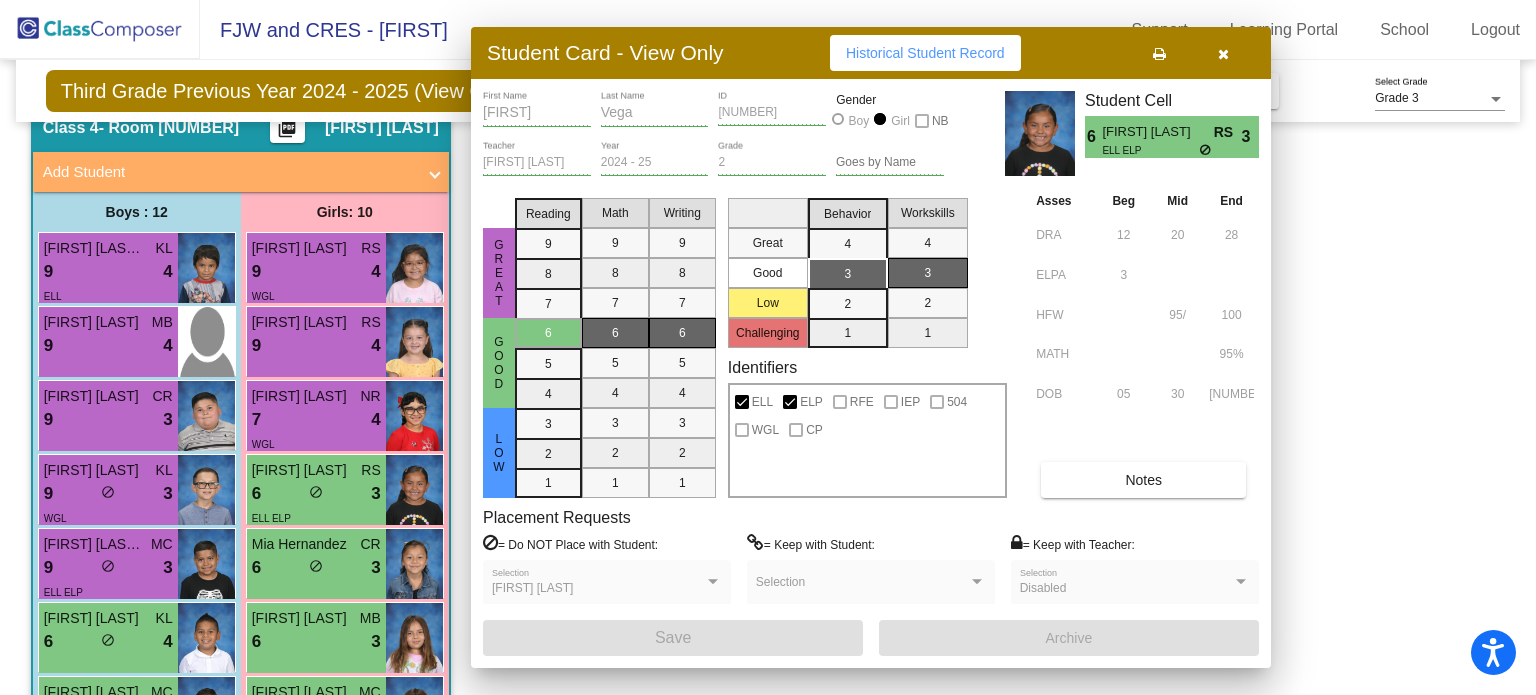 click on "6 lock do_not_disturb_alt 3" at bounding box center [316, 568] 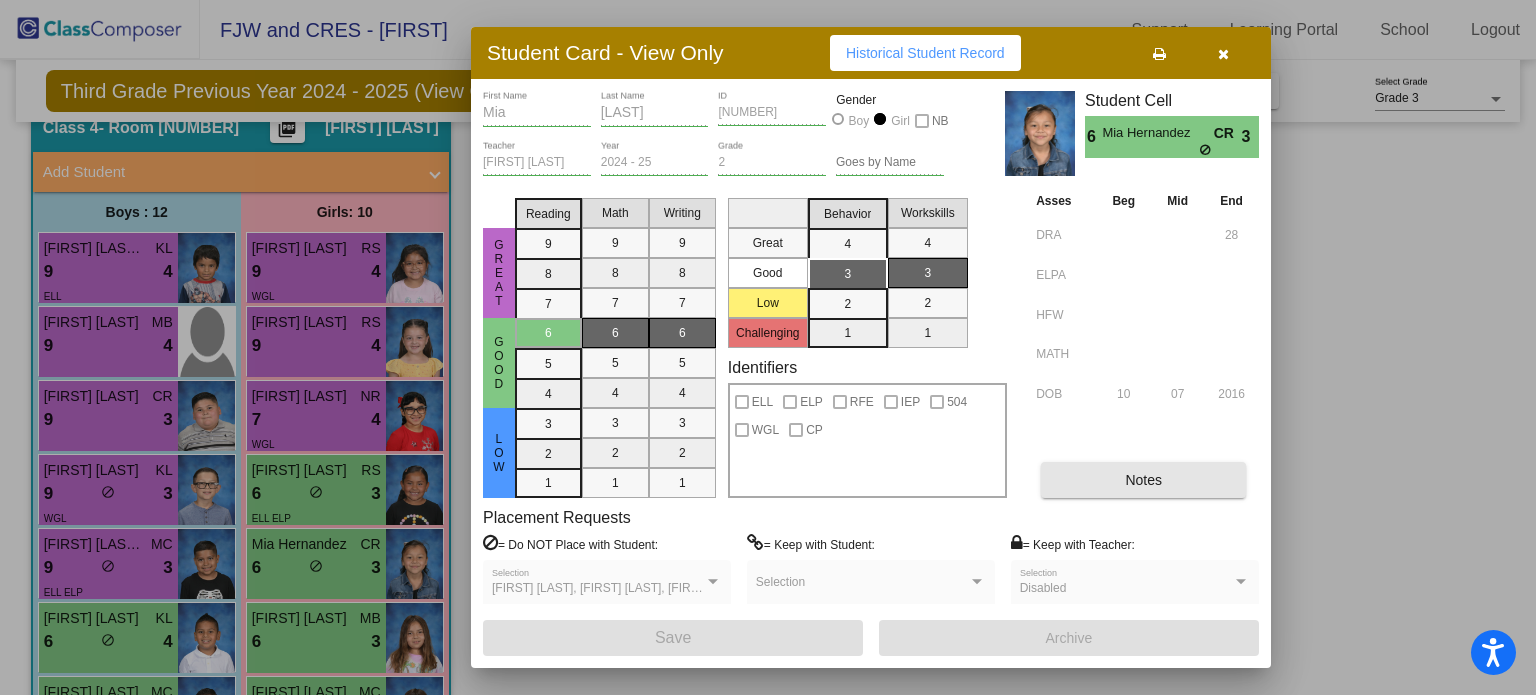 click on "Notes" at bounding box center [1143, 480] 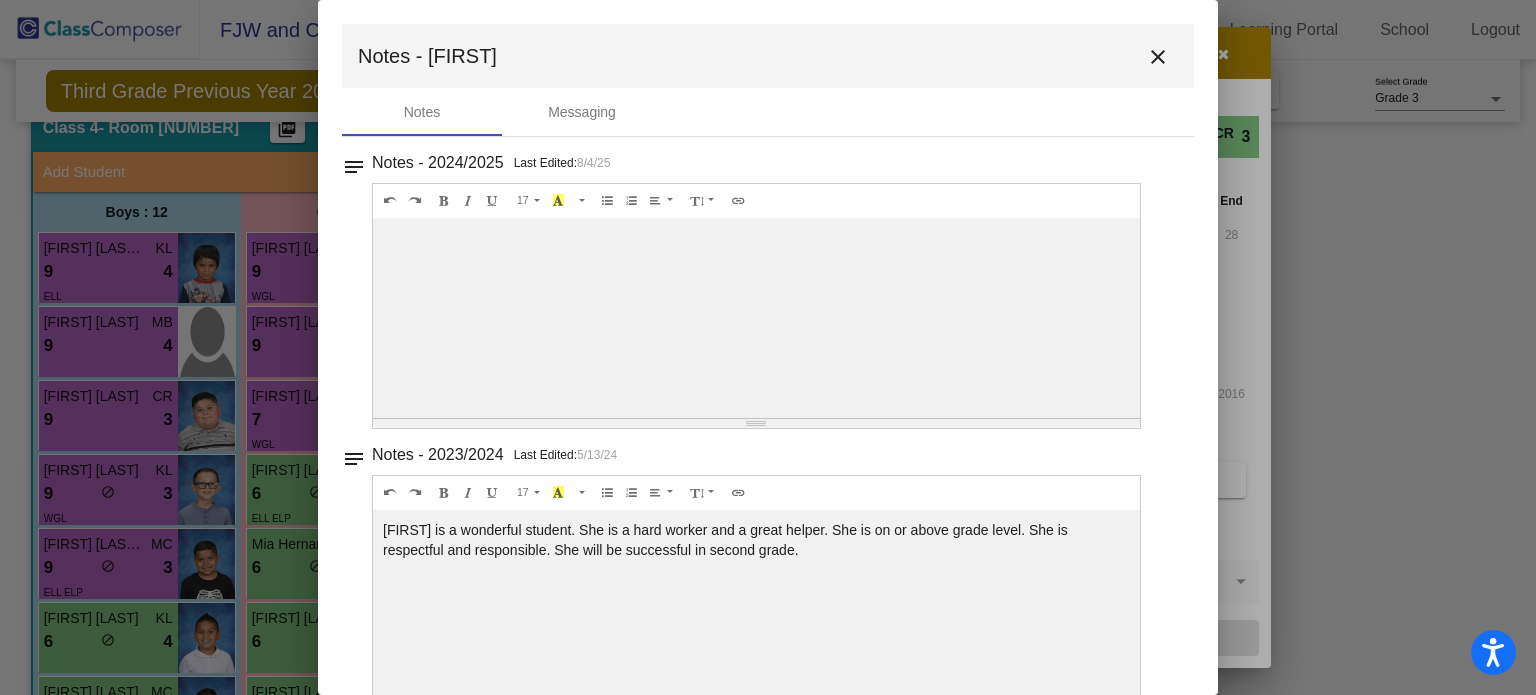 click on "17    8  9  10  11  12  14  18  24  36   Background Color Transparent Select #ffff00 Text Color Reset to default Select #000000      1.0  1.2  1.4  1.5  1.6  1.8  2.0  3.0" at bounding box center (756, 201) 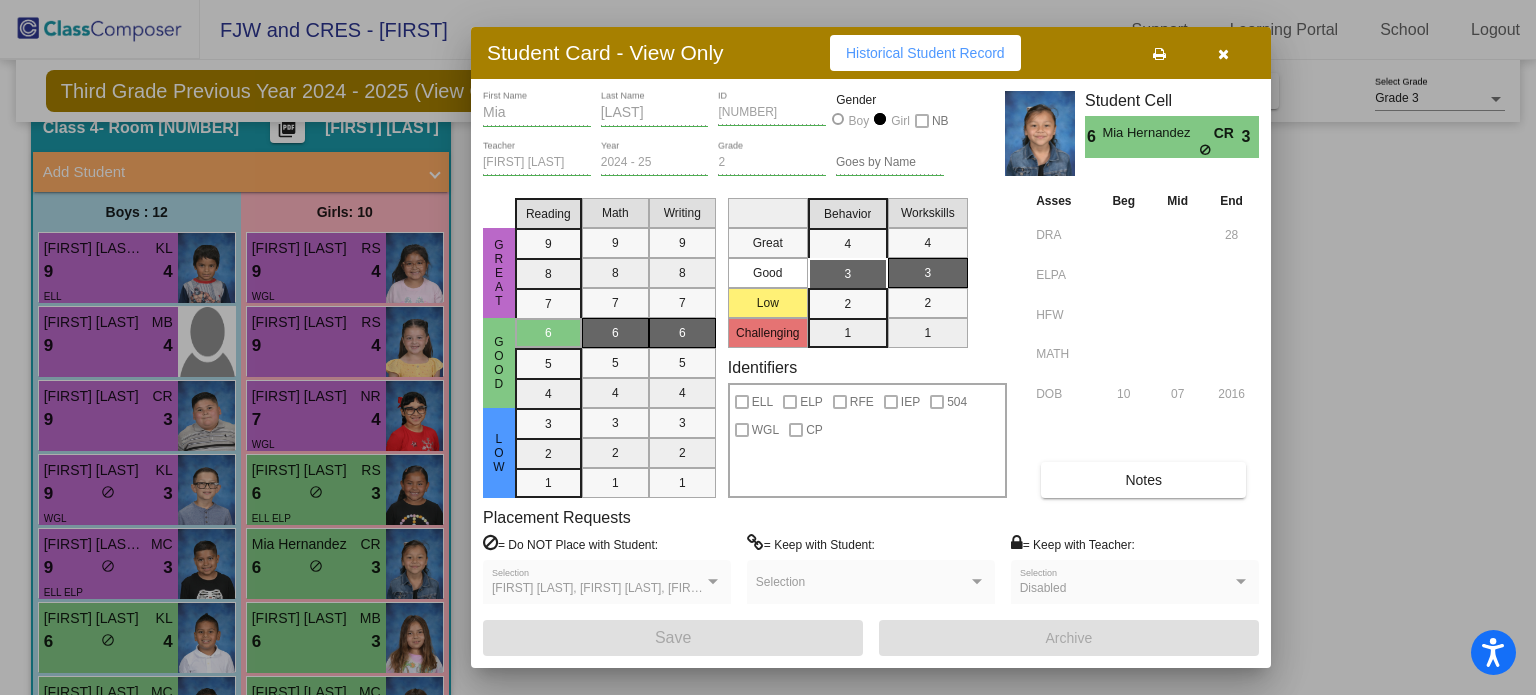 click on "[FIRST] [LAST], [FIRST] [LAST], [FIRST] [LAST] Selection" at bounding box center [607, 587] 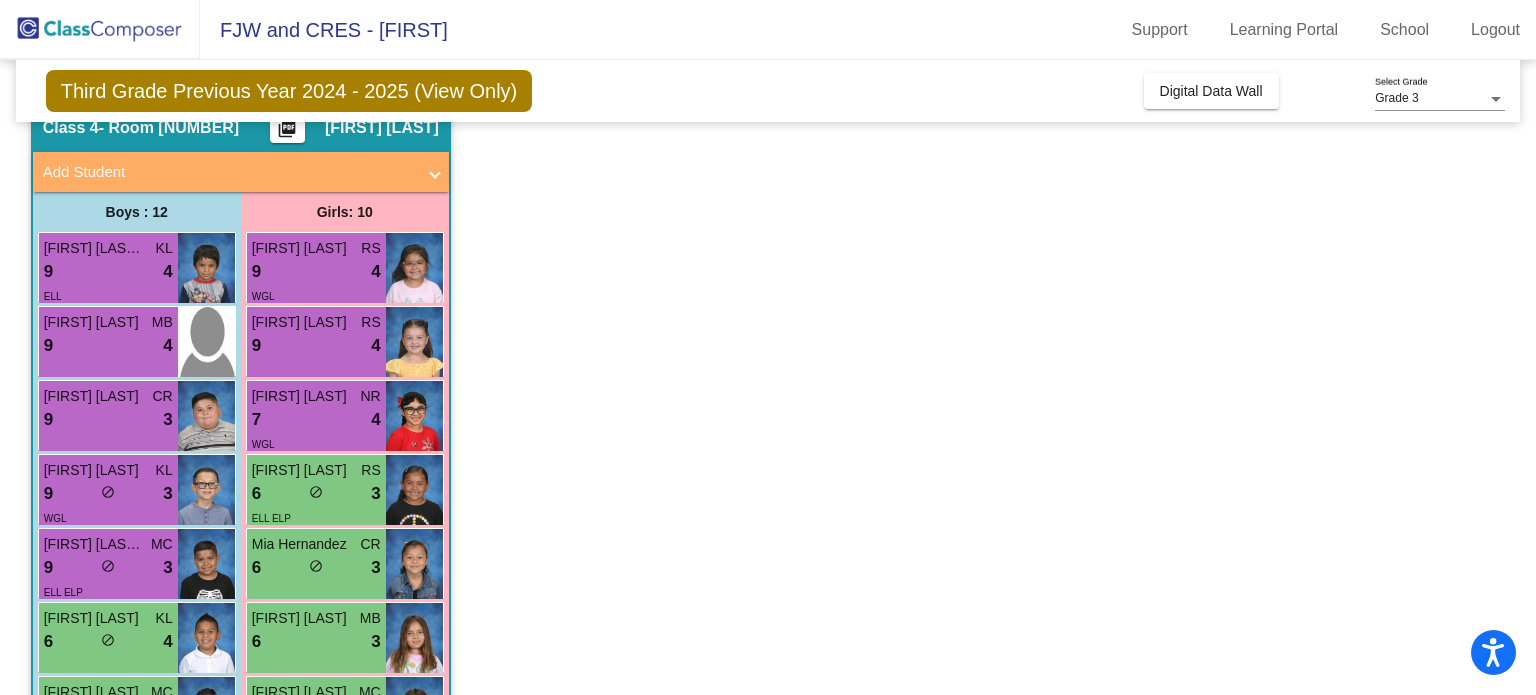 click on "6 lock do_not_disturb_alt 3" at bounding box center (316, 642) 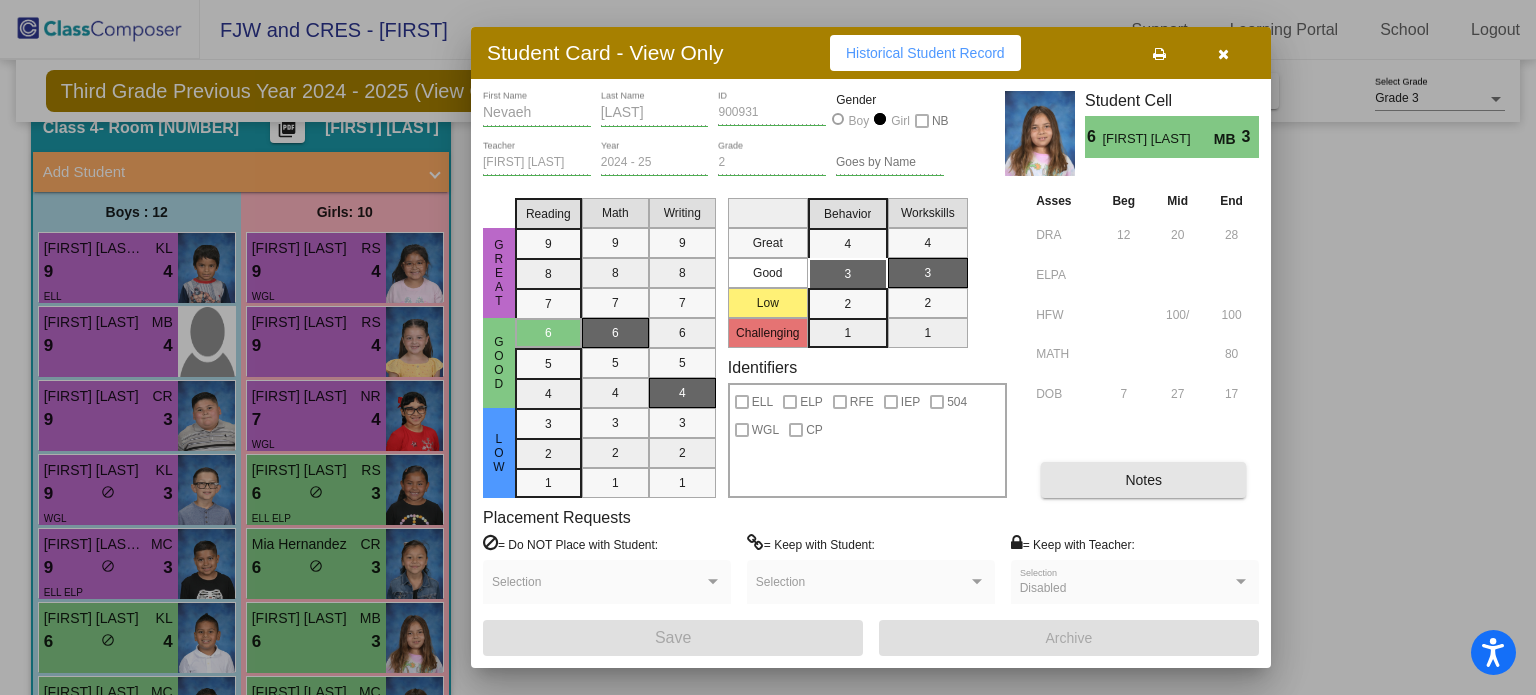 click on "Notes" at bounding box center (1143, 480) 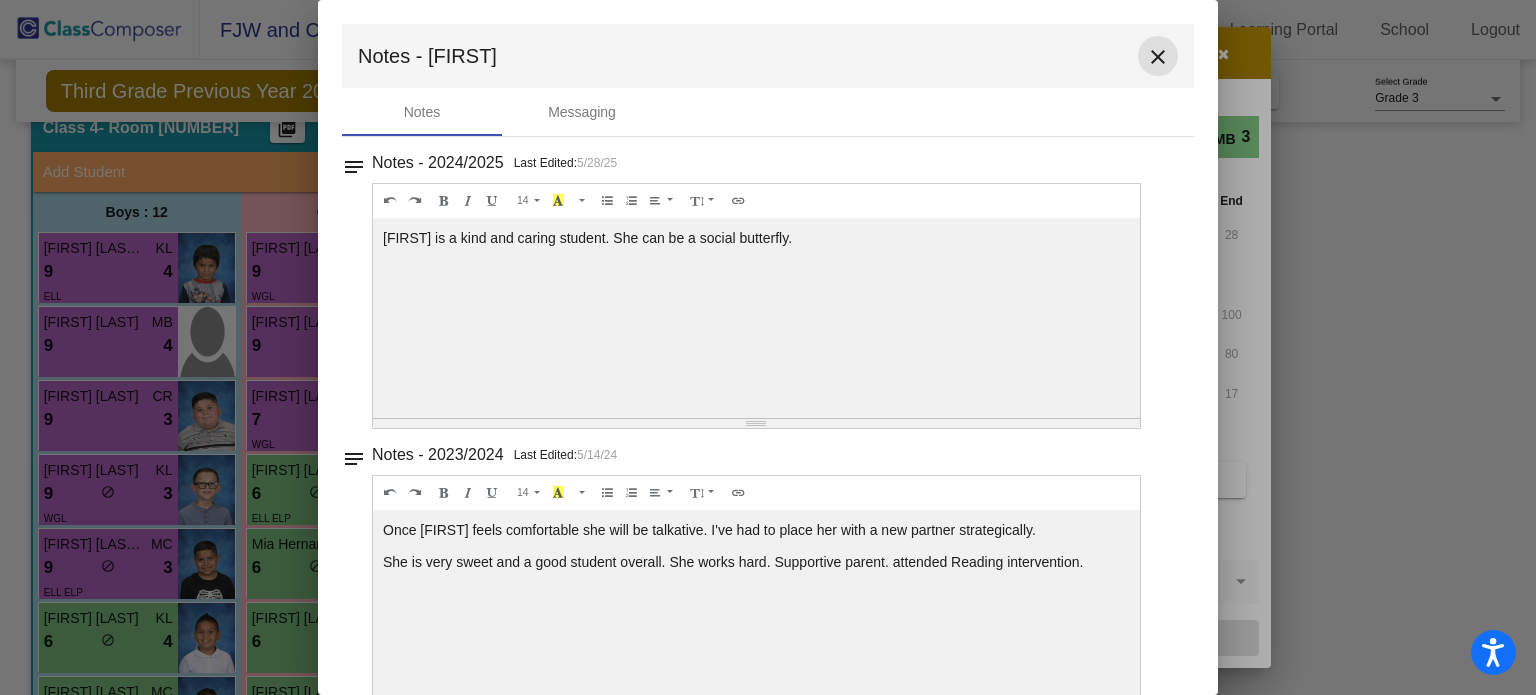 click on "close" at bounding box center (1158, 57) 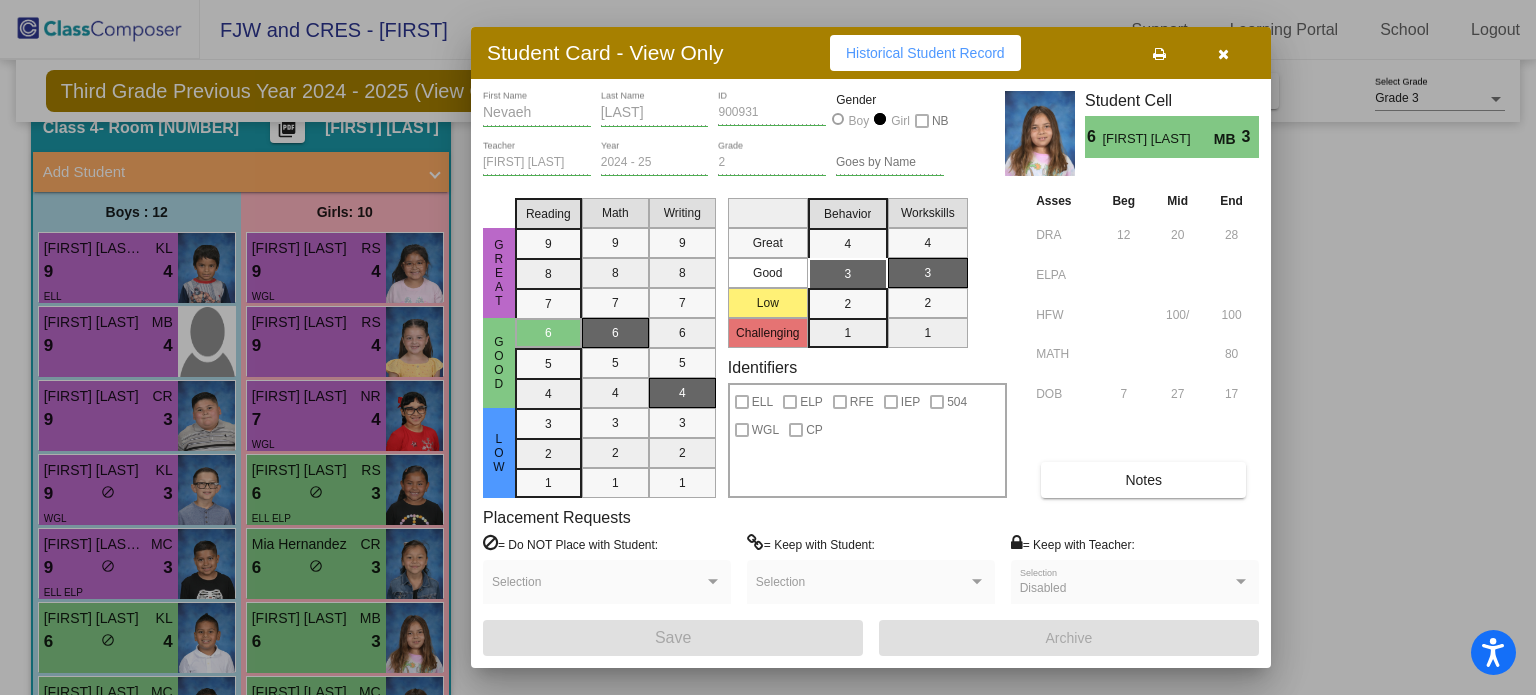 click at bounding box center (768, 347) 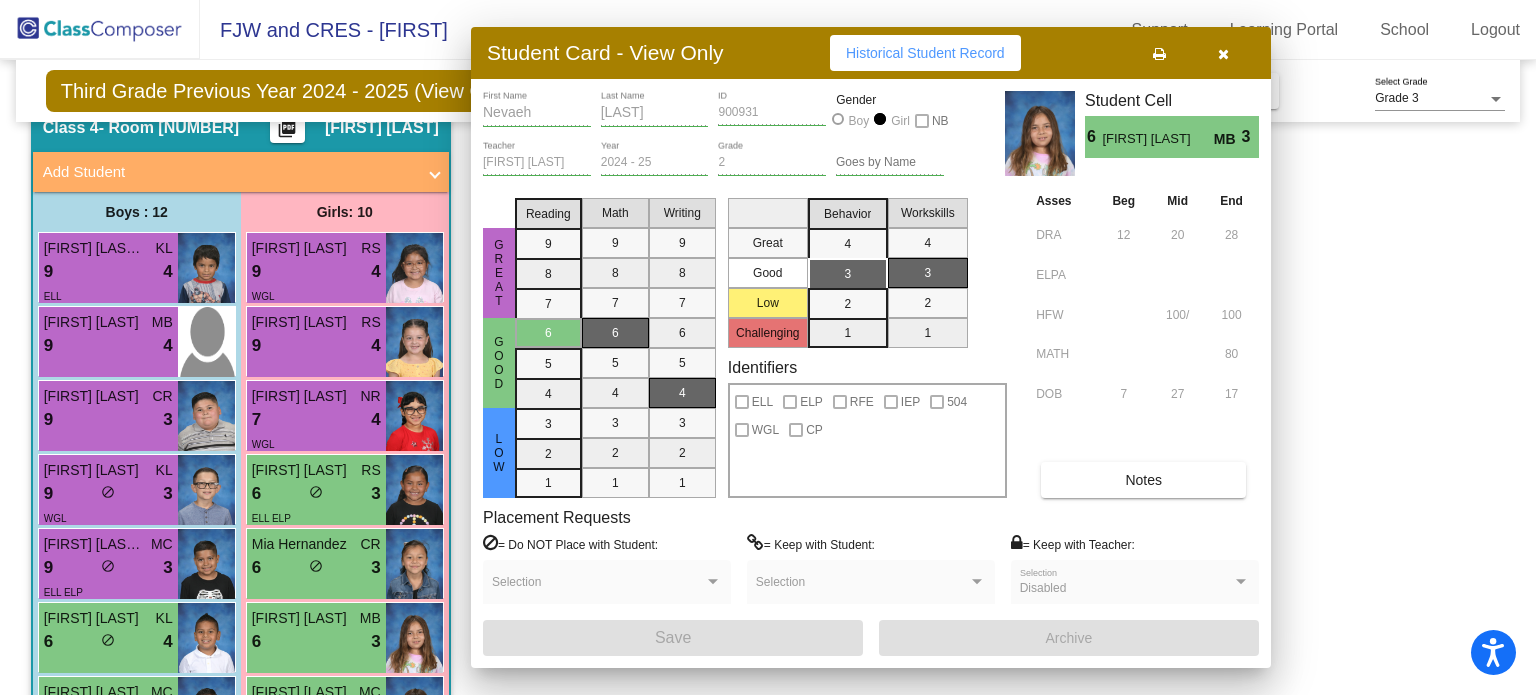 click on "6 lock do_not_disturb_alt 3" at bounding box center (316, 642) 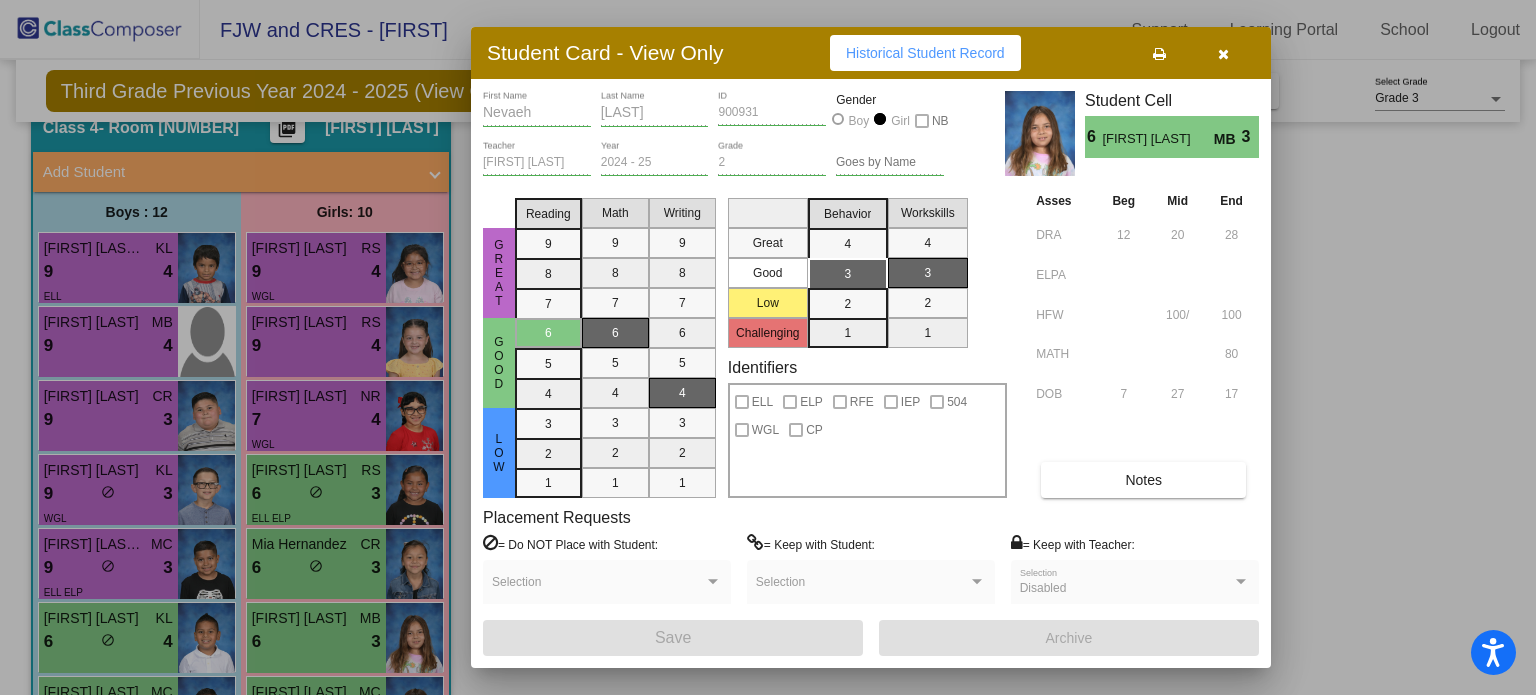 click at bounding box center (768, 347) 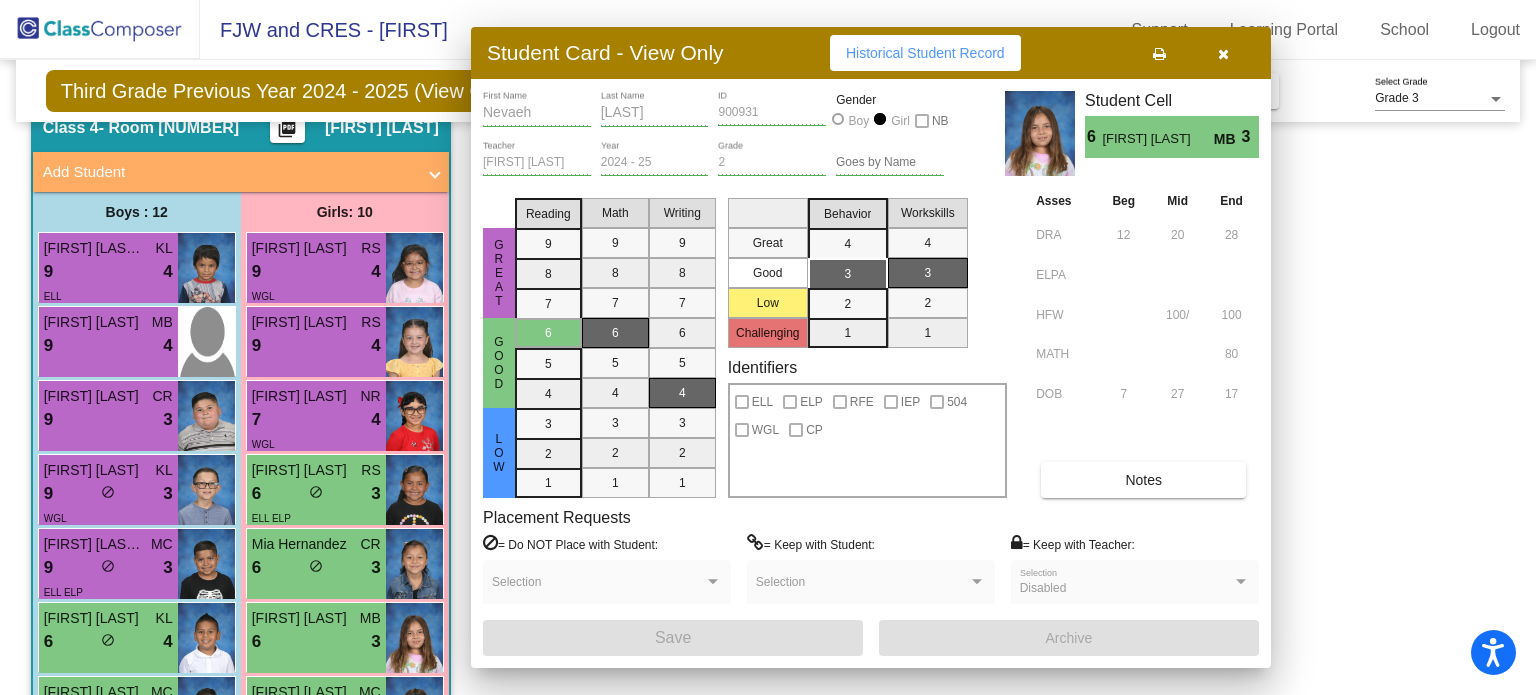 click on "[FIRST] [LAST]" at bounding box center [302, 692] 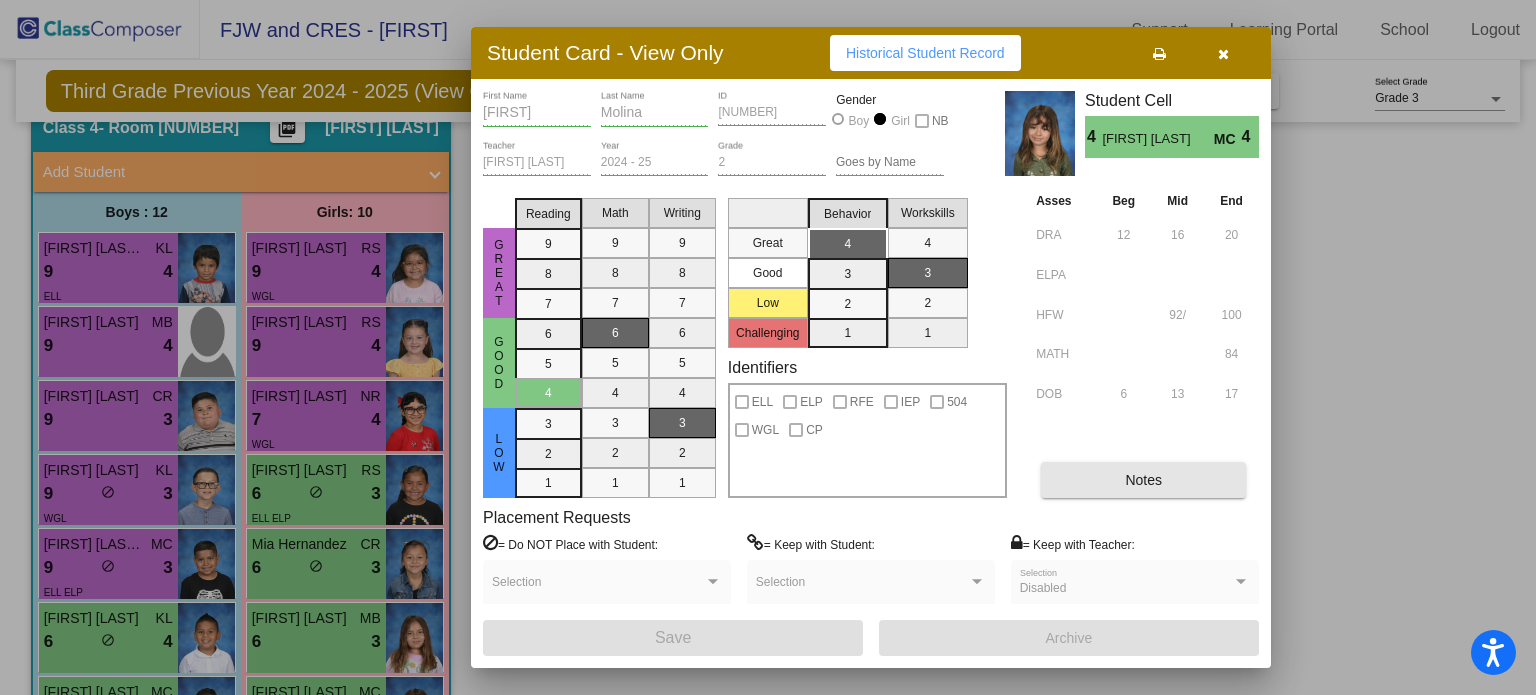 click on "Notes" at bounding box center (1143, 480) 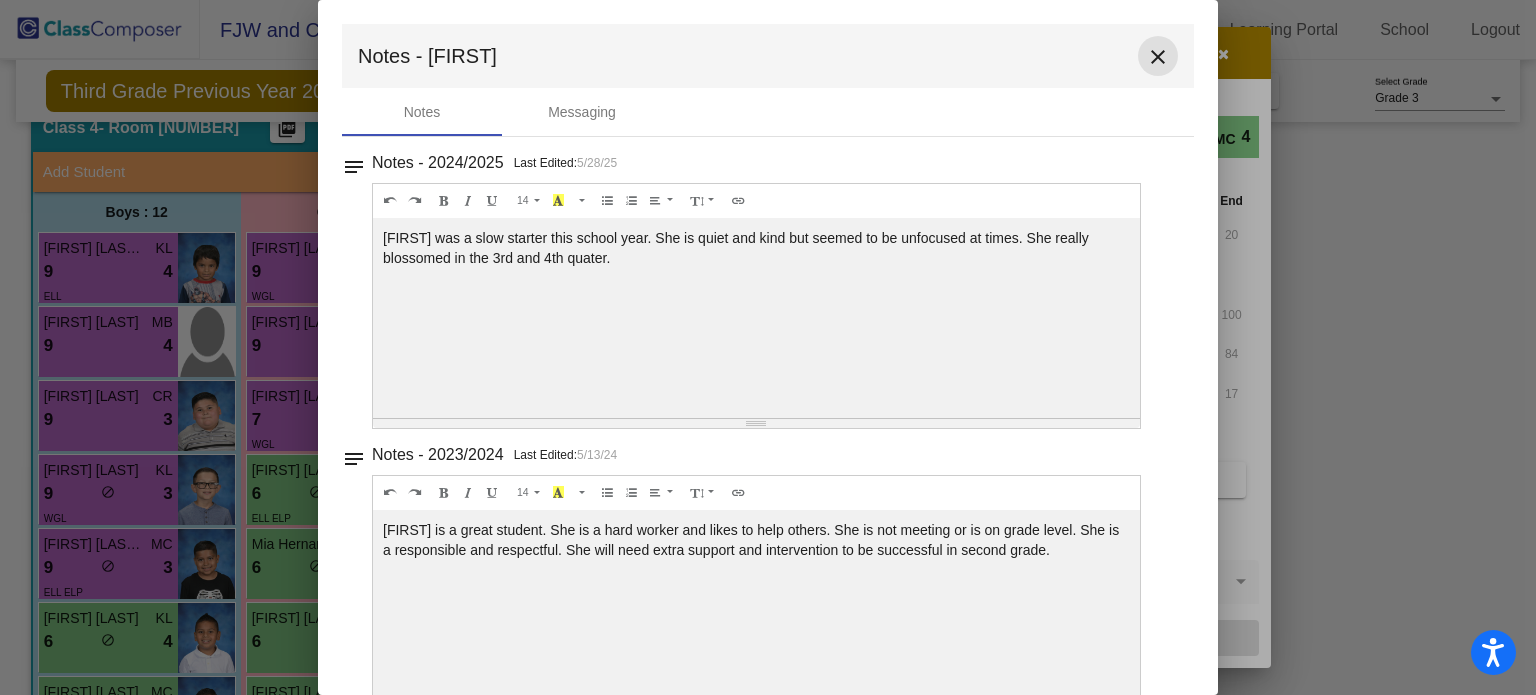 click on "close" at bounding box center (1158, 57) 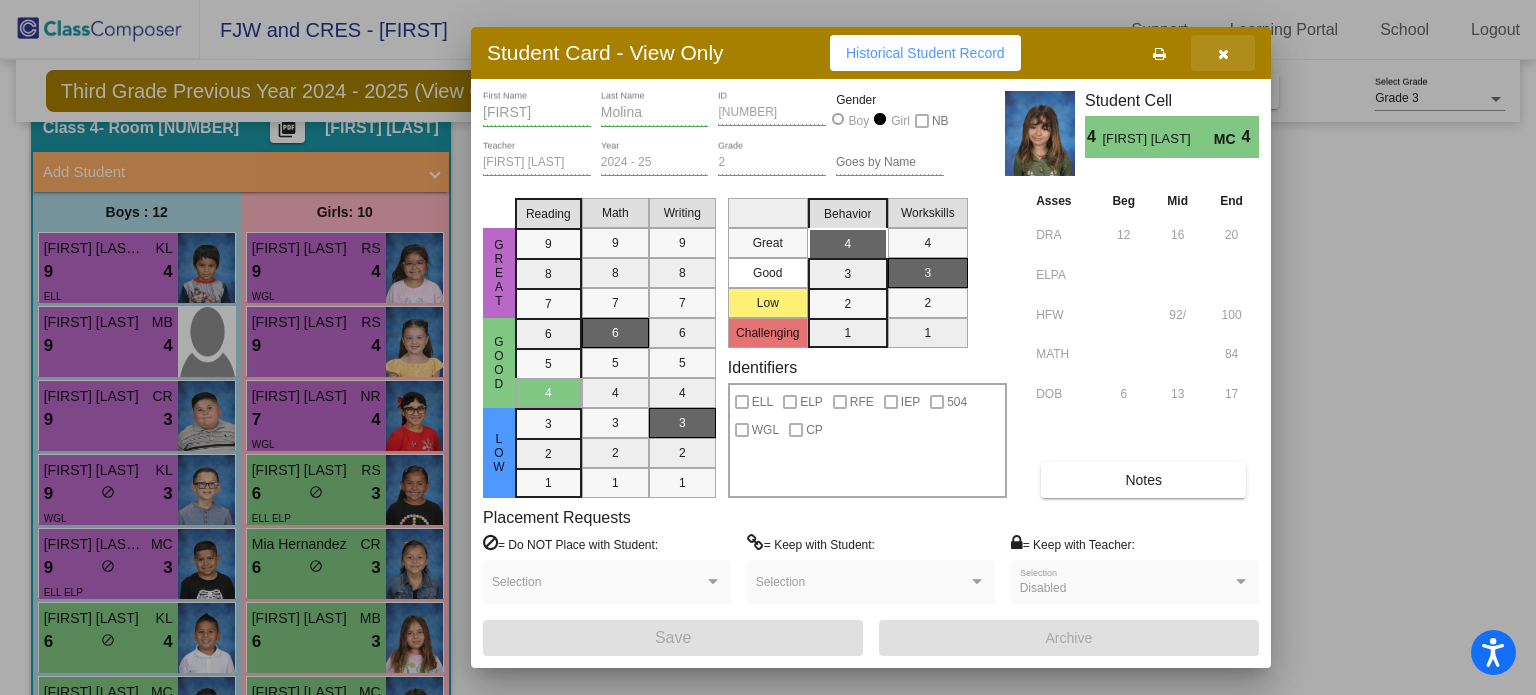 click at bounding box center [1223, 53] 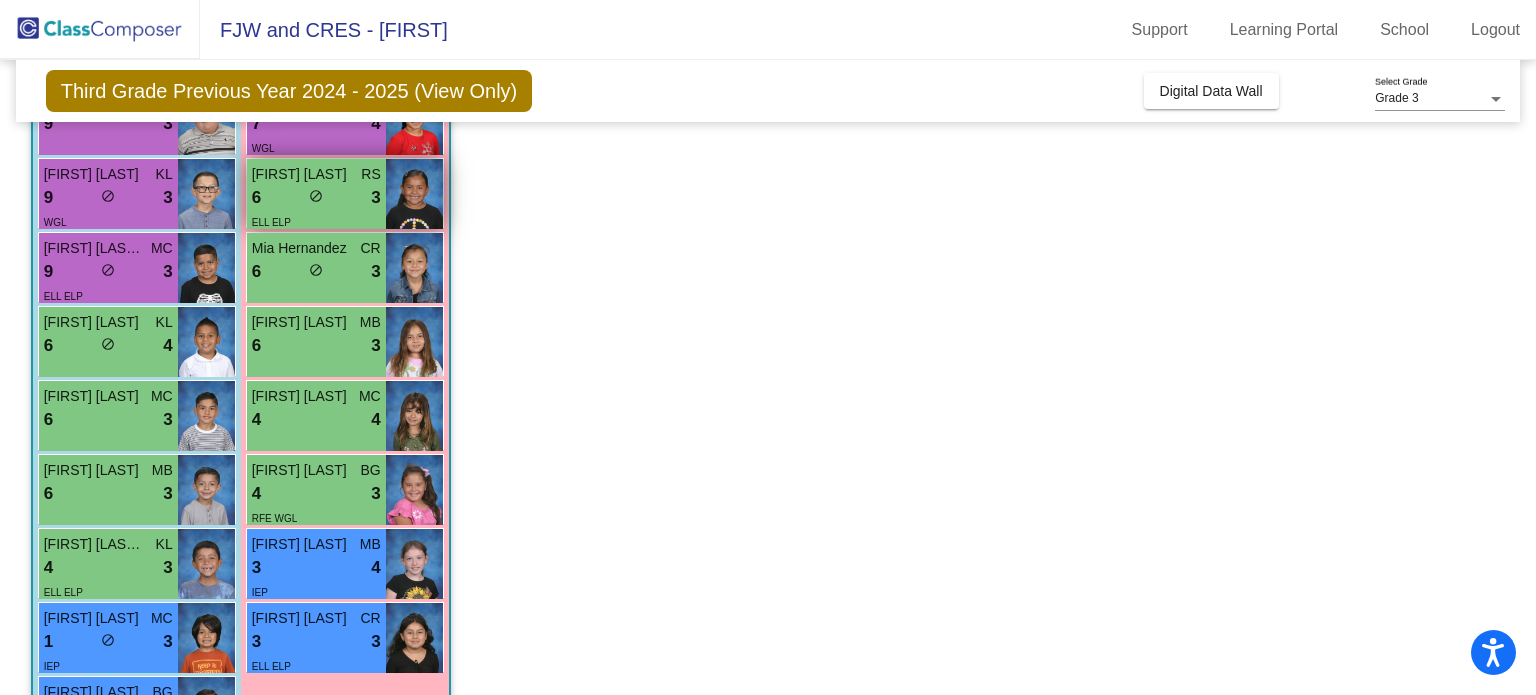 scroll, scrollTop: 384, scrollLeft: 0, axis: vertical 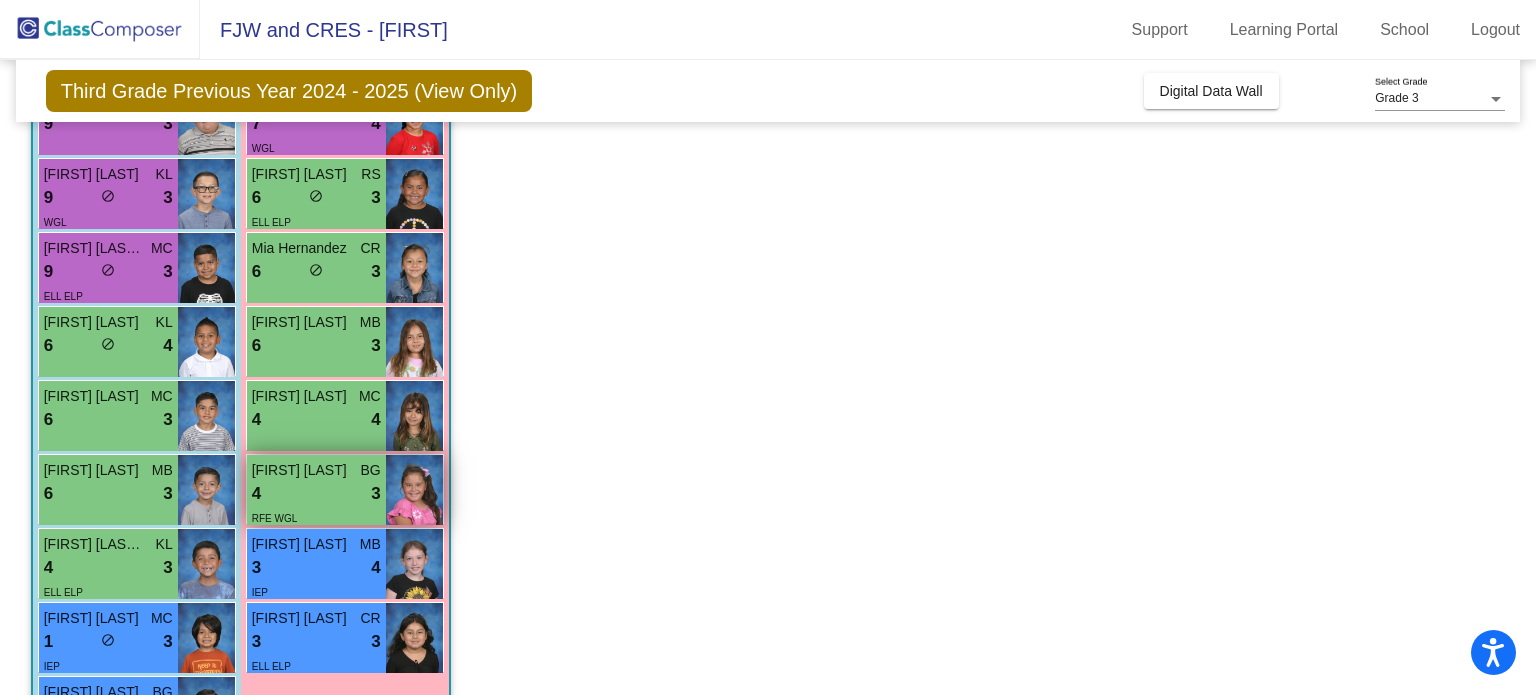 click on "4 lock do_not_disturb_alt 3" at bounding box center [316, 494] 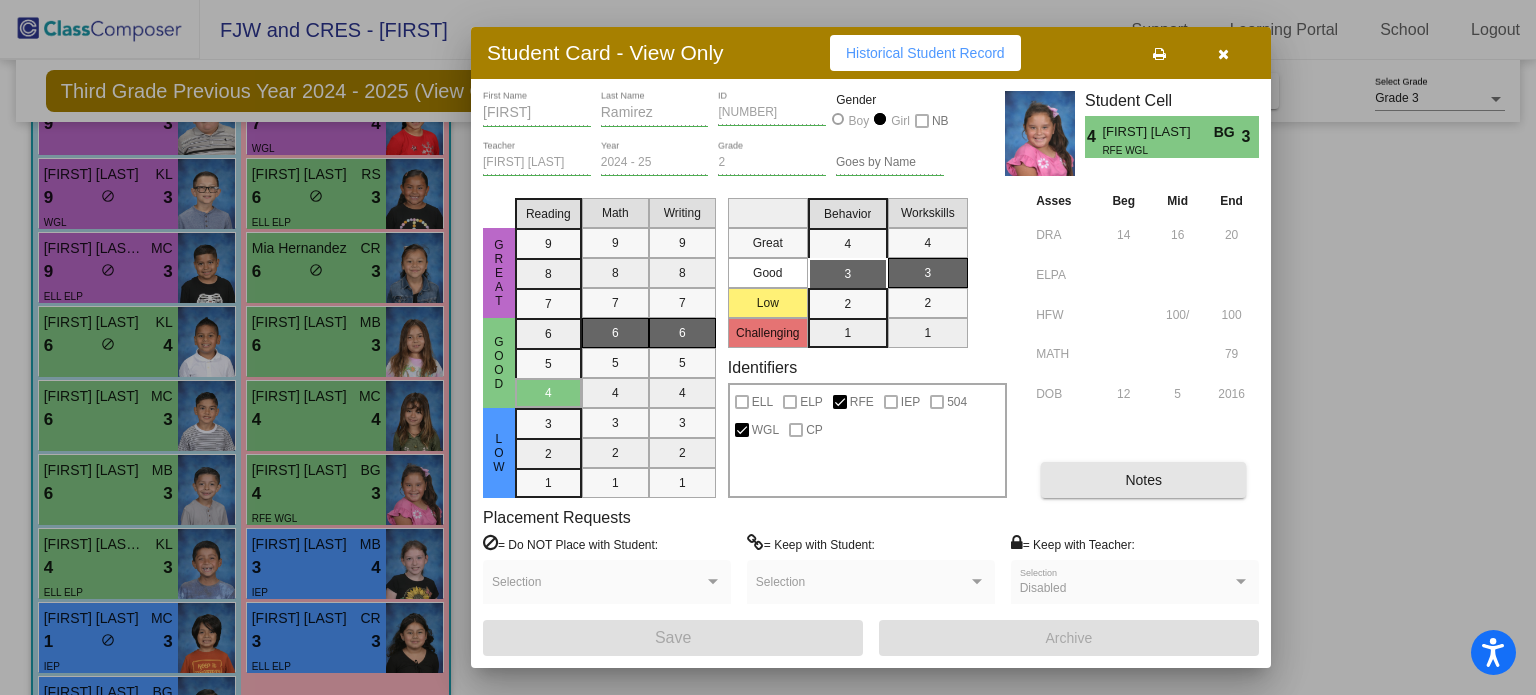 click on "Notes" at bounding box center [1143, 480] 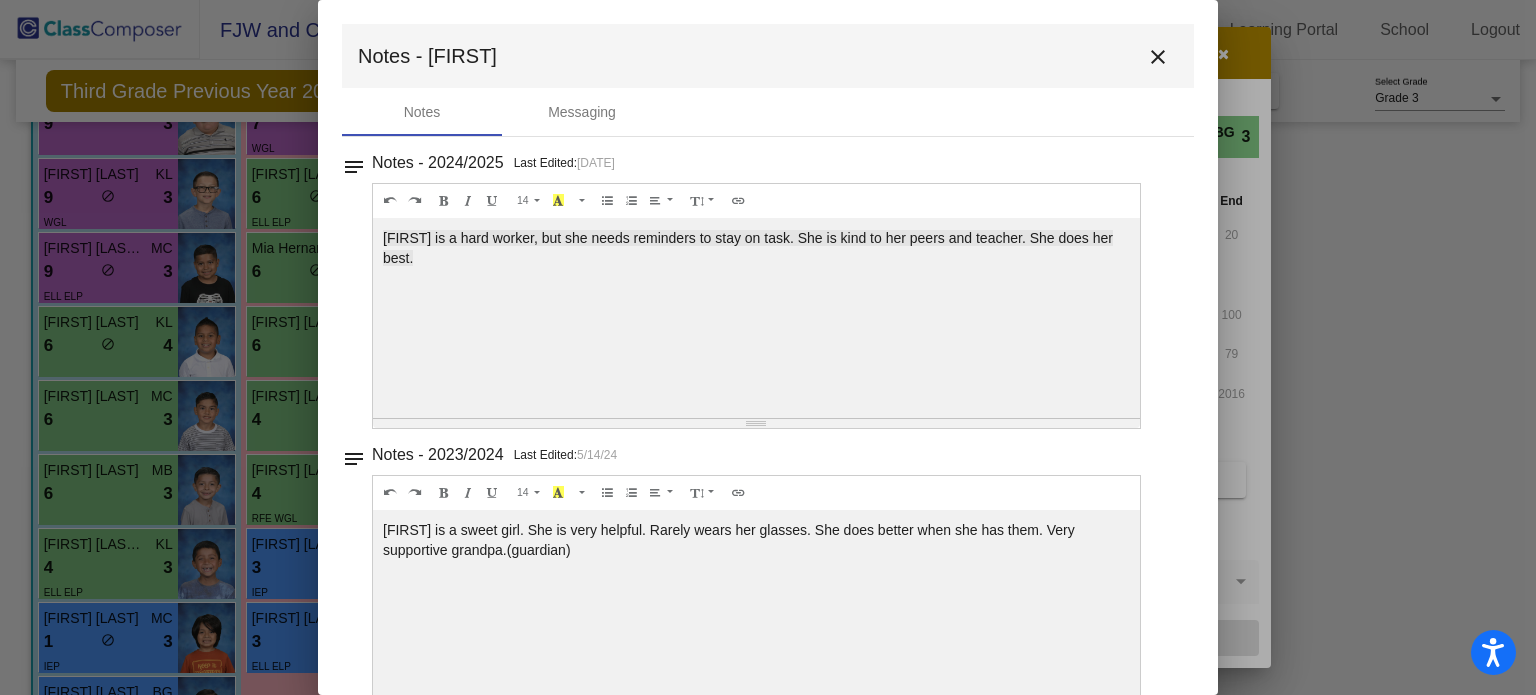 click on "close" at bounding box center (1158, 57) 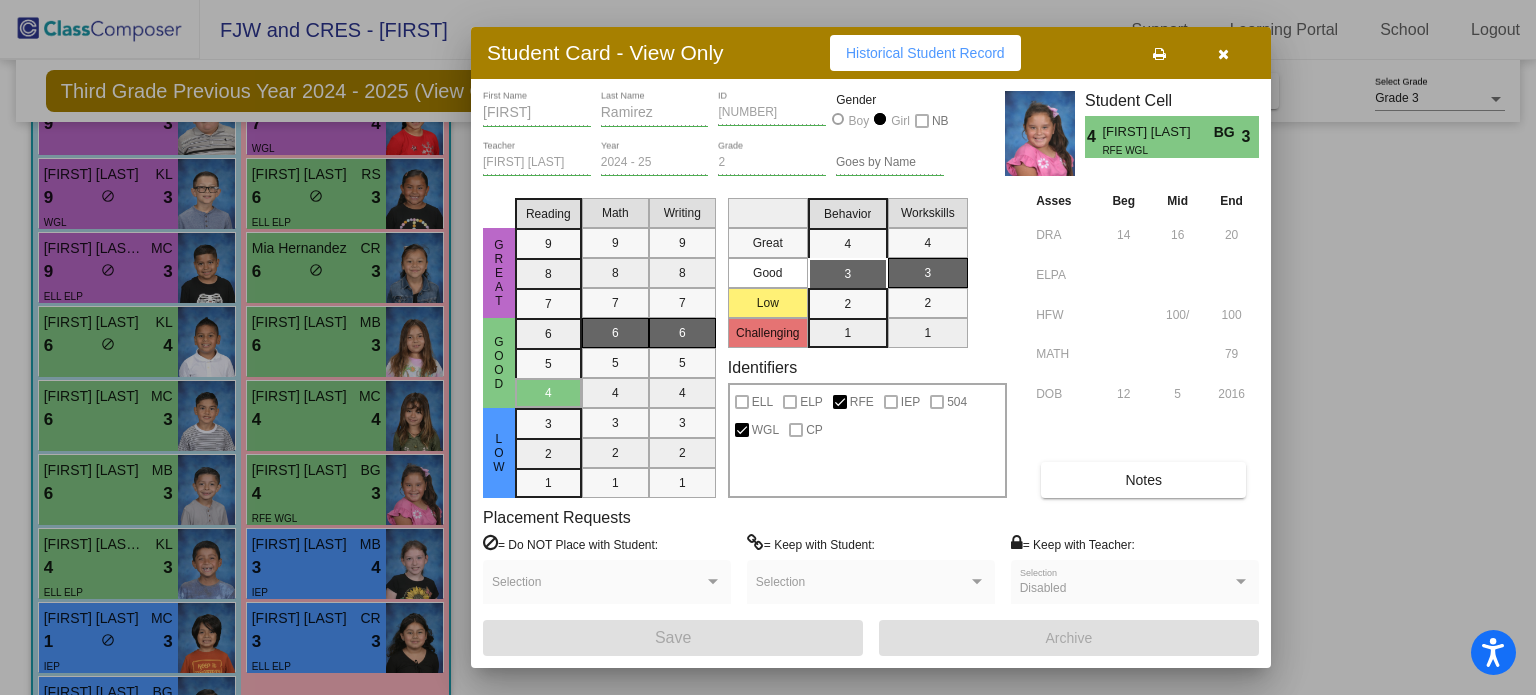 click at bounding box center (1223, 53) 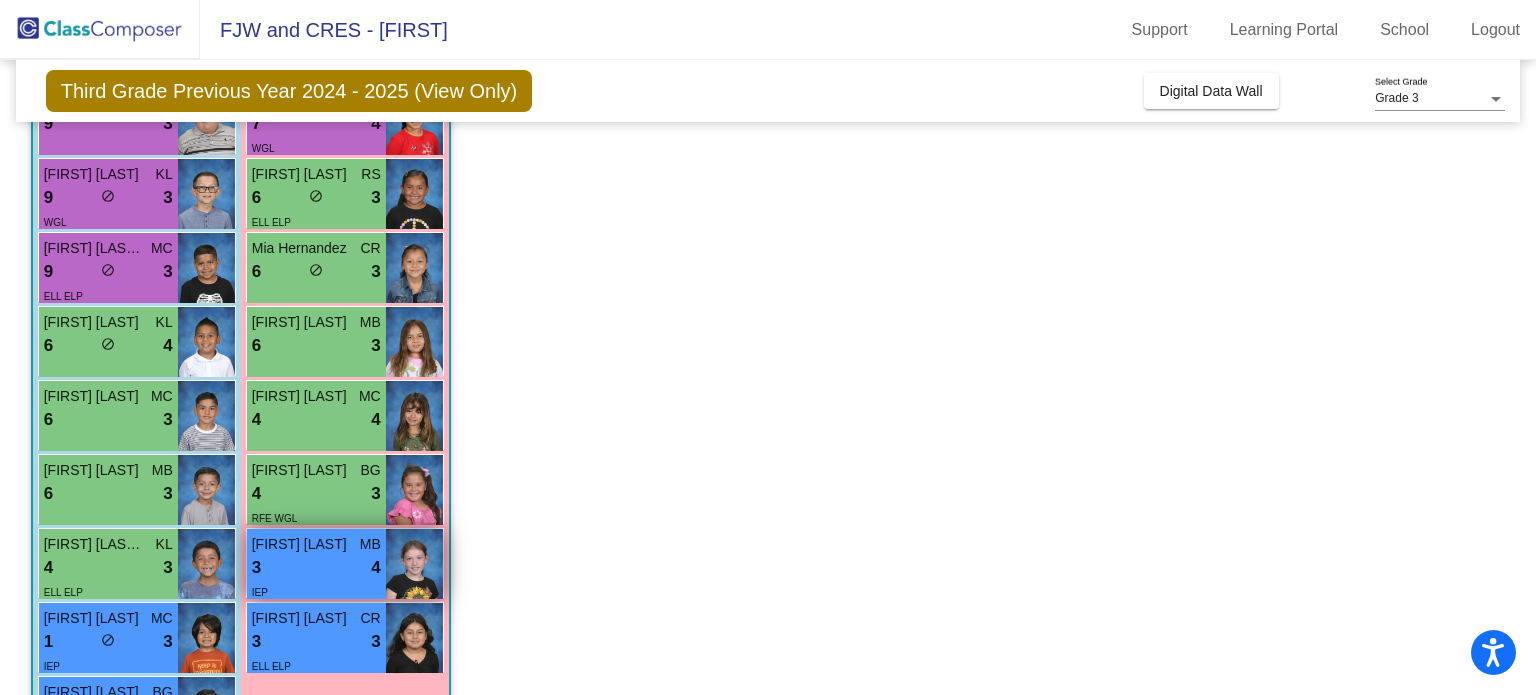 click on "3 lock do_not_disturb_alt 4" at bounding box center (316, 568) 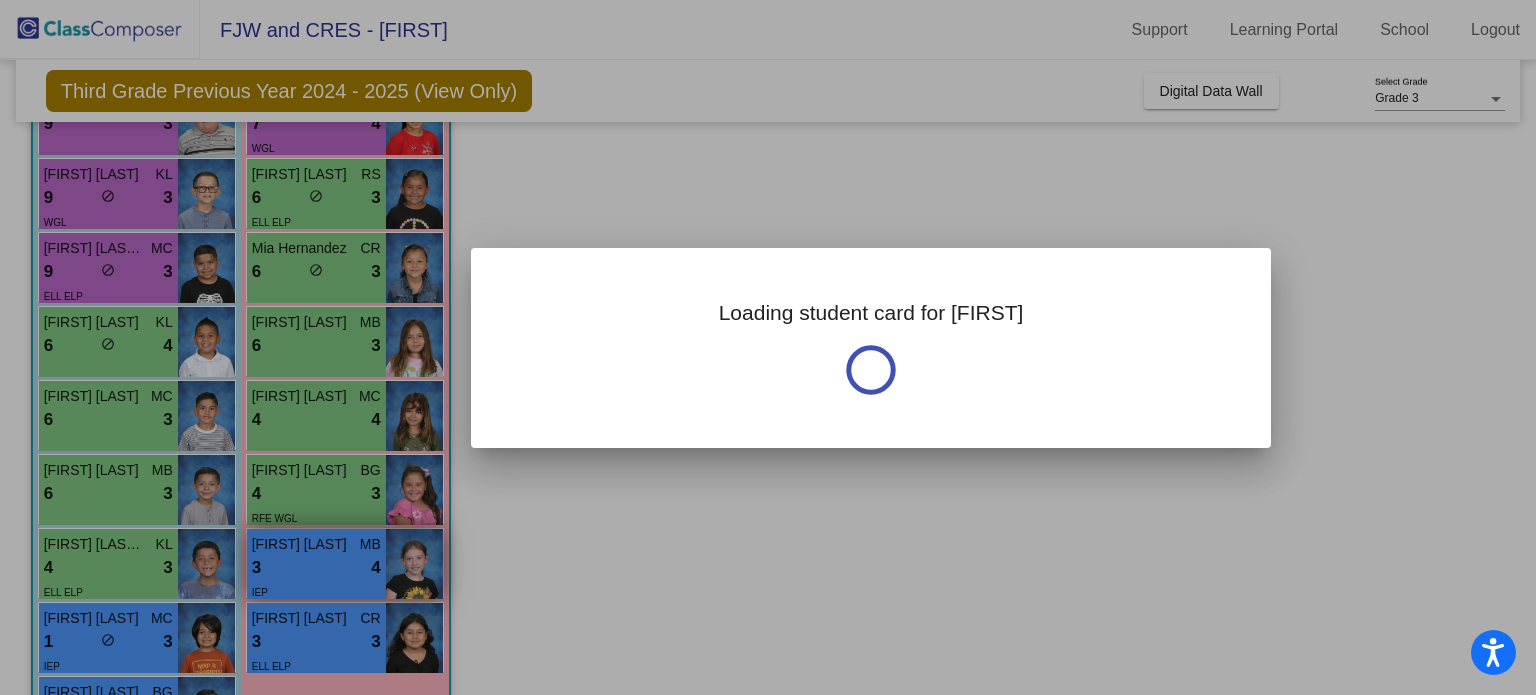 click at bounding box center (768, 347) 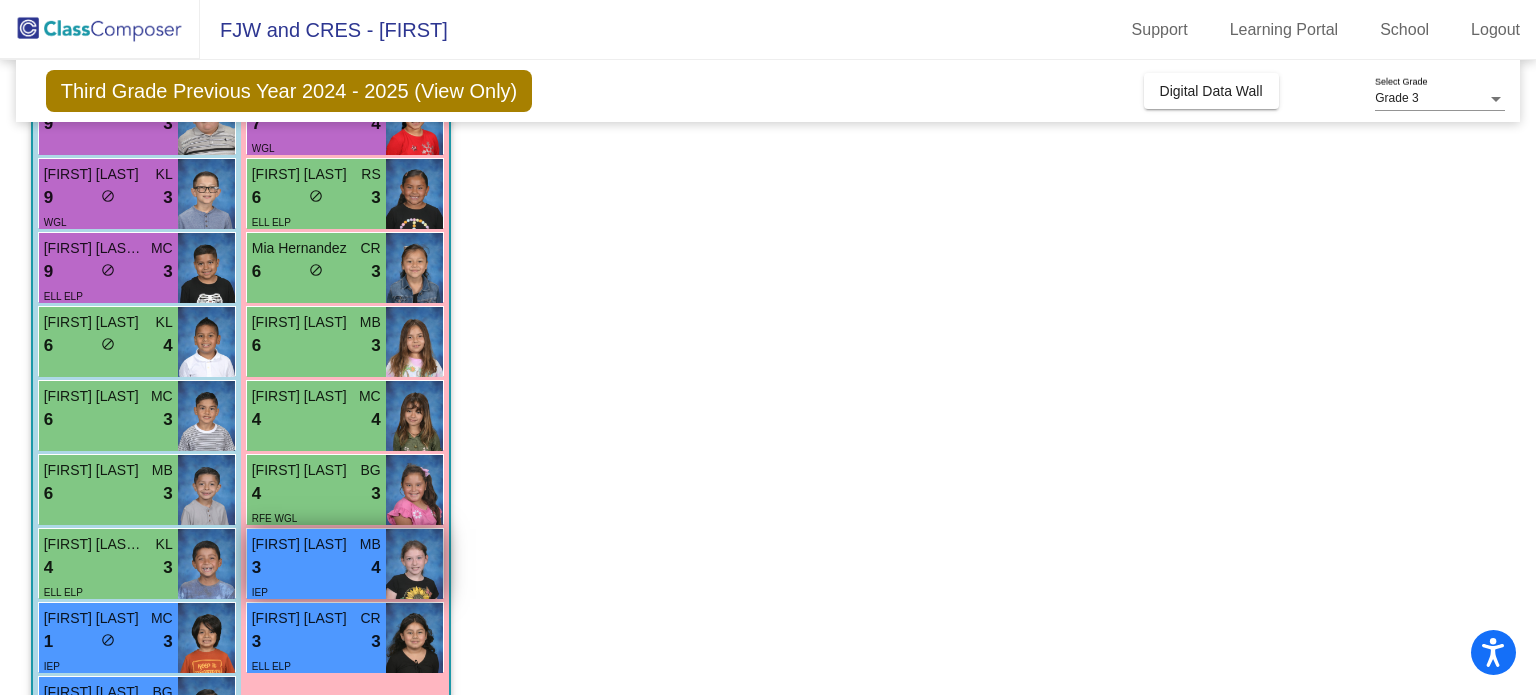 click on "3 lock do_not_disturb_alt 4" at bounding box center [316, 568] 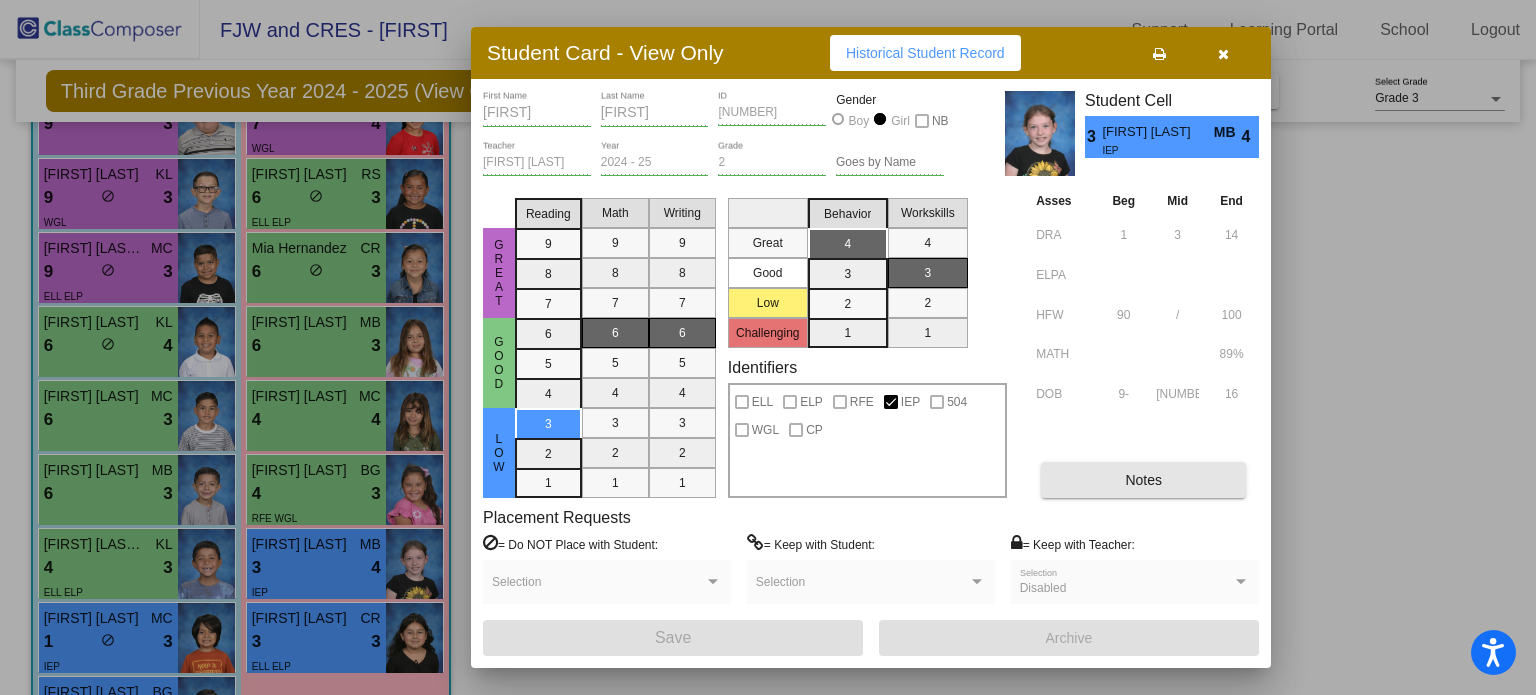 click on "Notes" at bounding box center (1143, 480) 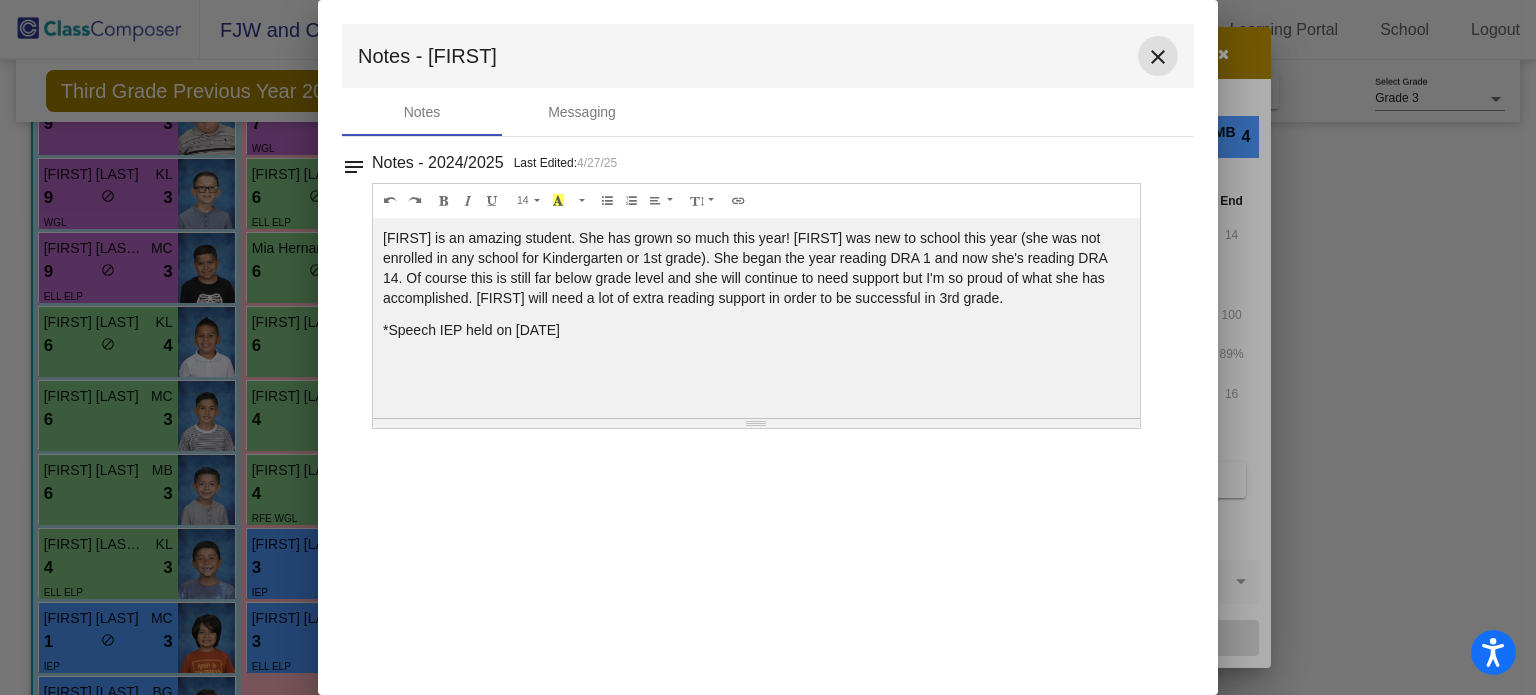 click on "close" at bounding box center [1158, 57] 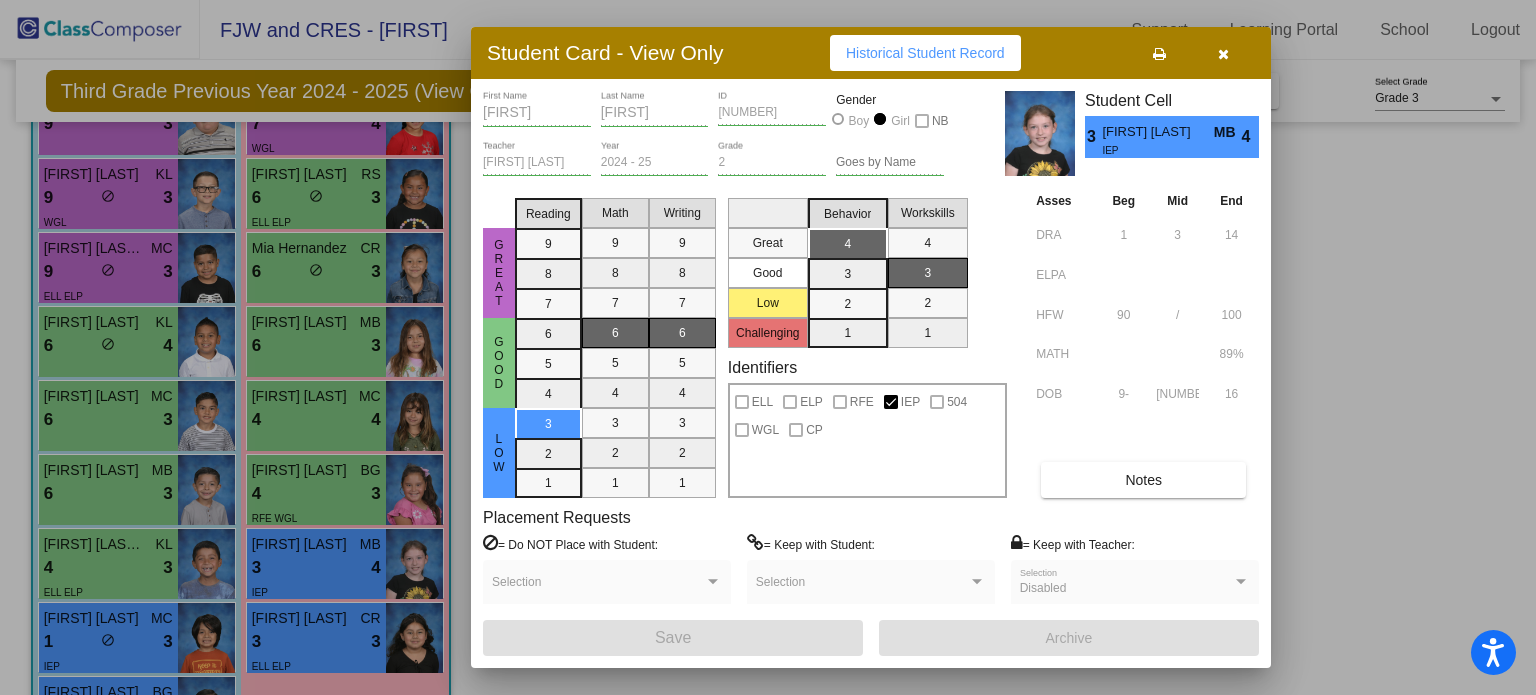 click at bounding box center [768, 347] 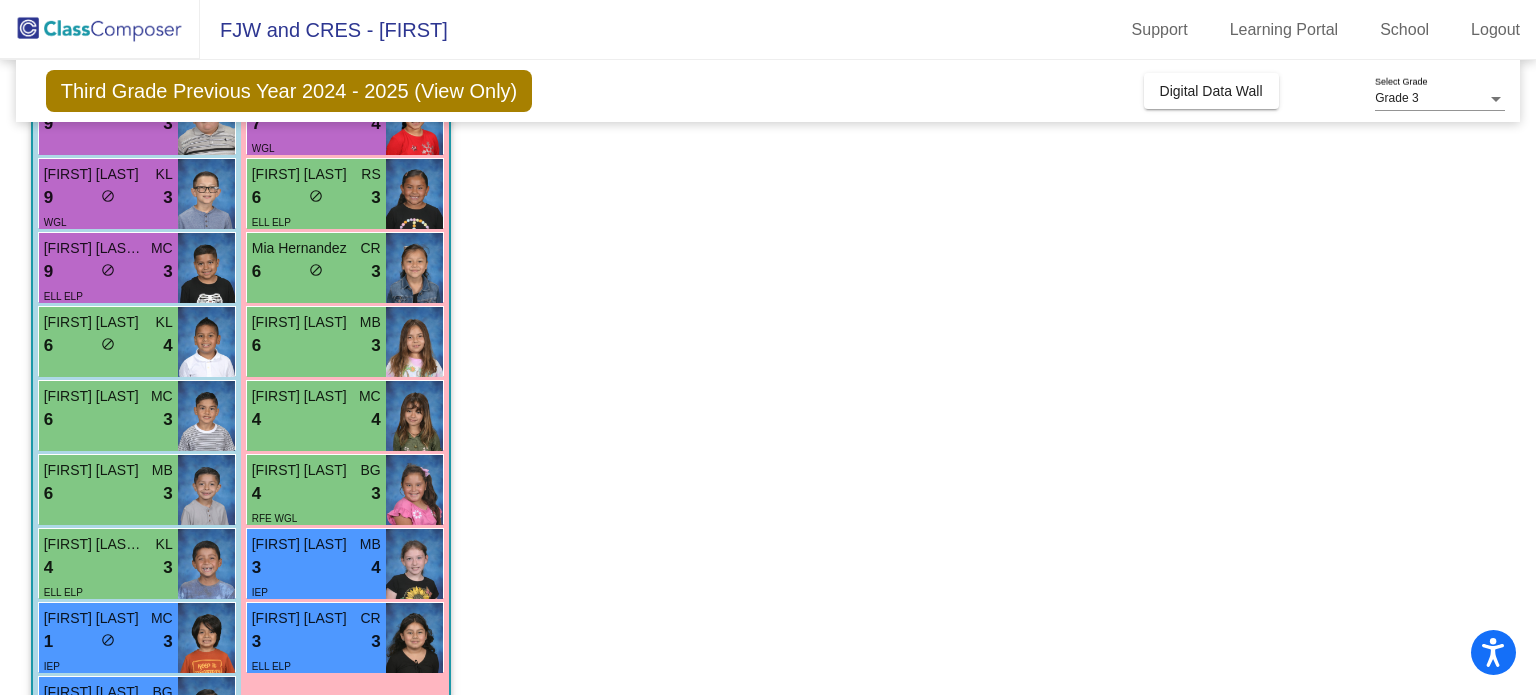 click on "3 lock do_not_disturb_alt 3" at bounding box center (316, 642) 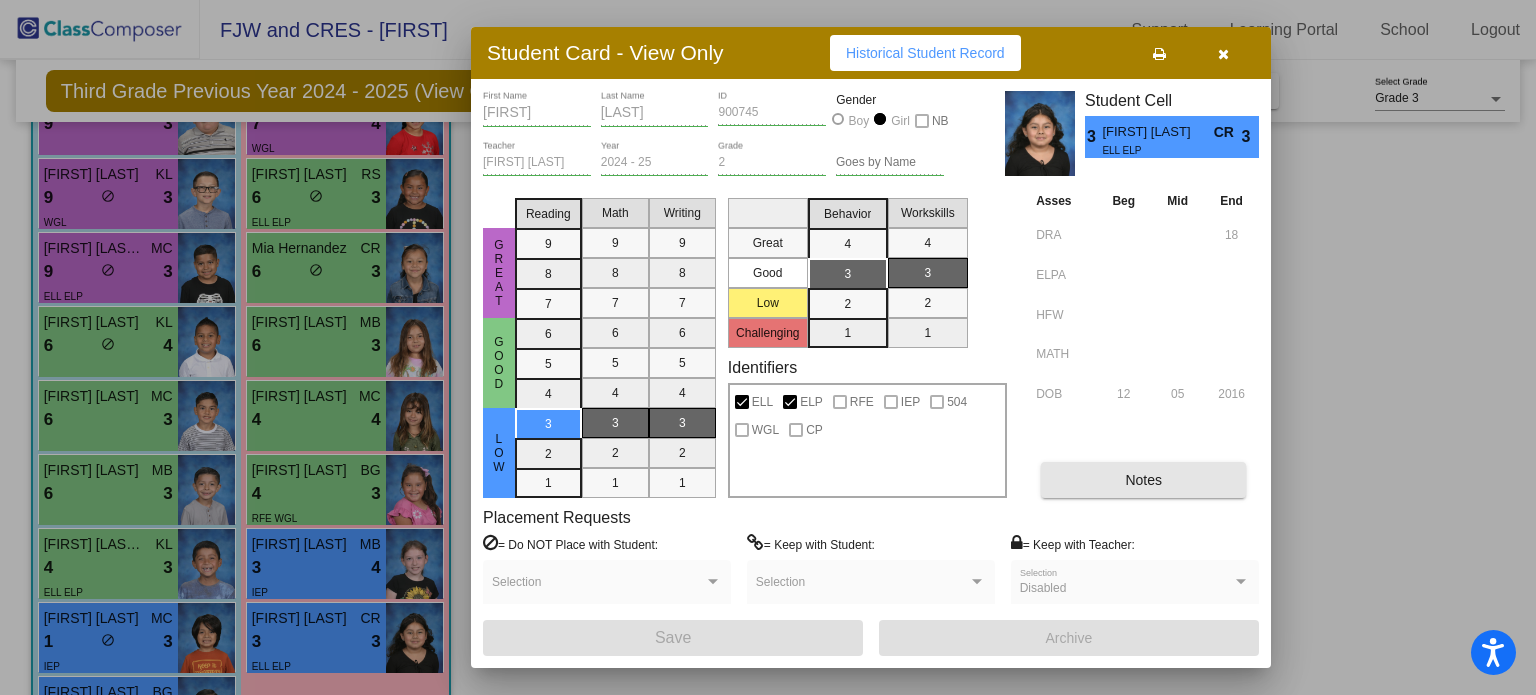 click on "Notes" at bounding box center [1143, 480] 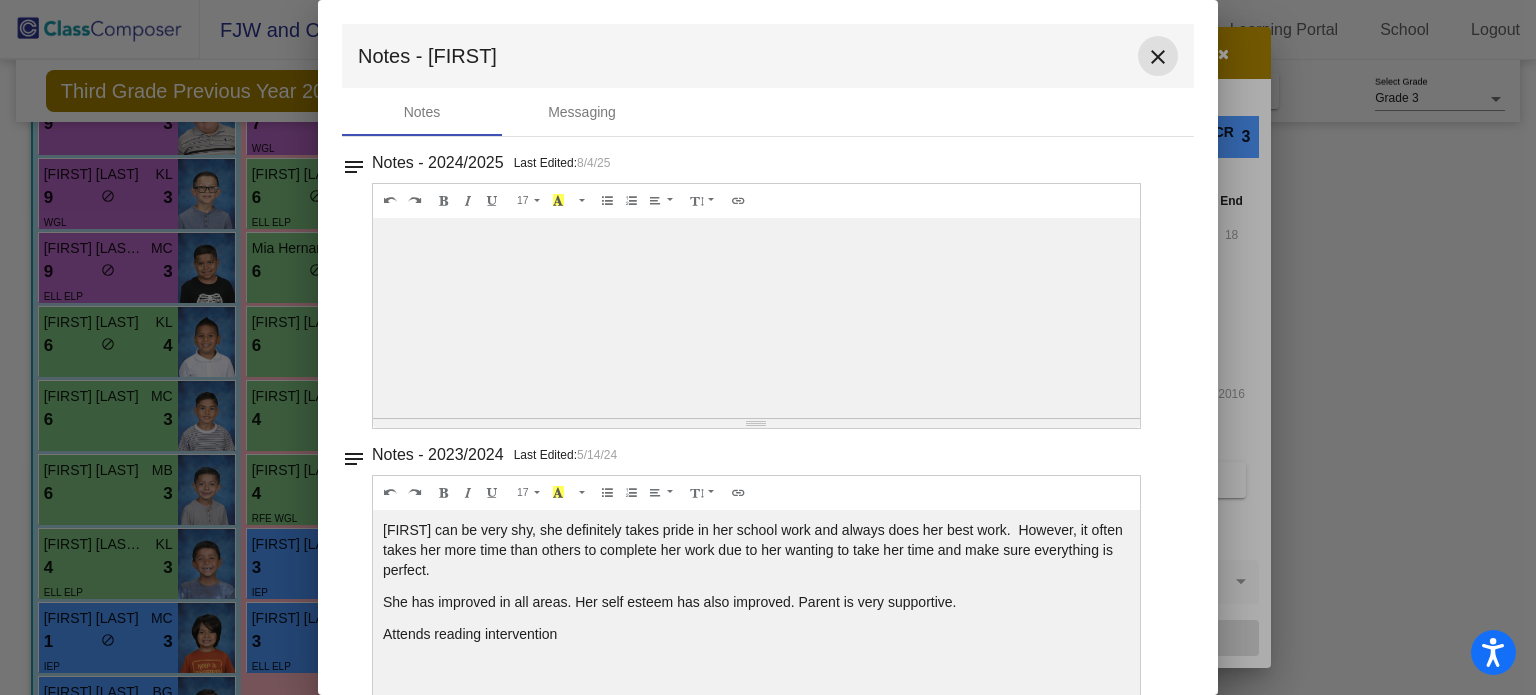 click on "close" at bounding box center (1158, 57) 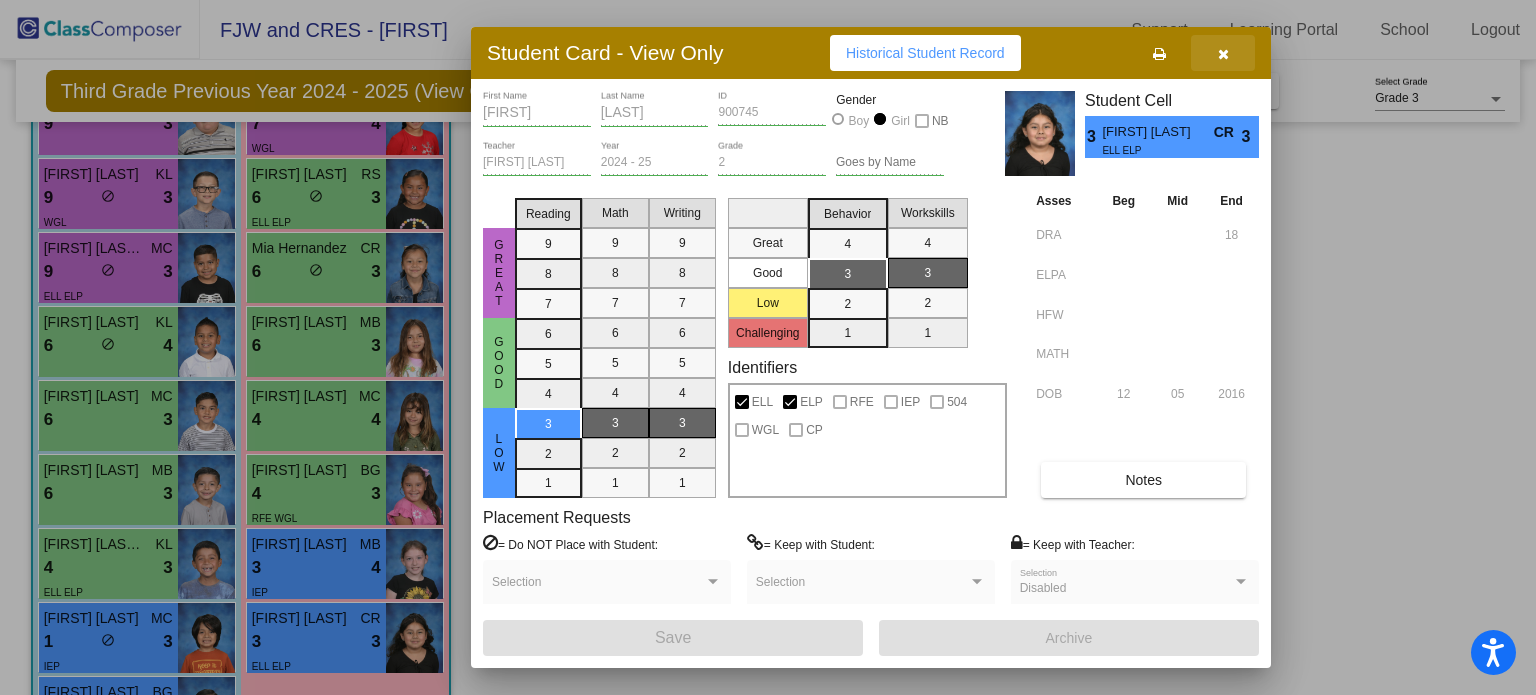 click at bounding box center [1223, 54] 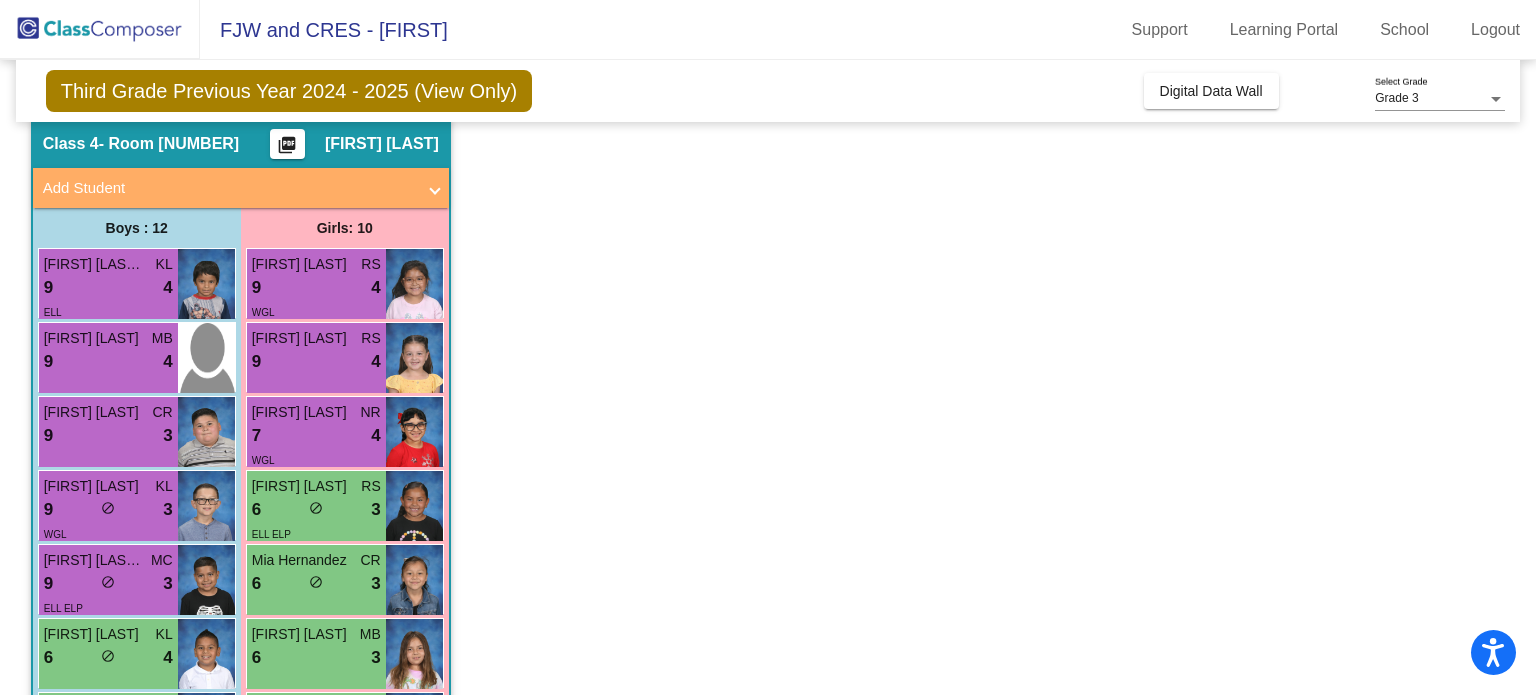 scroll, scrollTop: 74, scrollLeft: 0, axis: vertical 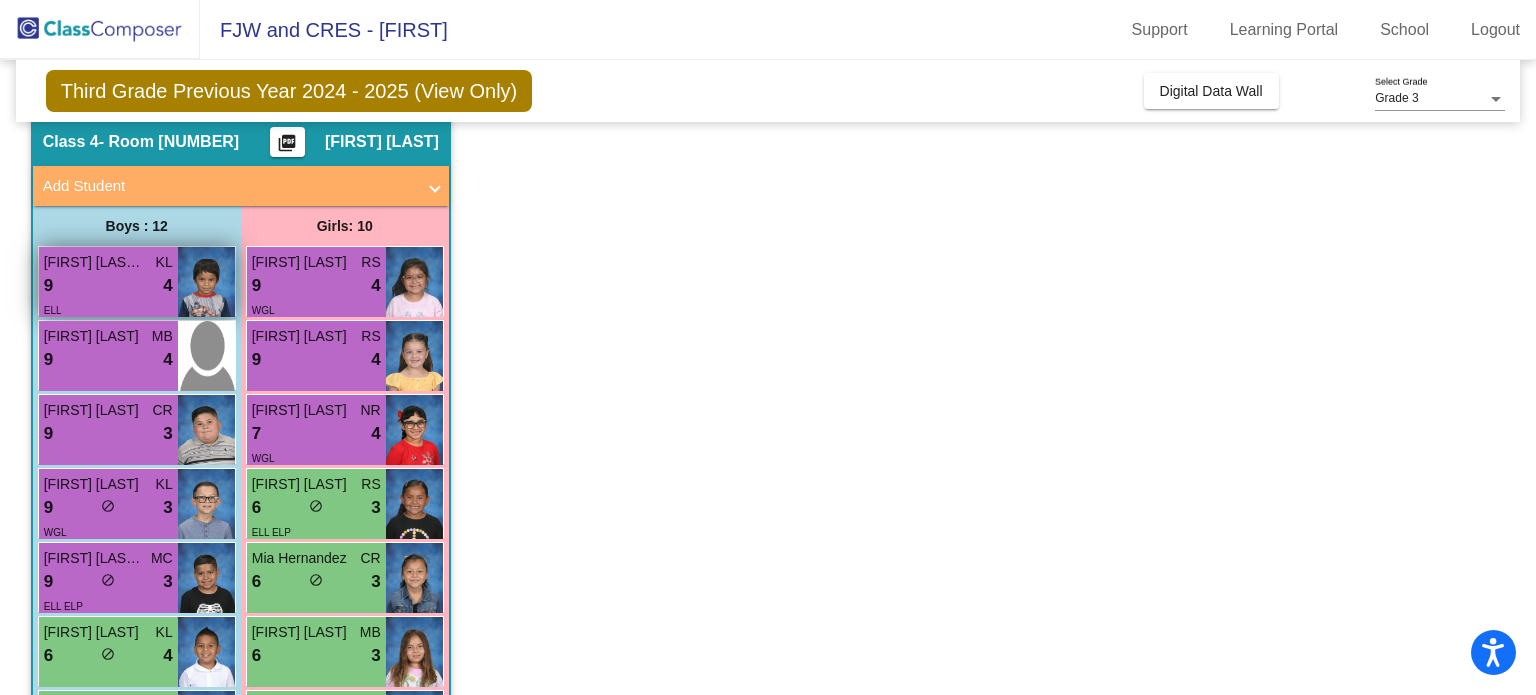 click on "[FIRST] [LAST] [LAST]" at bounding box center (94, 262) 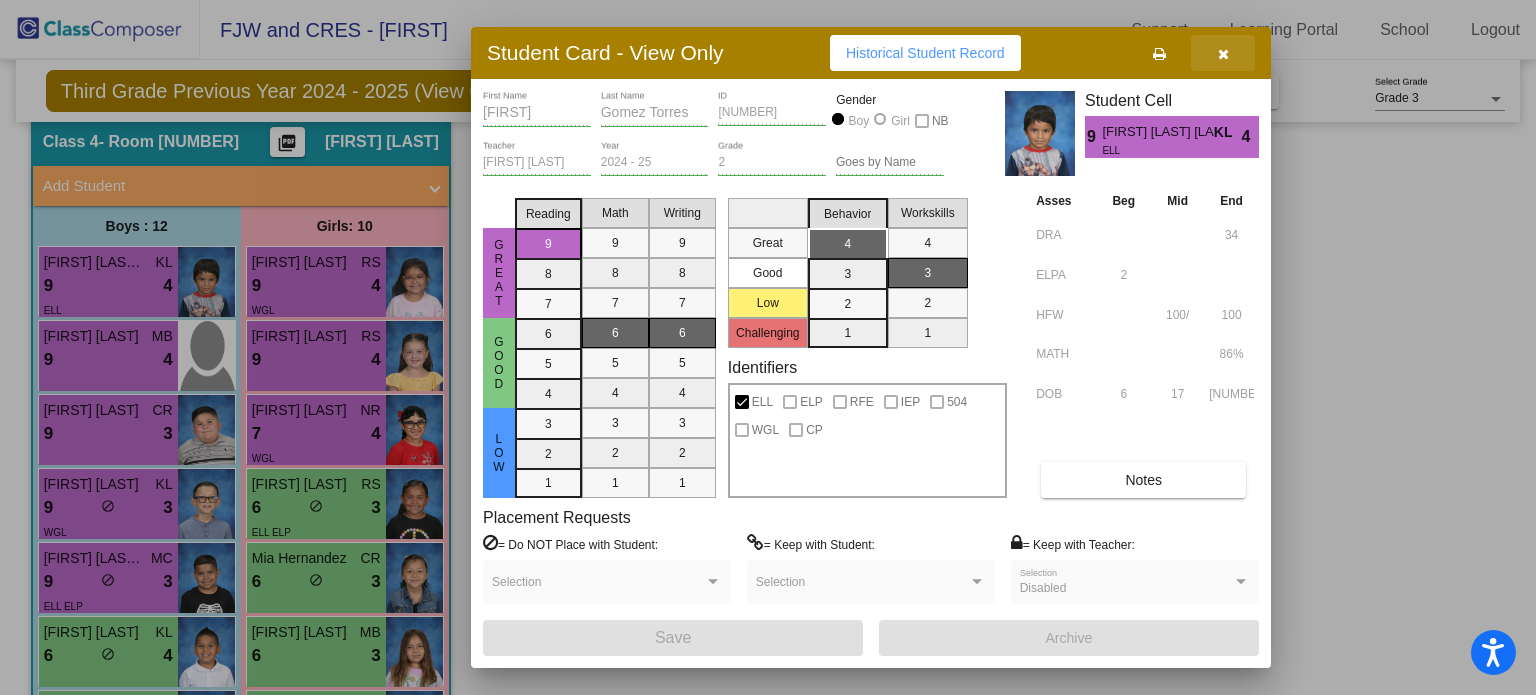 click at bounding box center (1223, 54) 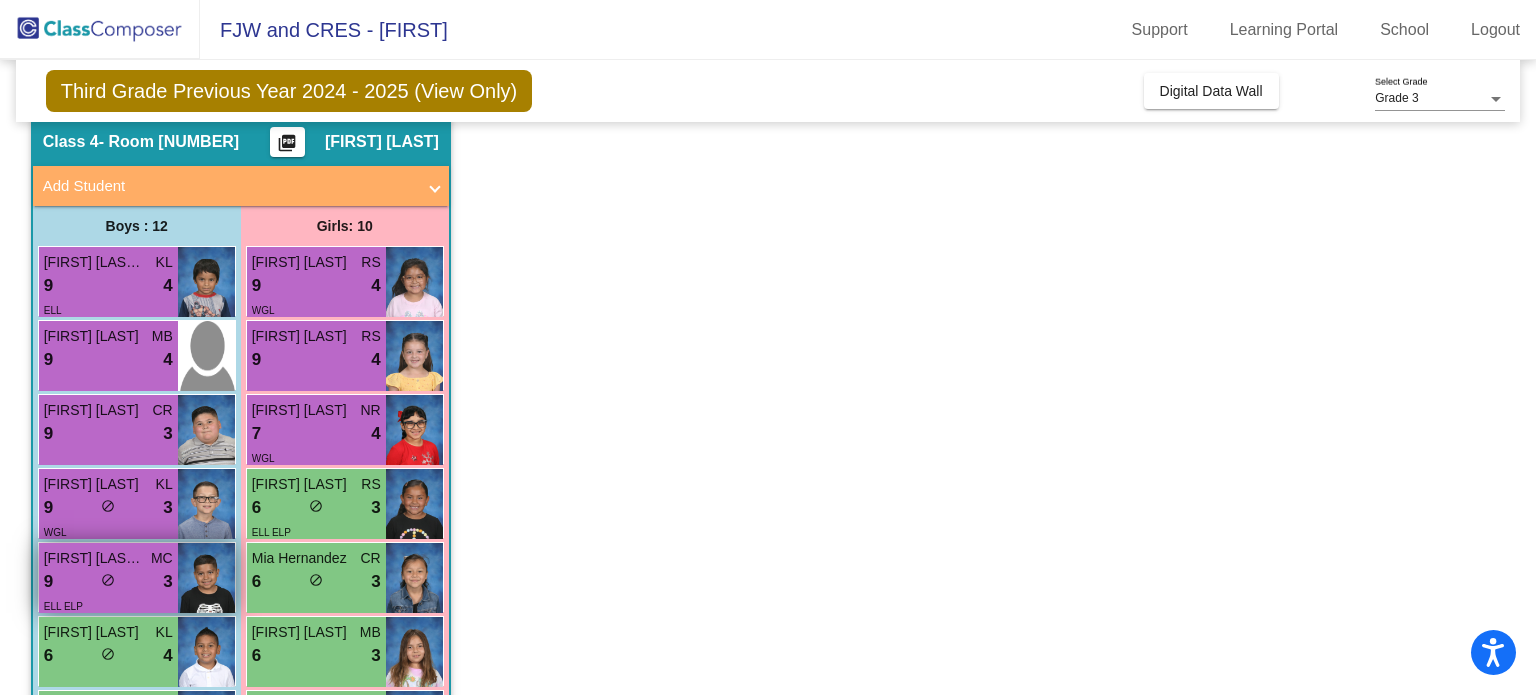 click on "9 lock do_not_disturb_alt 3" at bounding box center (108, 582) 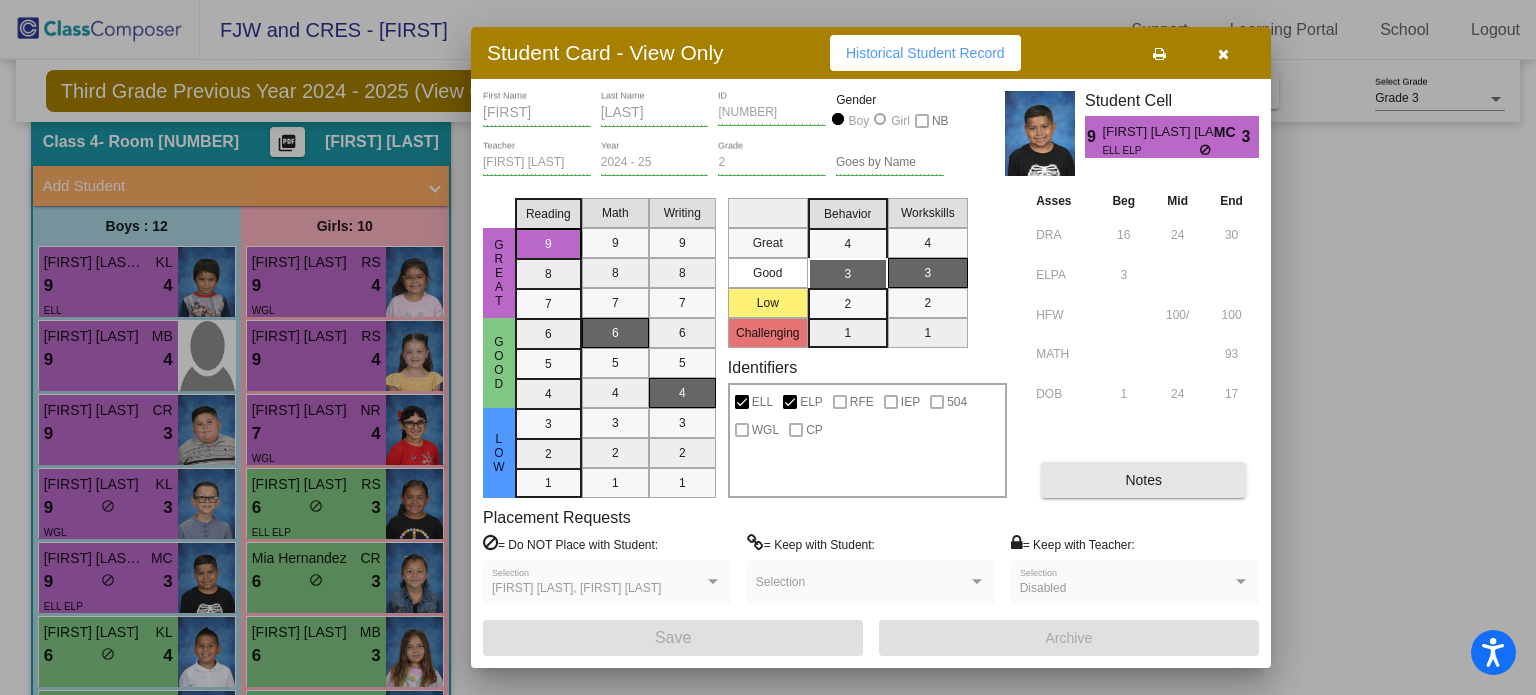 click on "Notes" at bounding box center [1143, 480] 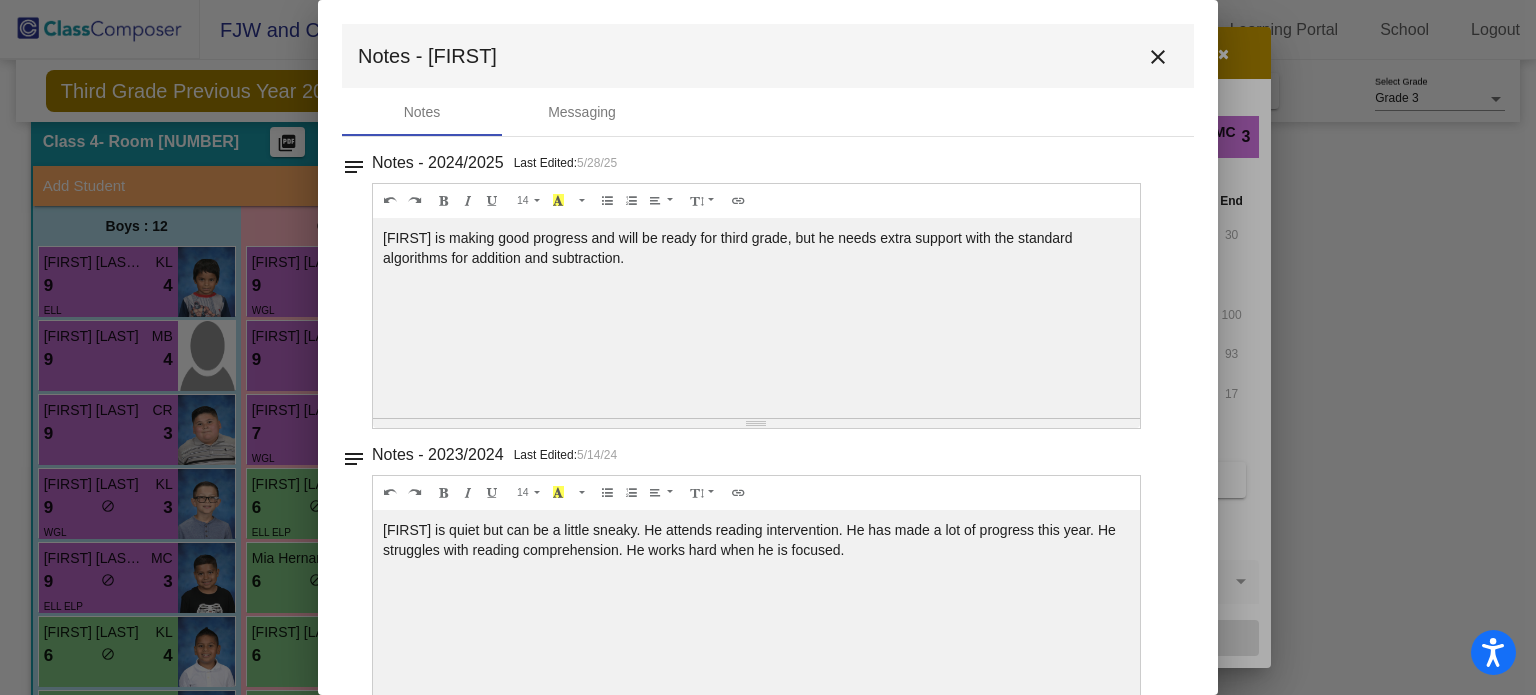 click on "14    8  9  10  11  12  14  18  24  36   Background Color Transparent Select #ffff00 Text Color Reset to default Select #000000      1.0  1.2  1.4  1.5  1.6  1.8  2.0  3.0" at bounding box center (756, 201) 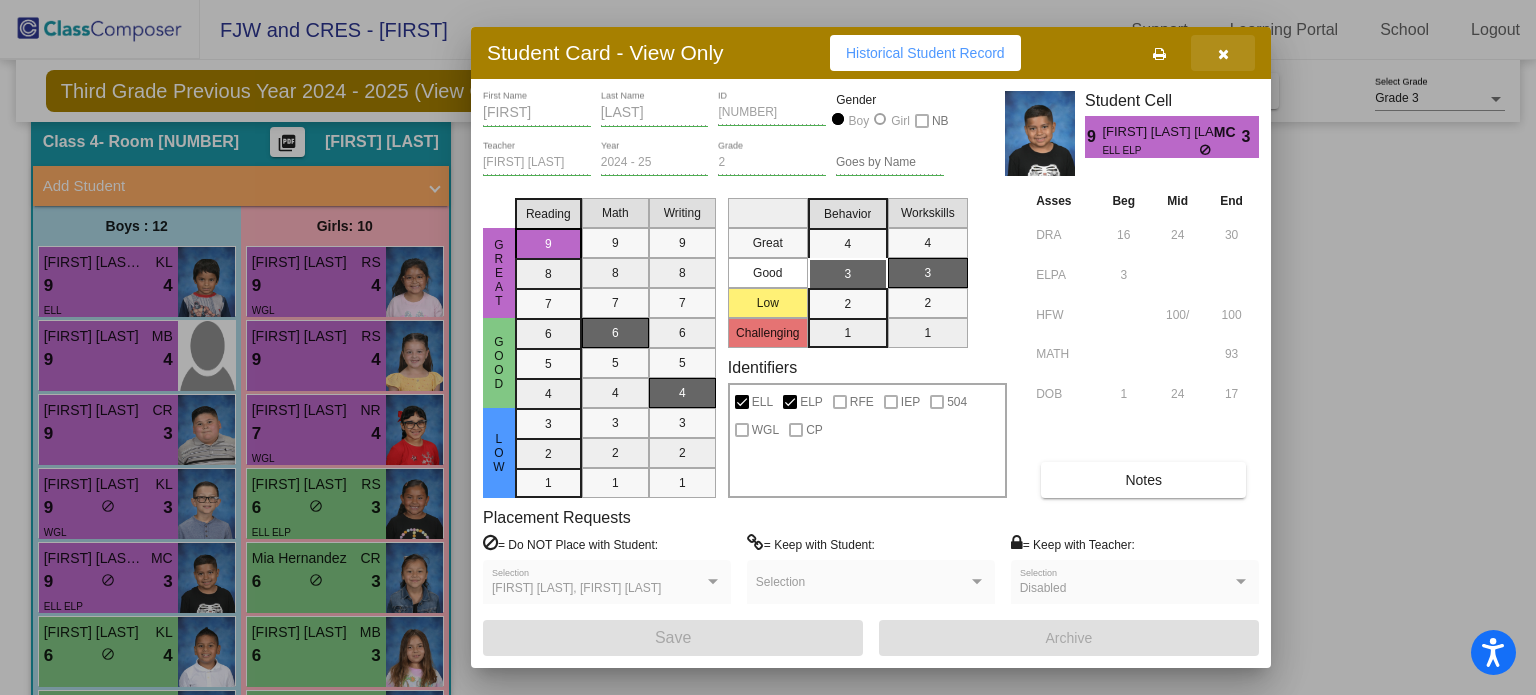 click at bounding box center (1223, 54) 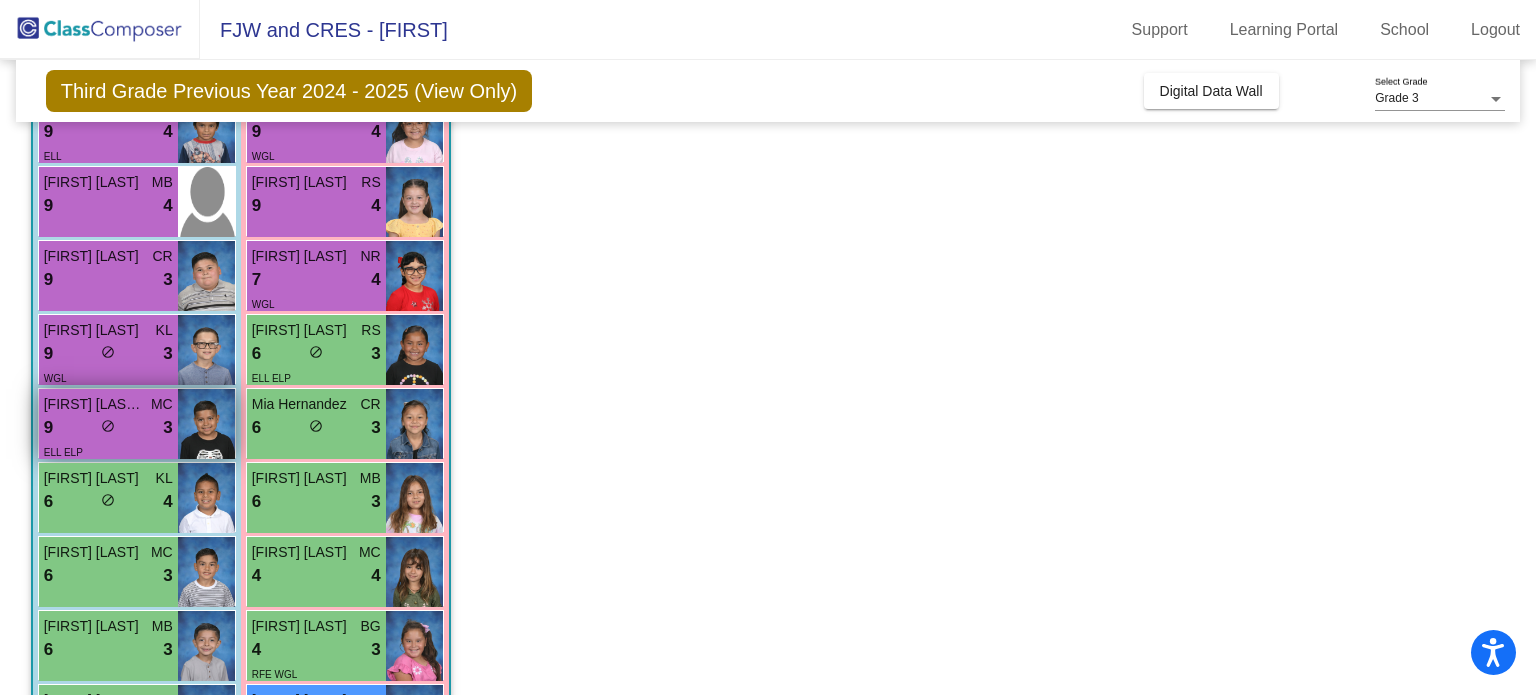 scroll, scrollTop: 230, scrollLeft: 0, axis: vertical 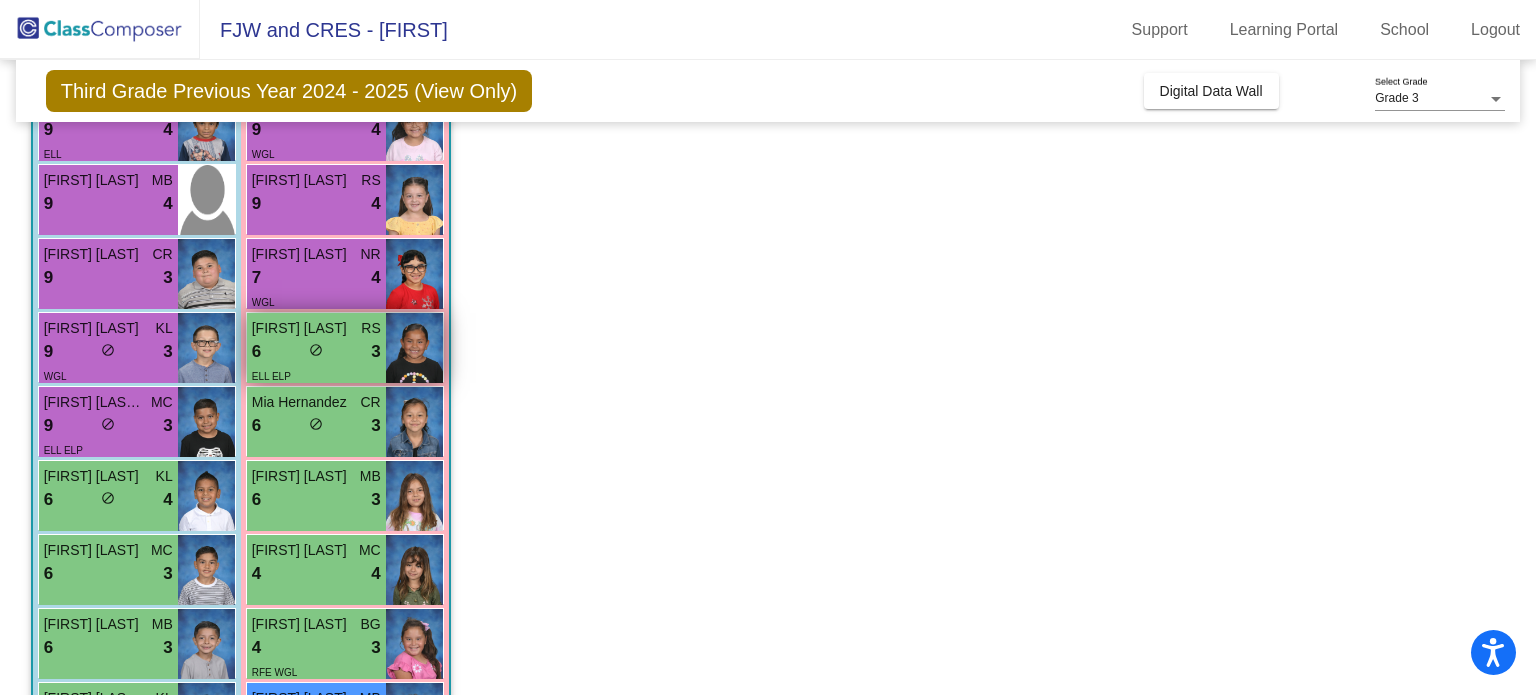click on "6 lock do_not_disturb_alt 3" at bounding box center (316, 352) 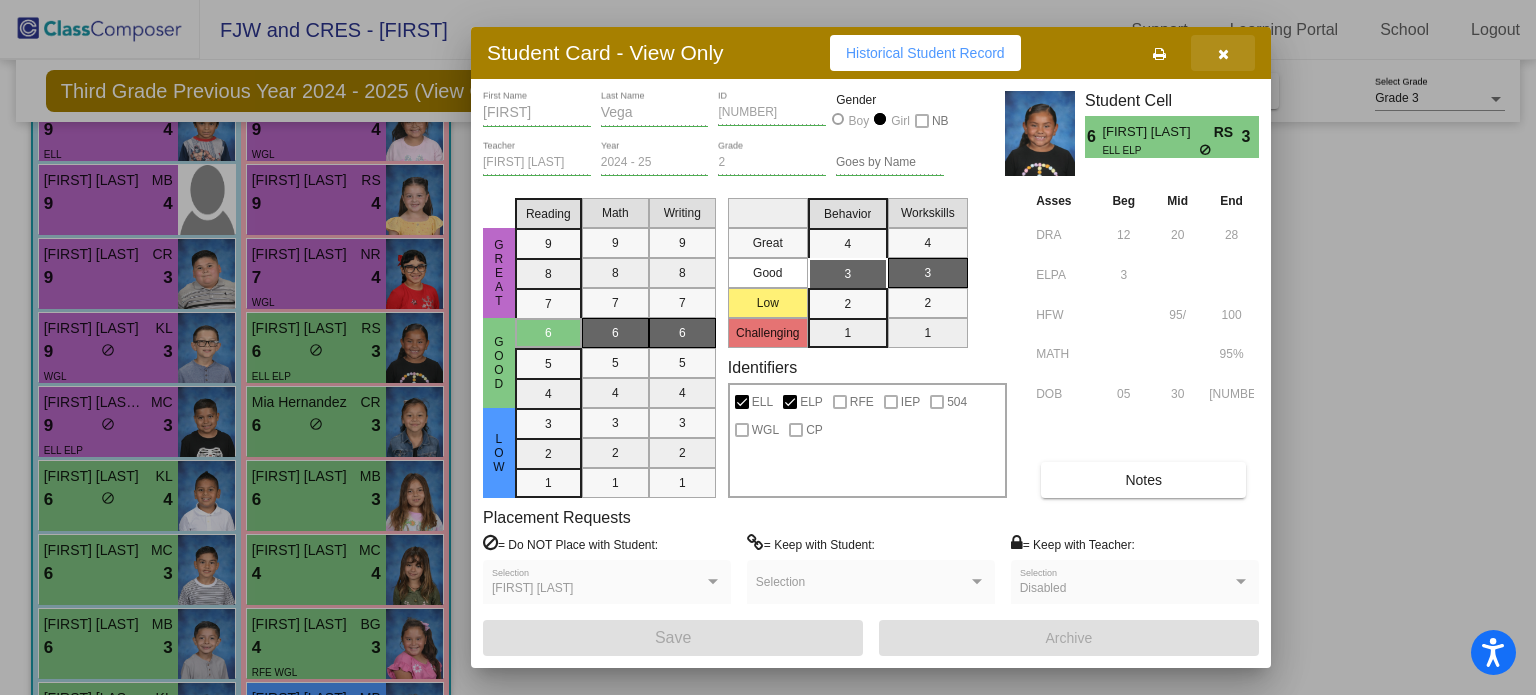 click at bounding box center [1223, 54] 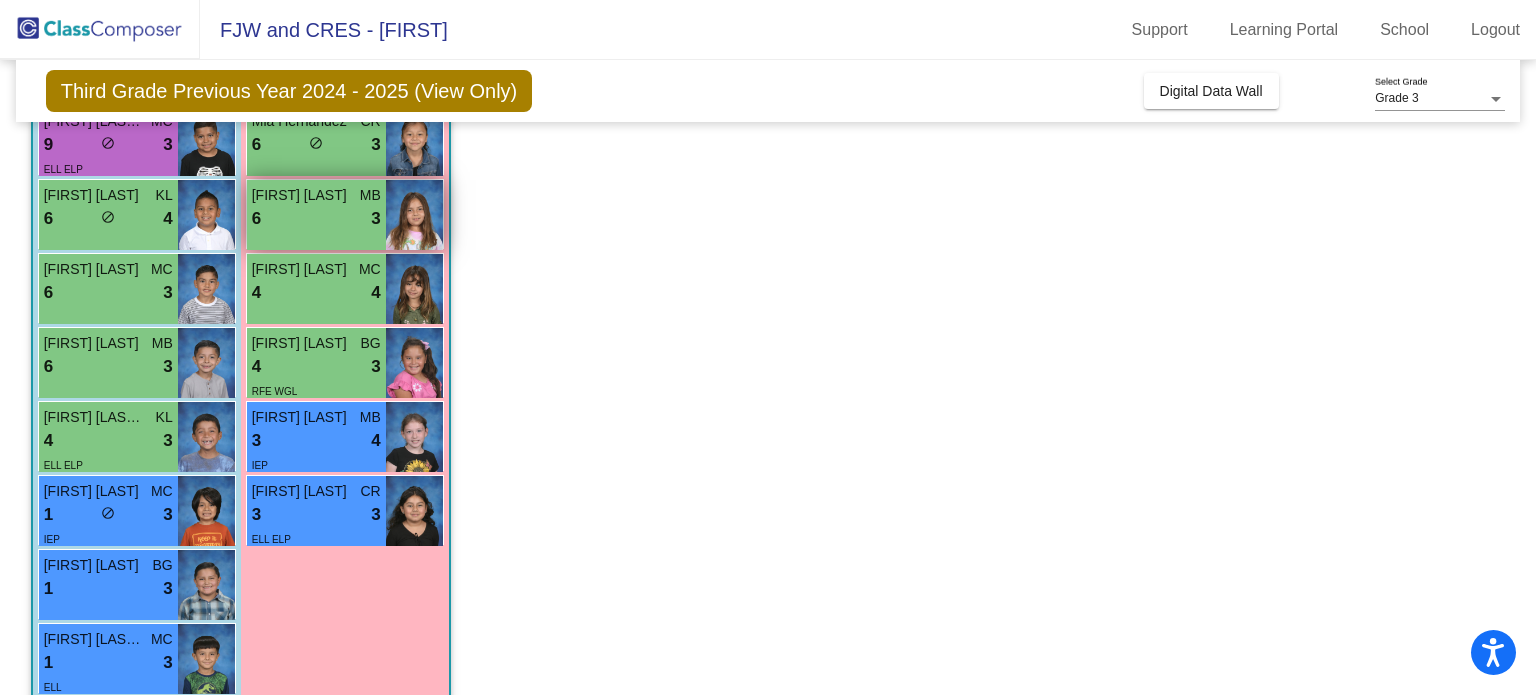 scroll, scrollTop: 512, scrollLeft: 0, axis: vertical 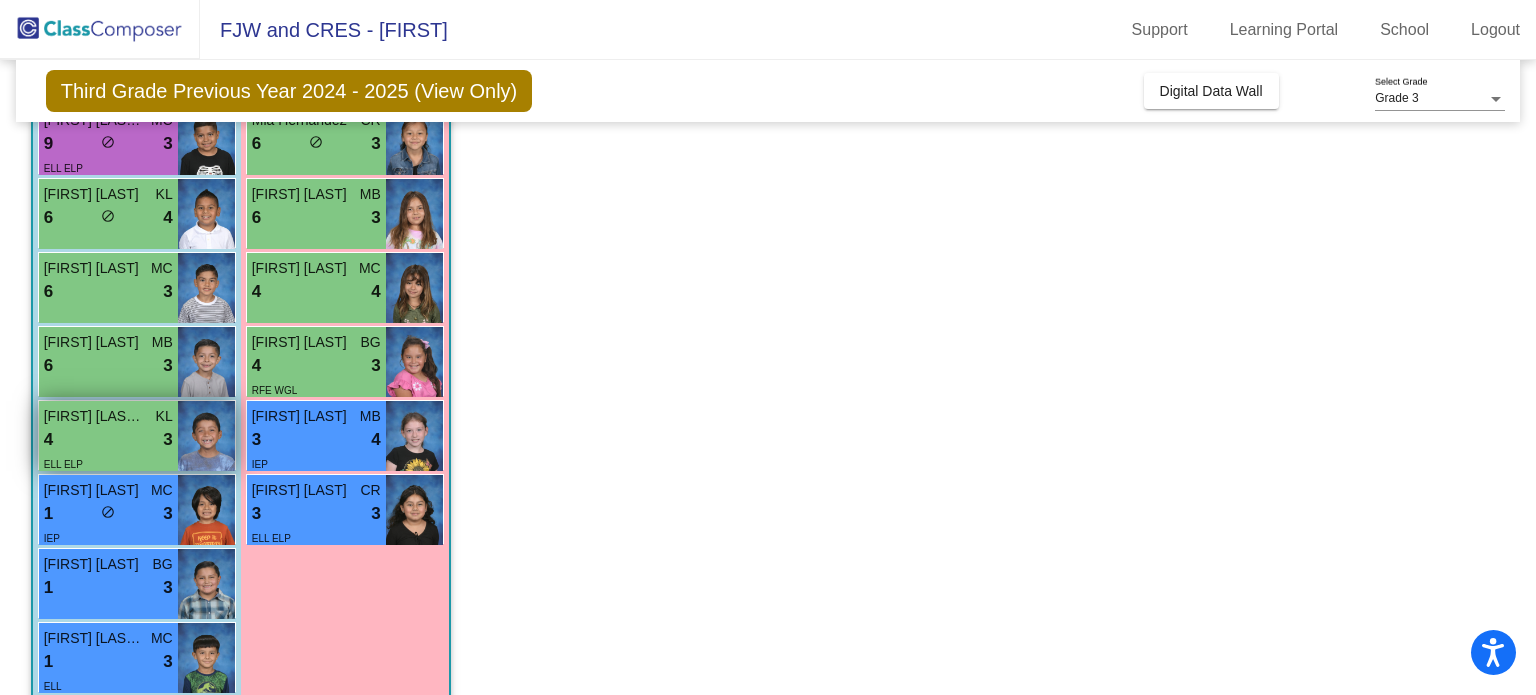 click on "4 lock do_not_disturb_alt 3" at bounding box center [108, 440] 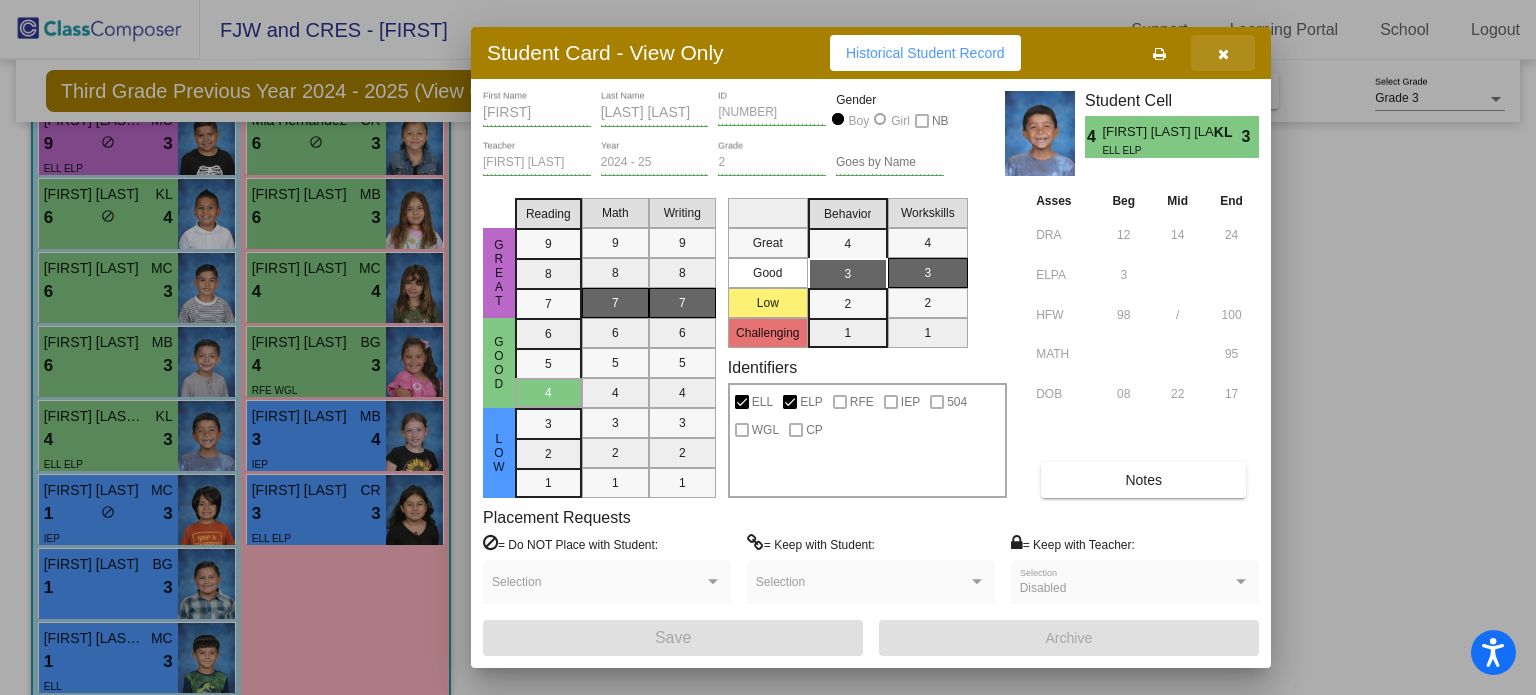 click at bounding box center [1223, 53] 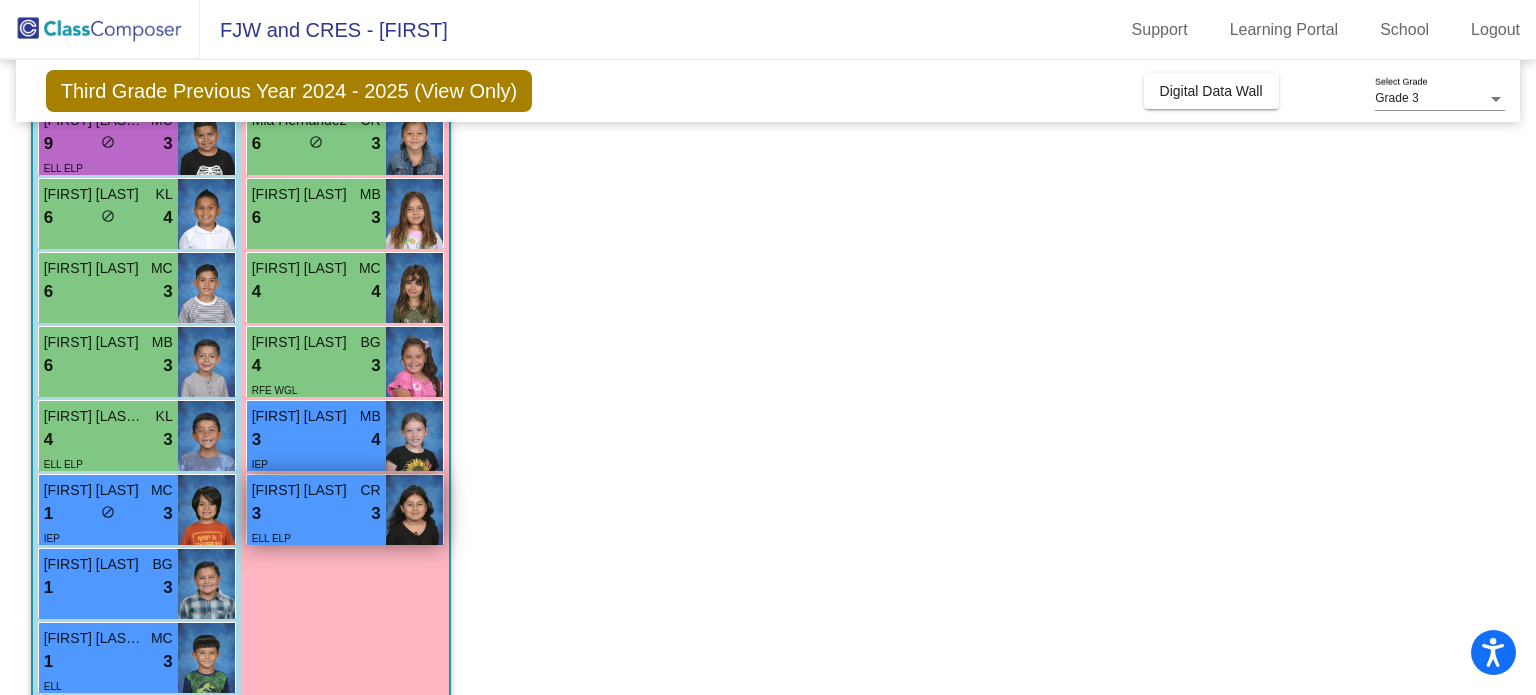 click on "3 lock do_not_disturb_alt 3" at bounding box center (316, 514) 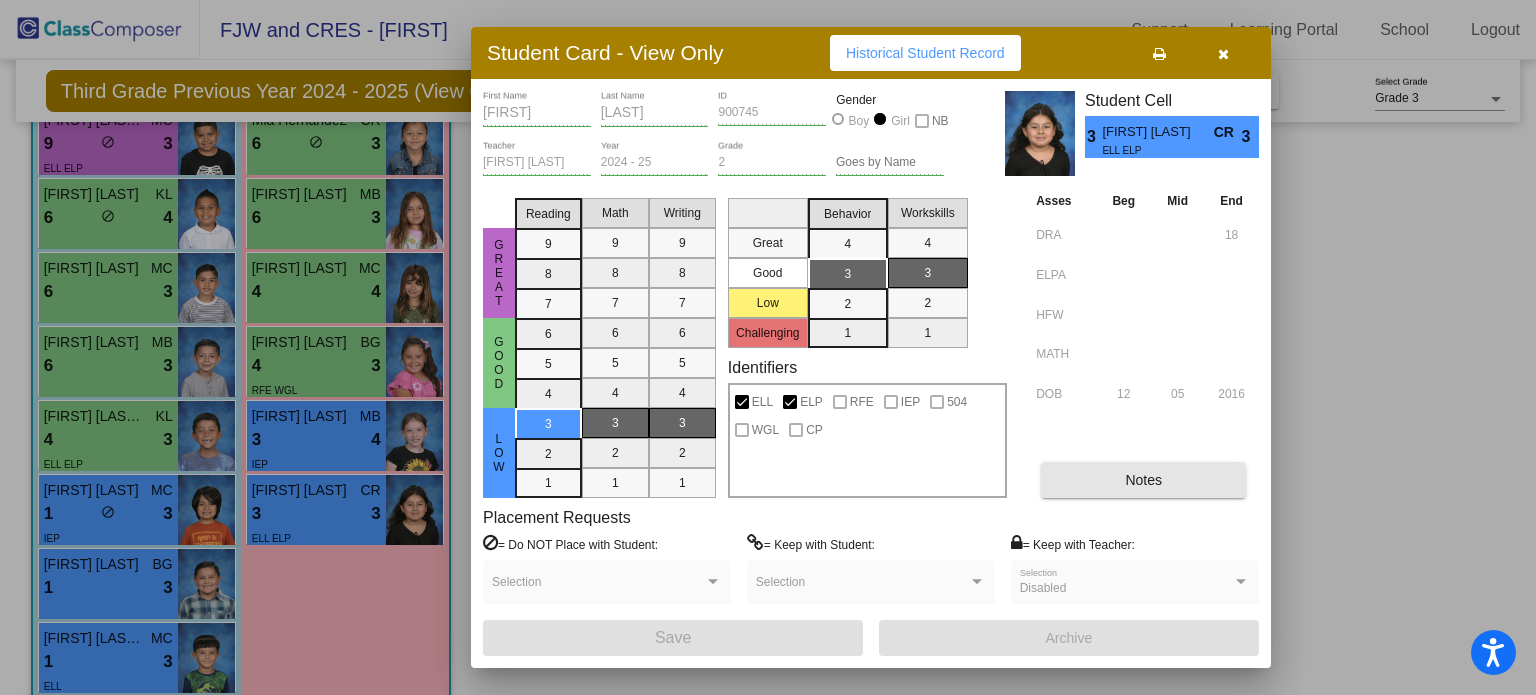 click on "Notes" at bounding box center [1143, 480] 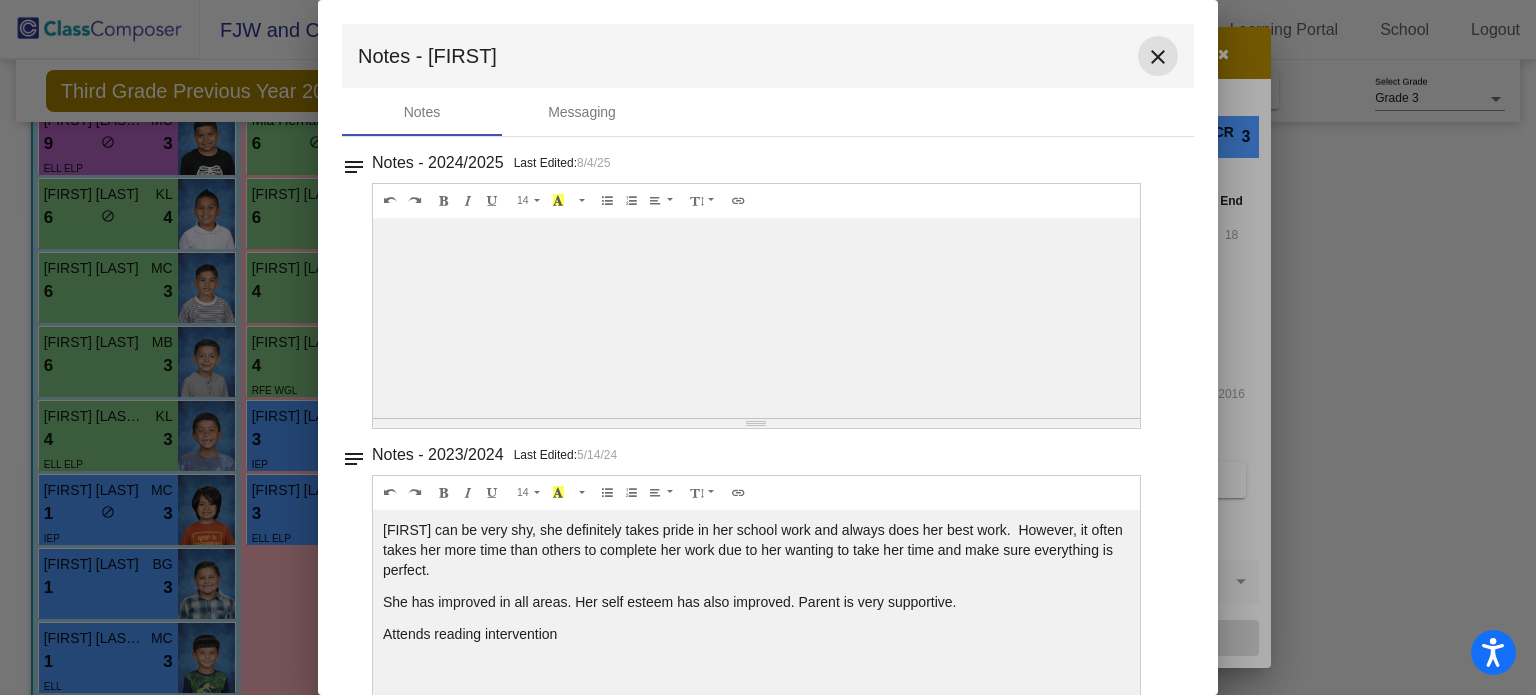 click on "close" at bounding box center (1158, 57) 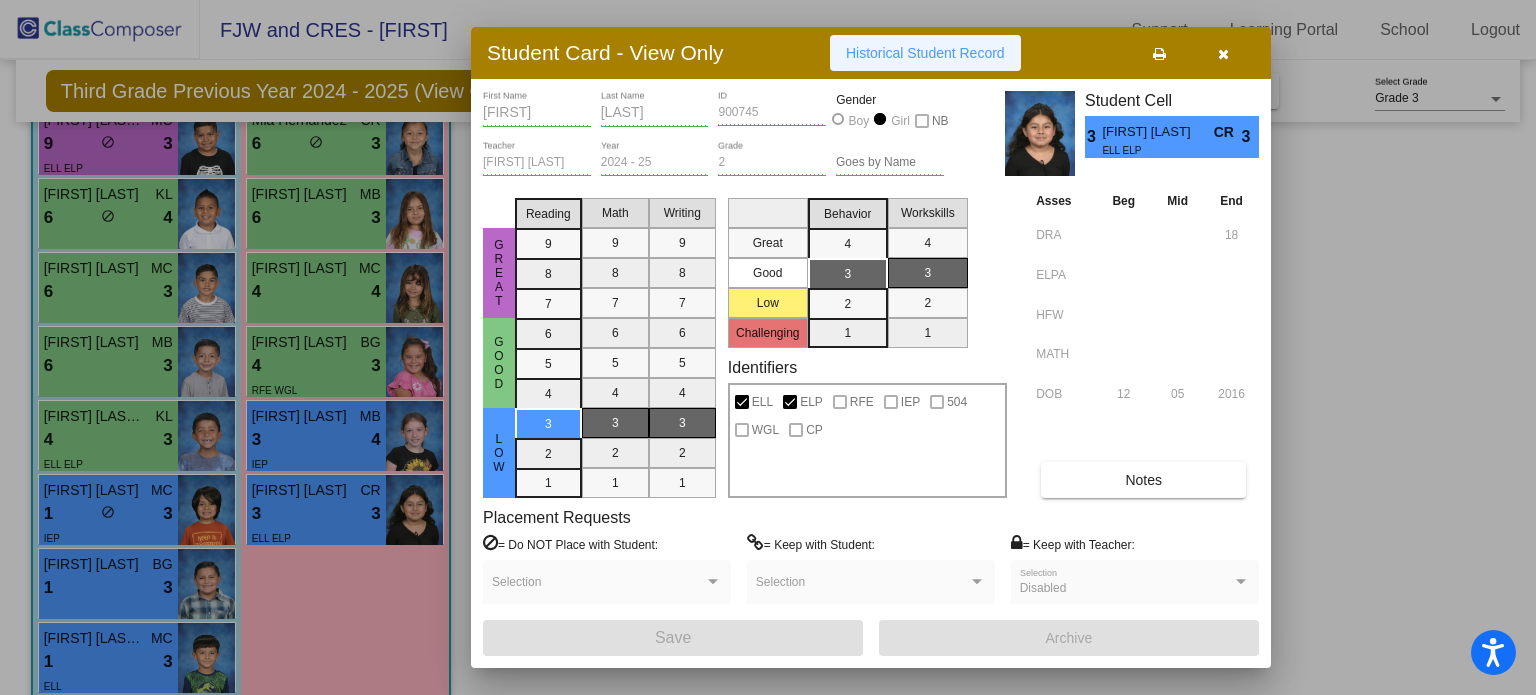 click on "Historical Student Record" at bounding box center (925, 53) 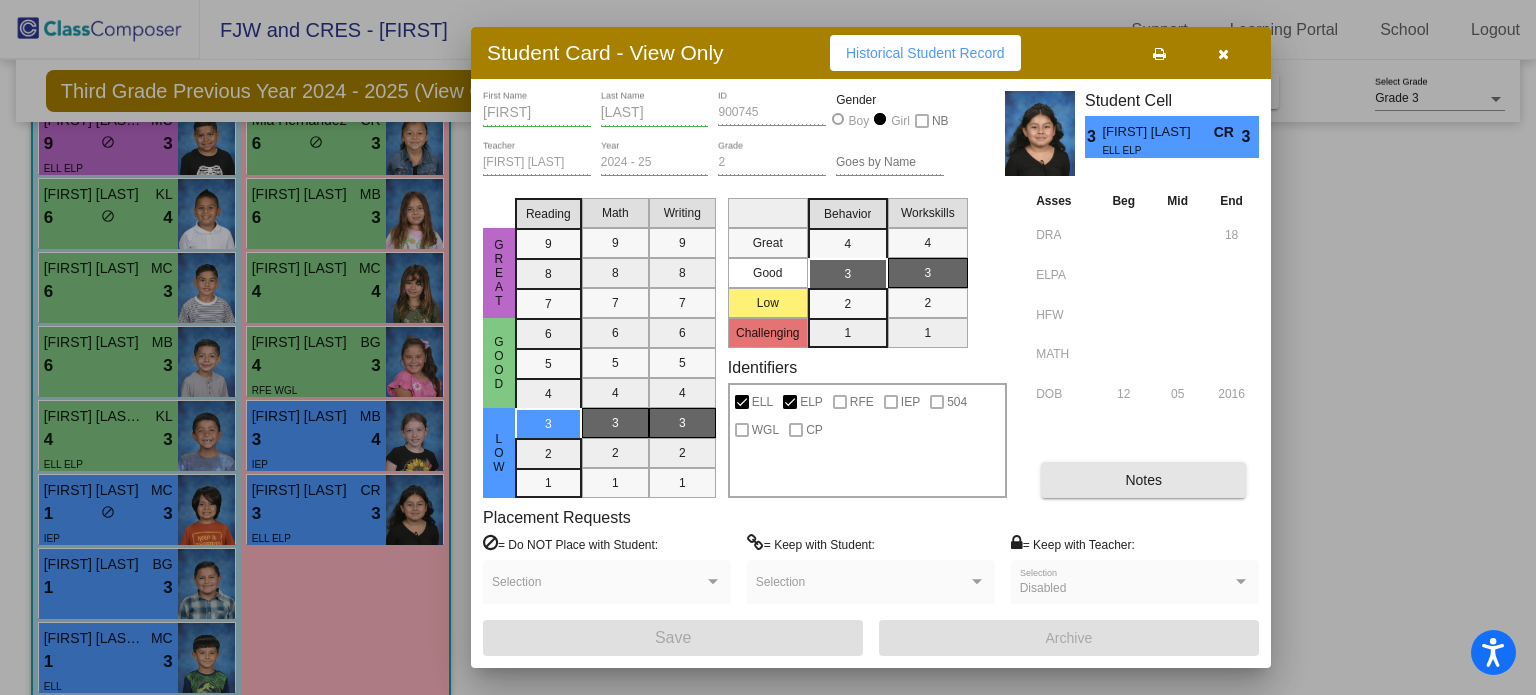 click on "Notes" at bounding box center [1143, 480] 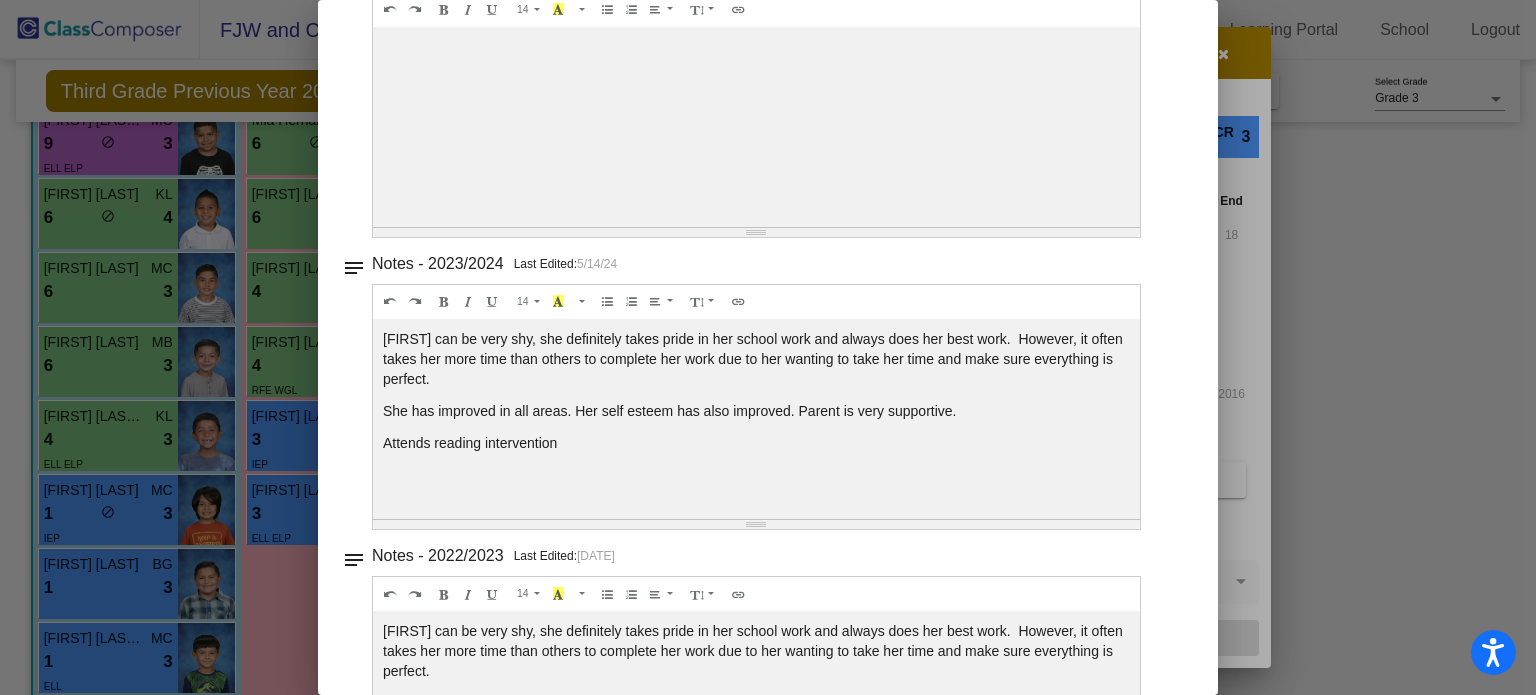 scroll, scrollTop: 0, scrollLeft: 0, axis: both 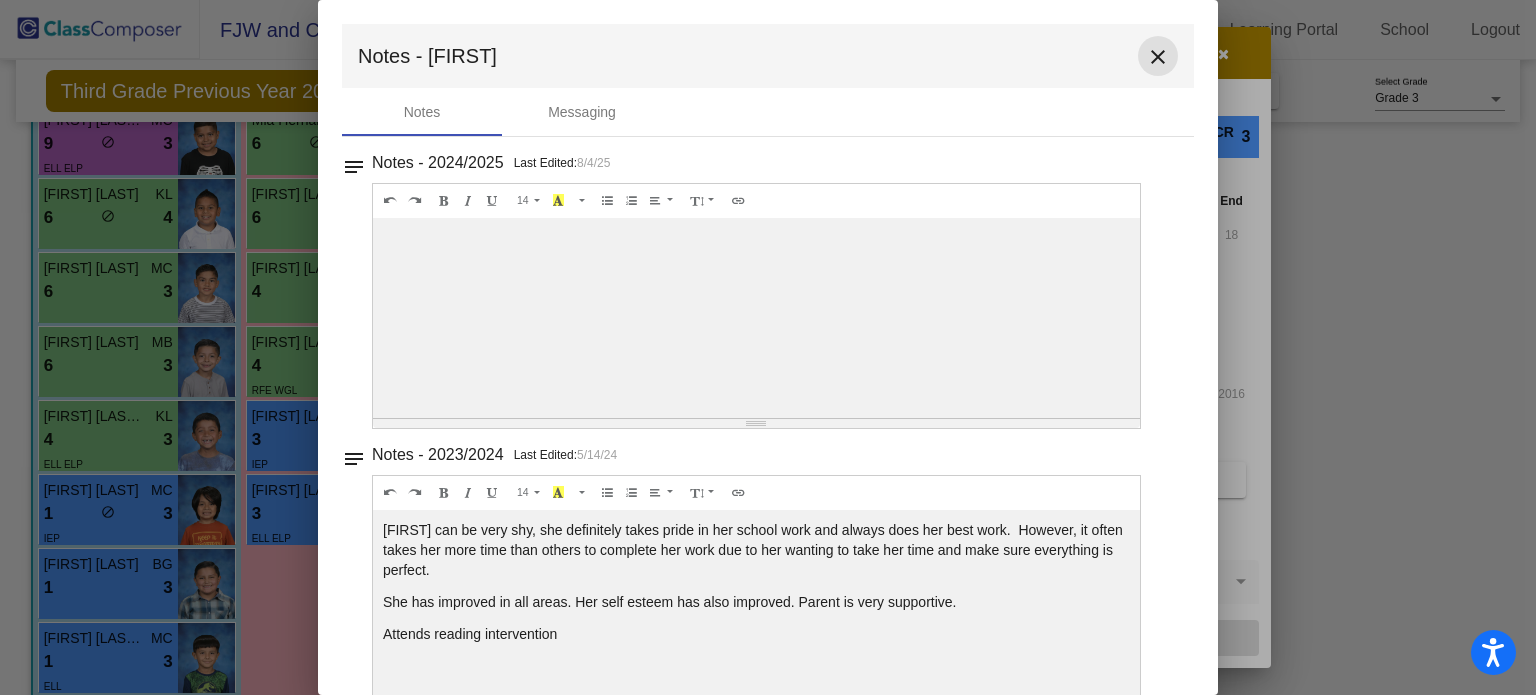 click on "close" at bounding box center [1158, 57] 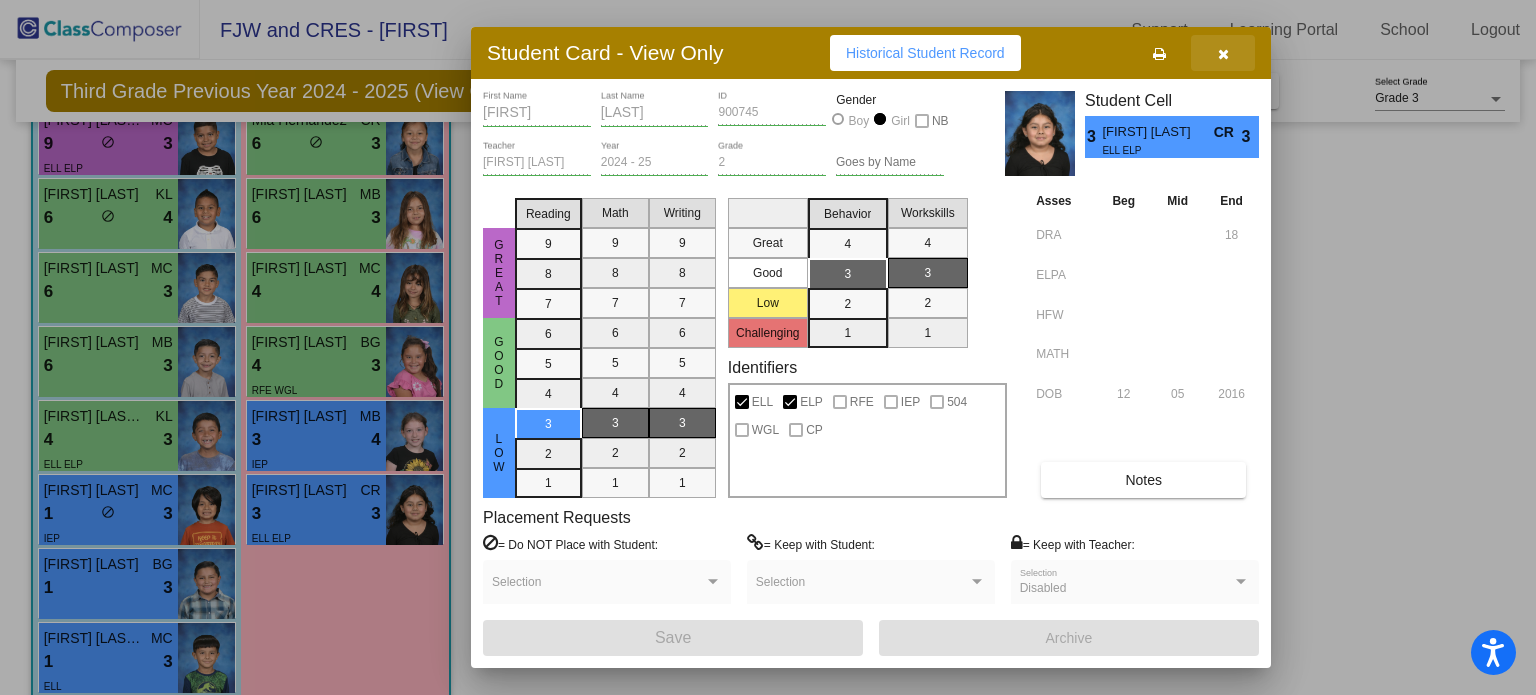 click at bounding box center (1223, 54) 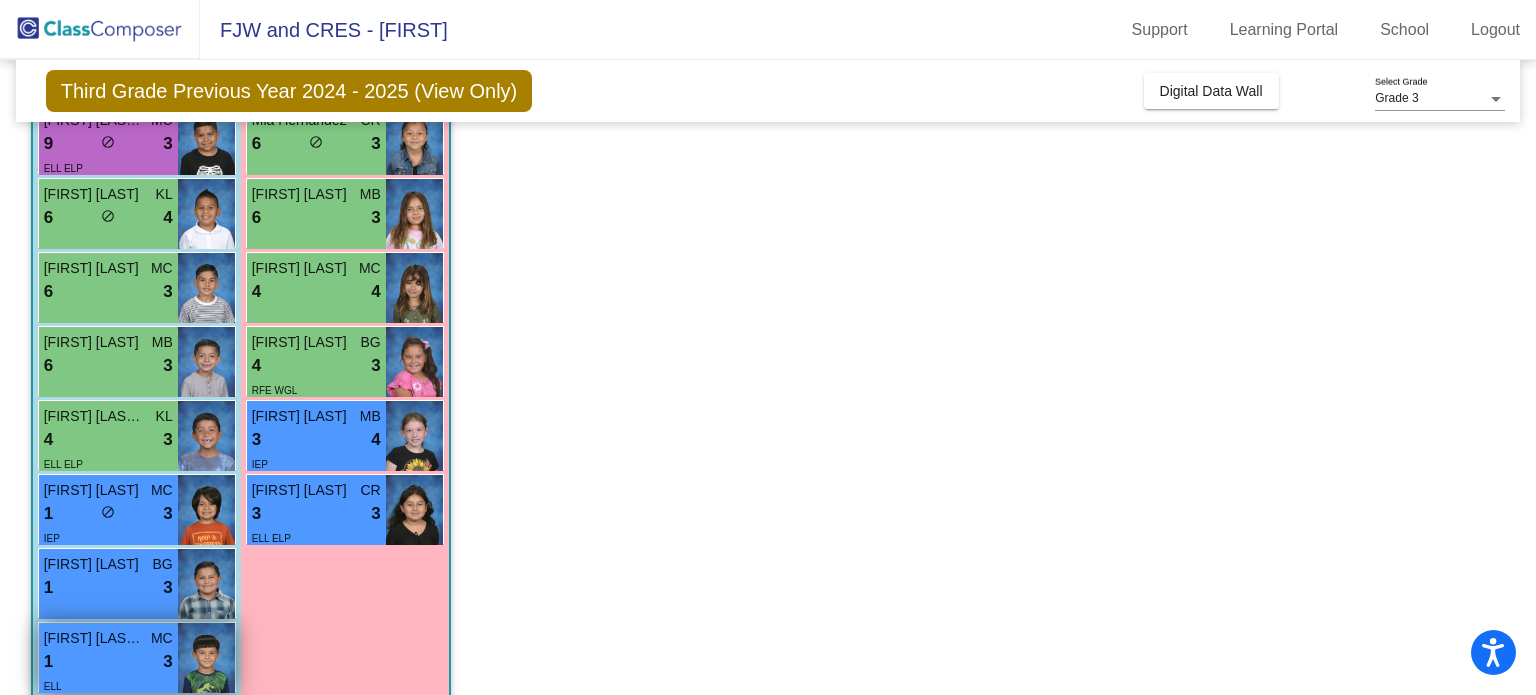 click on "1 lock do_not_disturb_alt 3" at bounding box center [108, 662] 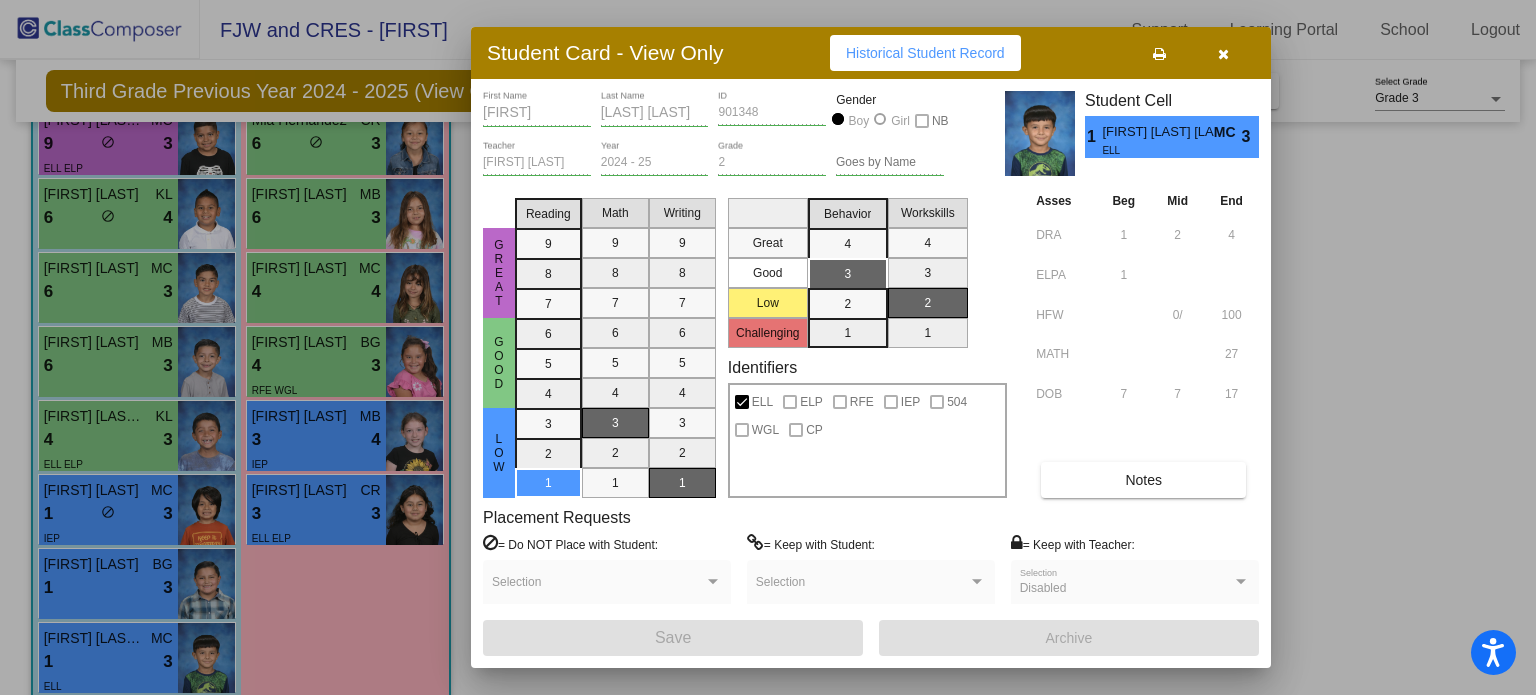 click on "[FIRST] First Name [LAST] Last Name [NUMBER] ID Gender   Boy   Girl   NB [FIRST] [LAST] Teacher 2024 - 25 Year 2 Grade Goes by Name Student Cell 1 [FIRST] [LAST] MC ELL 3  Great   Good   Low  Reading 9 8 7 6 5 4 3 2 1 Math 9 8 7 6 5 4 3 2 1 Writing 9 8 7 6 5 4 3 2 1 Great Good Low Challenging Behavior 4 3 2 1 Workskills 4 3 2 1 Identifiers   ELL   ELP   RFE   IEP   504   WGL   CP Asses Beg Mid End DRA 1 2 4 ELPA 1 HFW 0/ 100 MATH 27 DOB 7 7 17  Notes  Placement Requests  = Do NOT Place with Student:   Selection  = Keep with Student:   Selection  = Keep with Teacher: Disabled Selection  Save   Archive" at bounding box center [871, 373] 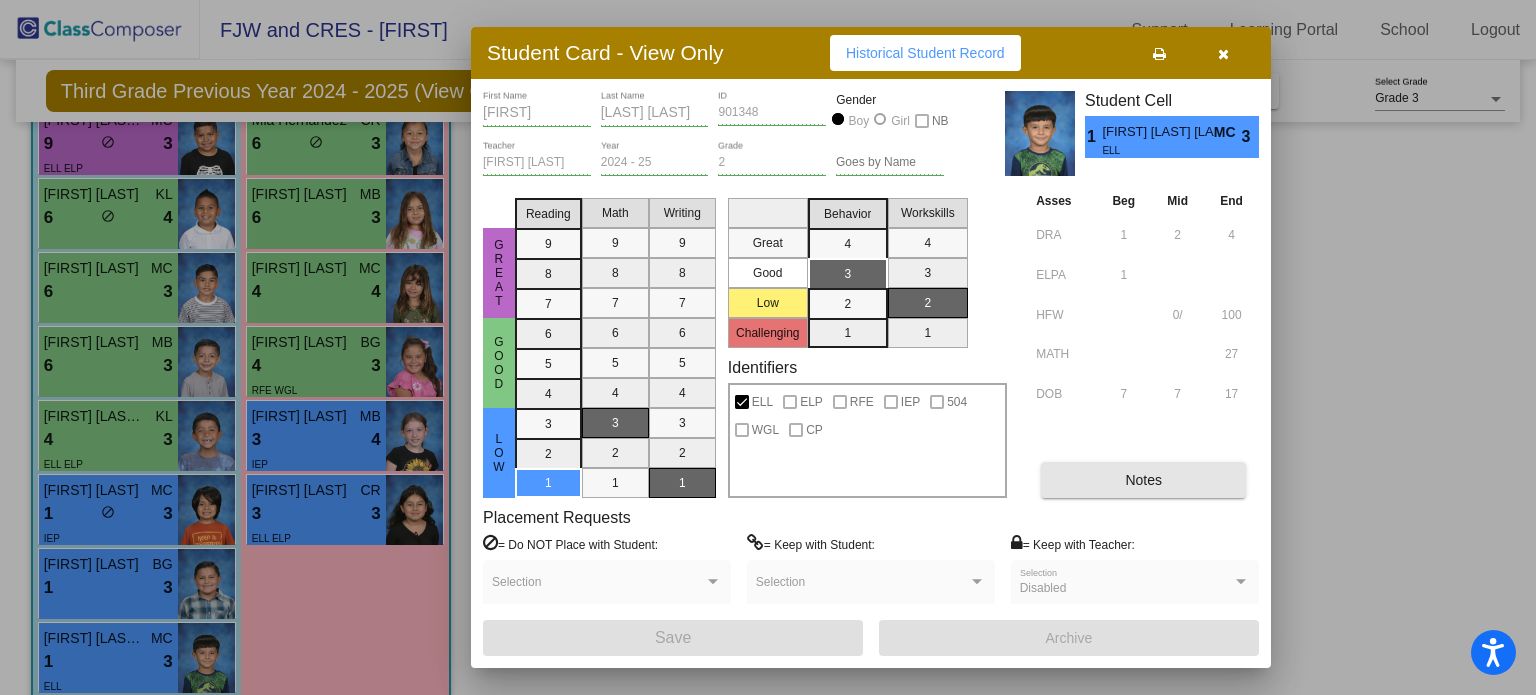 click on "Notes" at bounding box center [1143, 480] 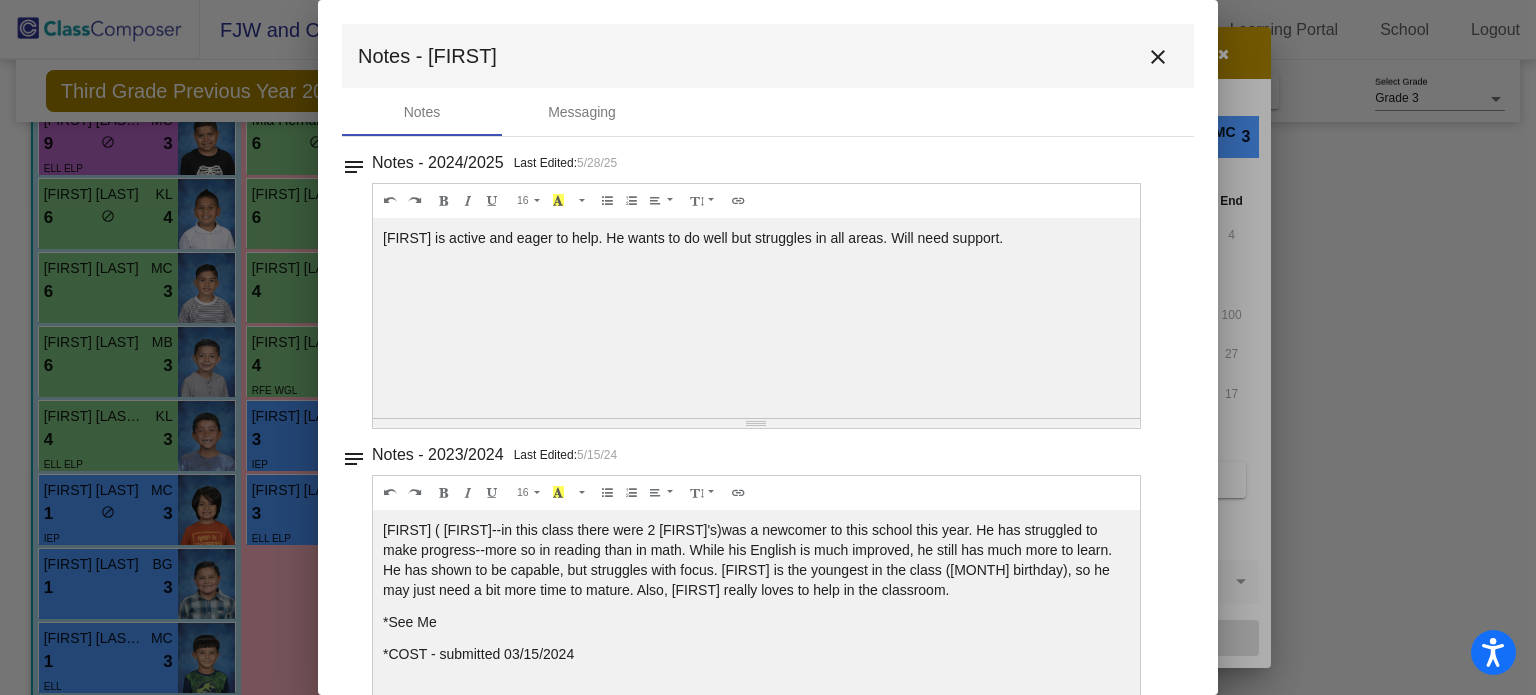 scroll, scrollTop: 48, scrollLeft: 0, axis: vertical 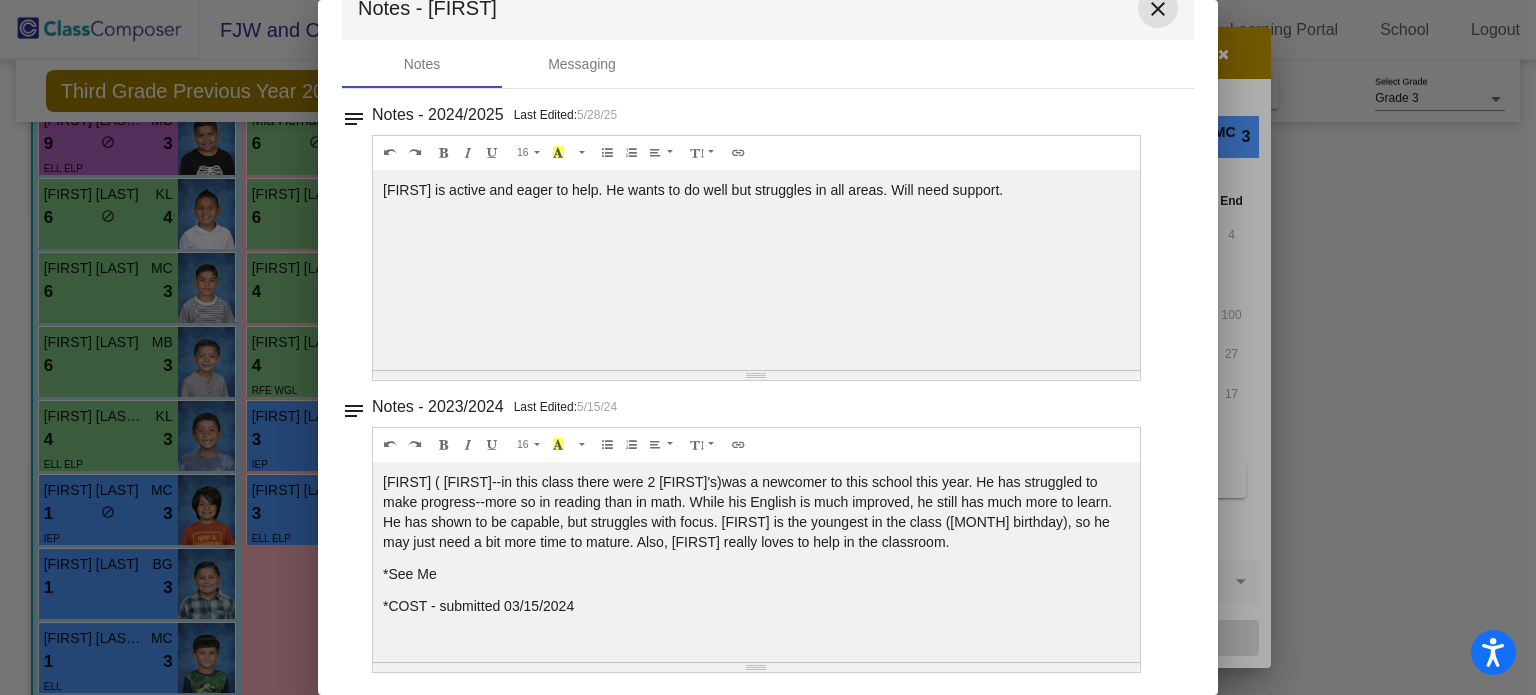 click on "close" at bounding box center (1158, 9) 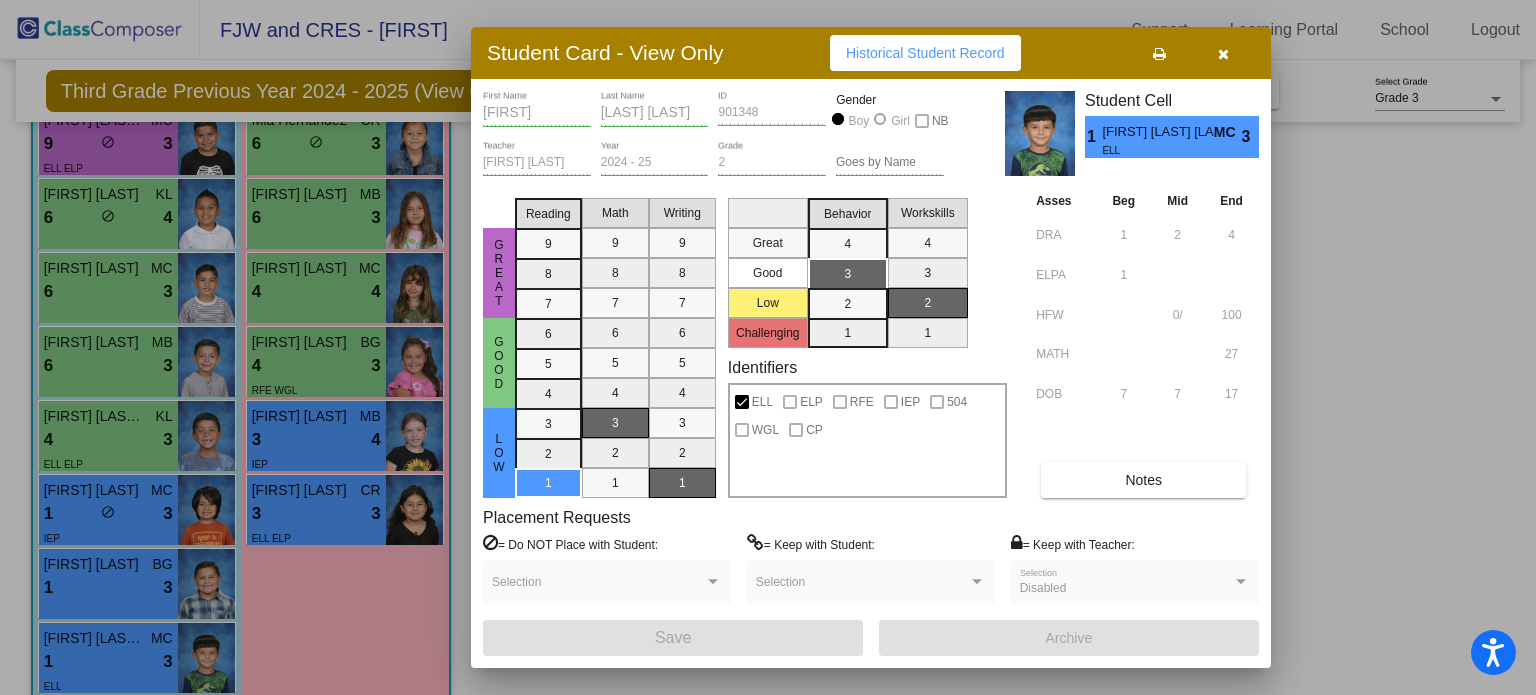 click at bounding box center (768, 347) 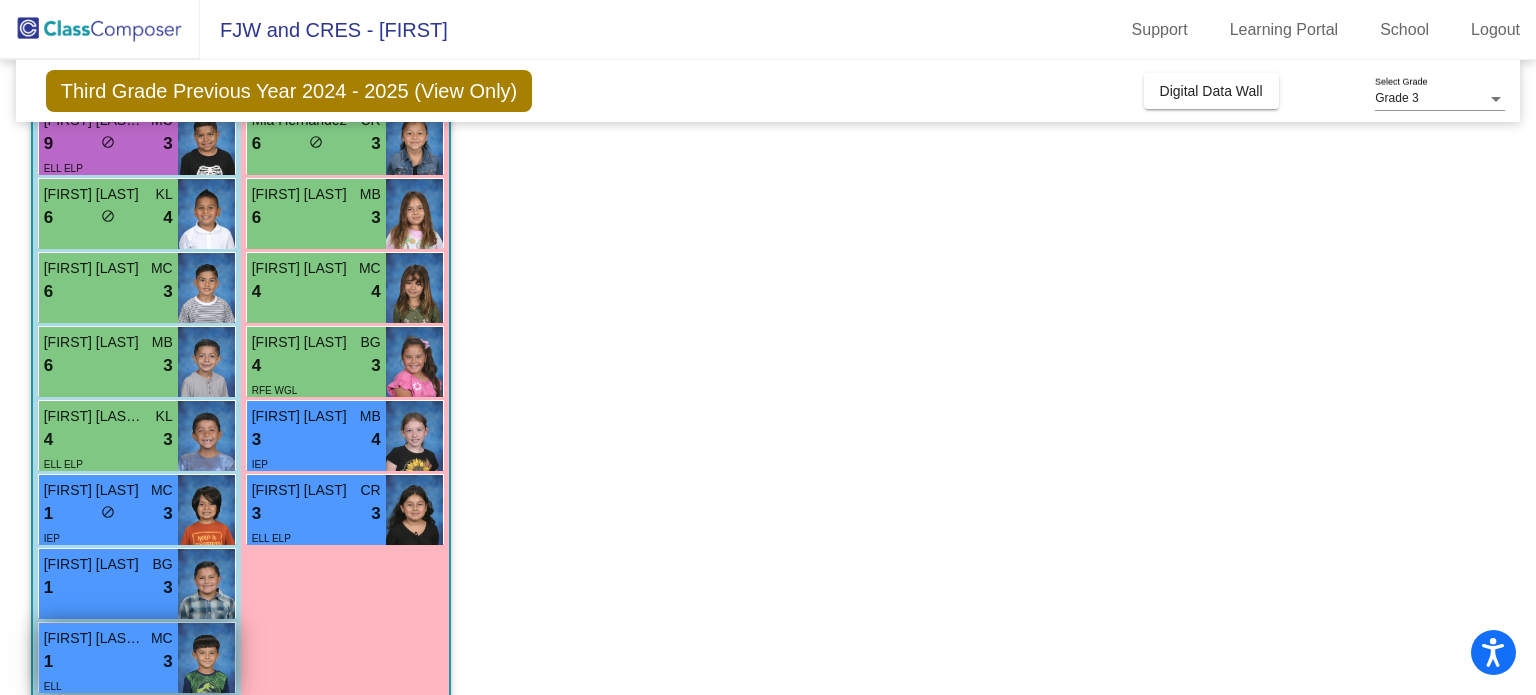 click on "1 lock do_not_disturb_alt 3" at bounding box center (108, 662) 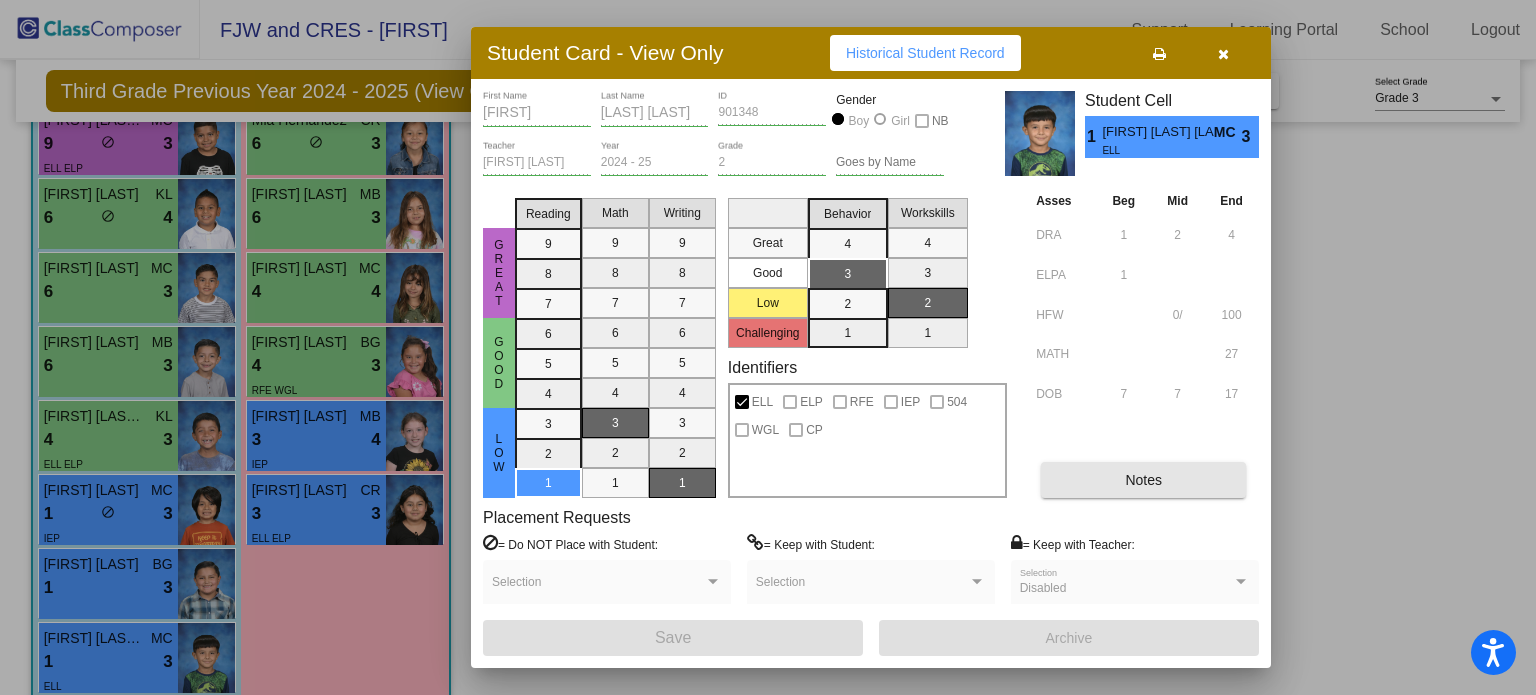 click on "Notes" at bounding box center (1143, 480) 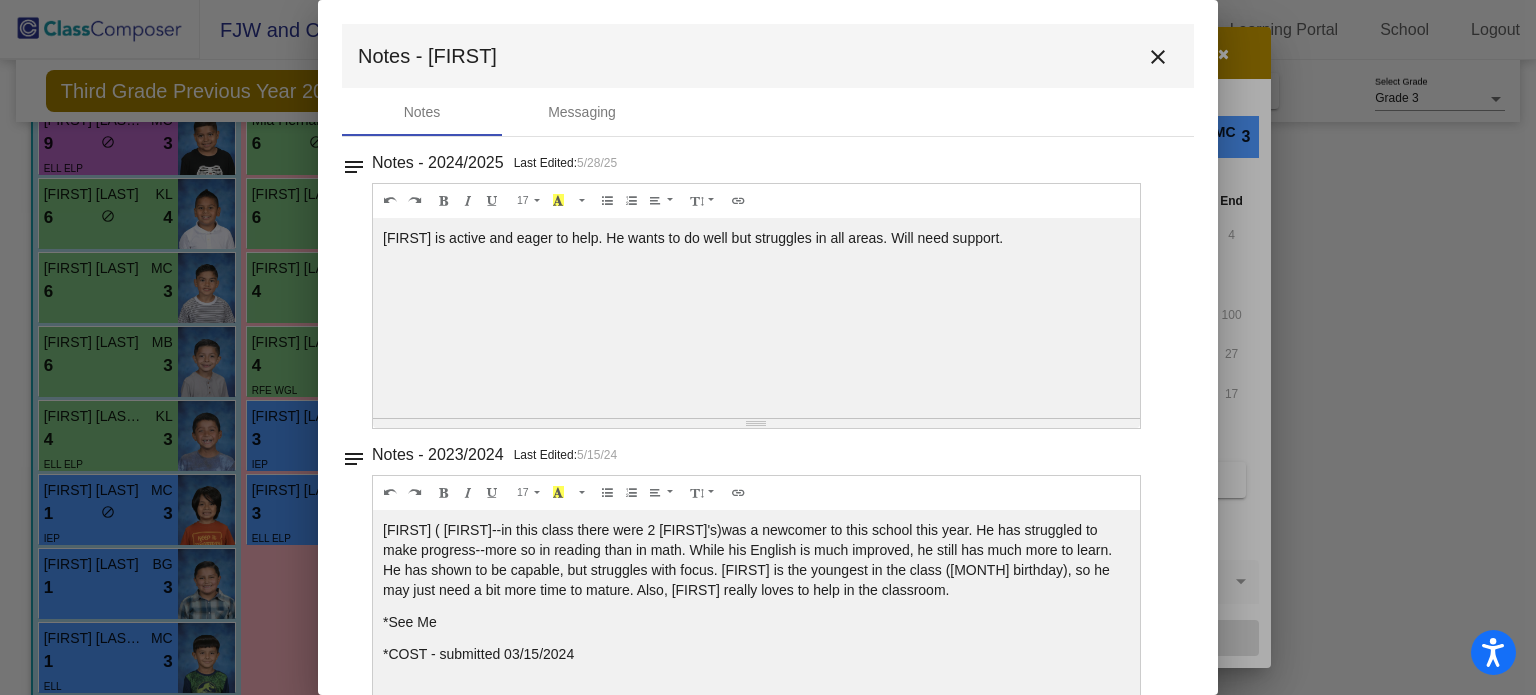 click on "17    8  9  10  11  12  14  18  24  36   Background Color Transparent Select #ffff00 Text Color Reset to default Select #000000      1.0  1.2  1.4  1.5  1.6  1.8  2.0  3.0" at bounding box center [756, 201] 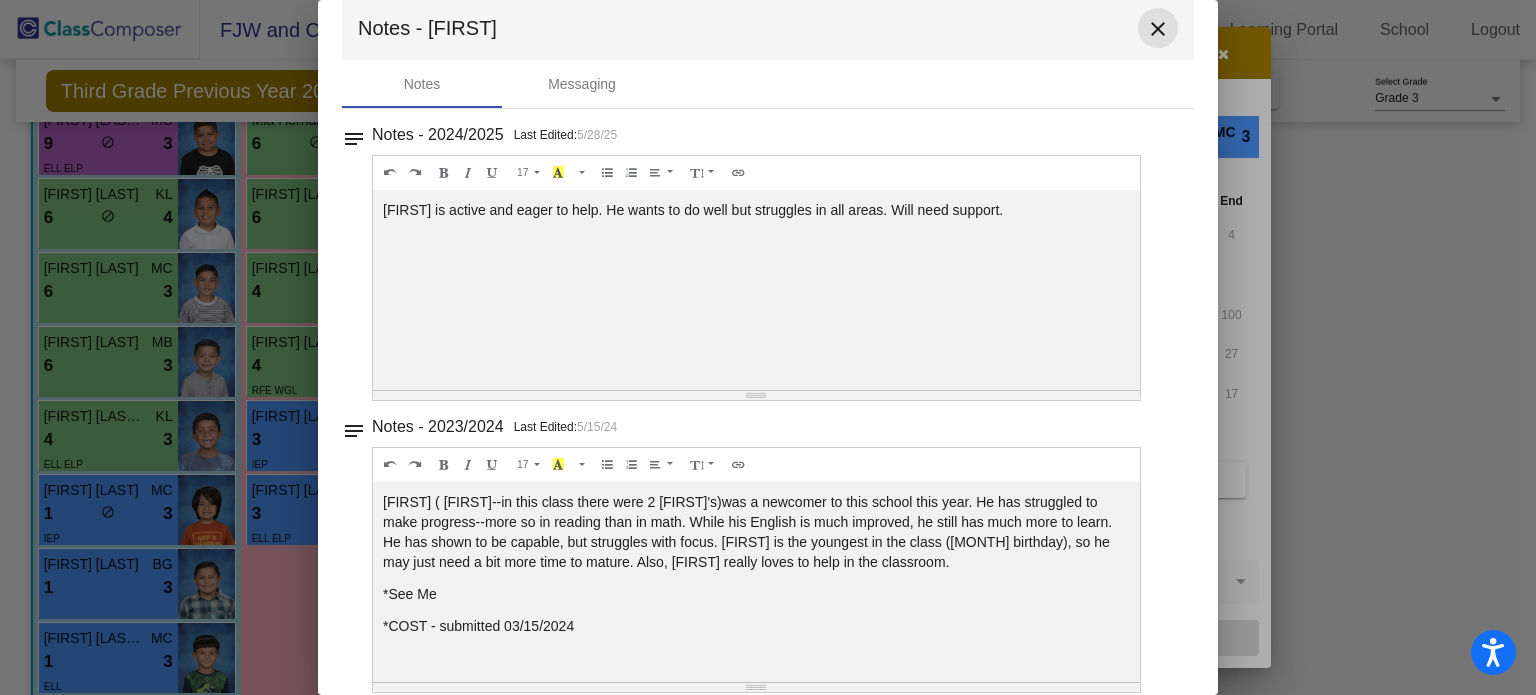 click on "close" at bounding box center (1158, 29) 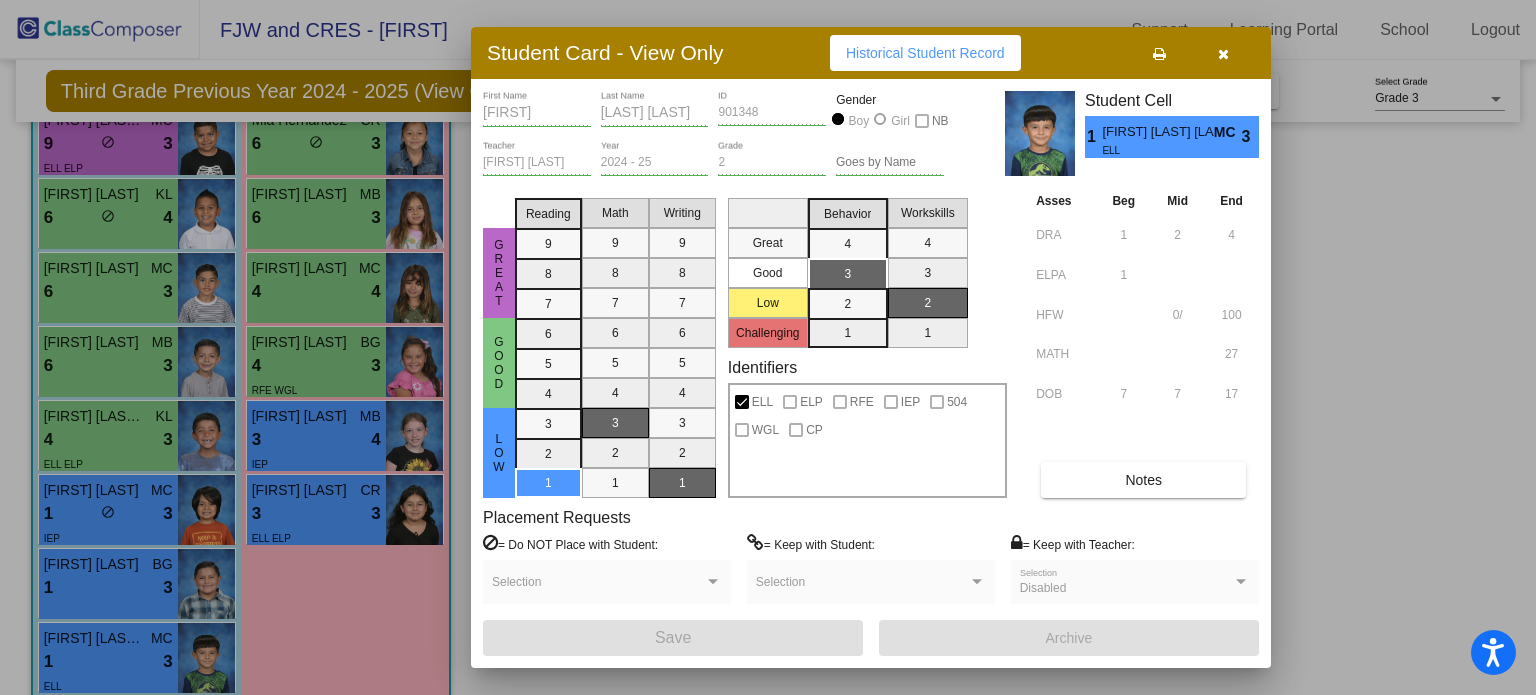 click at bounding box center (1223, 54) 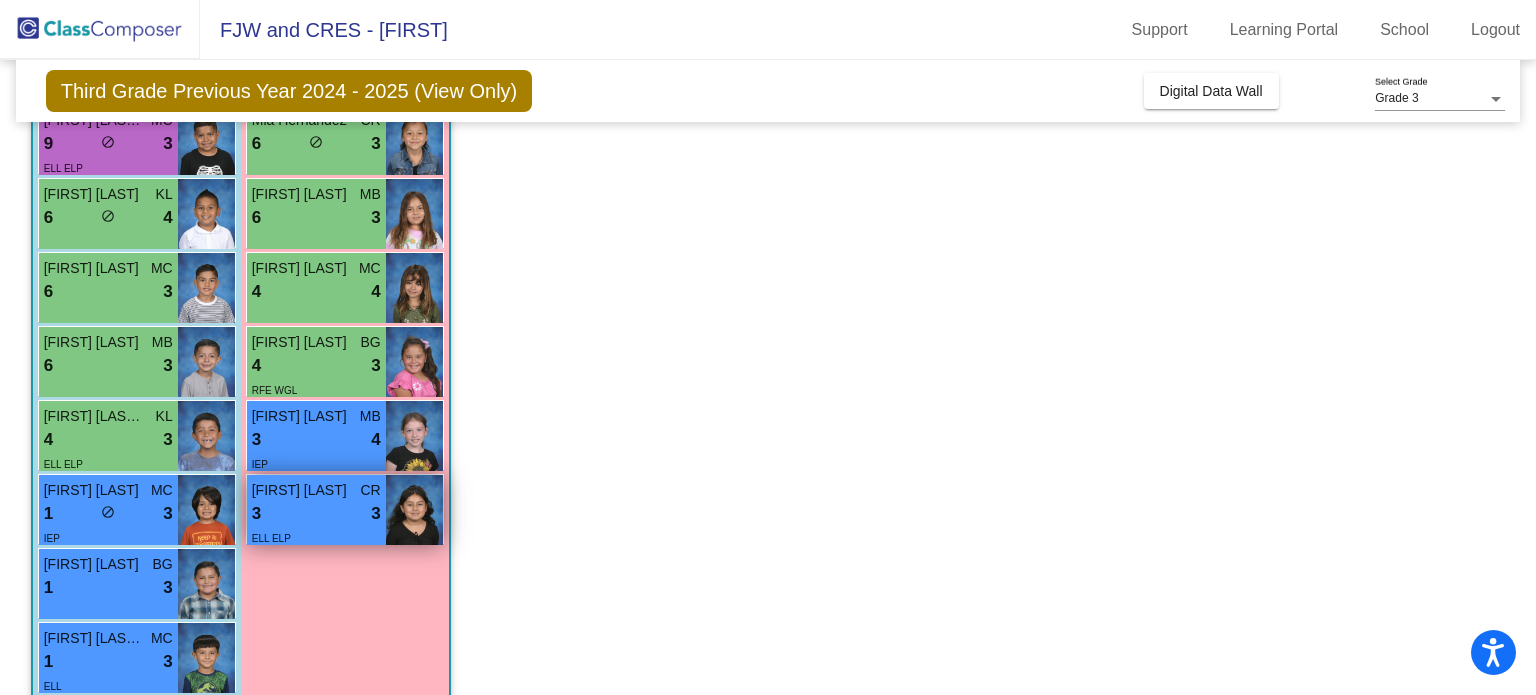 click on "3 lock do_not_disturb_alt 3" at bounding box center (316, 514) 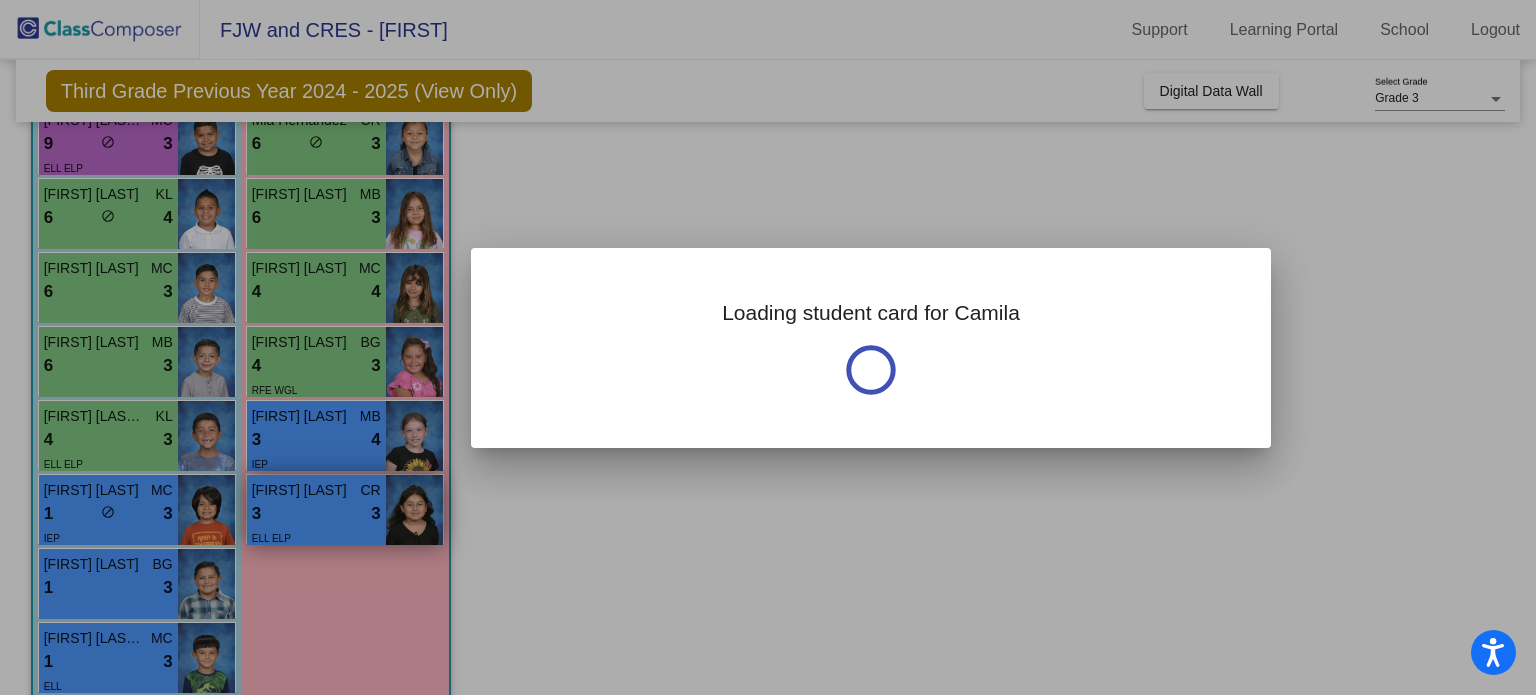 click at bounding box center [768, 347] 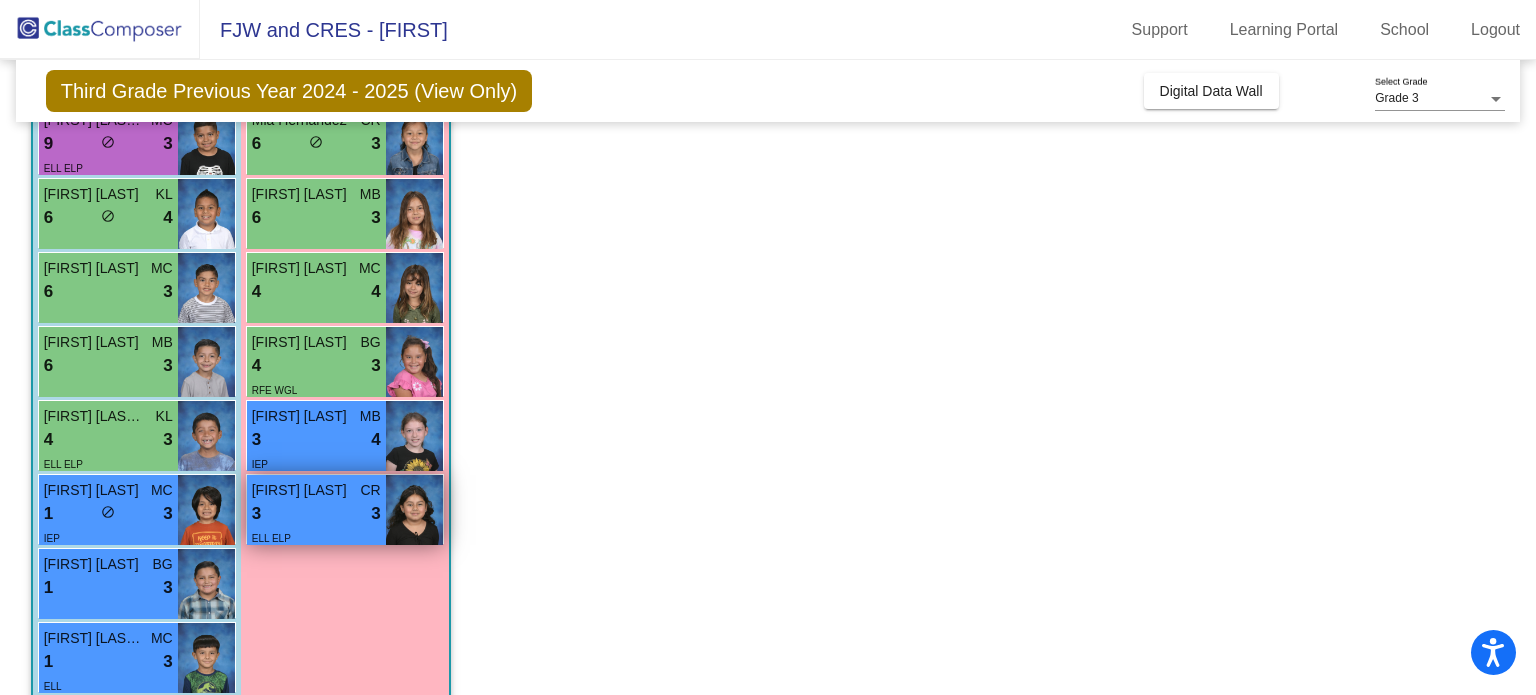 click on "3 lock do_not_disturb_alt 3" at bounding box center [316, 514] 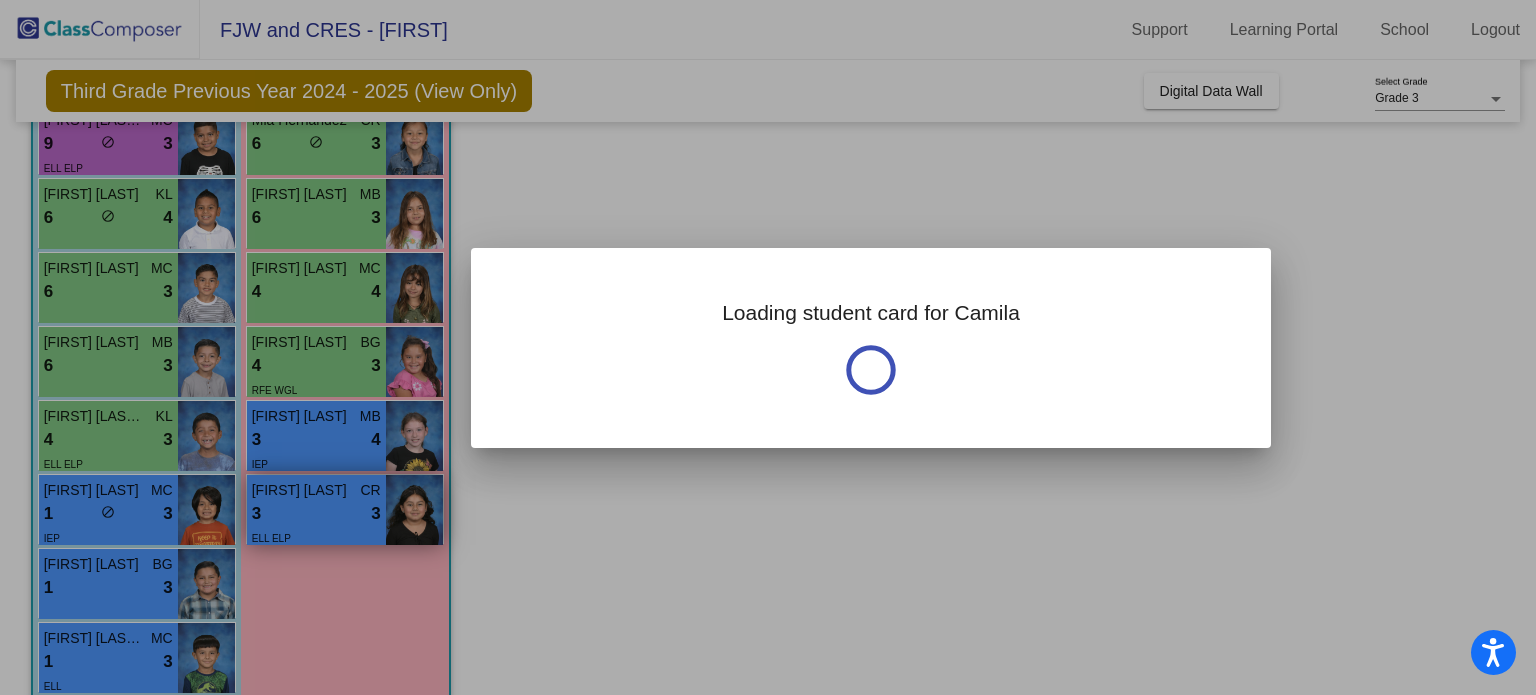 click at bounding box center (768, 347) 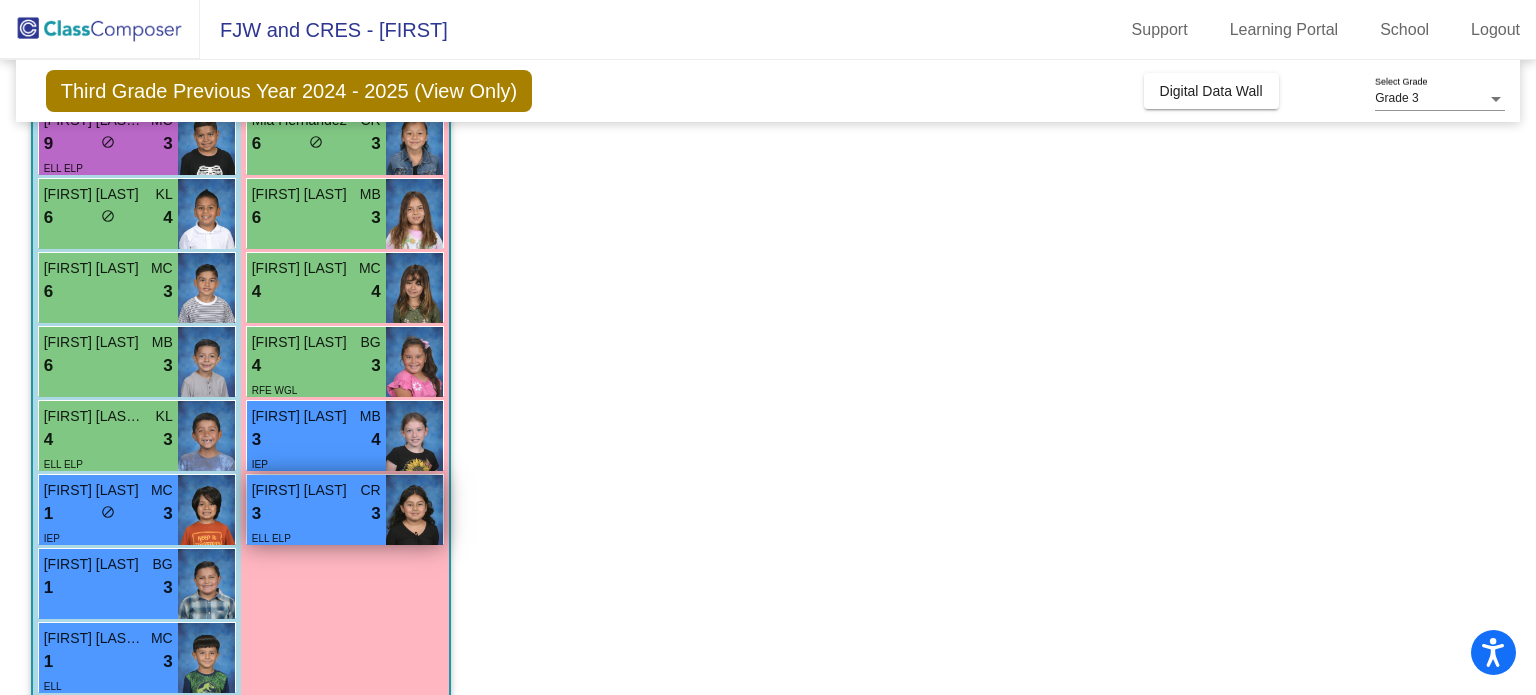 click on "3 lock do_not_disturb_alt 3" at bounding box center [316, 514] 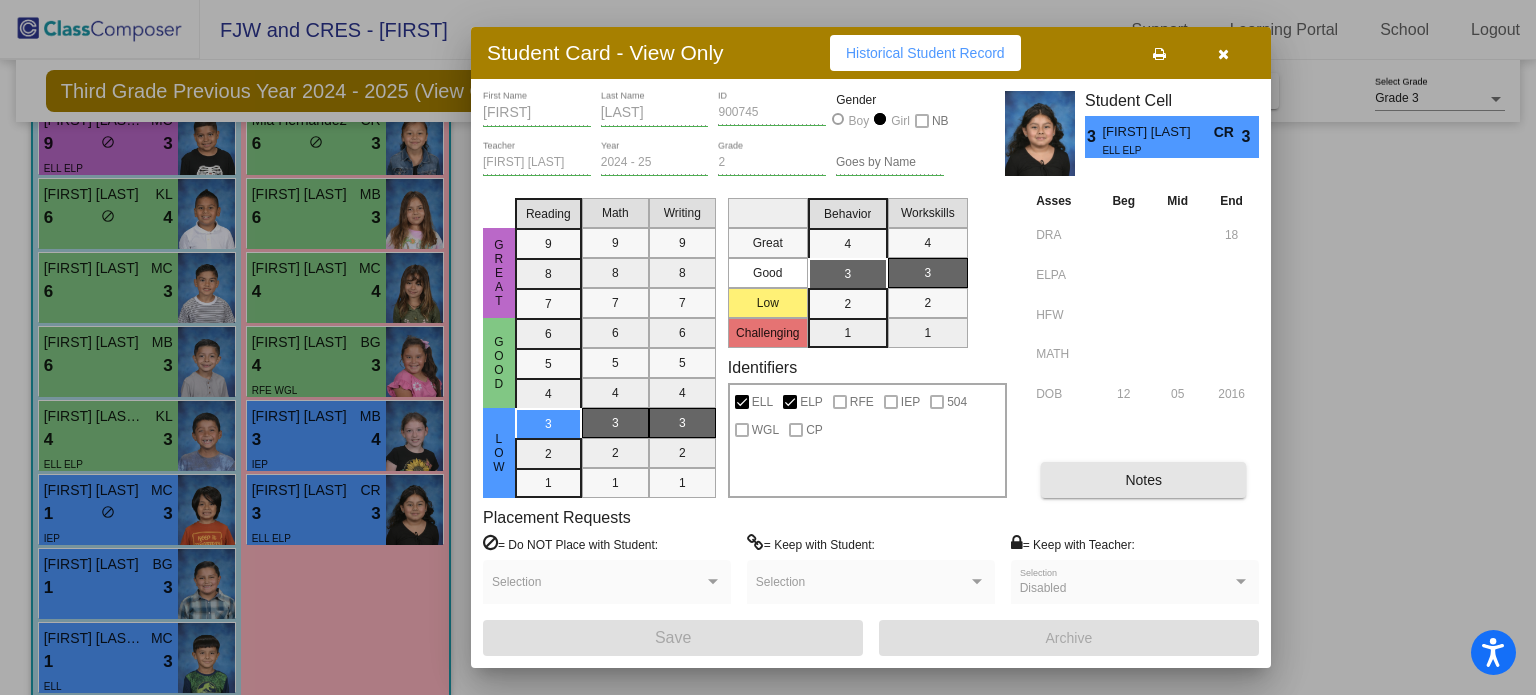 click on "Notes" at bounding box center (1143, 480) 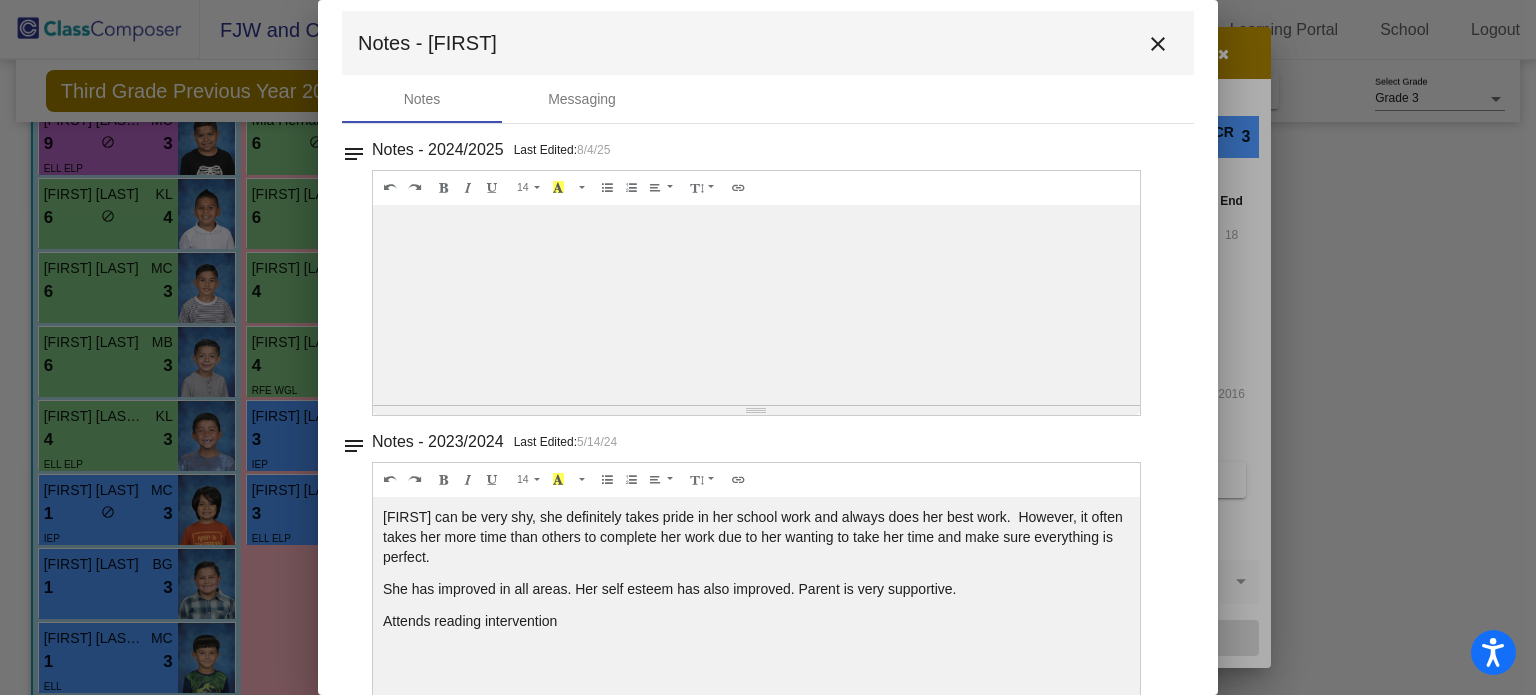 scroll, scrollTop: 0, scrollLeft: 0, axis: both 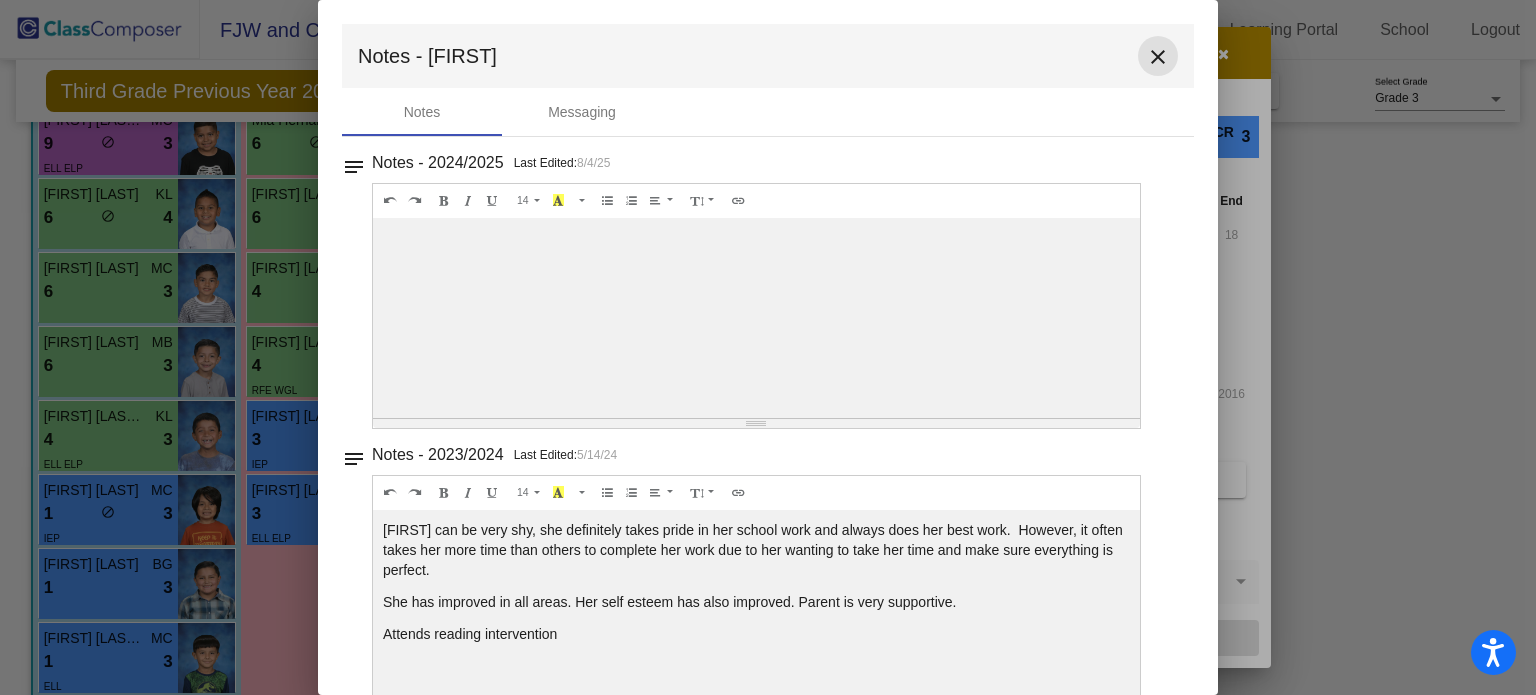 click on "close" at bounding box center [1158, 57] 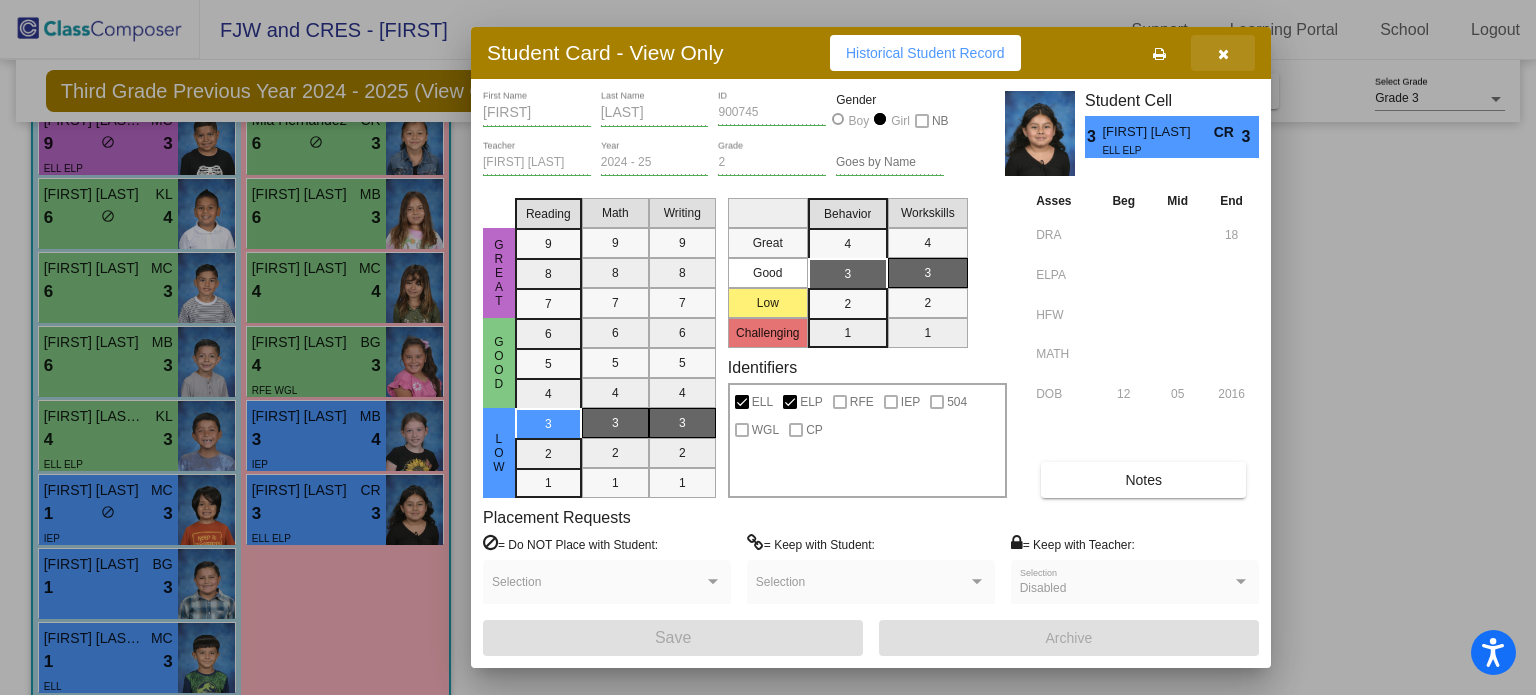 click at bounding box center (1223, 53) 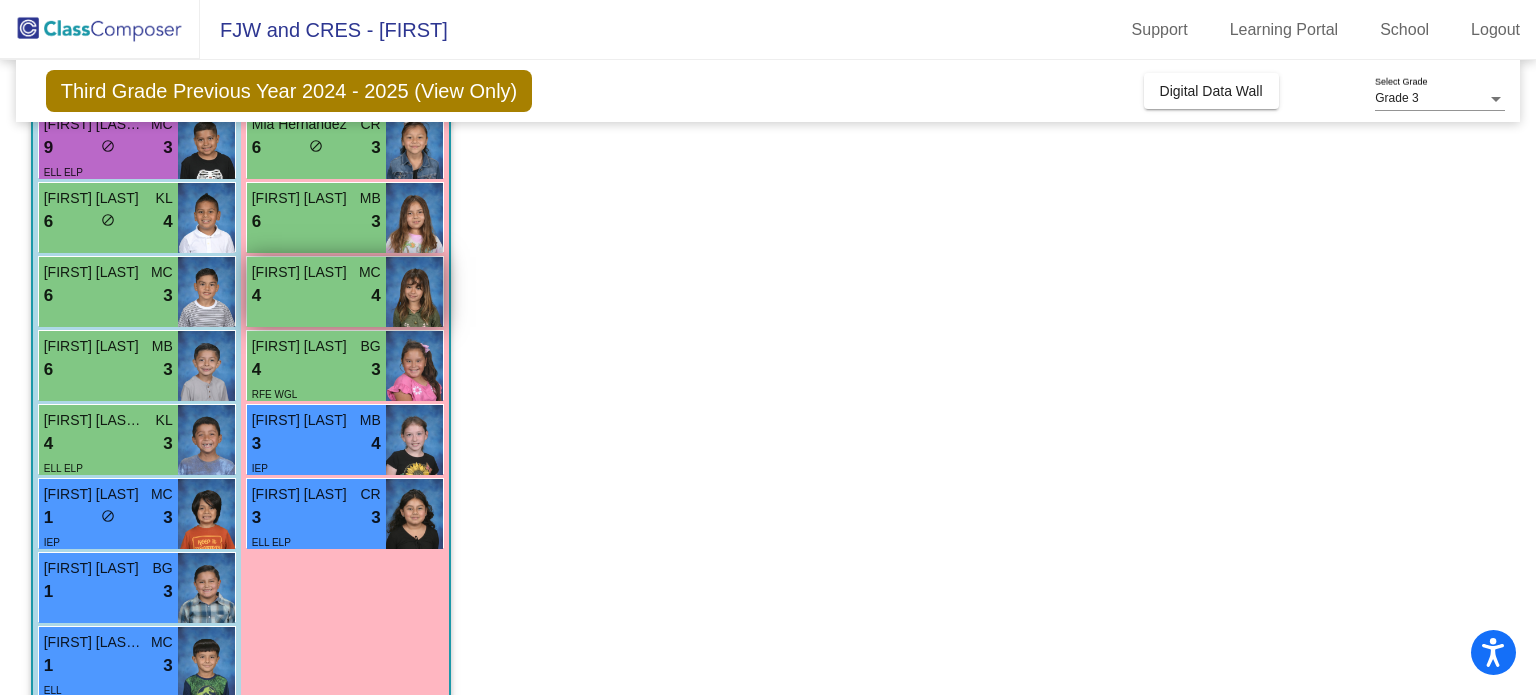 scroll, scrollTop: 502, scrollLeft: 0, axis: vertical 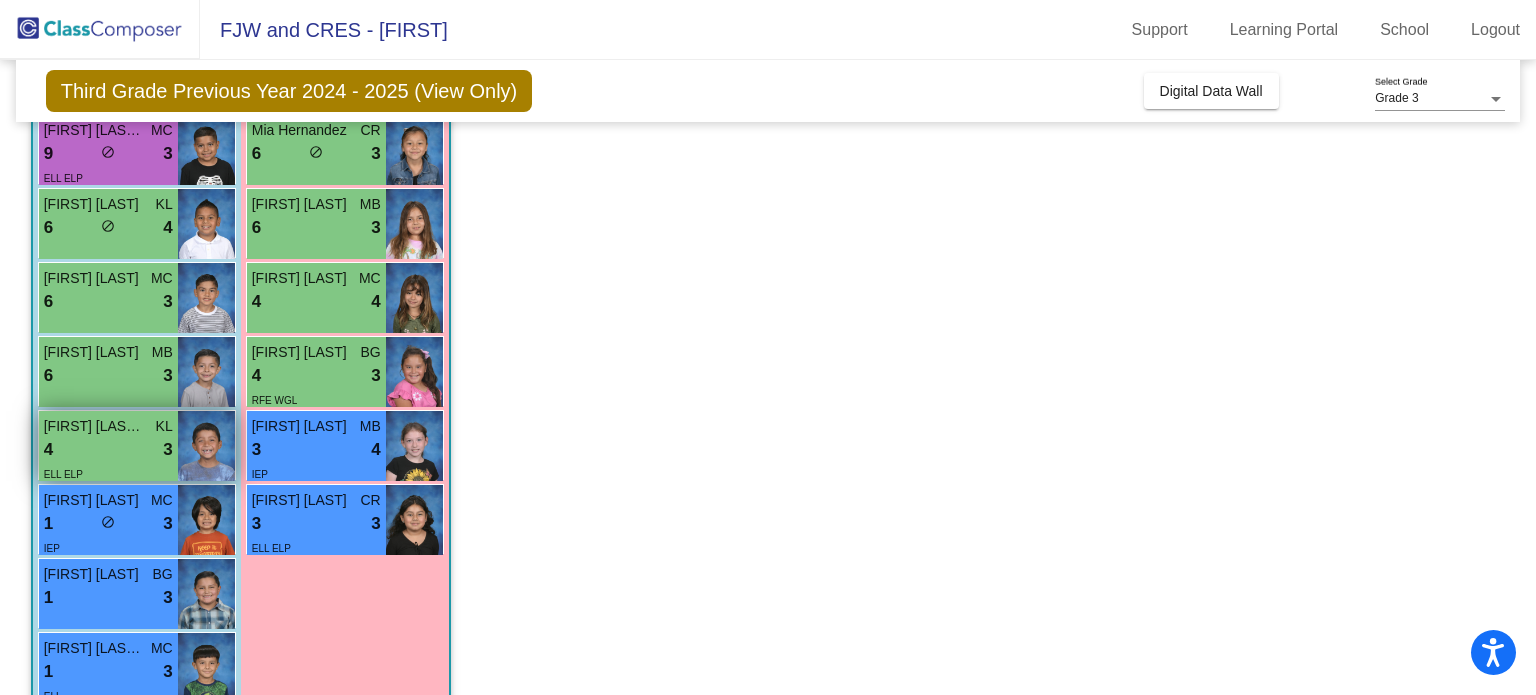 click on "4 lock do_not_disturb_alt 3" at bounding box center (108, 450) 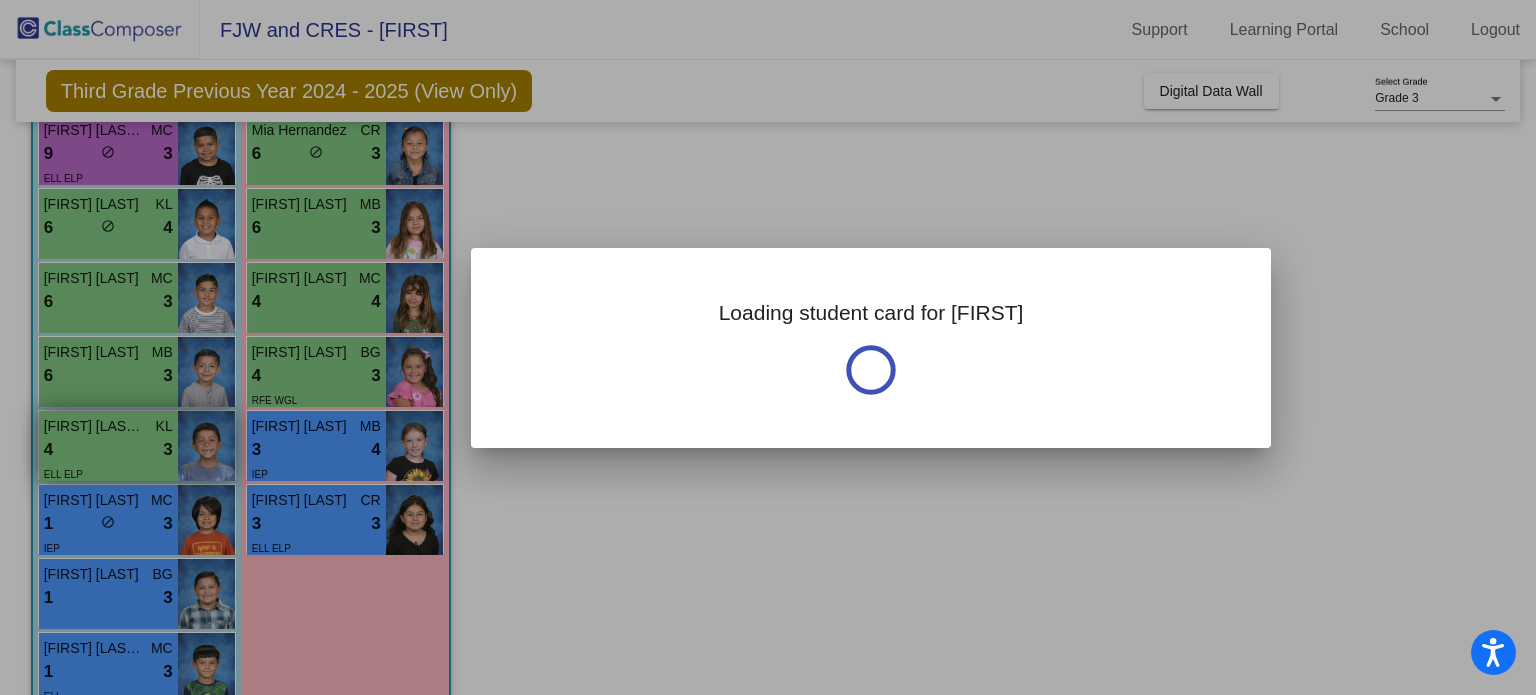 click at bounding box center (768, 347) 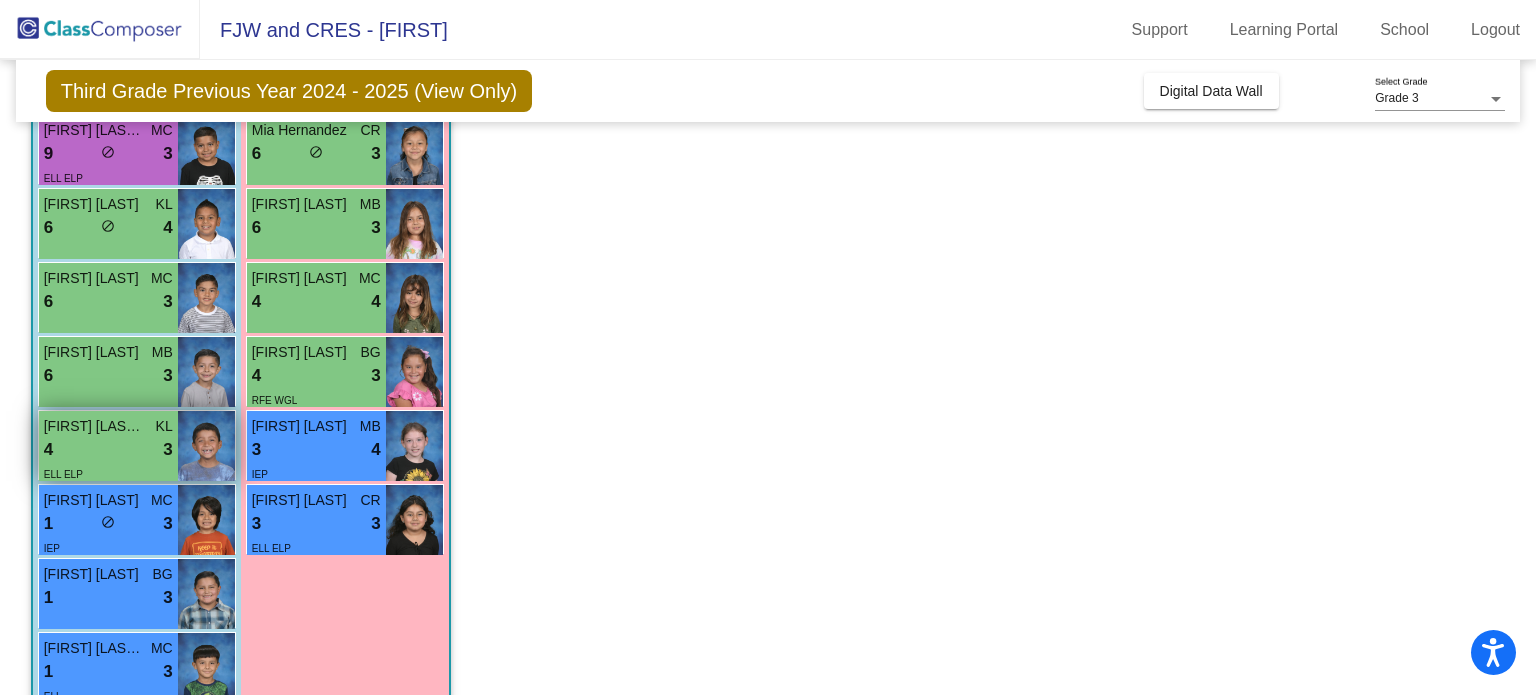 click on "4 lock do_not_disturb_alt 3" at bounding box center (108, 450) 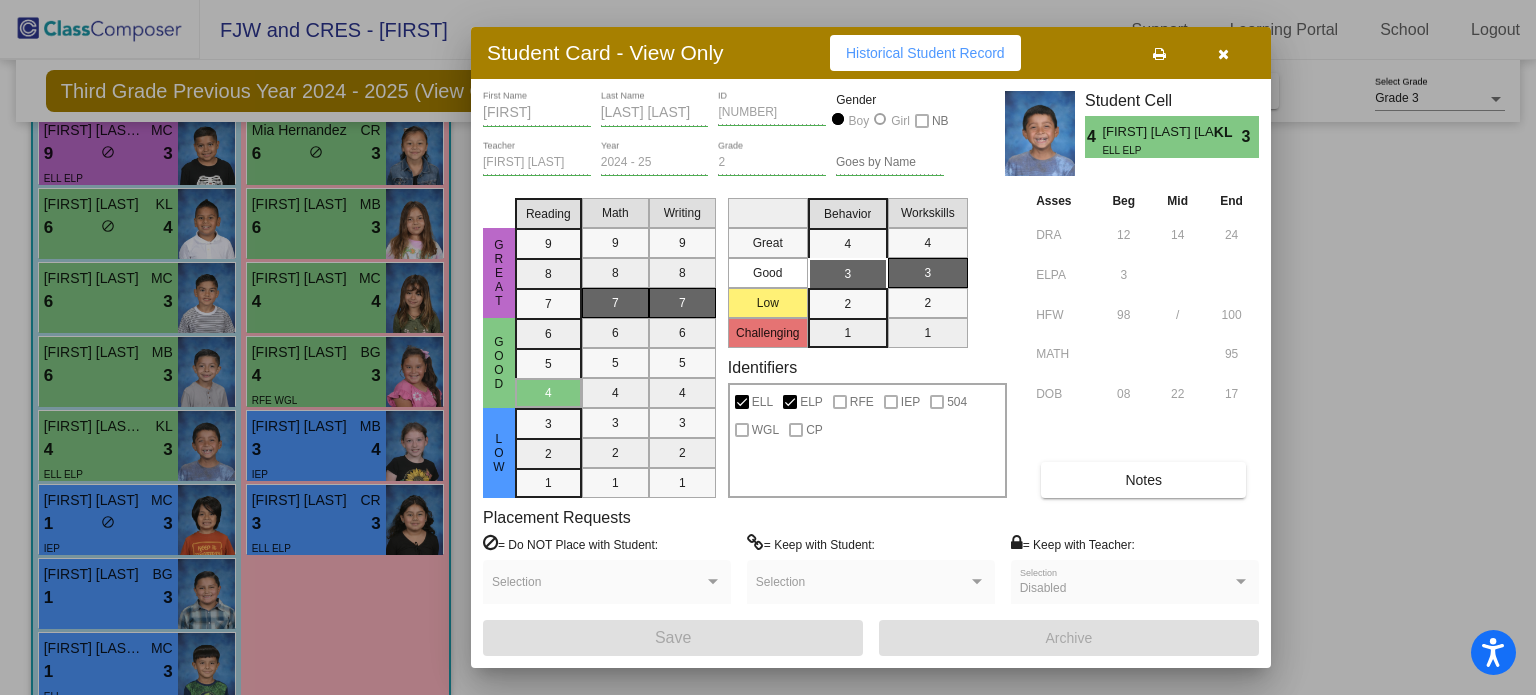 click on "Notes" at bounding box center (1143, 480) 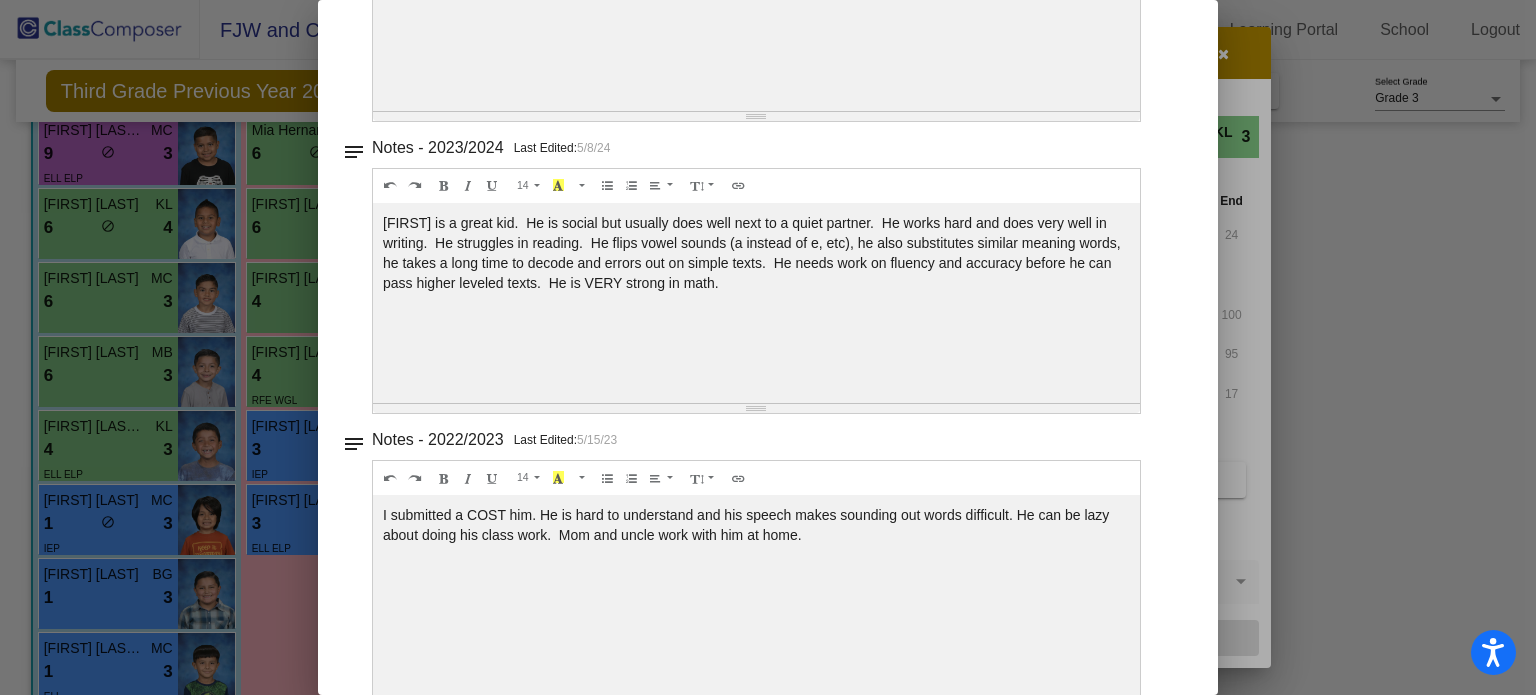 scroll, scrollTop: 0, scrollLeft: 0, axis: both 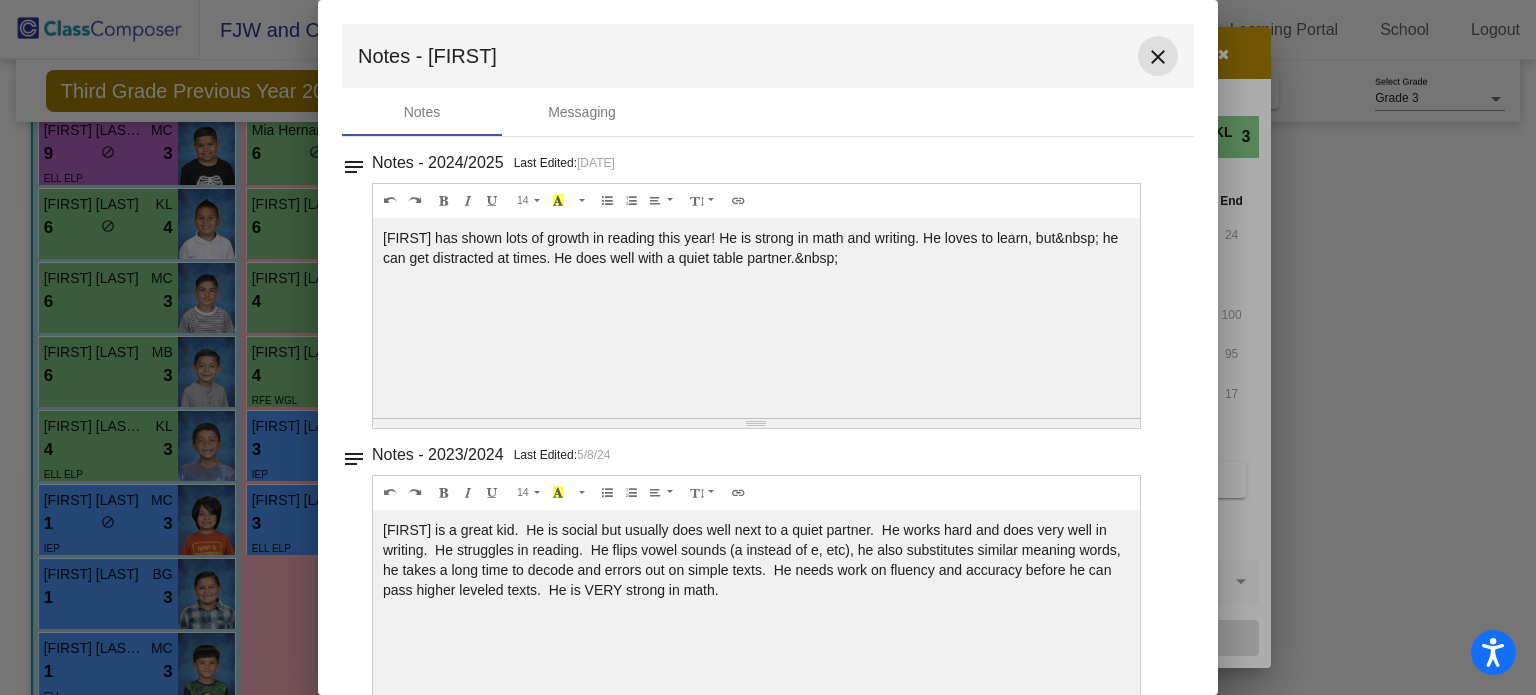 click on "close" at bounding box center [1158, 57] 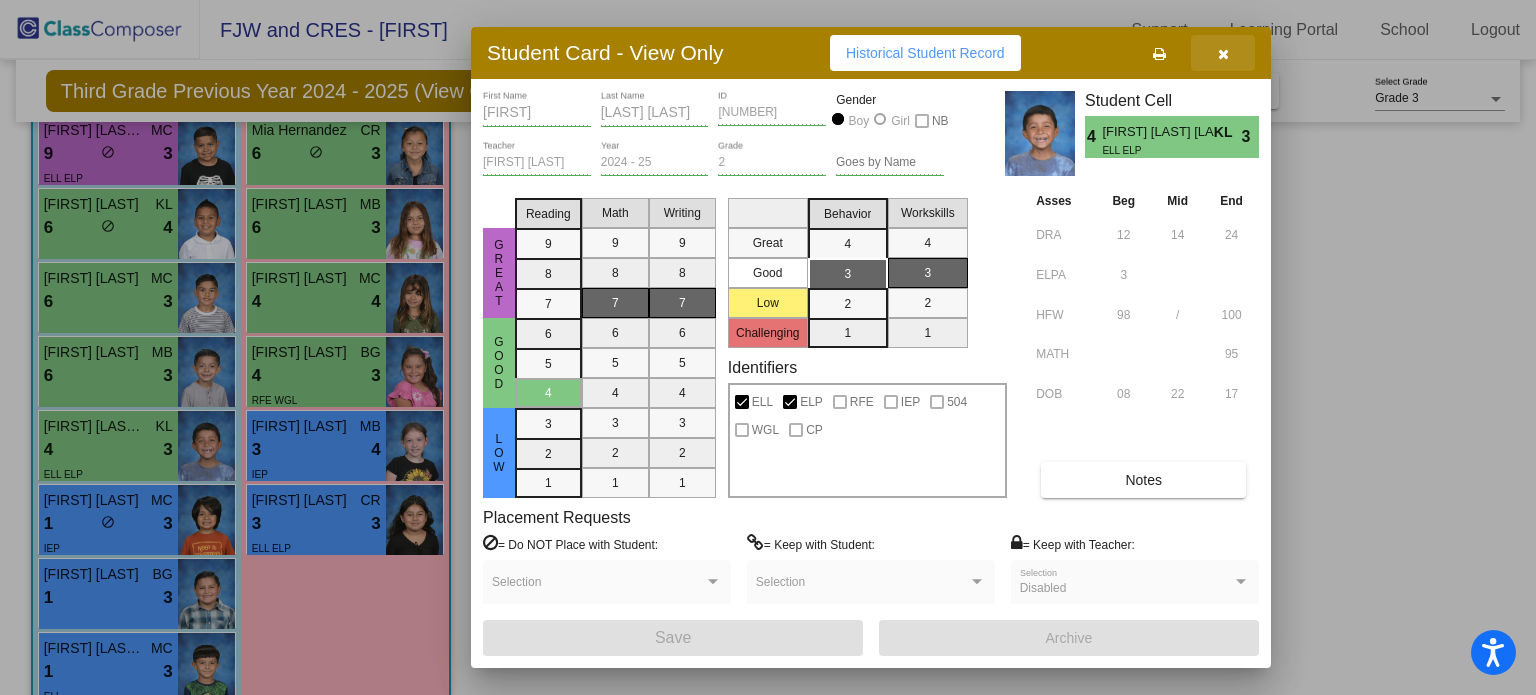 click at bounding box center (1223, 54) 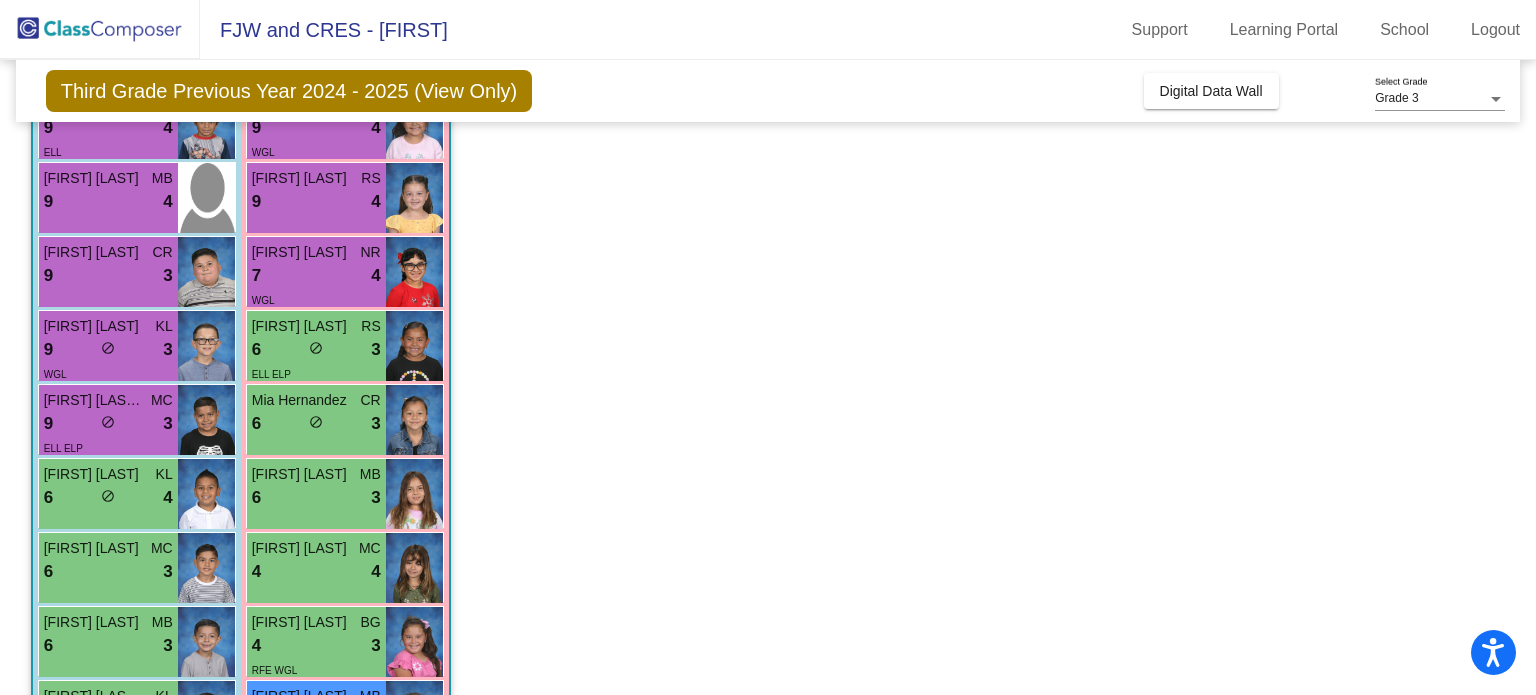 scroll, scrollTop: 544, scrollLeft: 0, axis: vertical 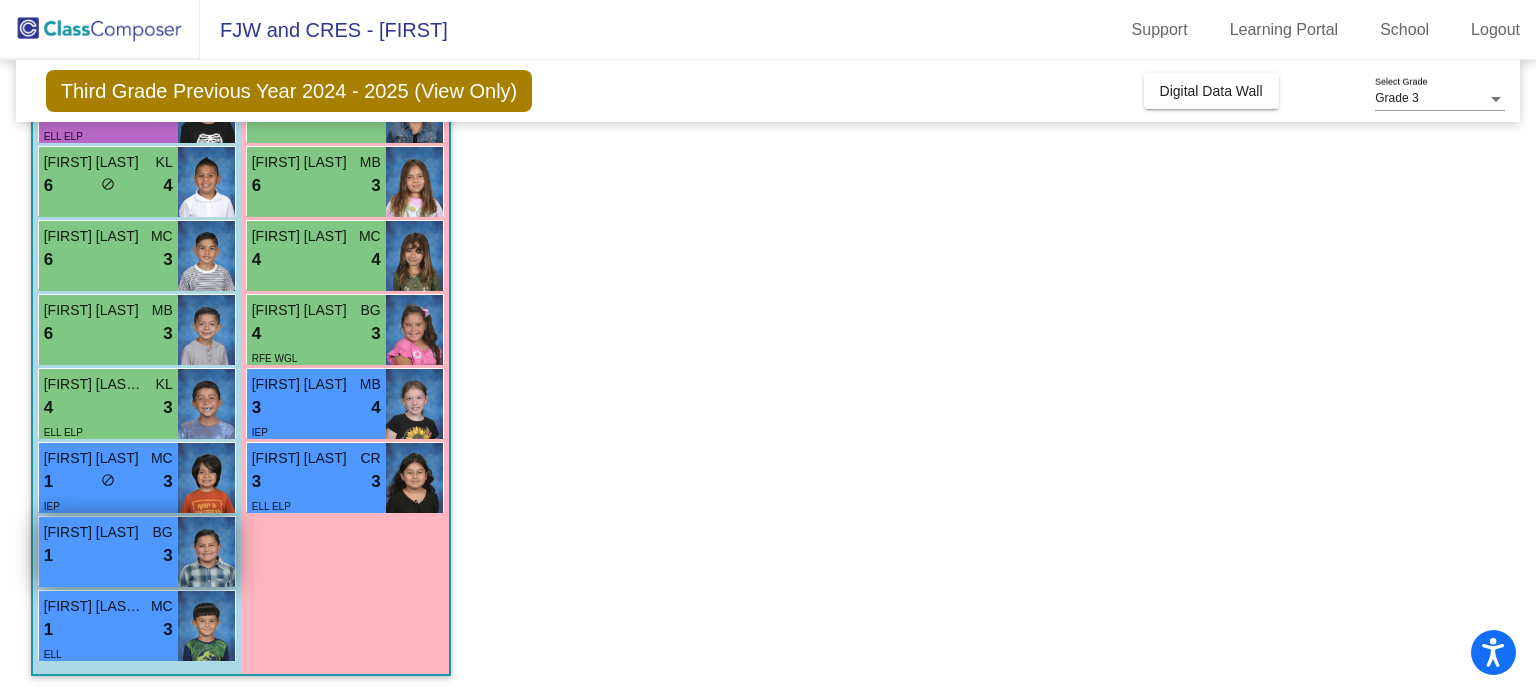 click on "1 lock do_not_disturb_alt 3" at bounding box center (108, 556) 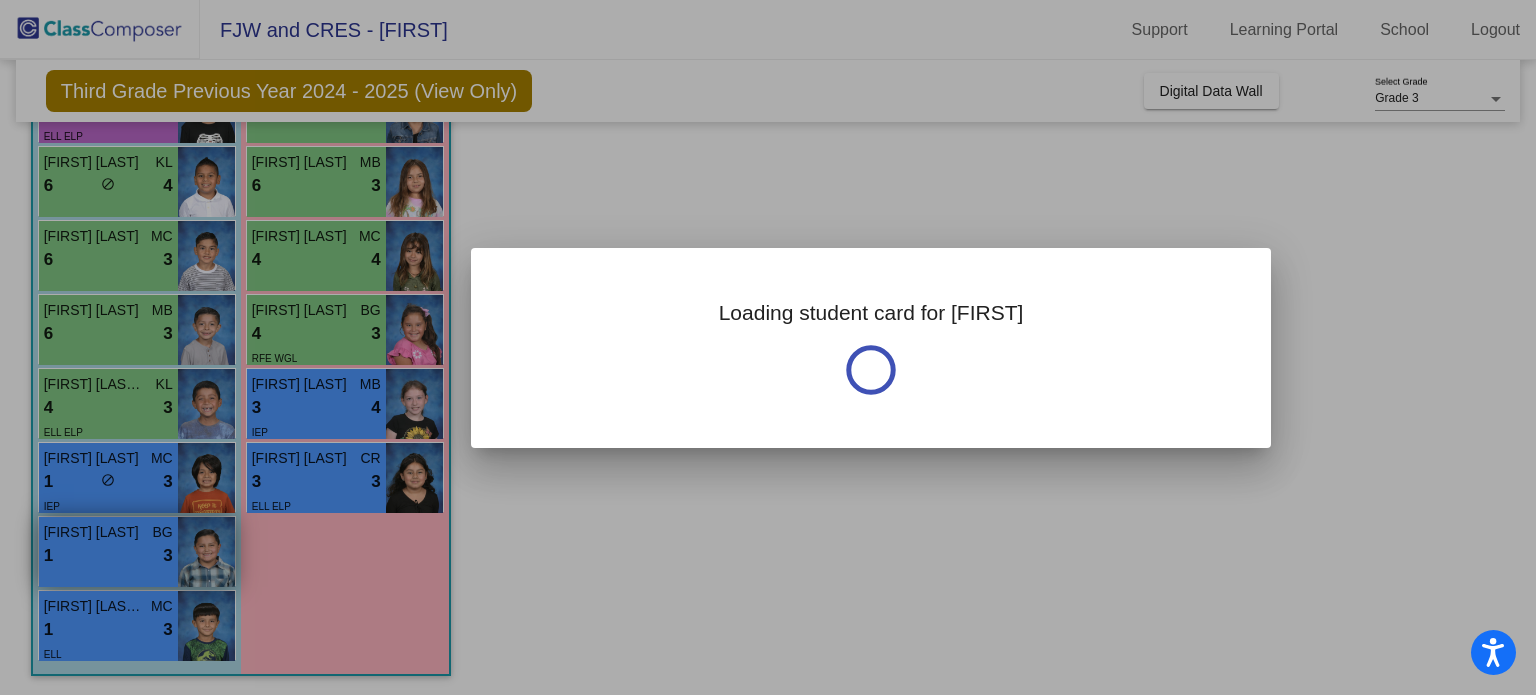 click at bounding box center (768, 347) 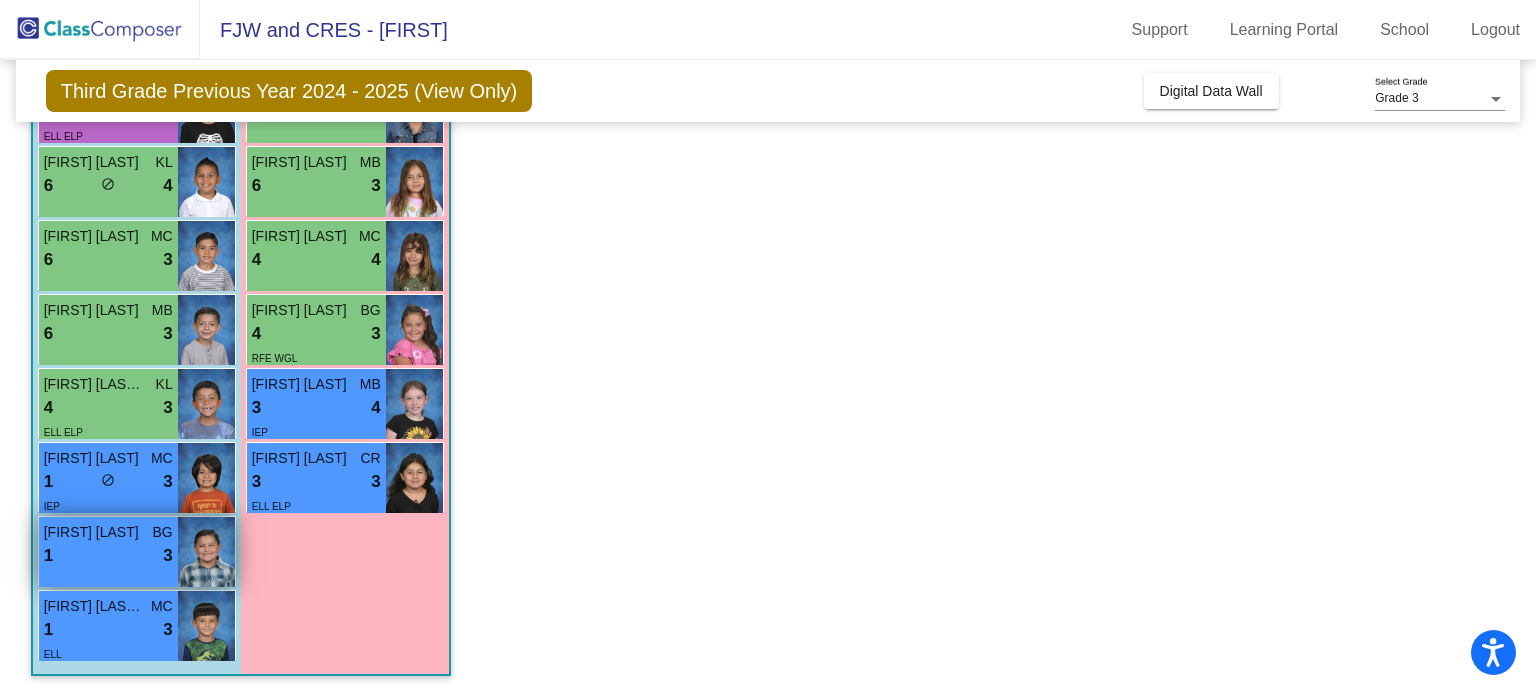 click on "1 lock do_not_disturb_alt 3" at bounding box center [108, 556] 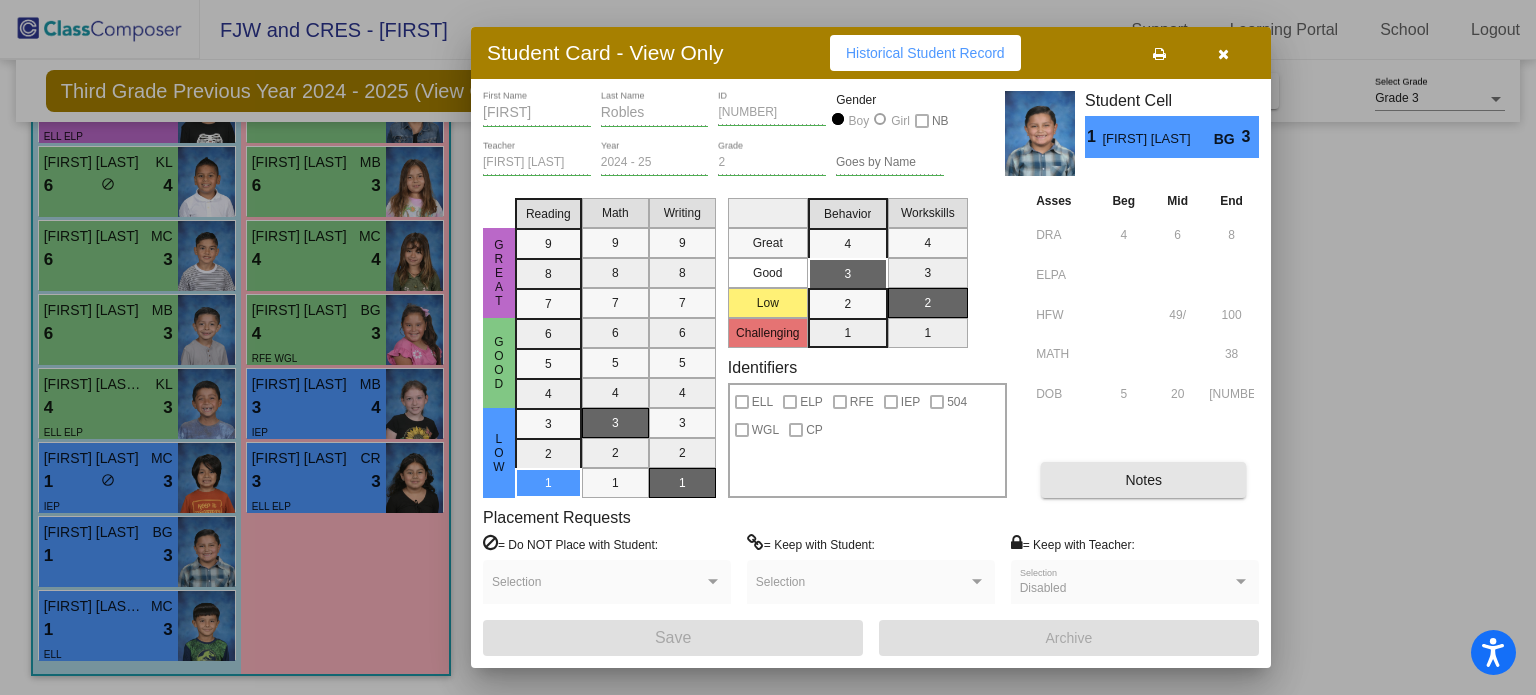 click on "Notes" at bounding box center (1143, 480) 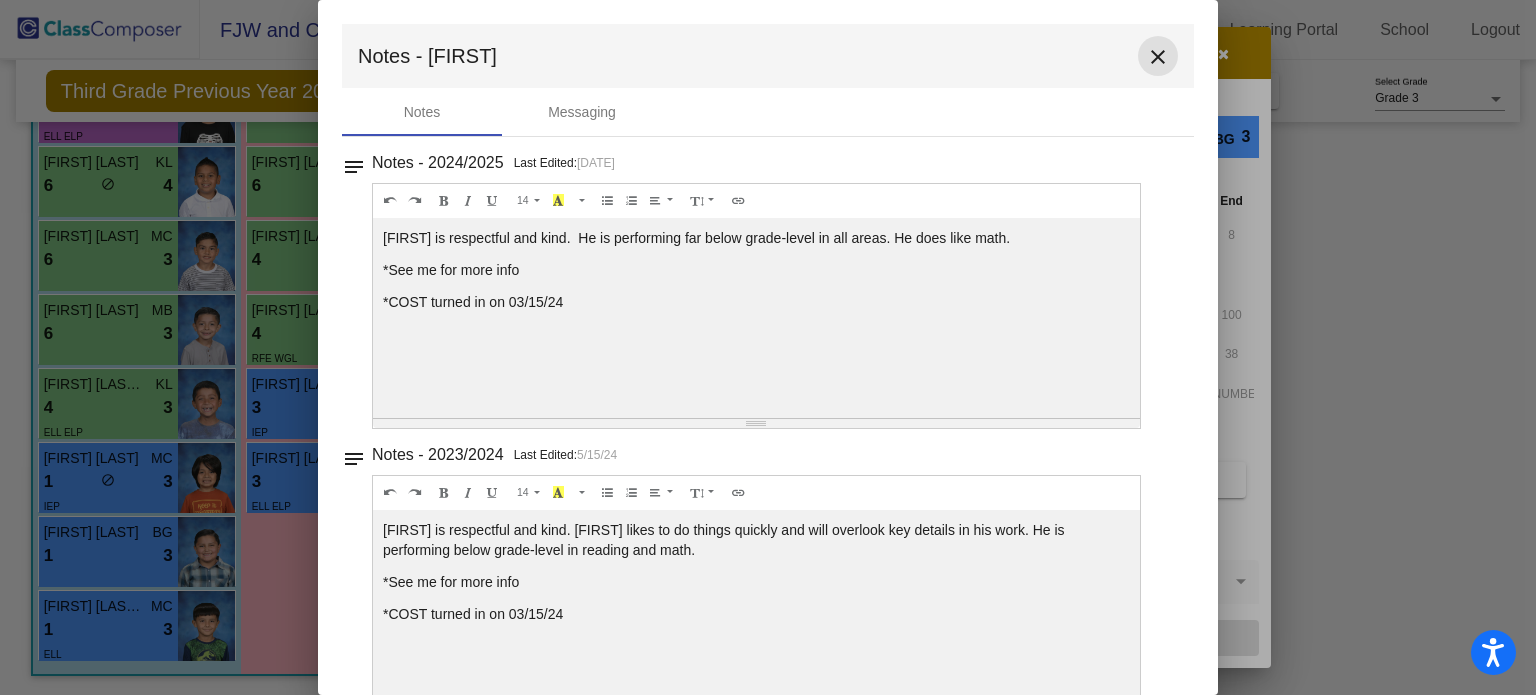 click on "close" at bounding box center (1158, 57) 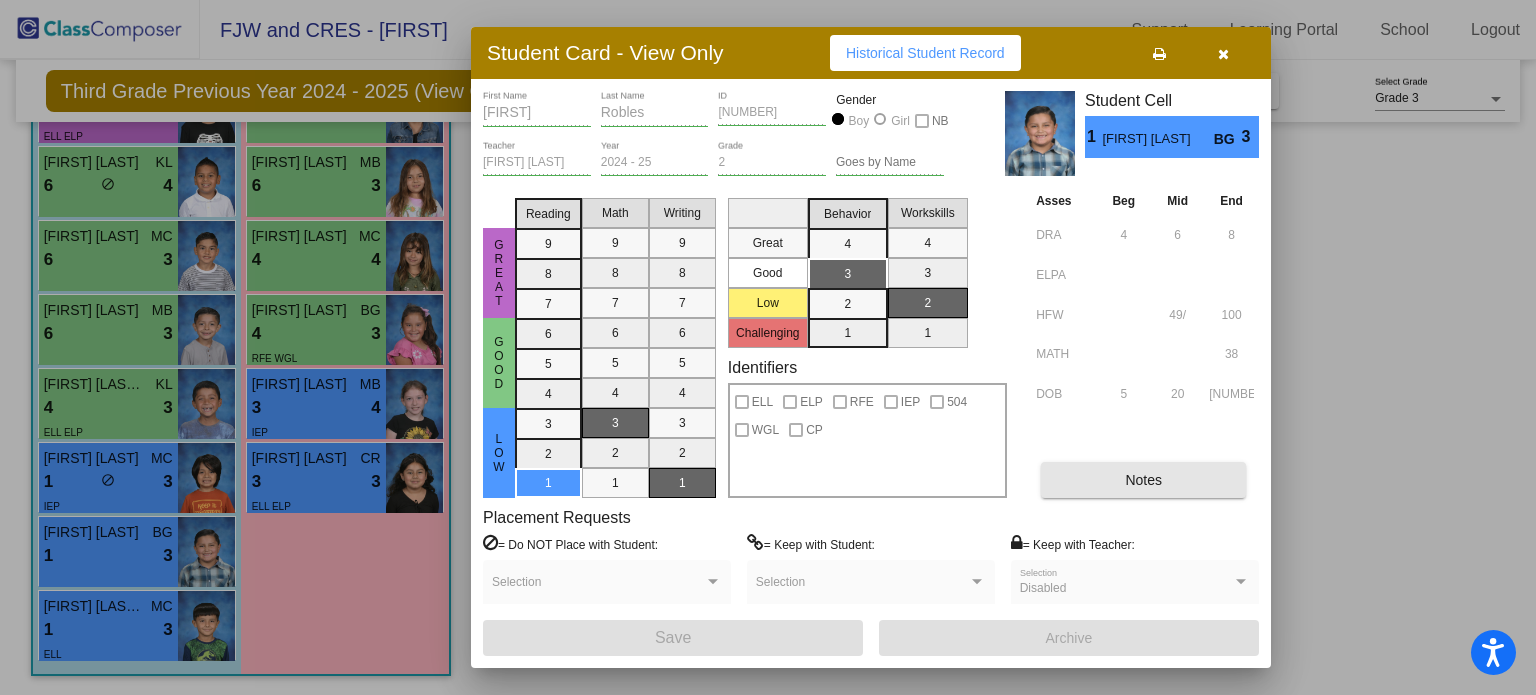 drag, startPoint x: 1167, startPoint y: 487, endPoint x: 1132, endPoint y: 481, distance: 35.510563 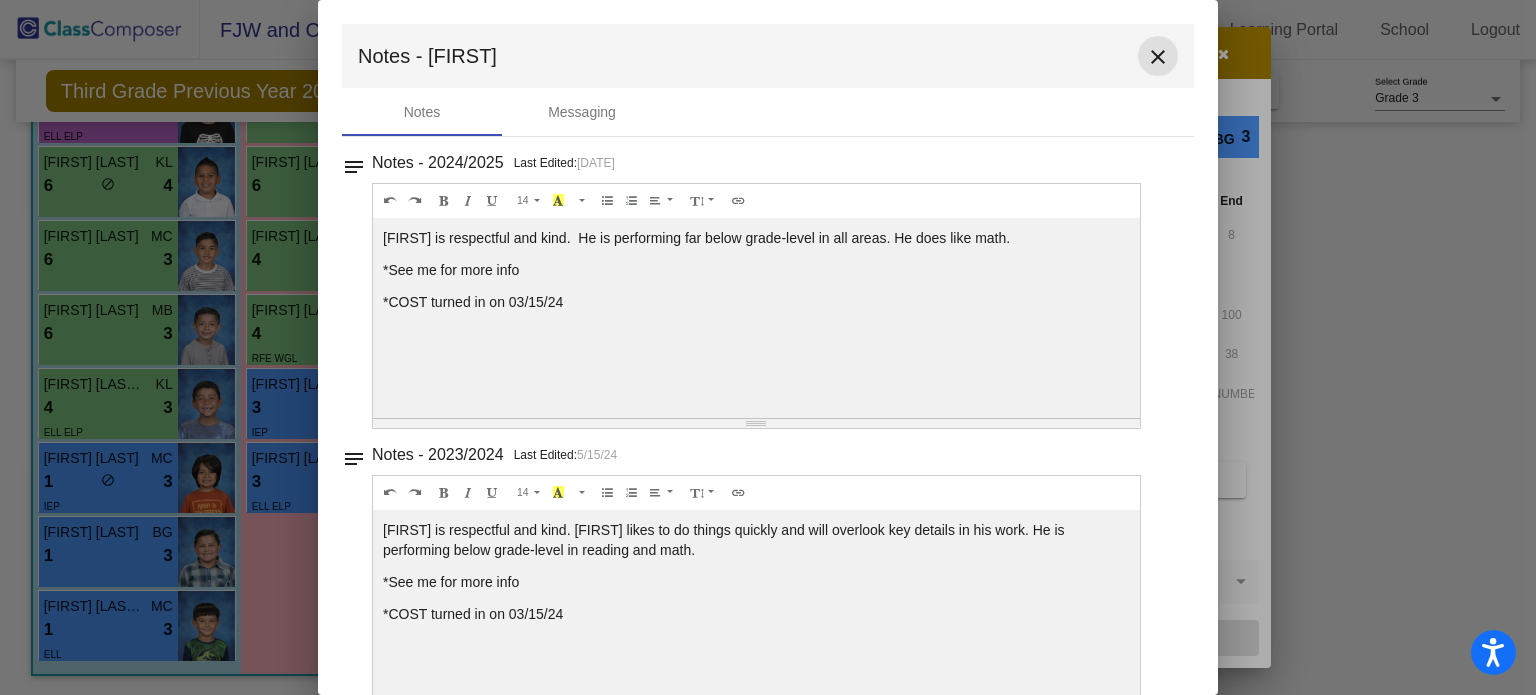 click on "close" at bounding box center (1158, 57) 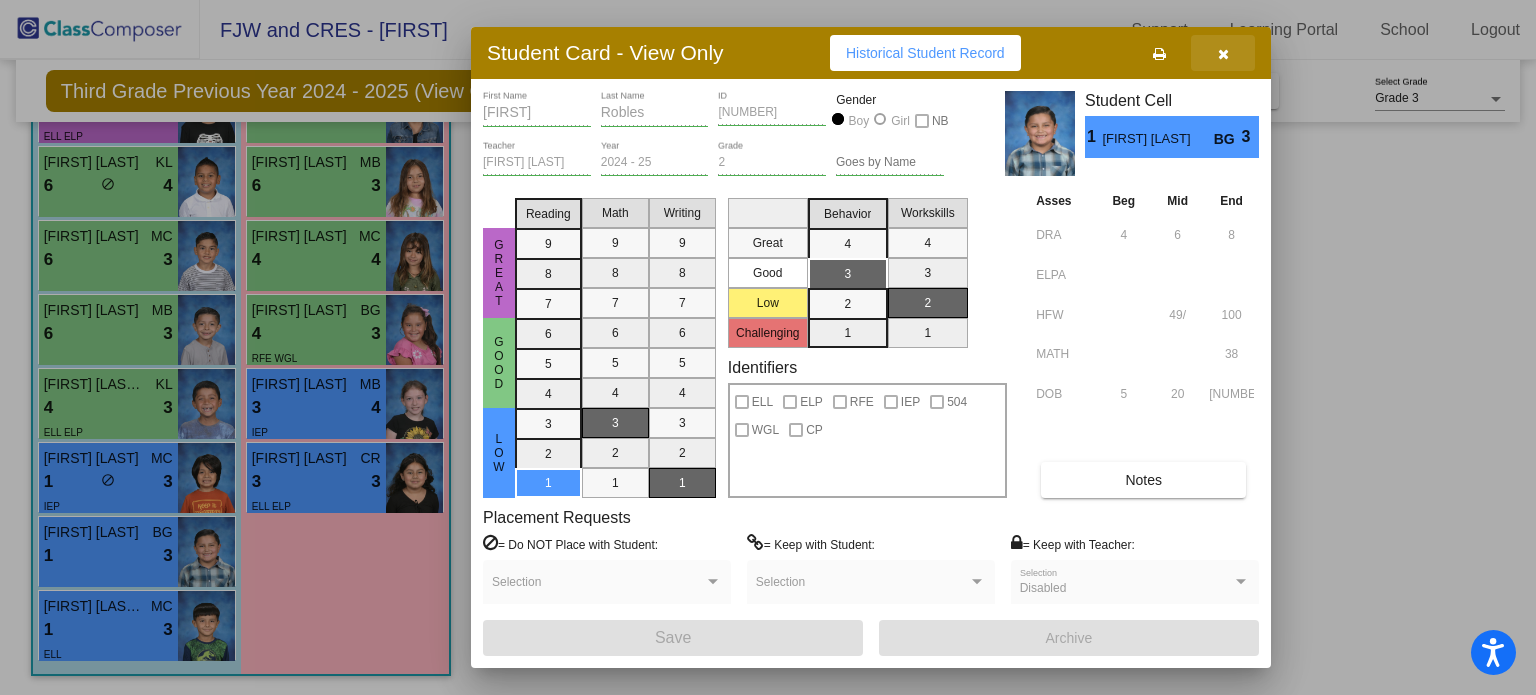 click at bounding box center (1223, 53) 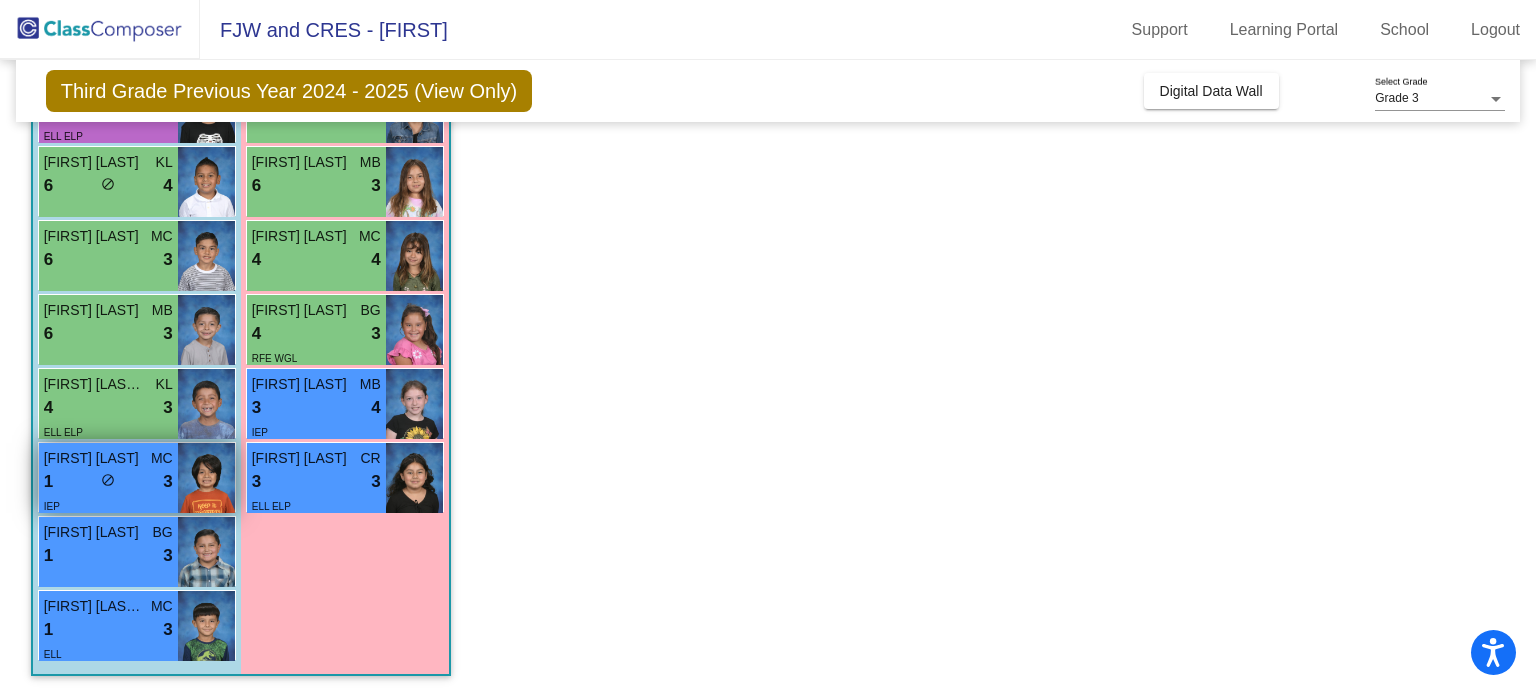 click on "1 lock do_not_disturb_alt 3" at bounding box center (108, 482) 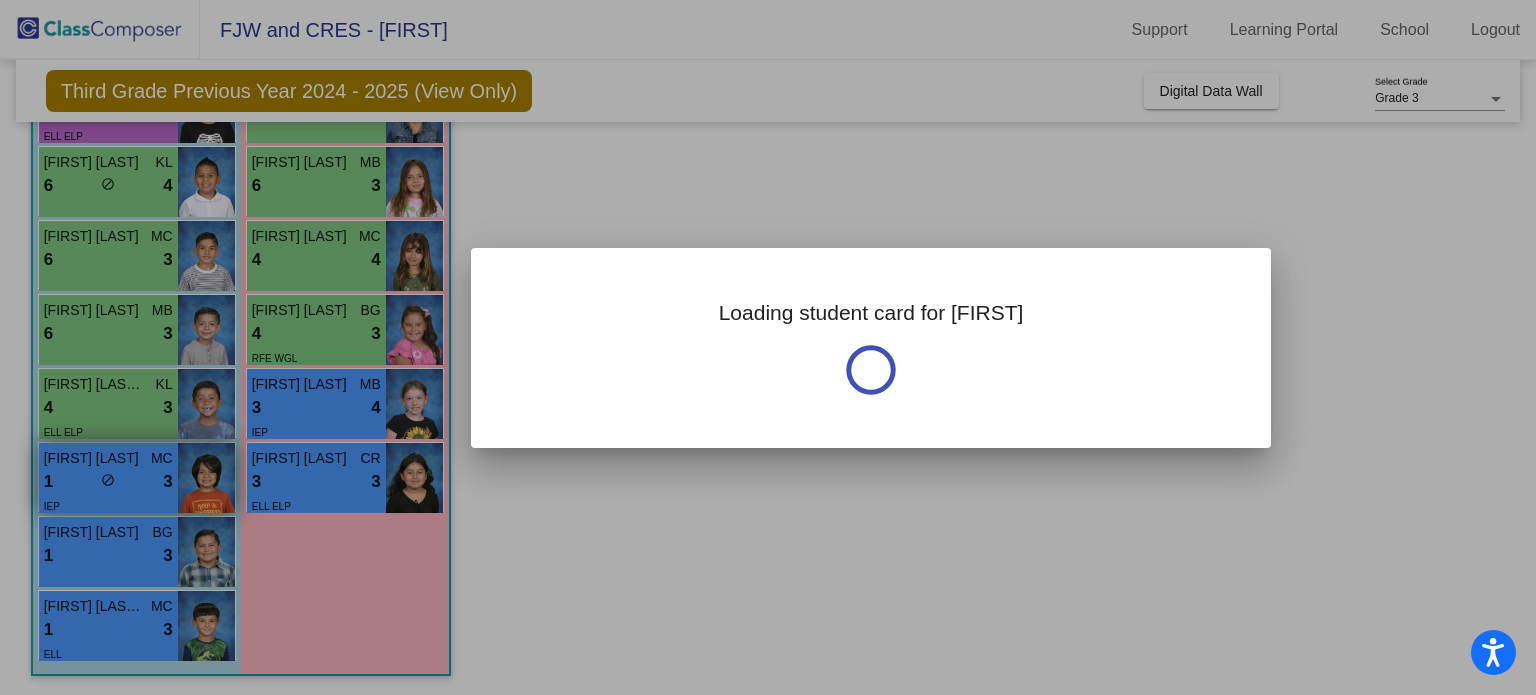 click at bounding box center [768, 347] 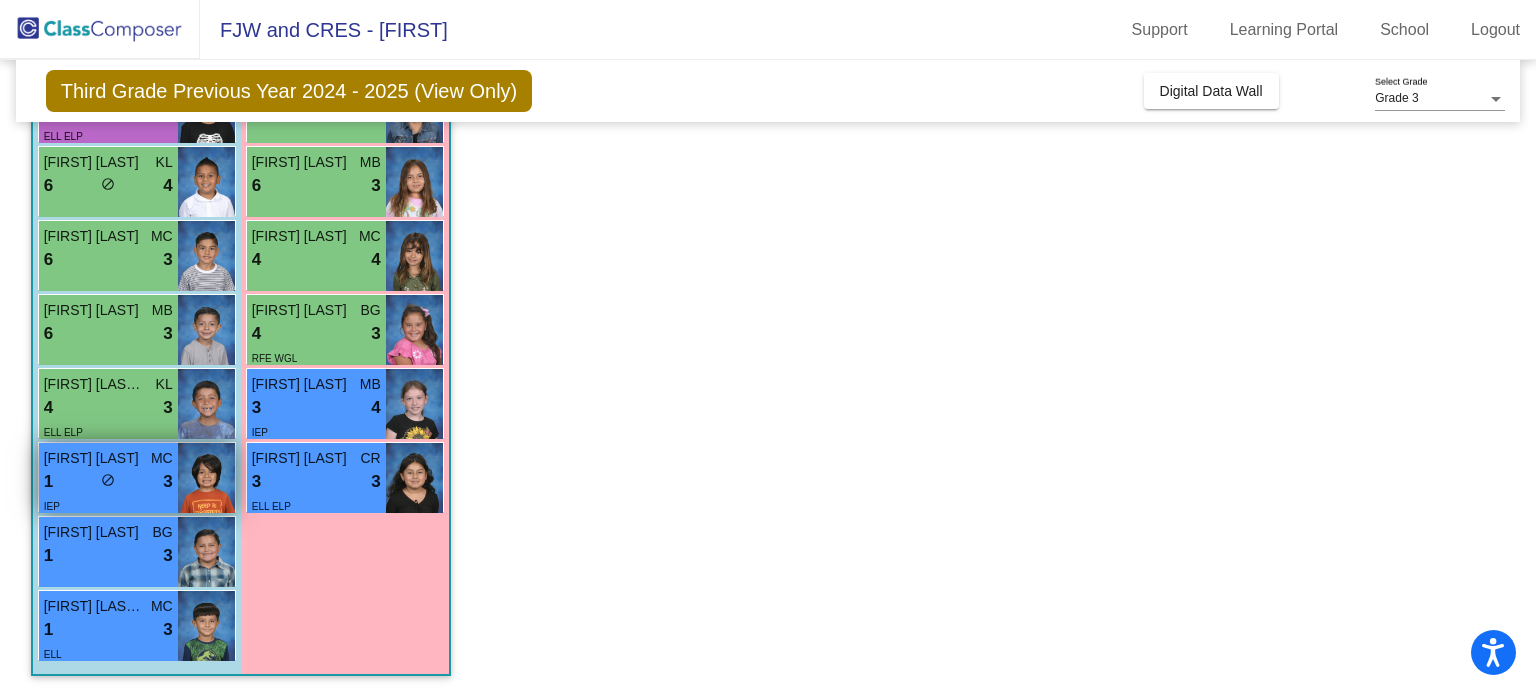 click on "1 lock do_not_disturb_alt 3" at bounding box center [108, 482] 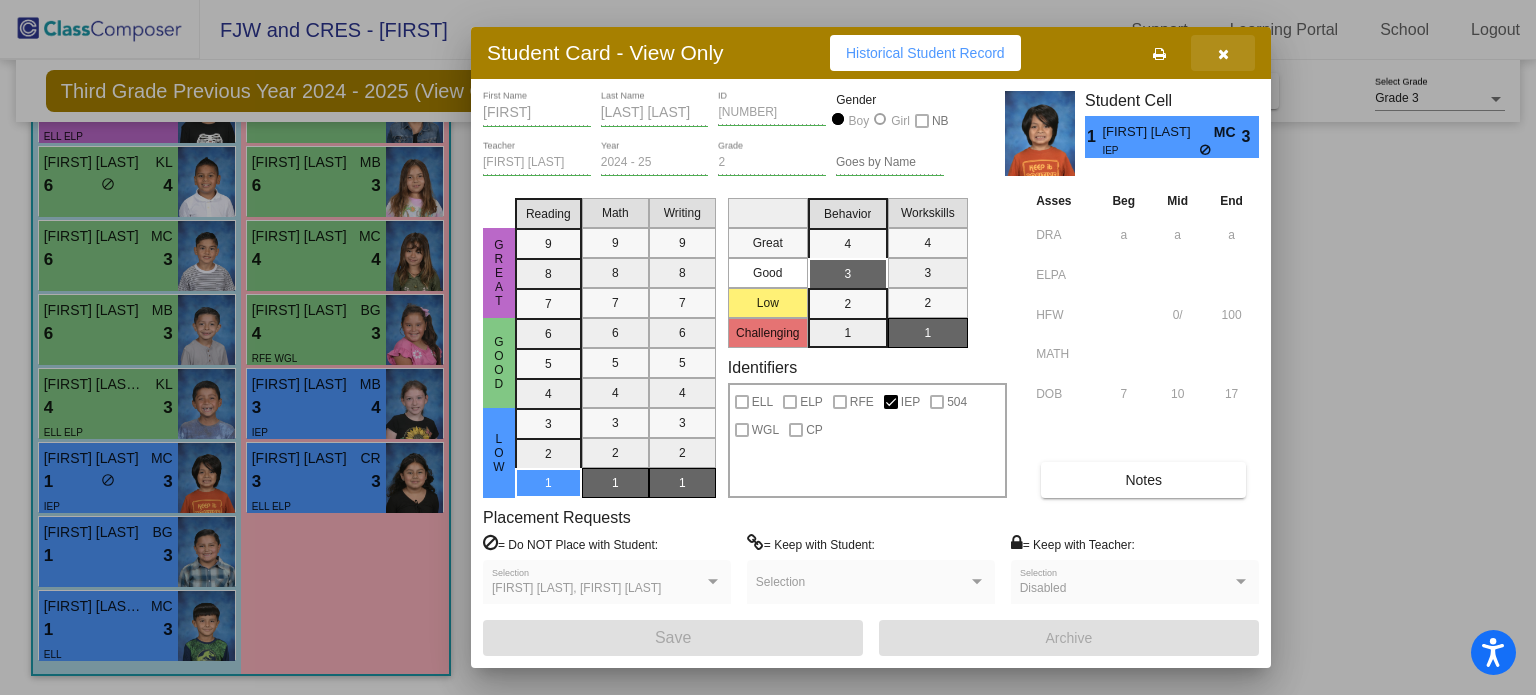 click at bounding box center [1223, 54] 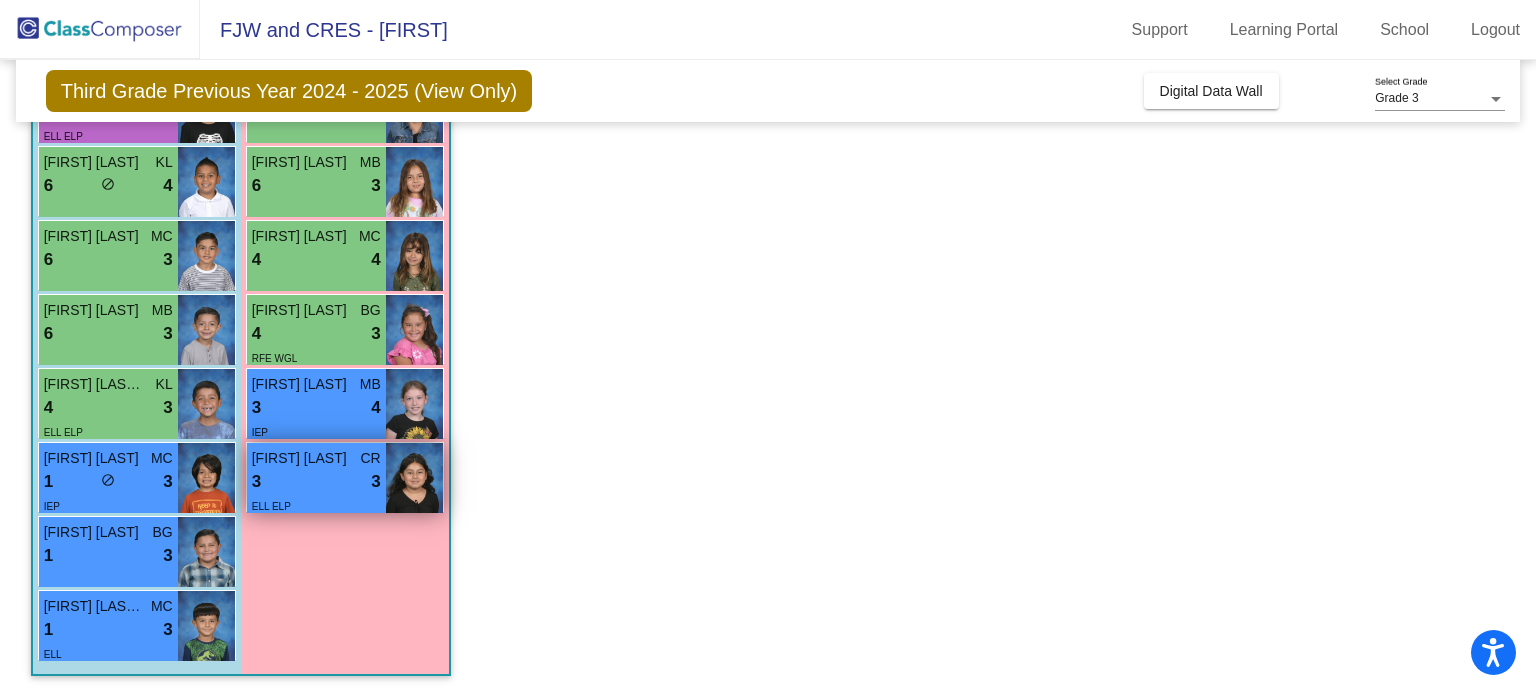 click on "[FIRST] [LAST]" at bounding box center (302, 458) 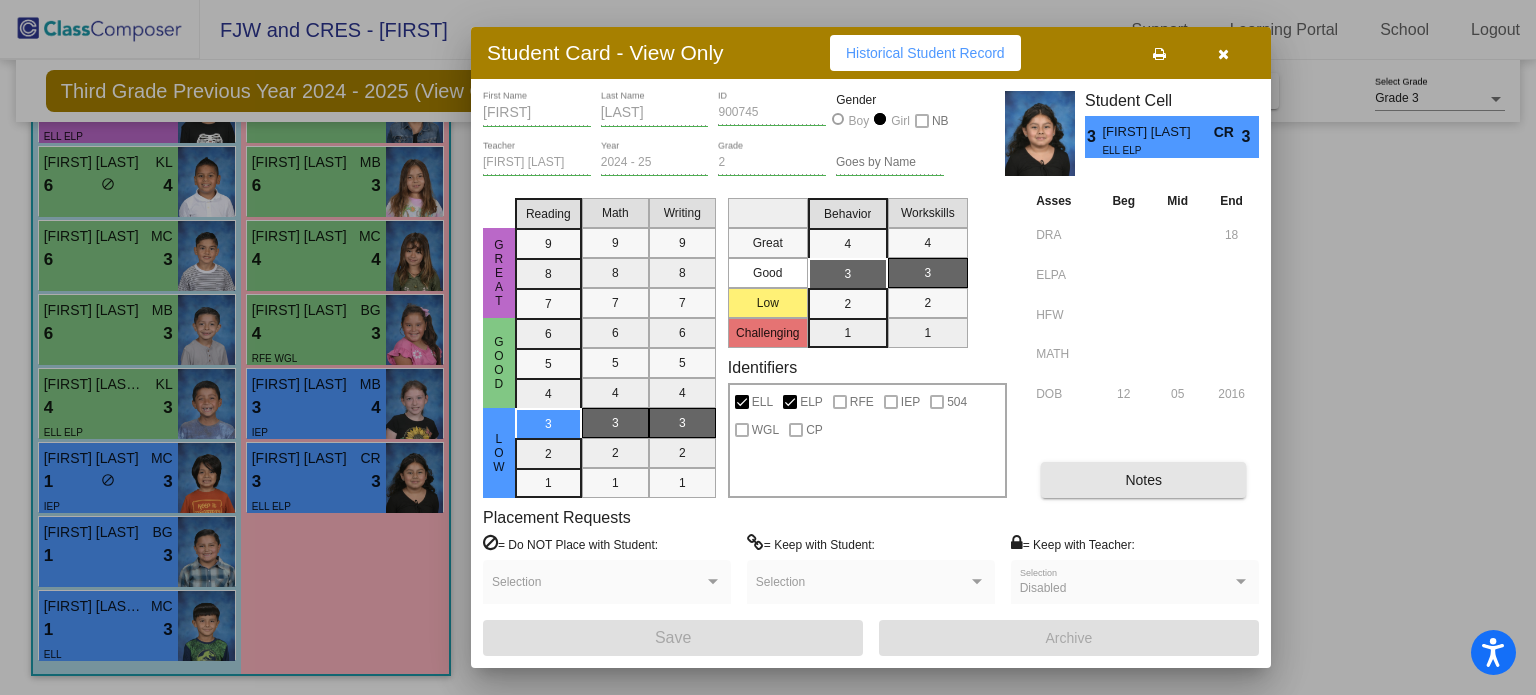 click on "Notes" at bounding box center (1143, 480) 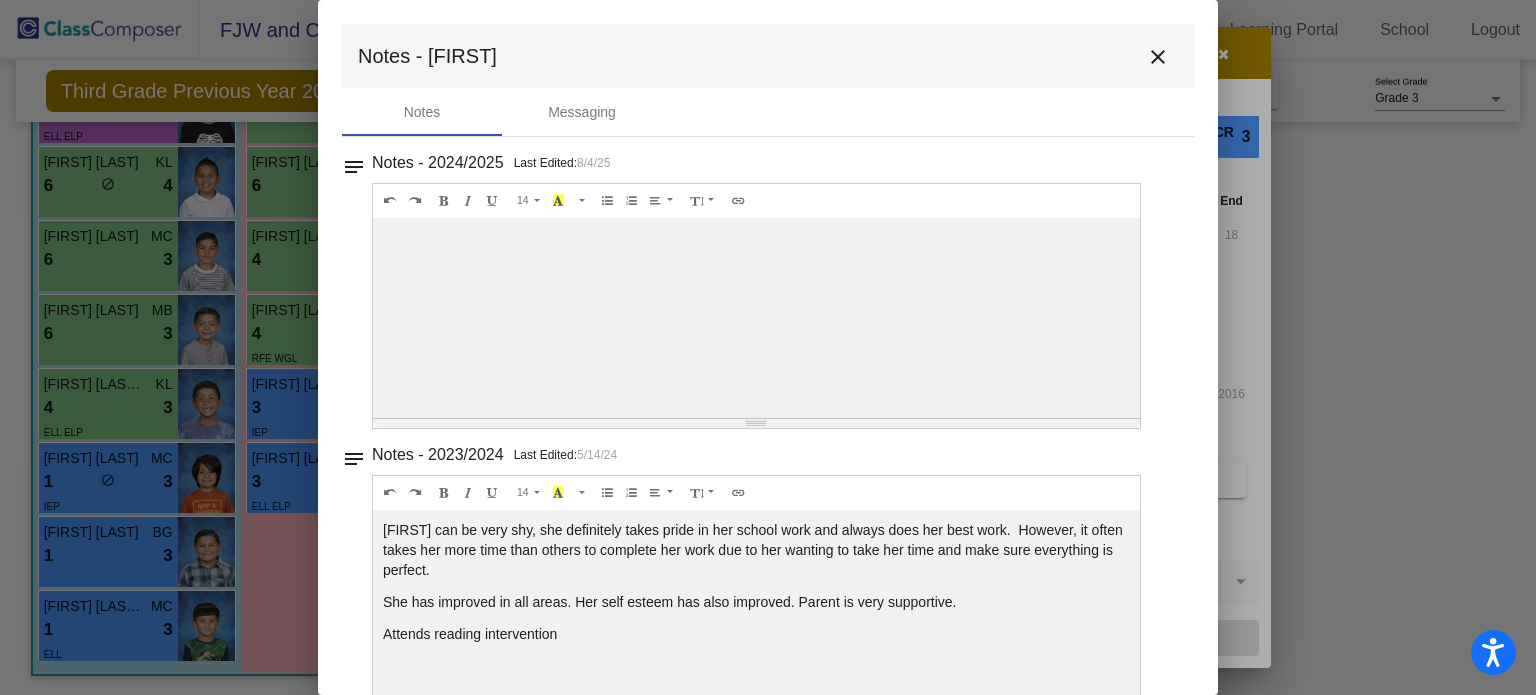click on "close" at bounding box center [1158, 57] 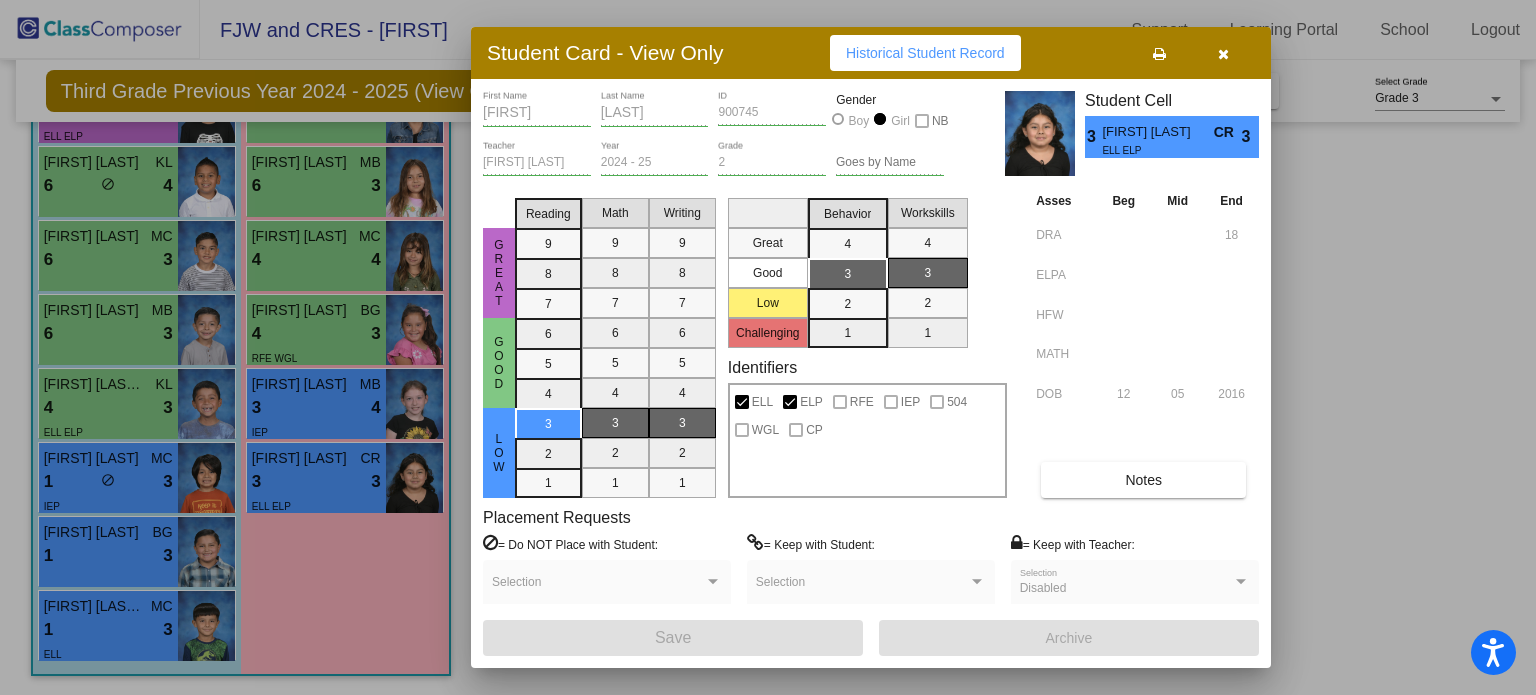 click at bounding box center (1223, 54) 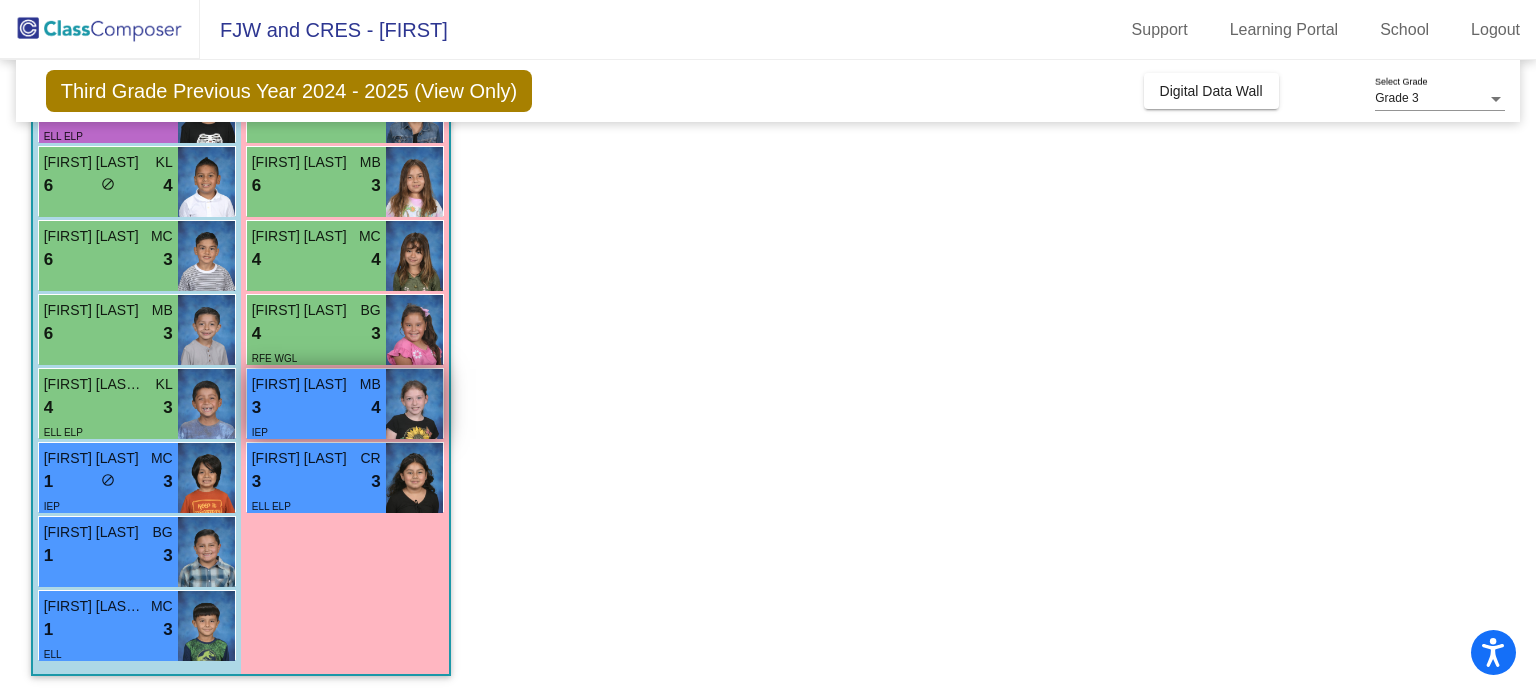 click on "3 lock do_not_disturb_alt 4" at bounding box center (316, 408) 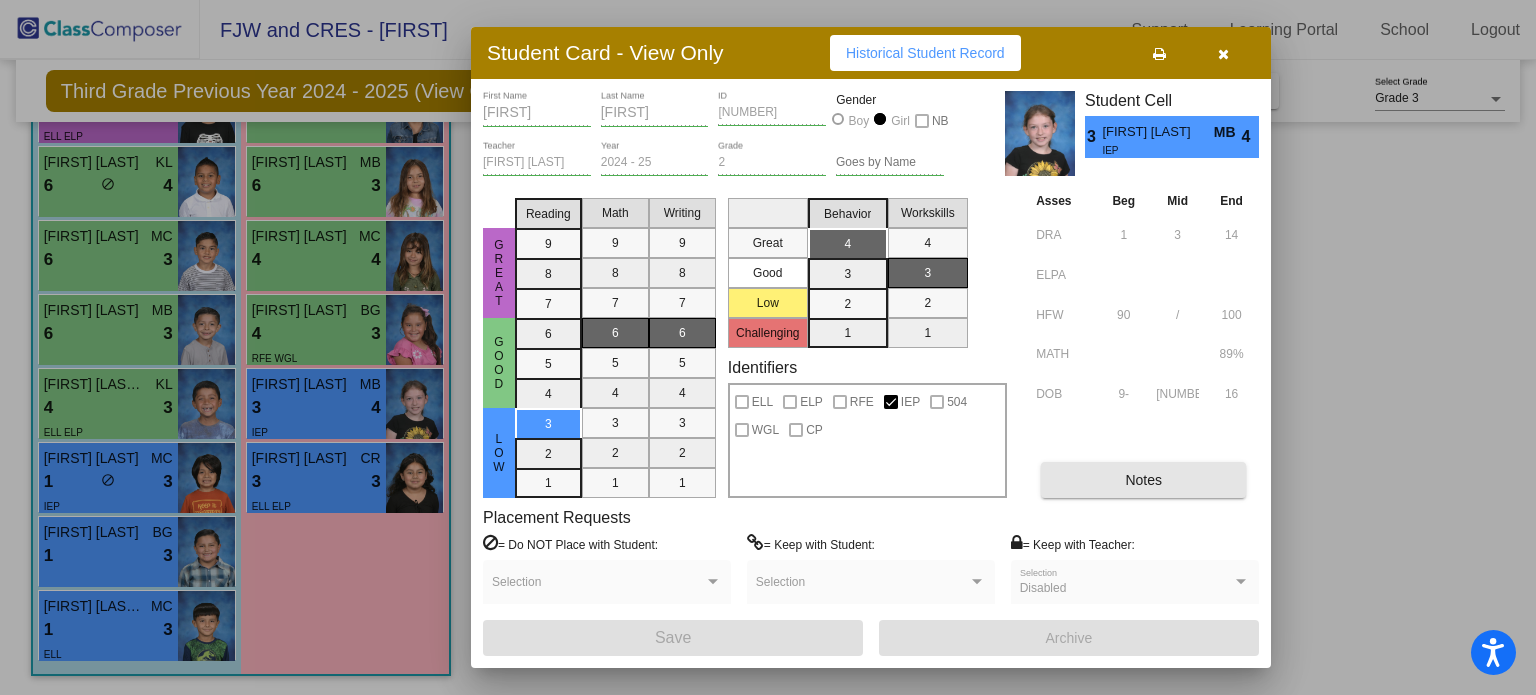 click on "Notes" at bounding box center (1143, 480) 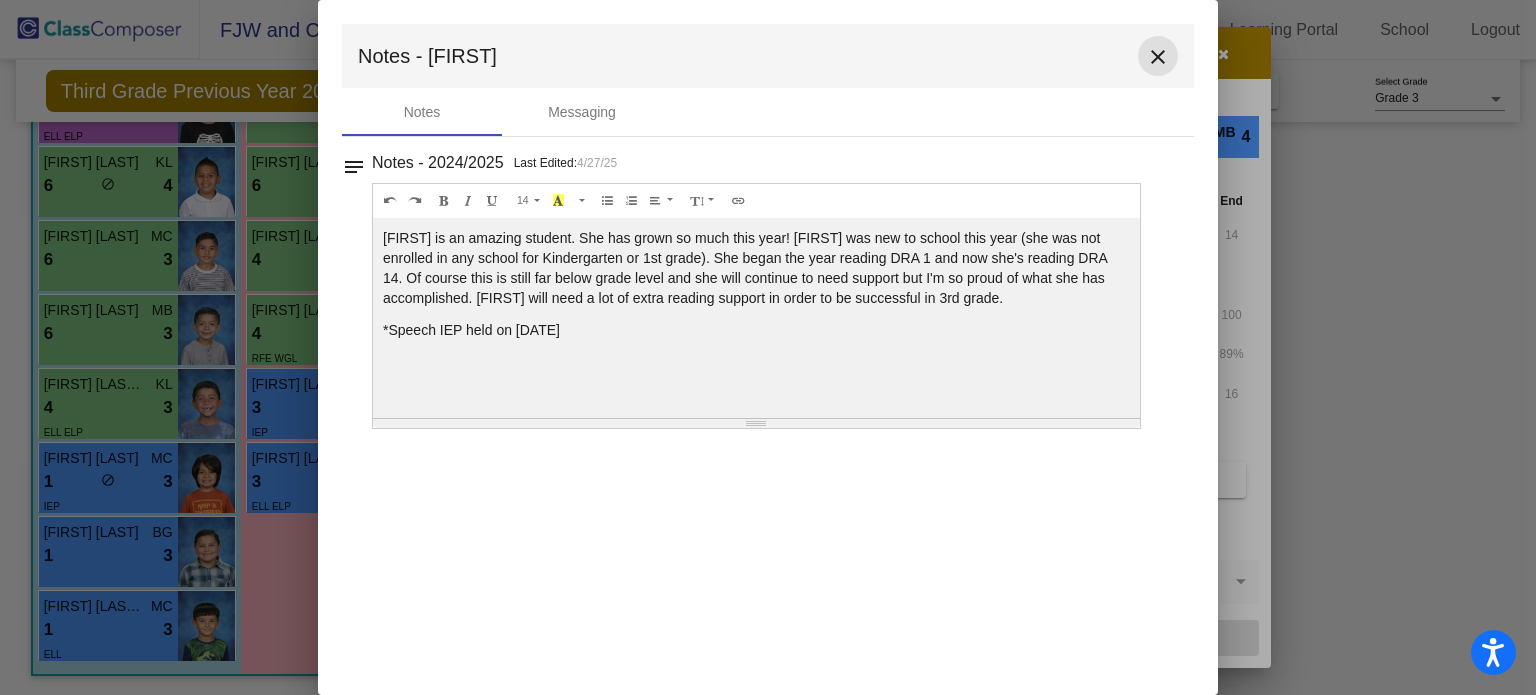 click on "close" at bounding box center (1158, 57) 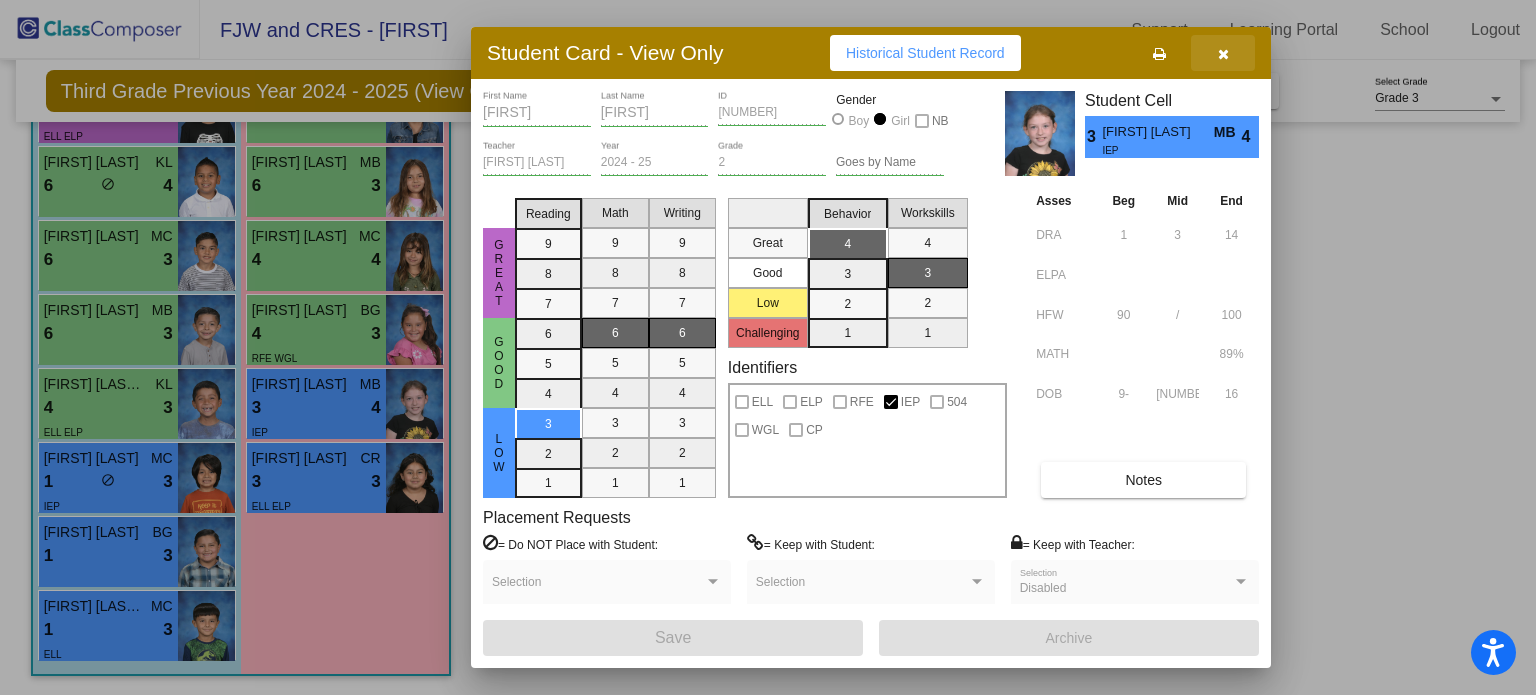 click at bounding box center (1223, 53) 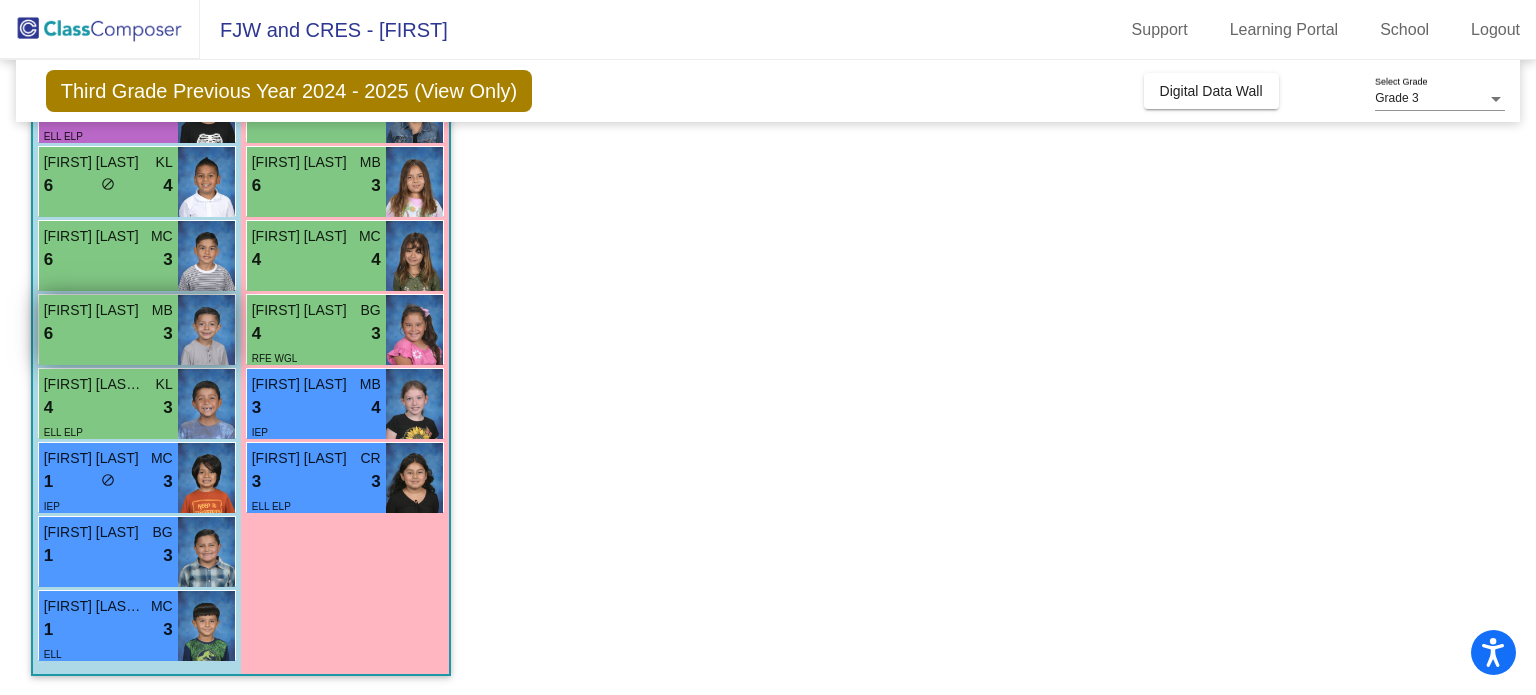 scroll, scrollTop: 543, scrollLeft: 0, axis: vertical 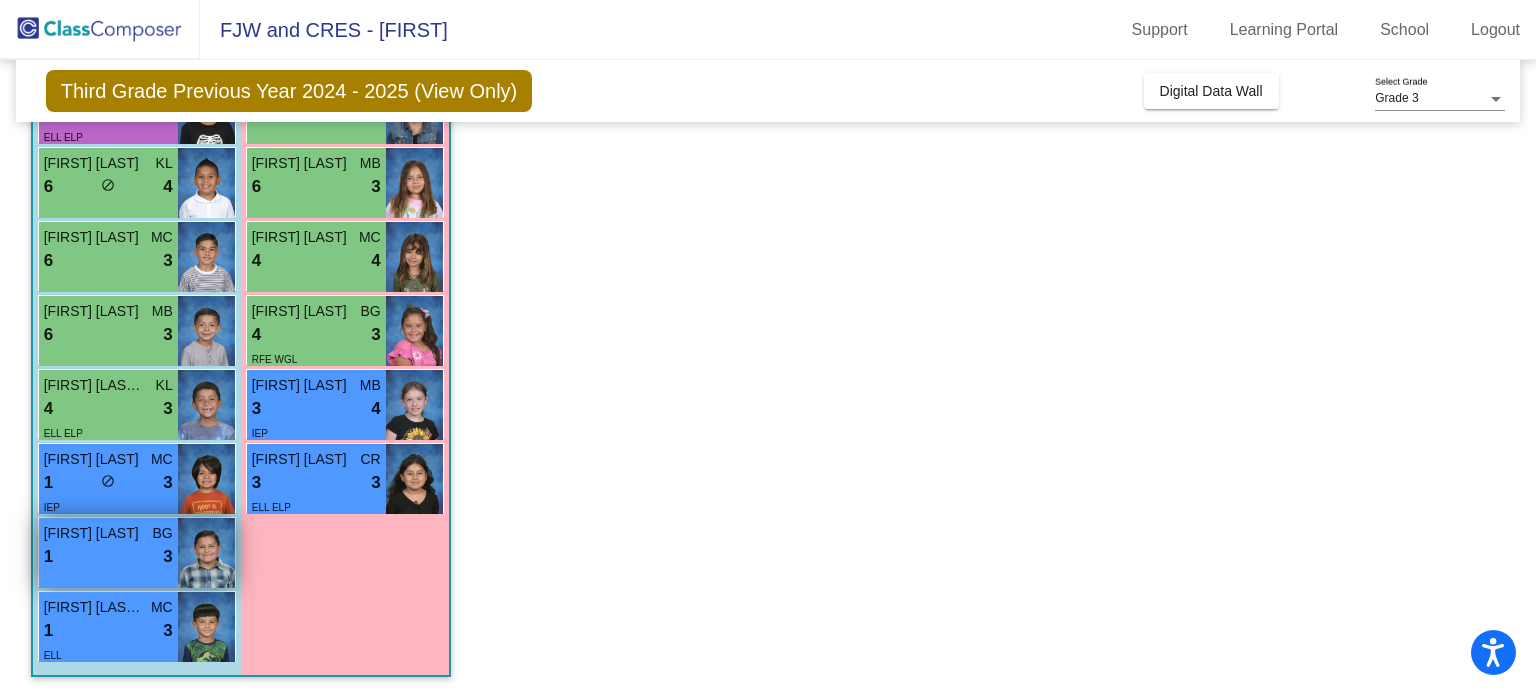 click on "1 lock do_not_disturb_alt 3" at bounding box center (108, 557) 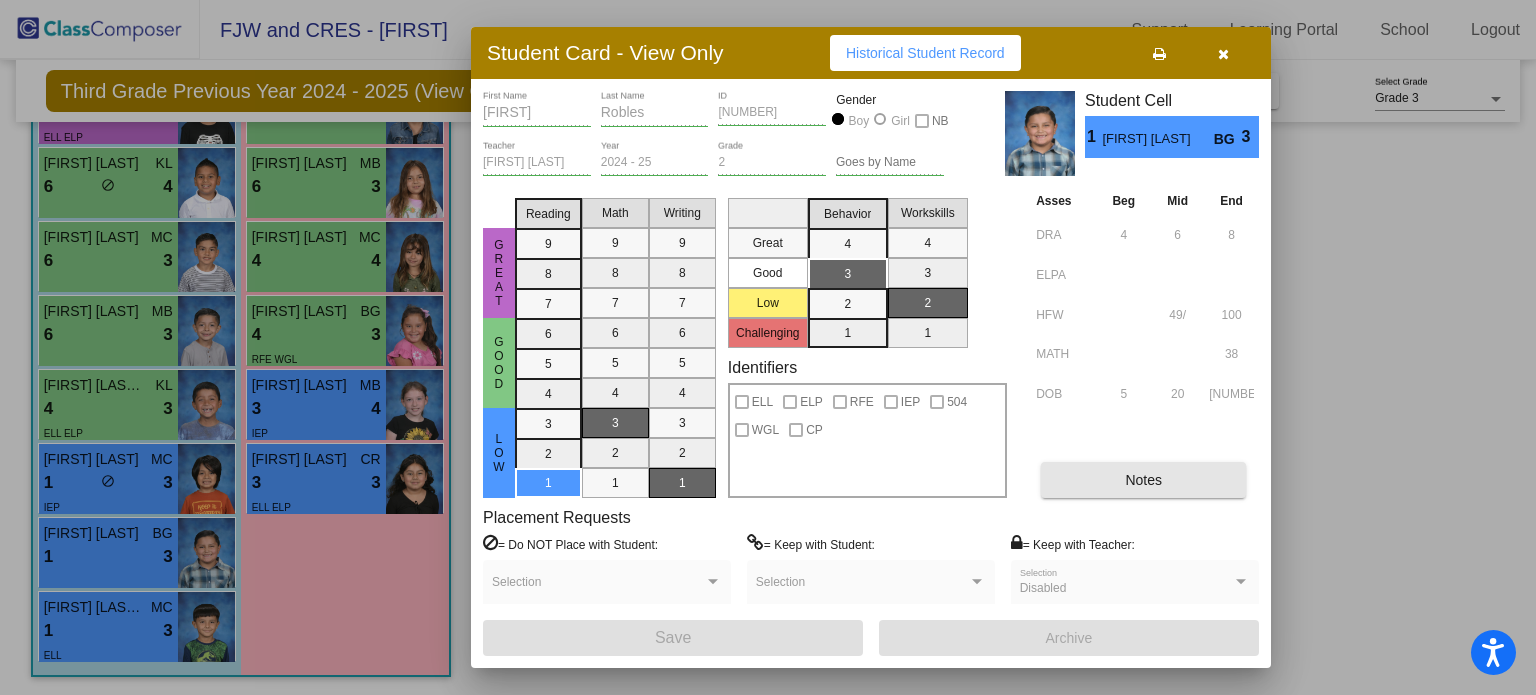 click on "Notes" at bounding box center [1143, 480] 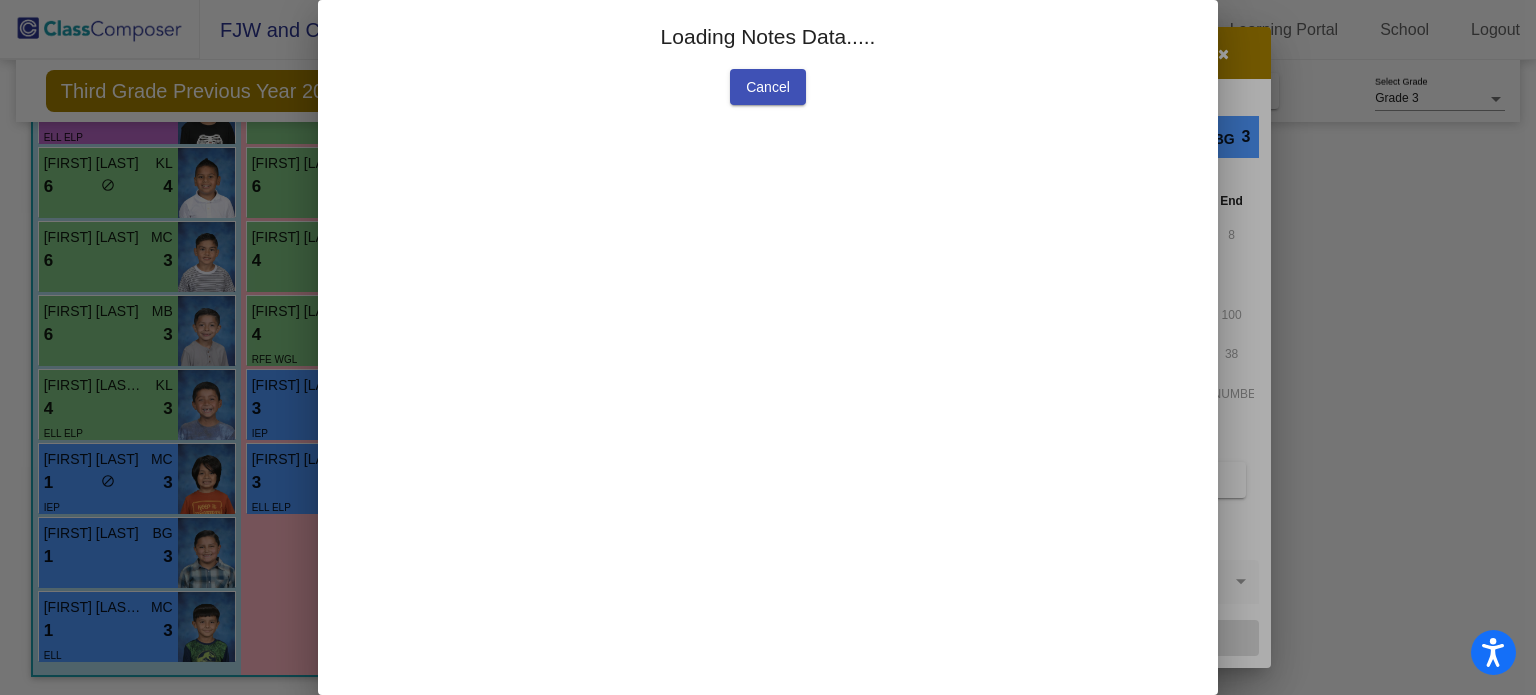 click on "Loading Notes Data..... Cancel" at bounding box center (768, 347) 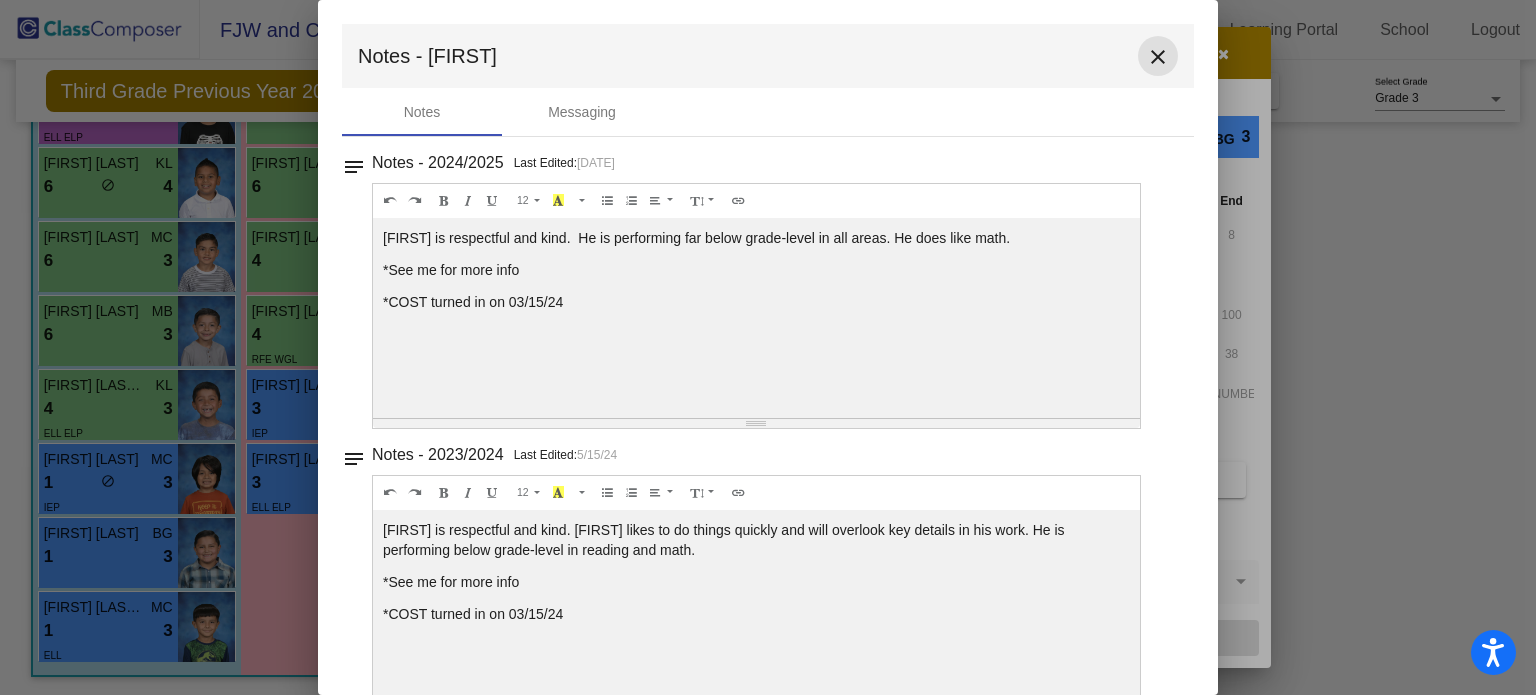 click on "close" at bounding box center (1158, 57) 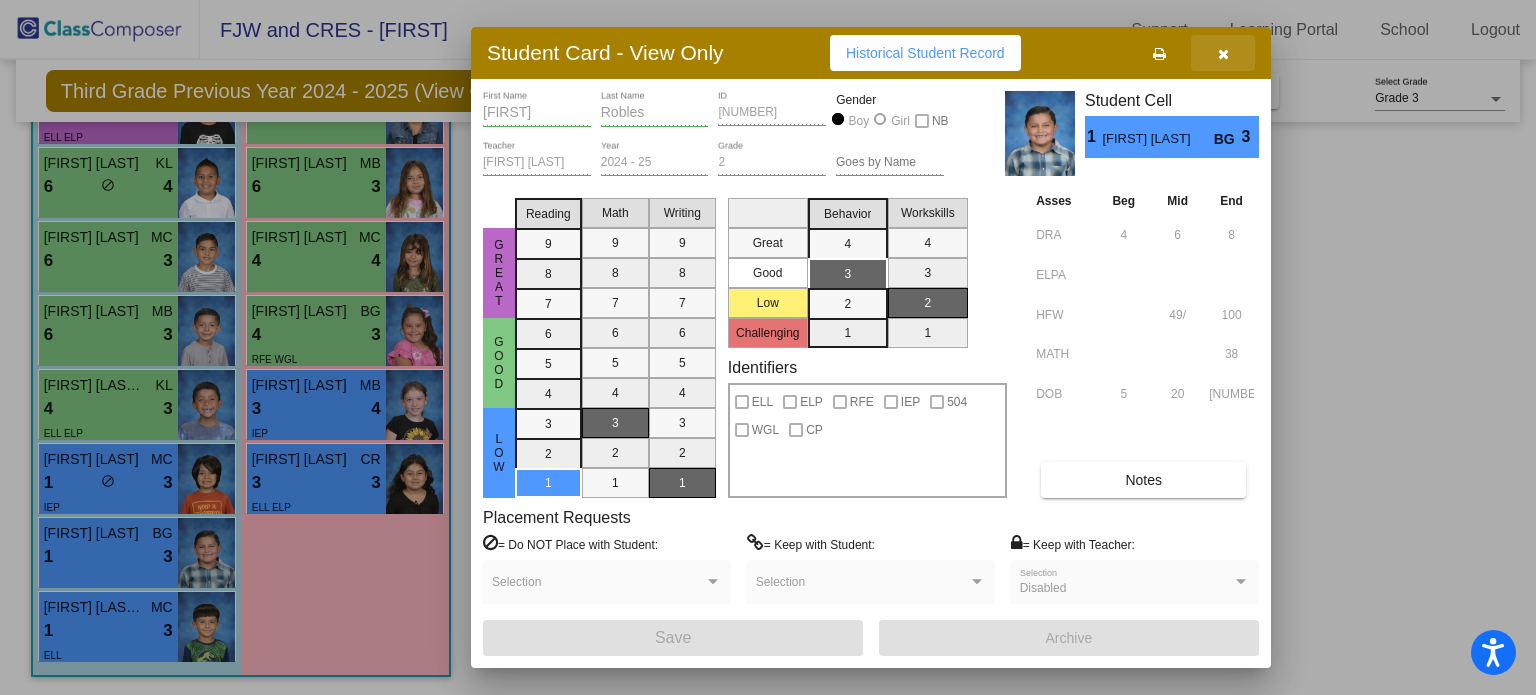 click at bounding box center [1223, 54] 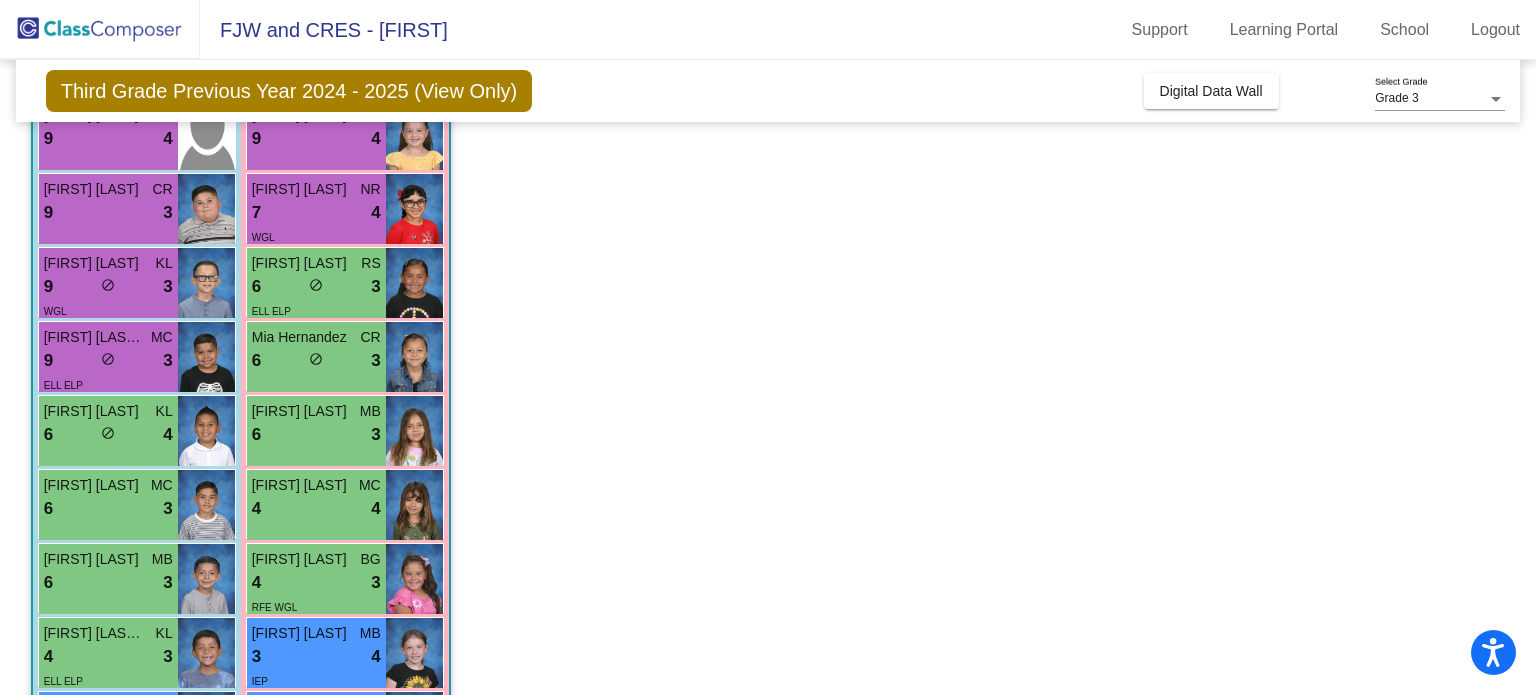 scroll, scrollTop: 544, scrollLeft: 0, axis: vertical 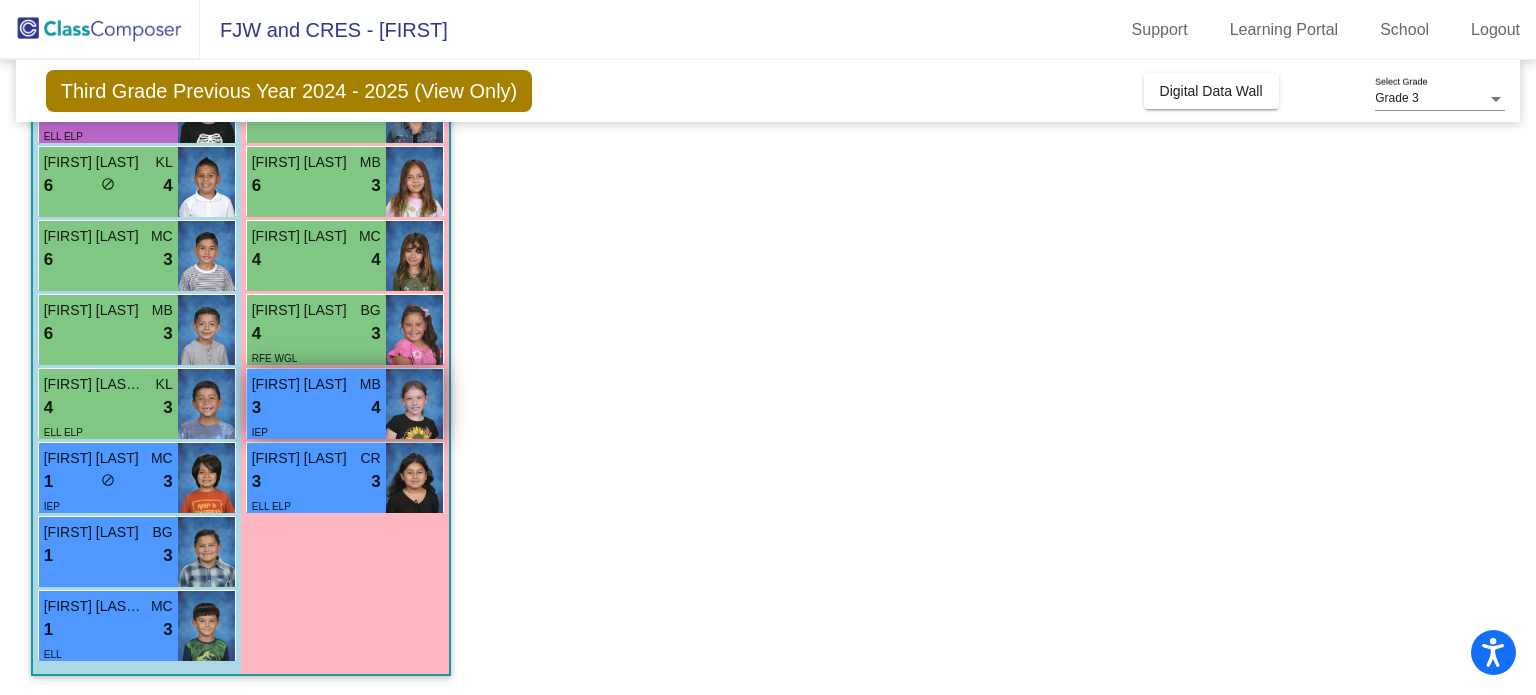 click on "3 lock do_not_disturb_alt 4" at bounding box center [316, 408] 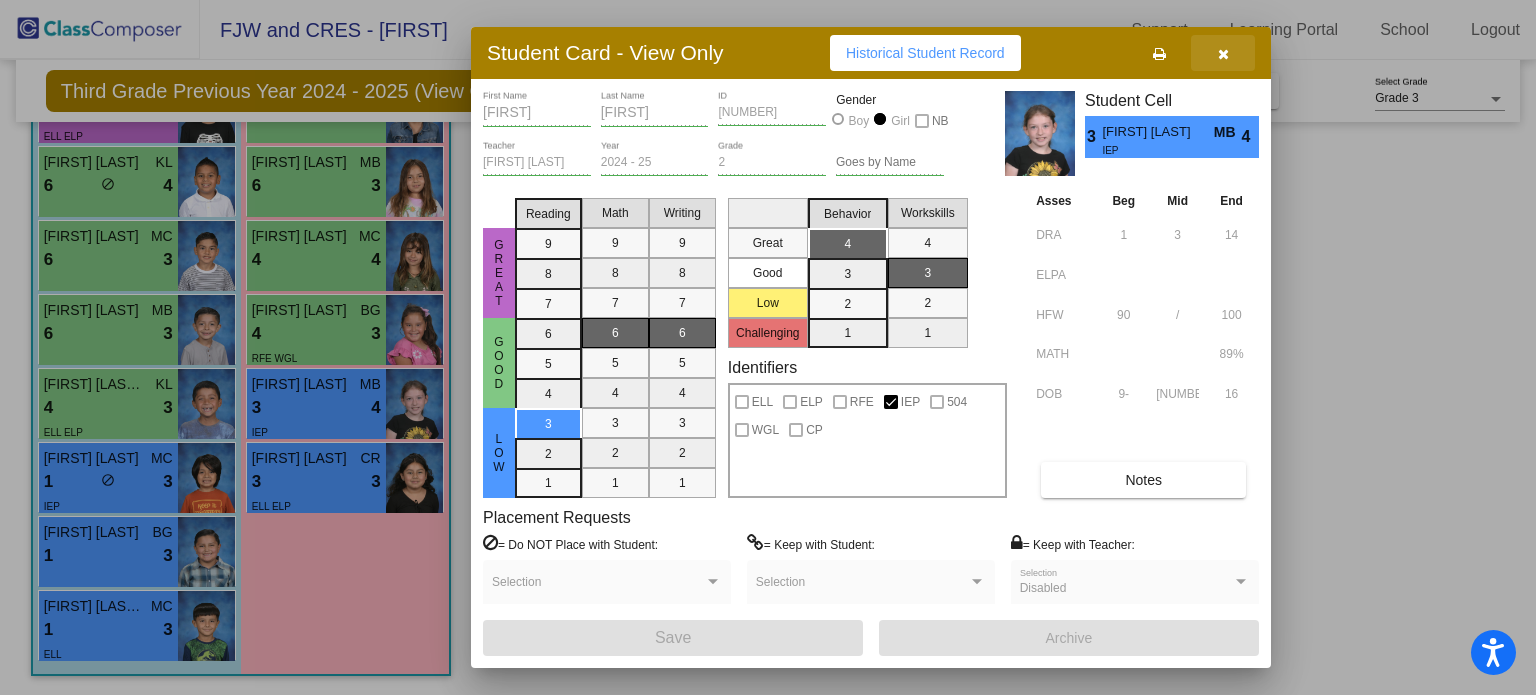 click at bounding box center [1223, 54] 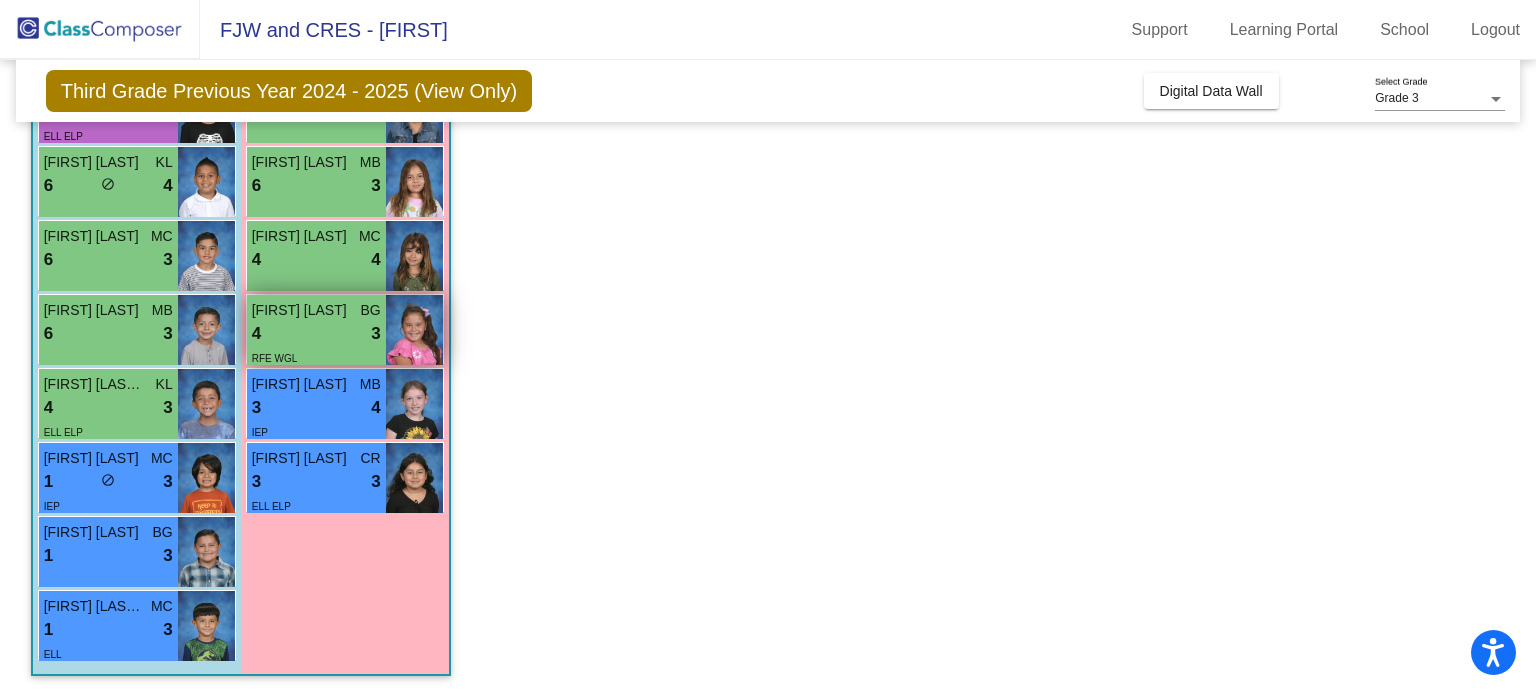 scroll, scrollTop: 0, scrollLeft: 0, axis: both 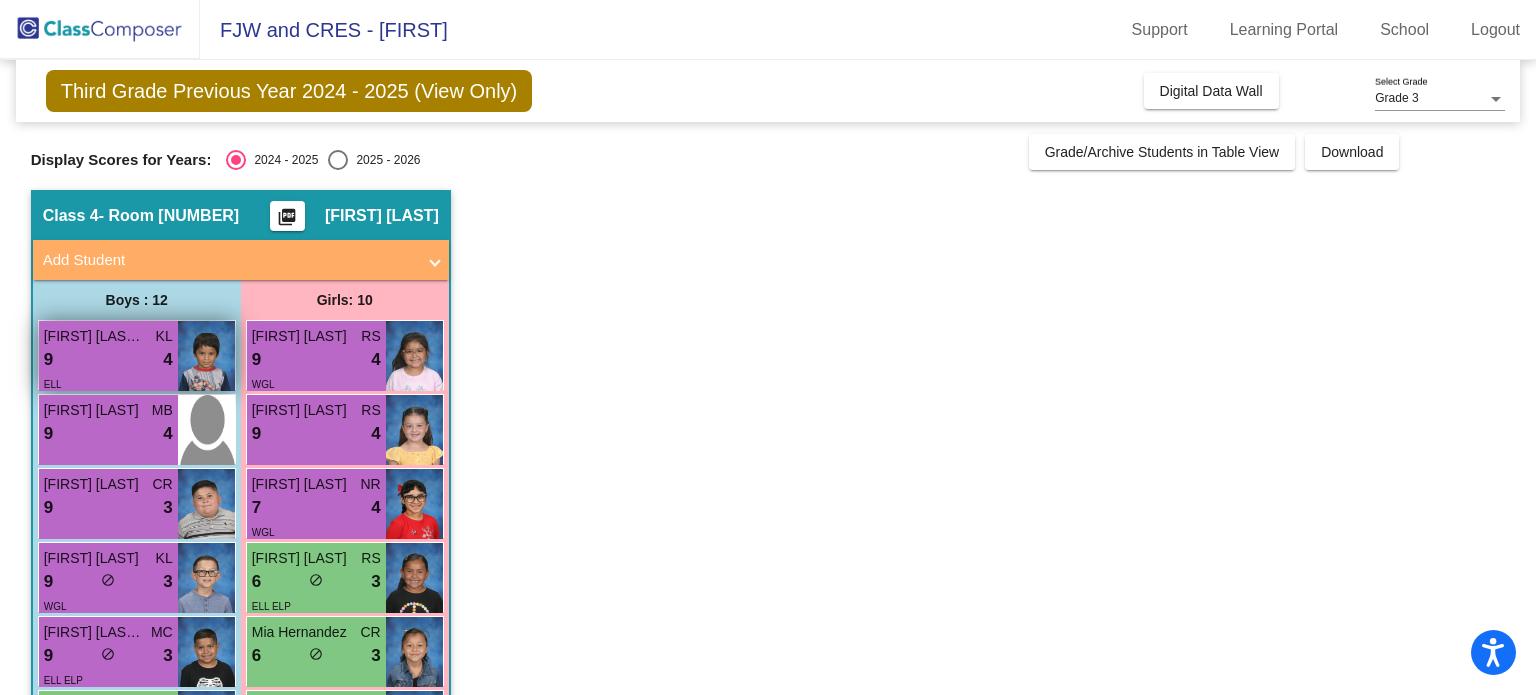 click on "[FIRST] [LAST] [INITIAL]" at bounding box center [108, 336] 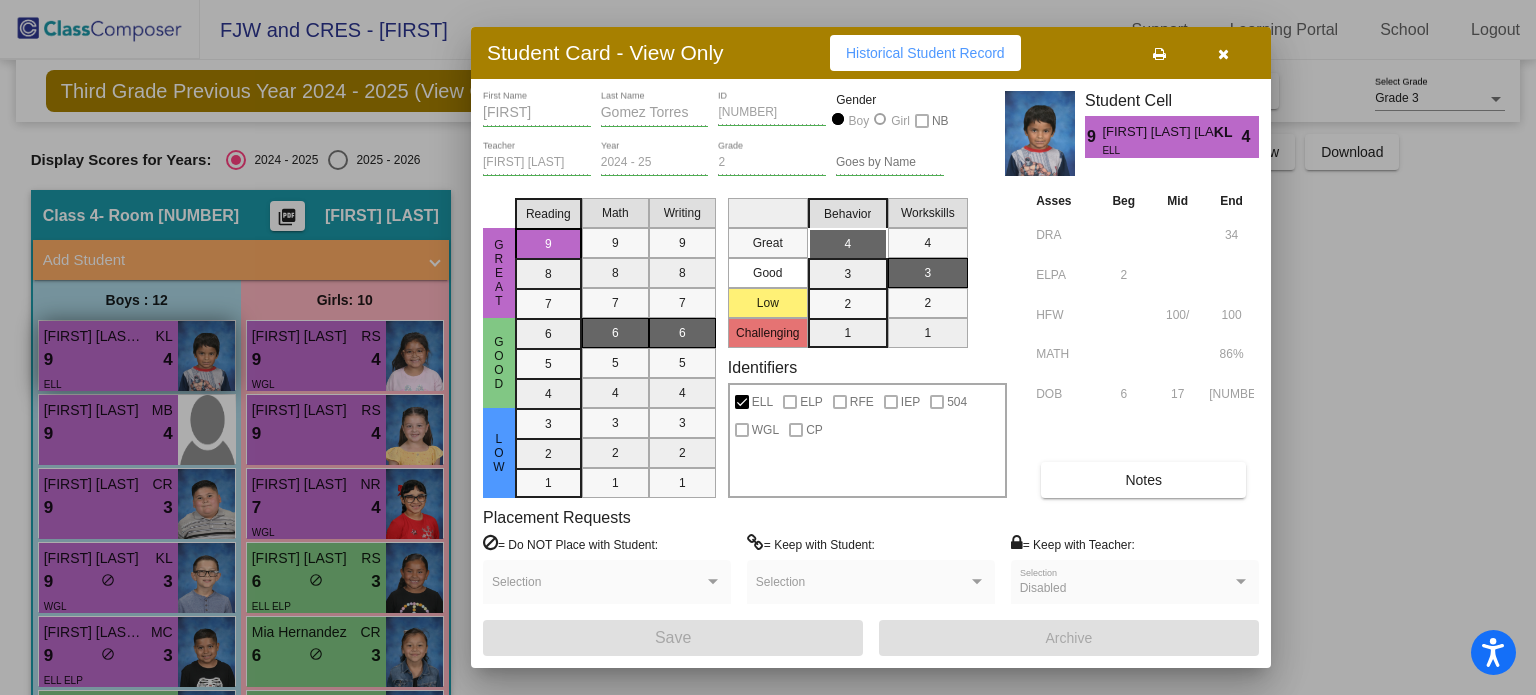 click at bounding box center [768, 347] 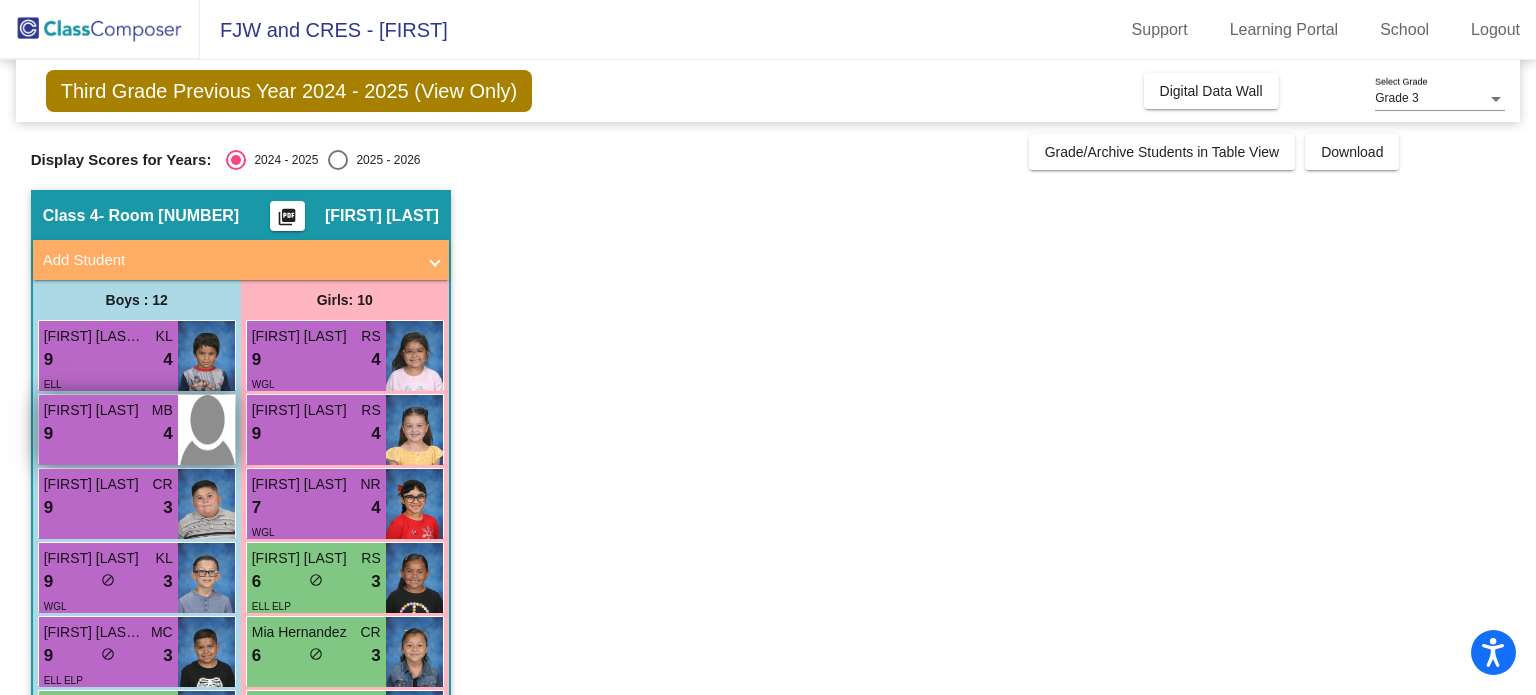click on "[FIRST] [LAST]" at bounding box center (94, 410) 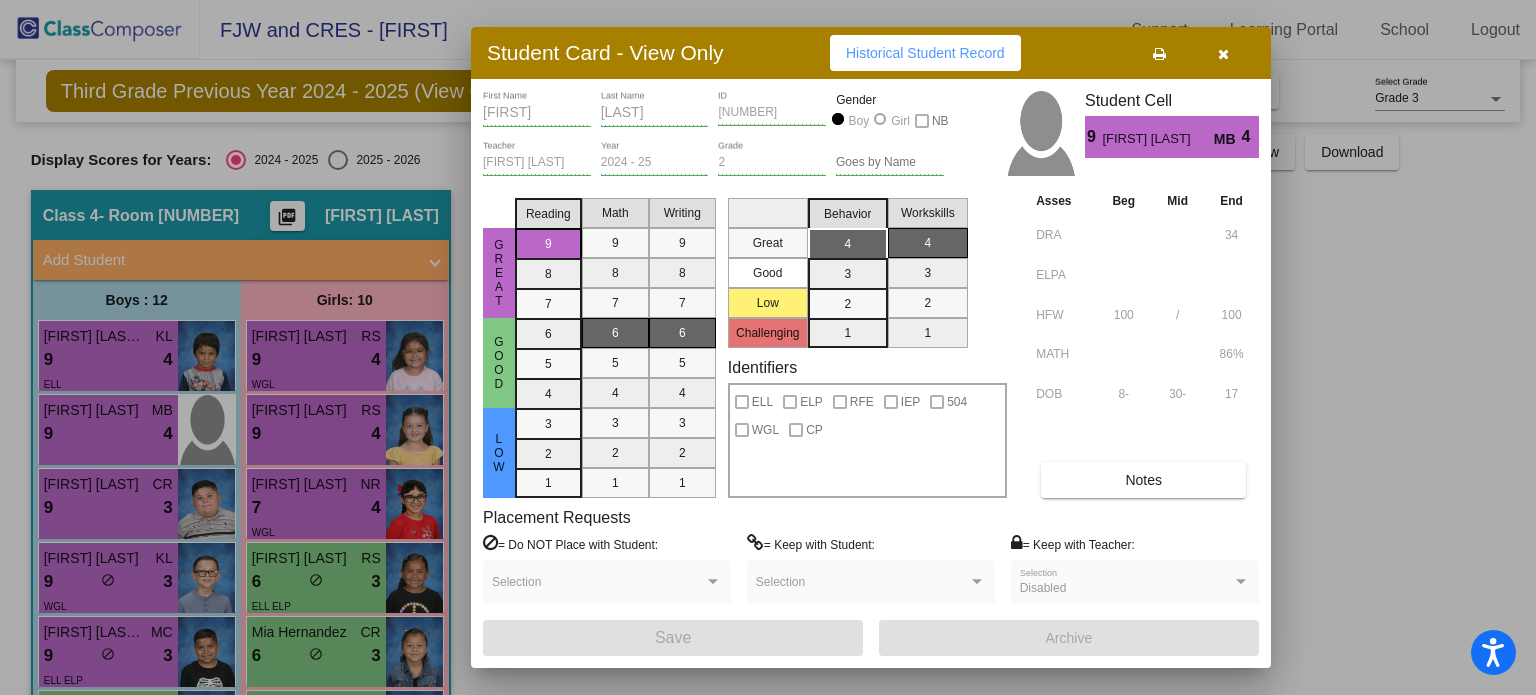 click at bounding box center (768, 347) 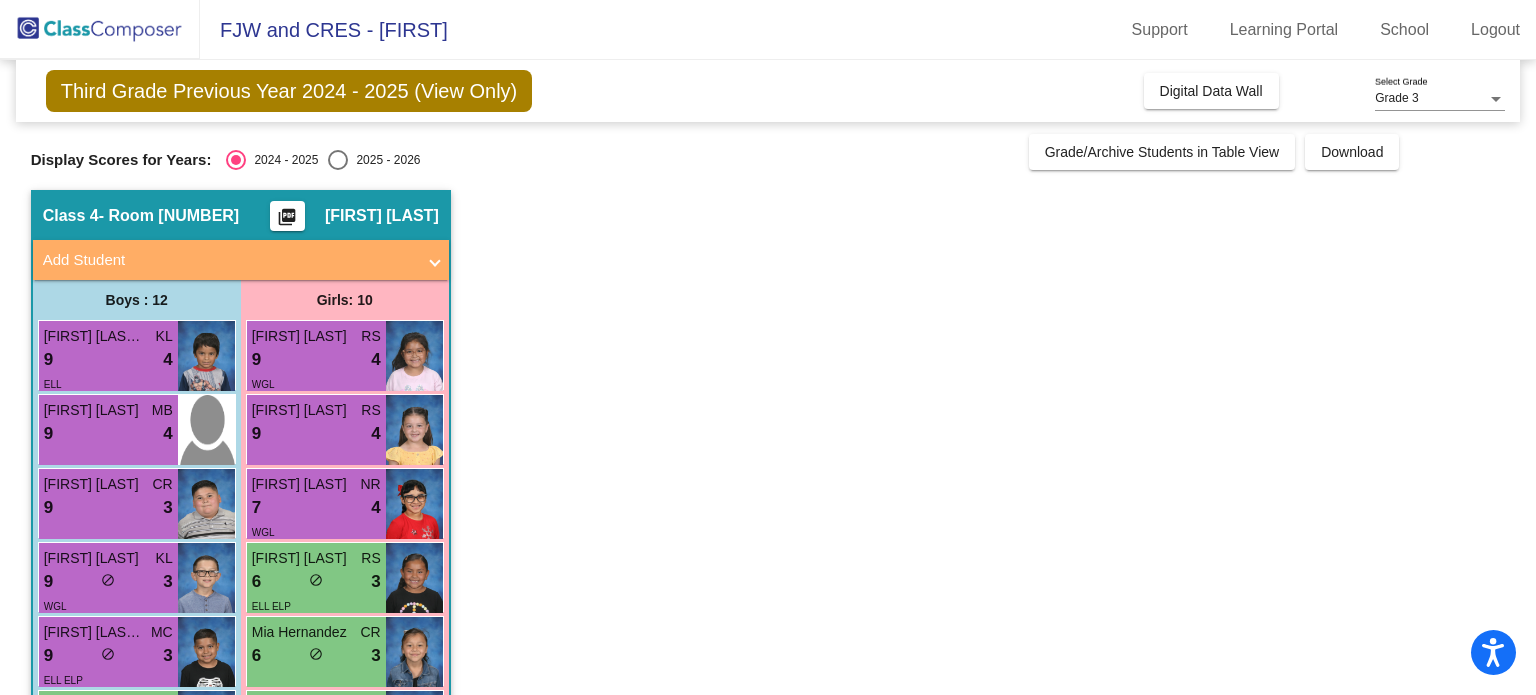 click on "[FIRST] [LAST]" at bounding box center (94, 484) 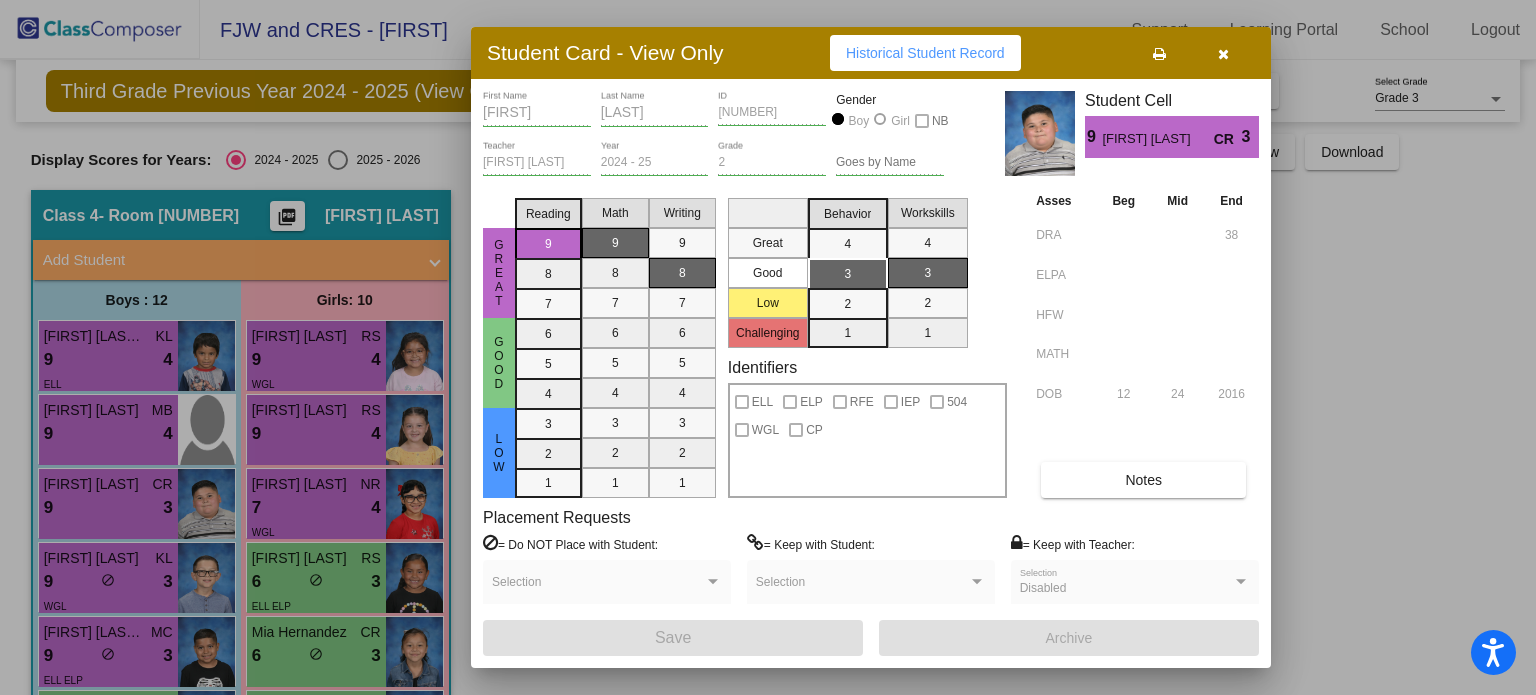 click at bounding box center (768, 347) 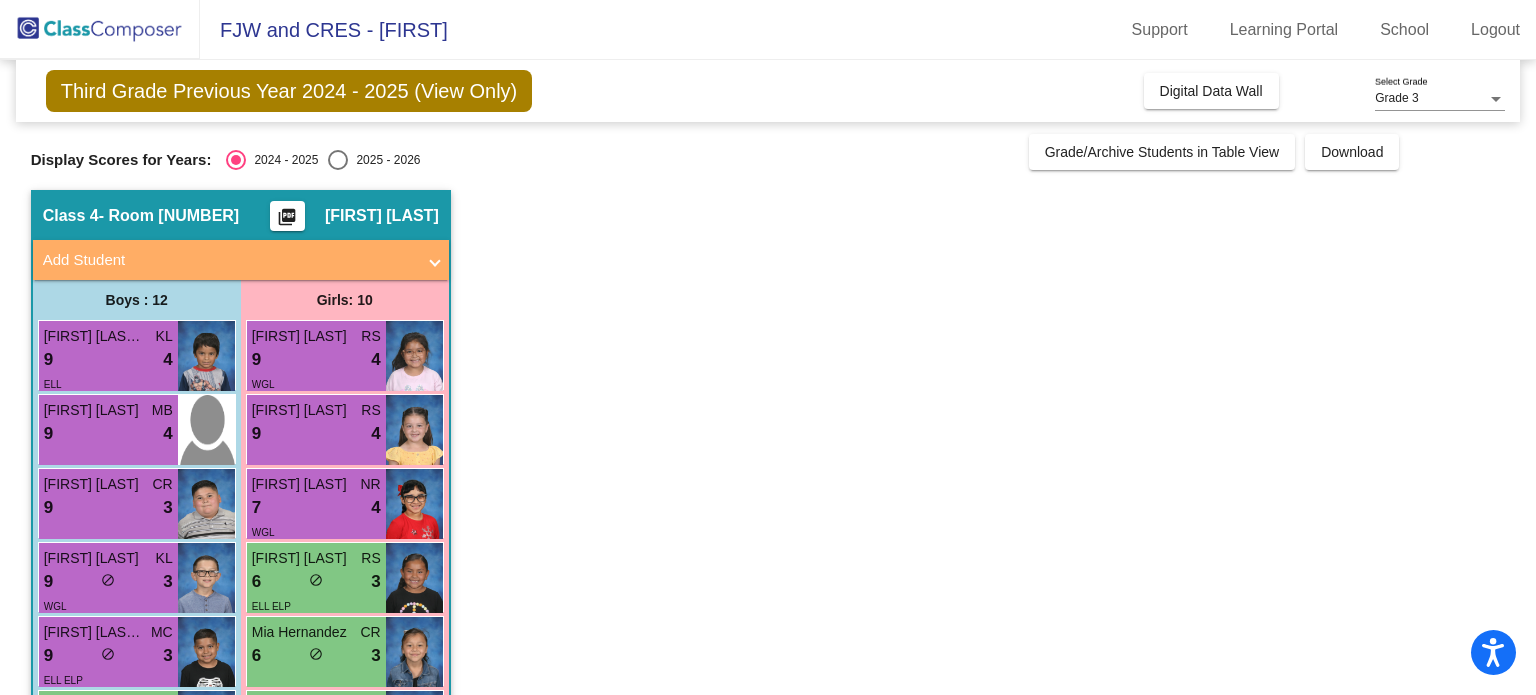 click on "WGL" at bounding box center (316, 383) 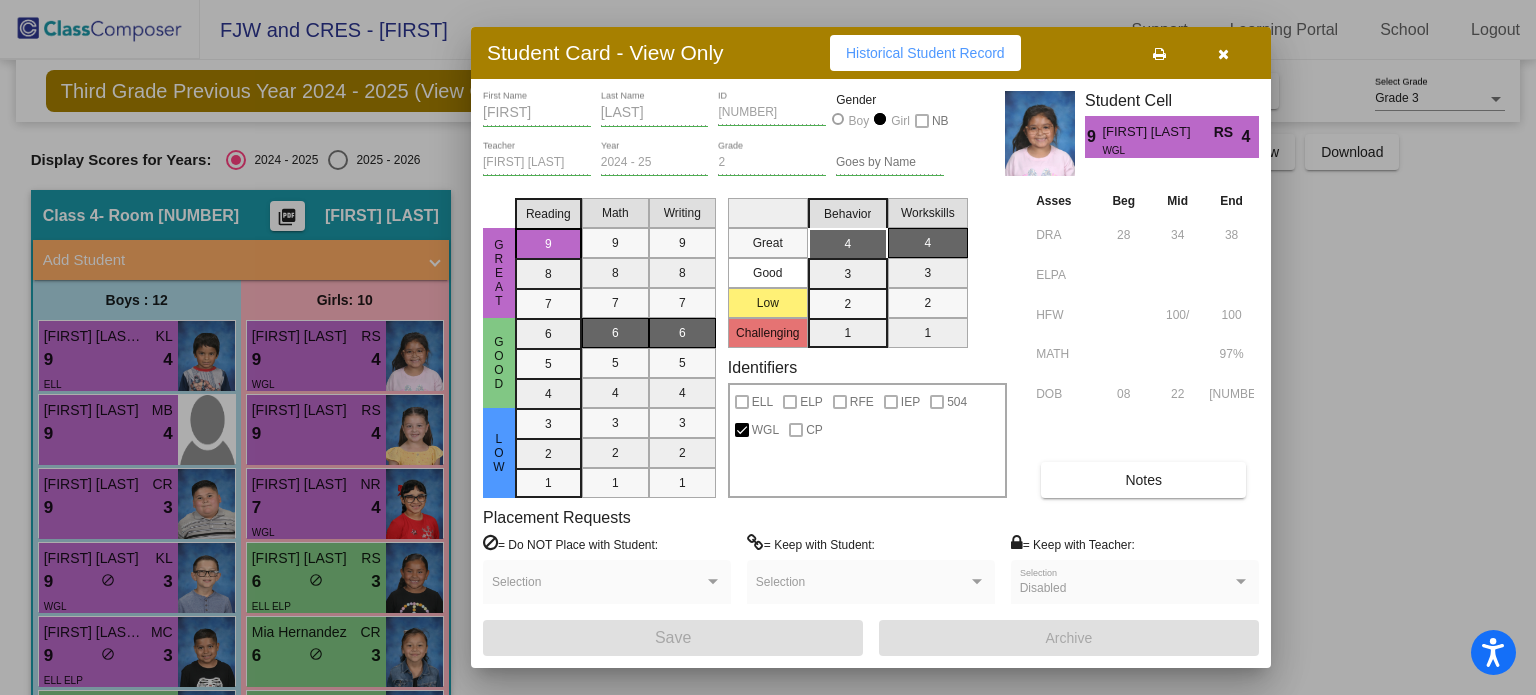click at bounding box center (768, 347) 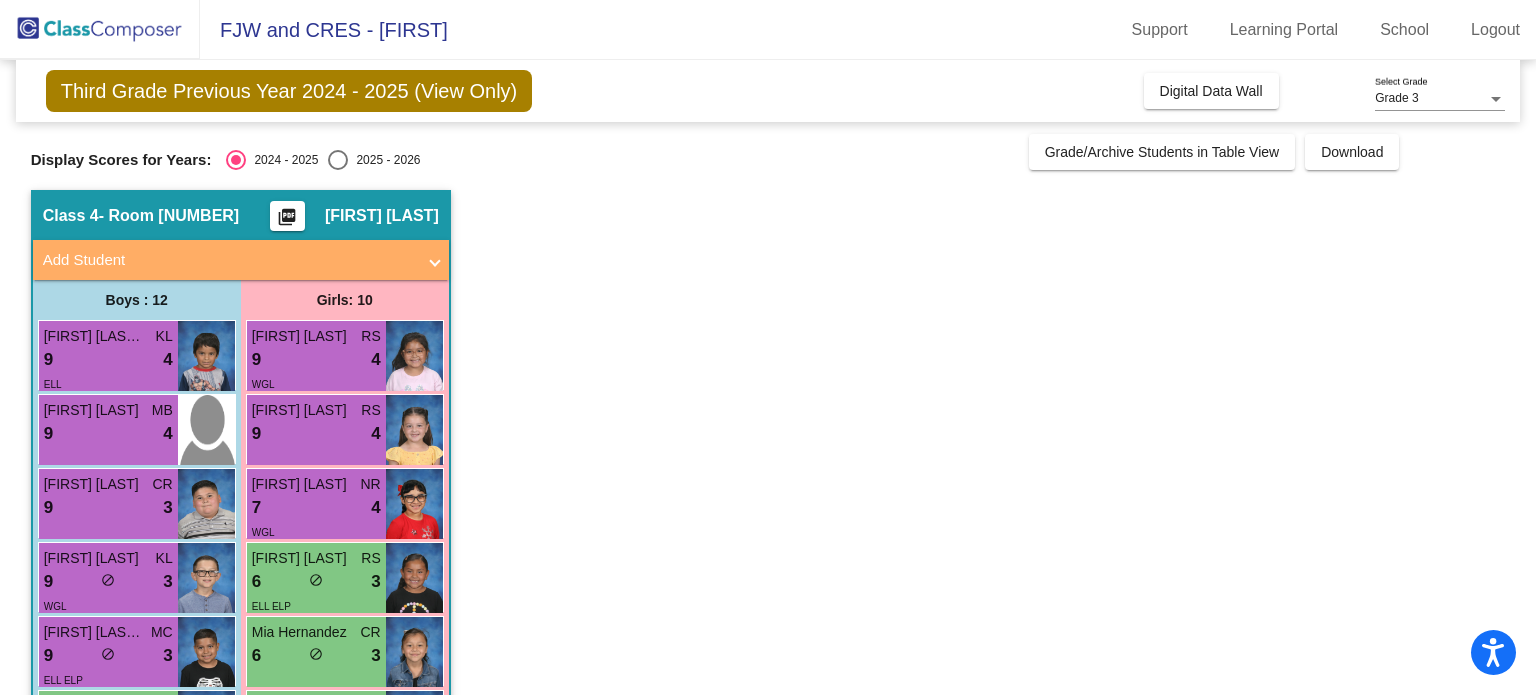 click on "[FIRST] [LAST]" at bounding box center [302, 410] 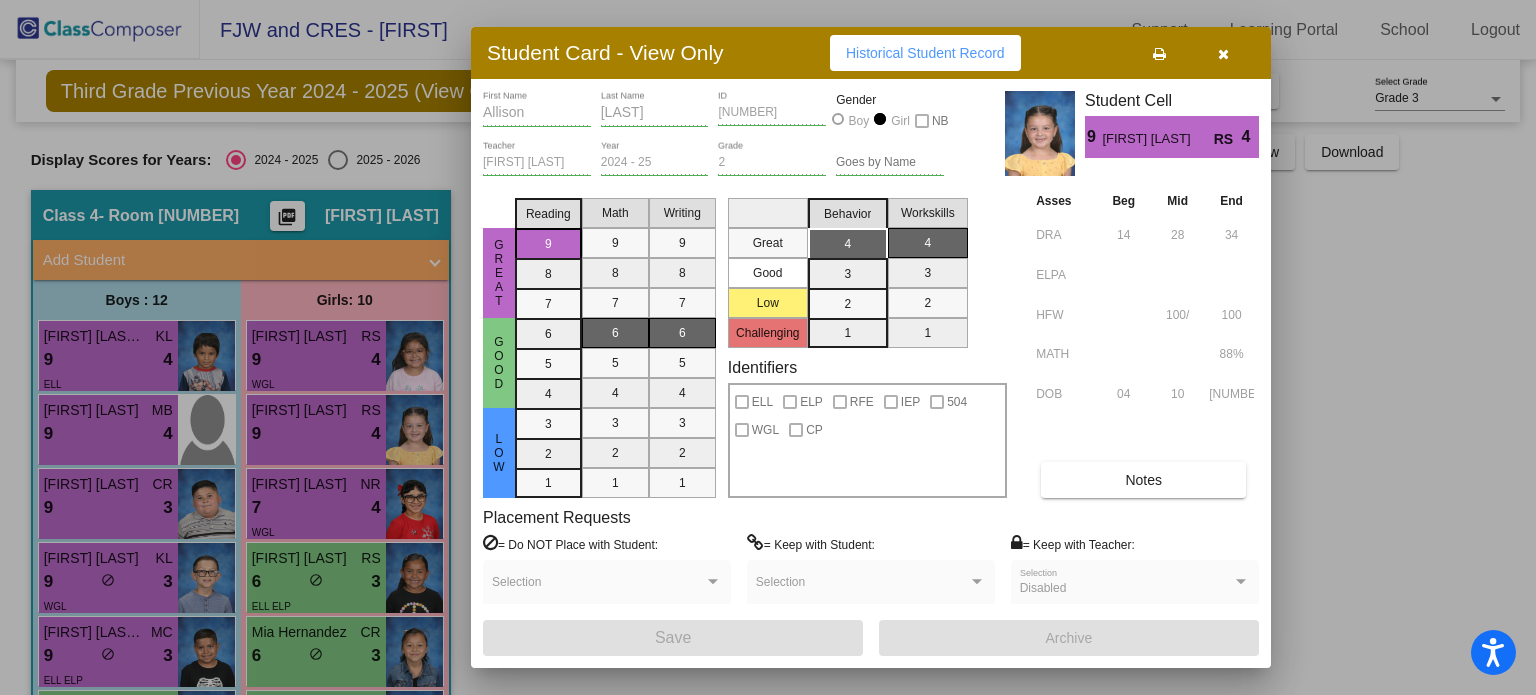 click at bounding box center [768, 347] 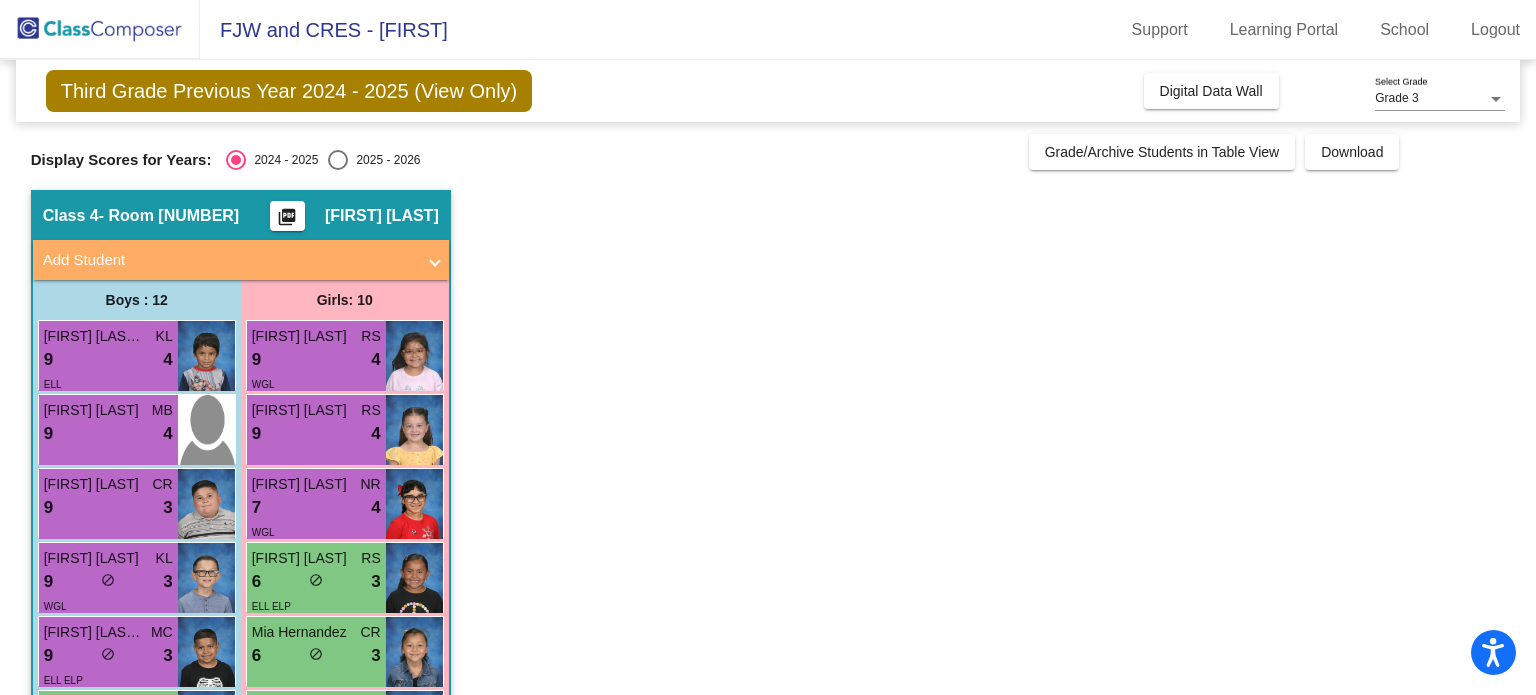 click on "7 lock do_not_disturb_alt 4" at bounding box center [316, 508] 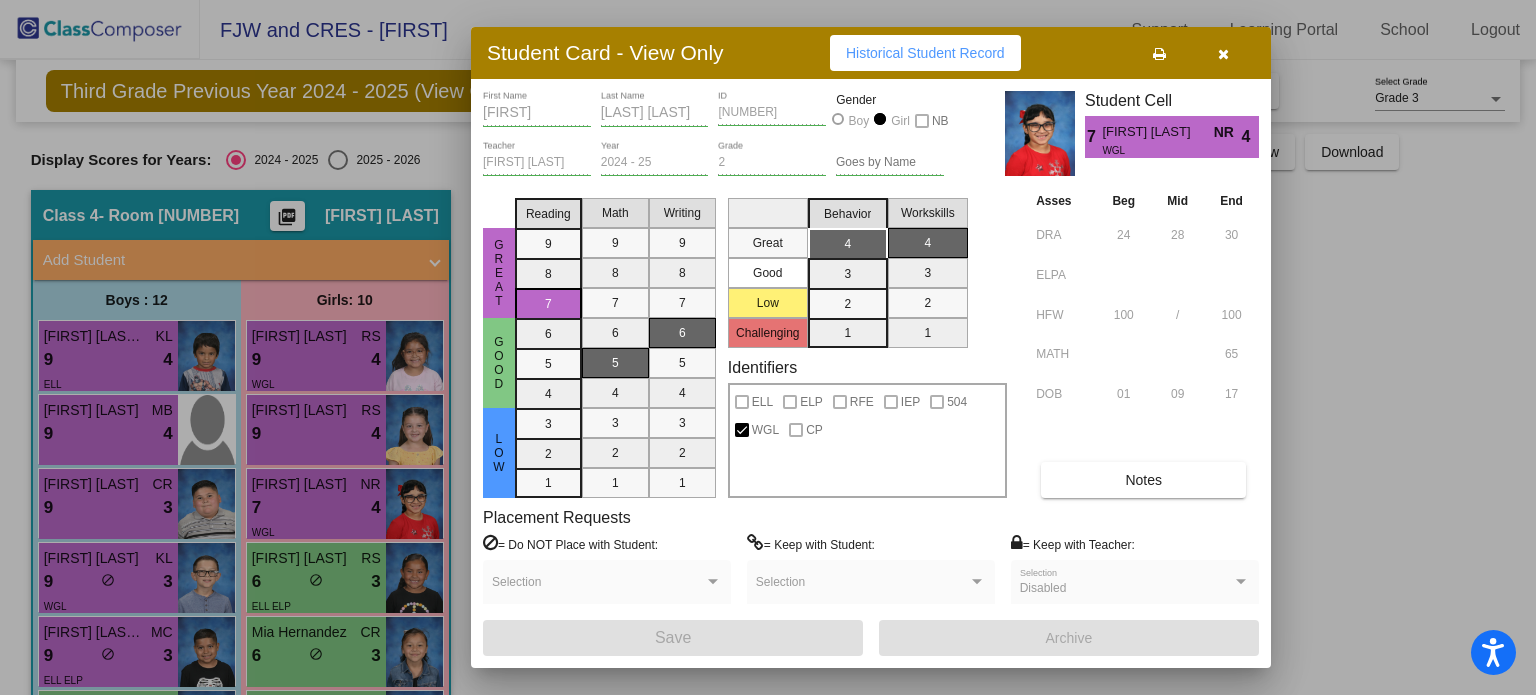 click at bounding box center (768, 347) 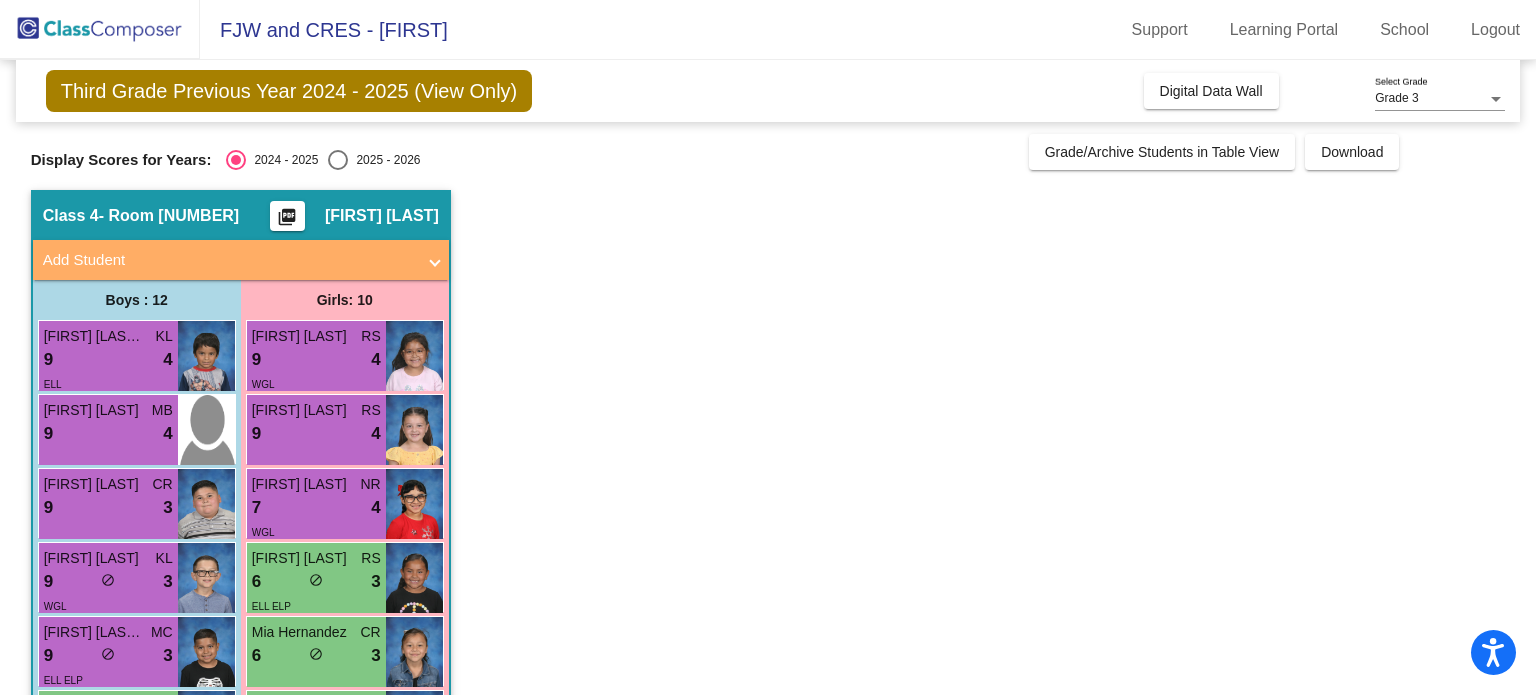 click on "3" at bounding box center (167, 582) 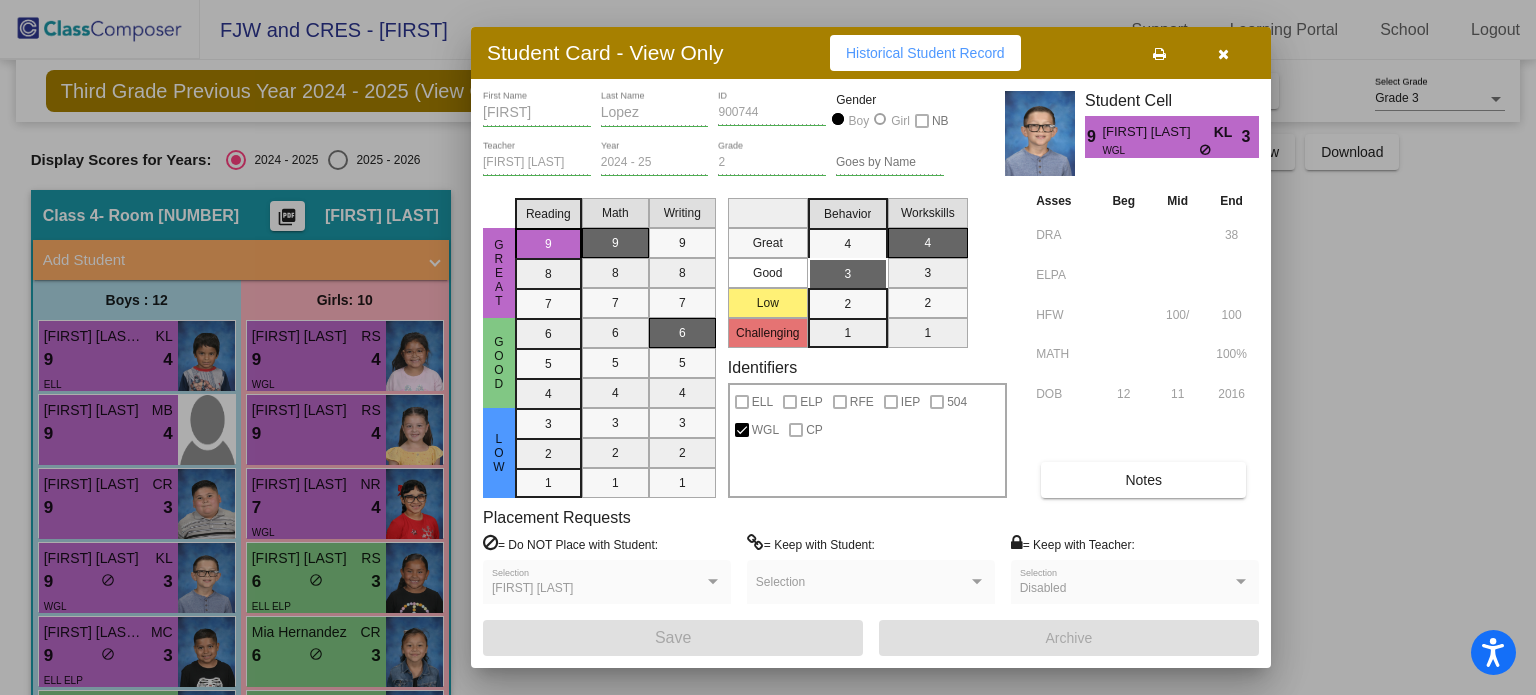 click at bounding box center [768, 347] 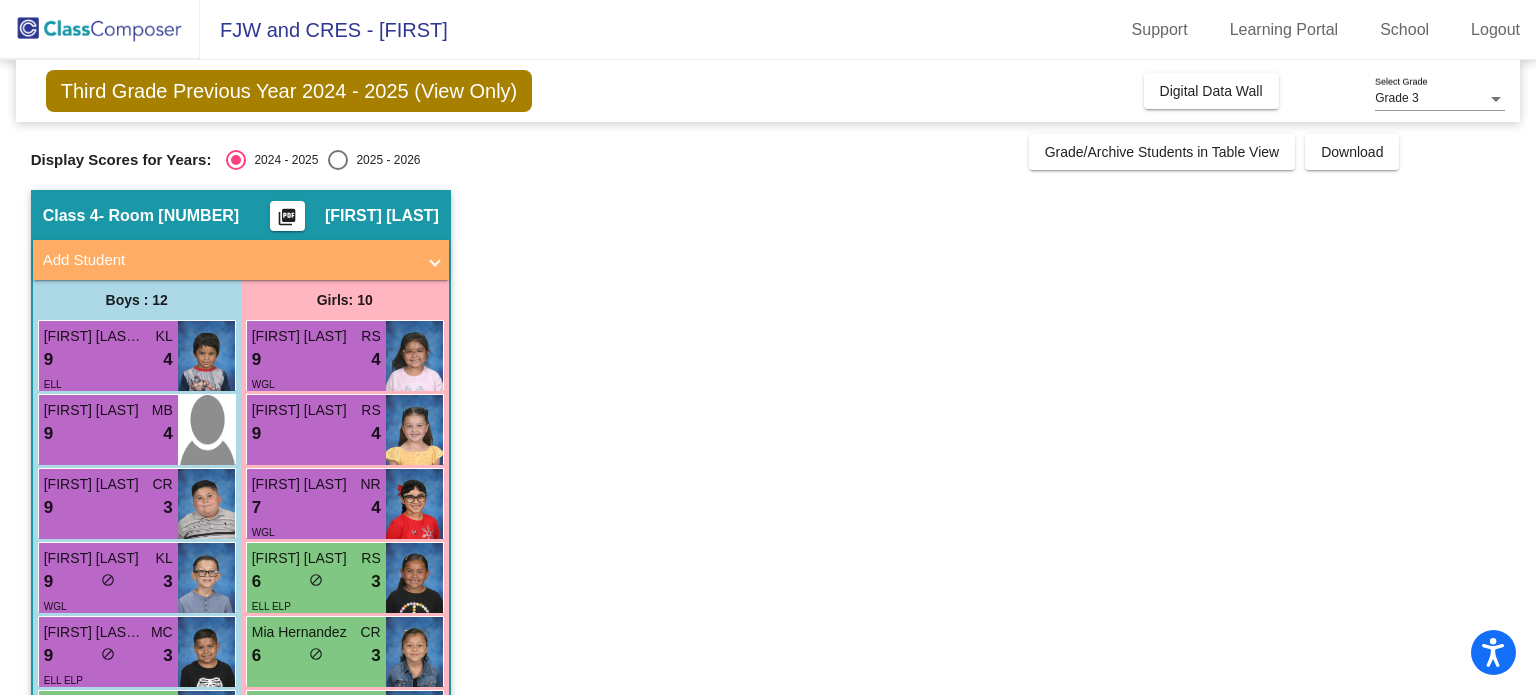click on "9 lock do_not_disturb_alt 3" at bounding box center [108, 656] 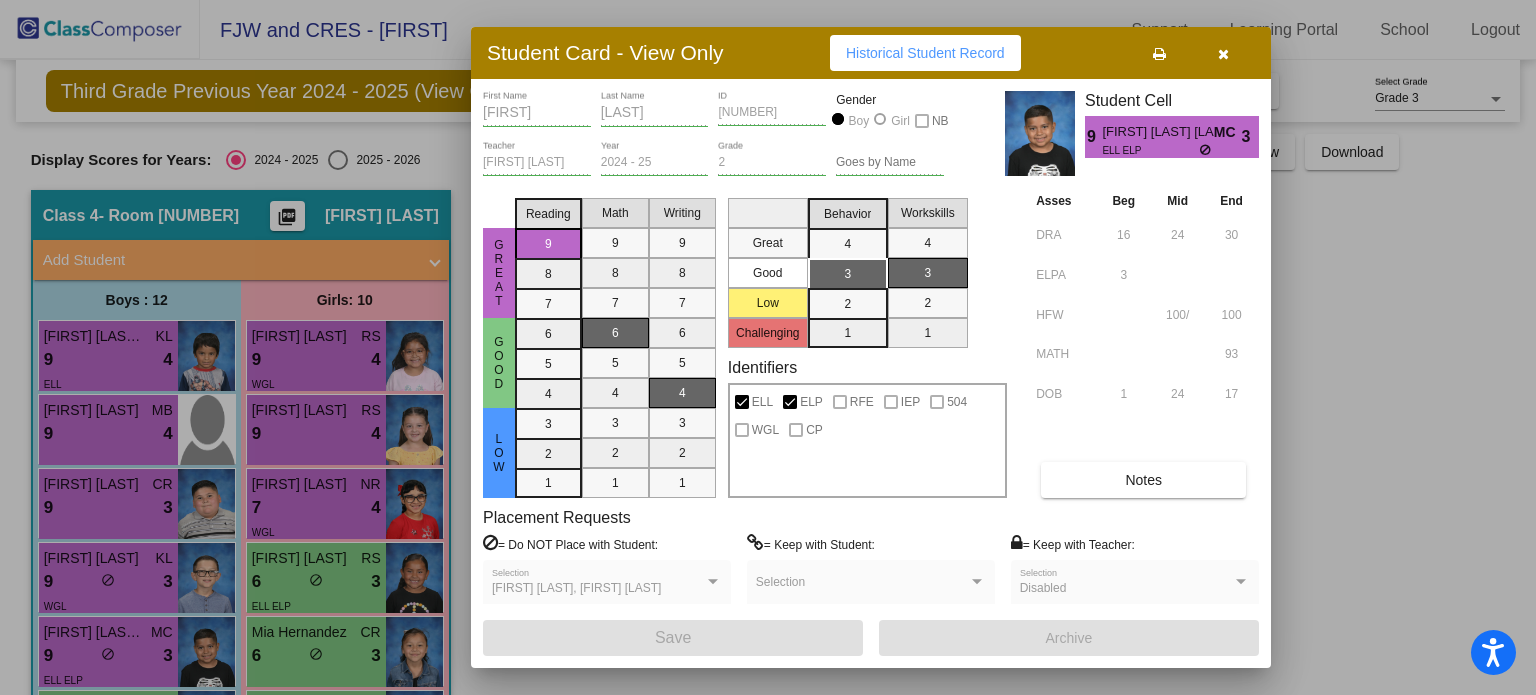 click at bounding box center [768, 347] 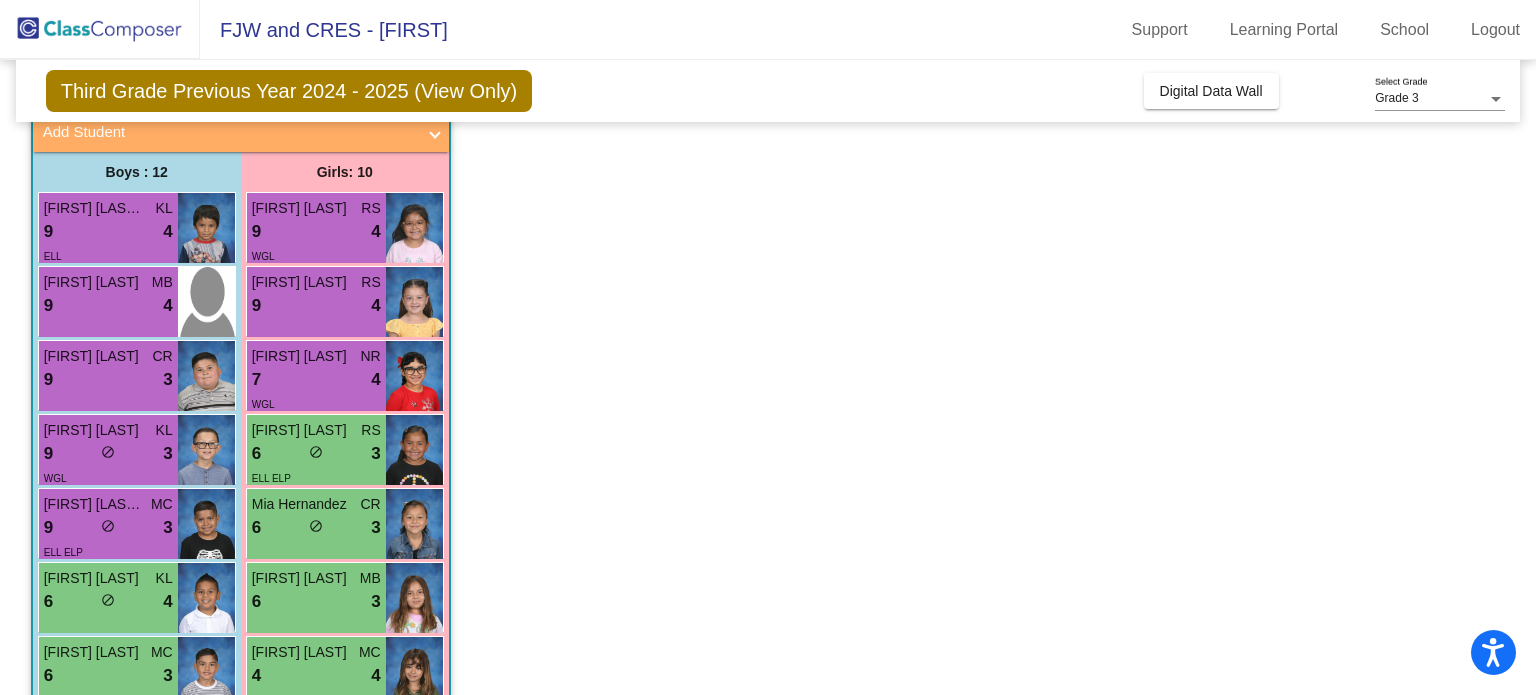 scroll, scrollTop: 36, scrollLeft: 0, axis: vertical 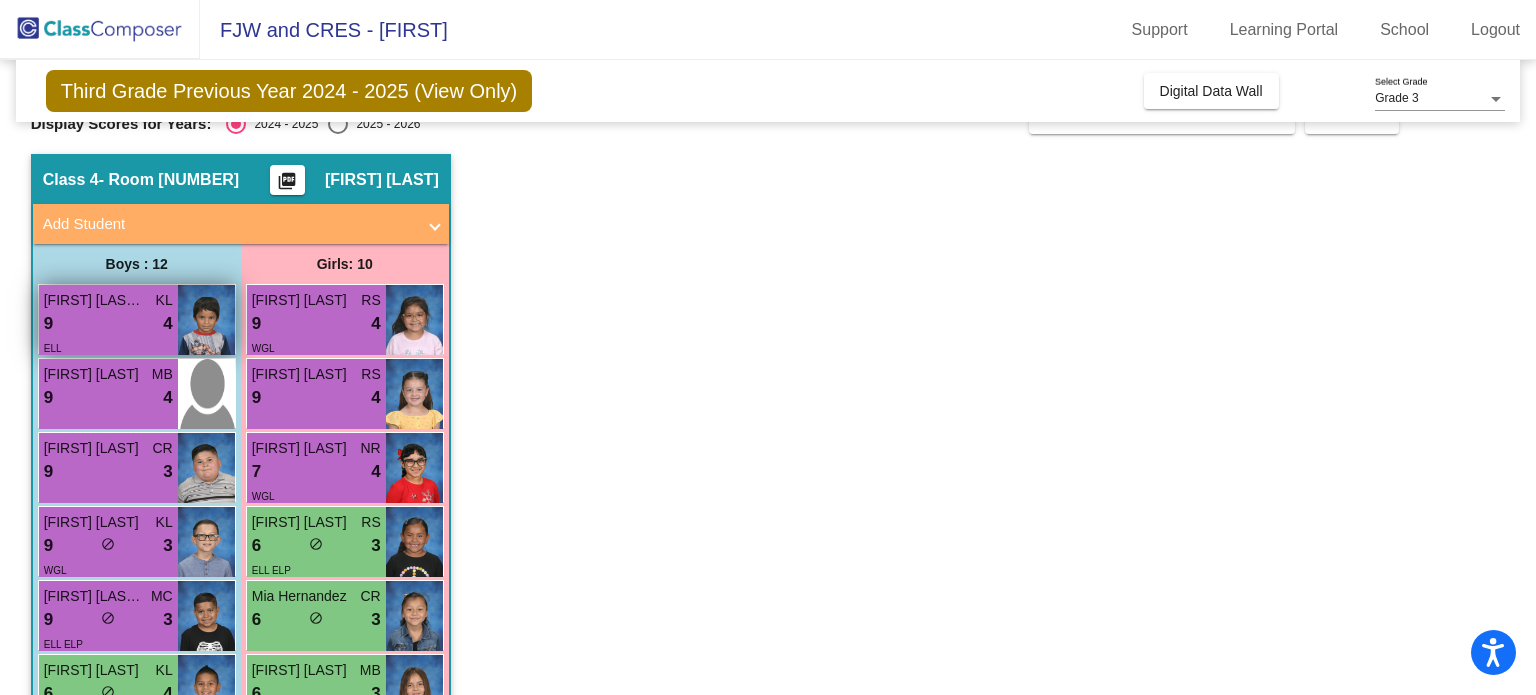 click on "ELL" at bounding box center [108, 347] 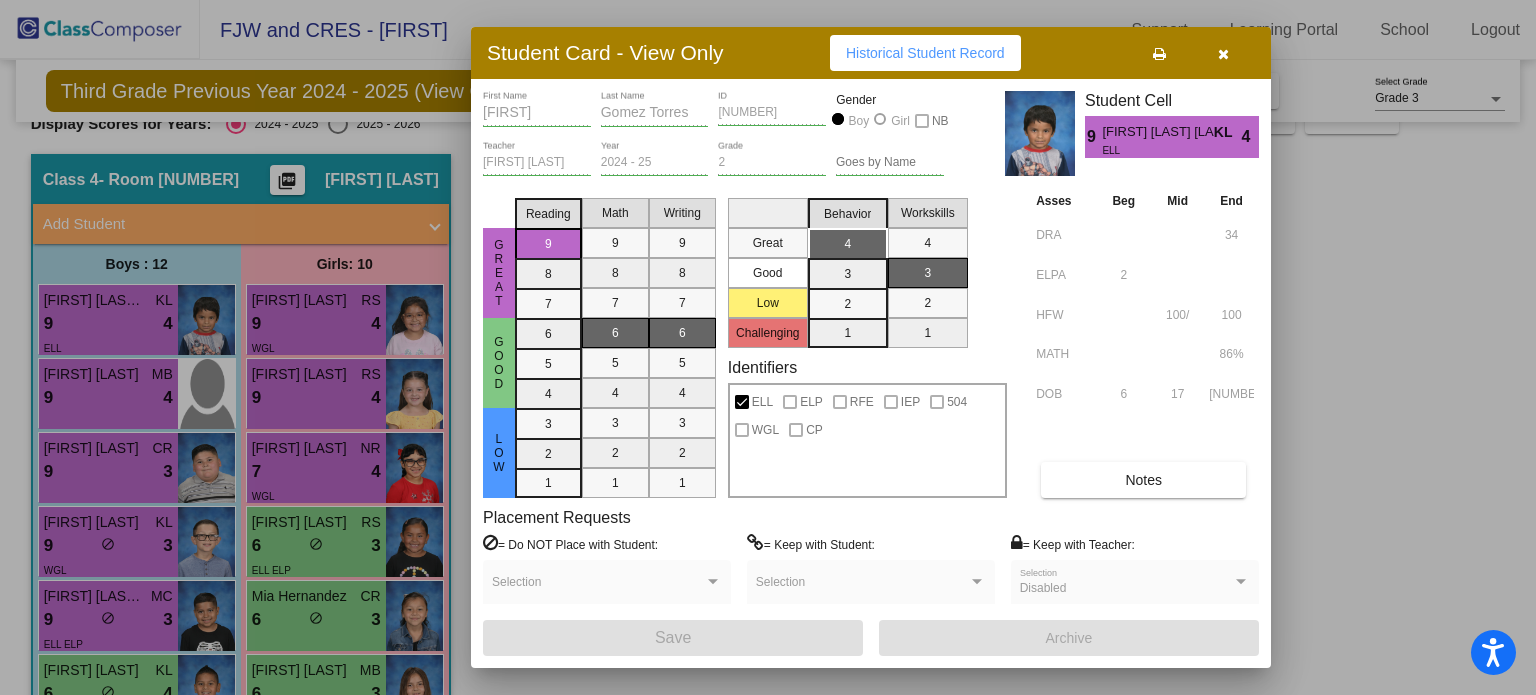 click at bounding box center [768, 347] 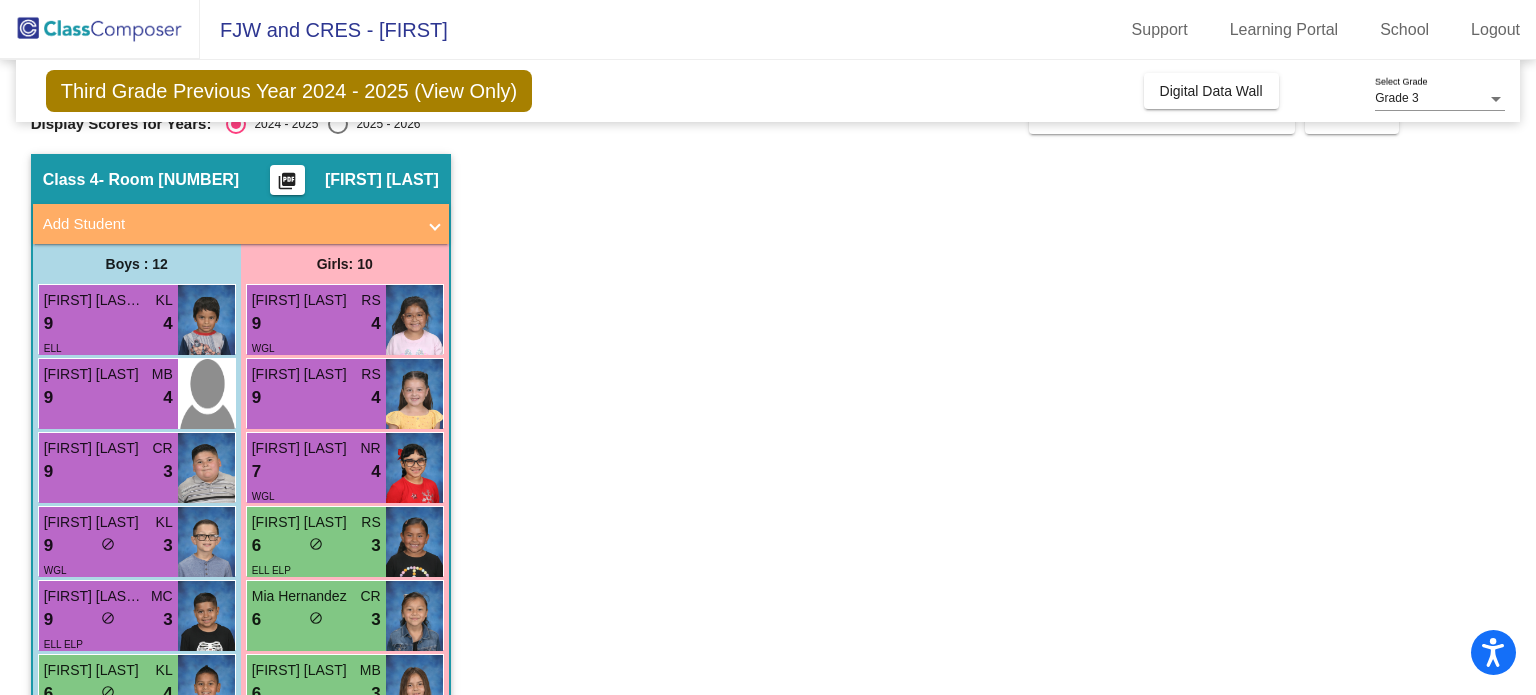 click on "9 lock do_not_disturb_alt 4" at bounding box center [108, 398] 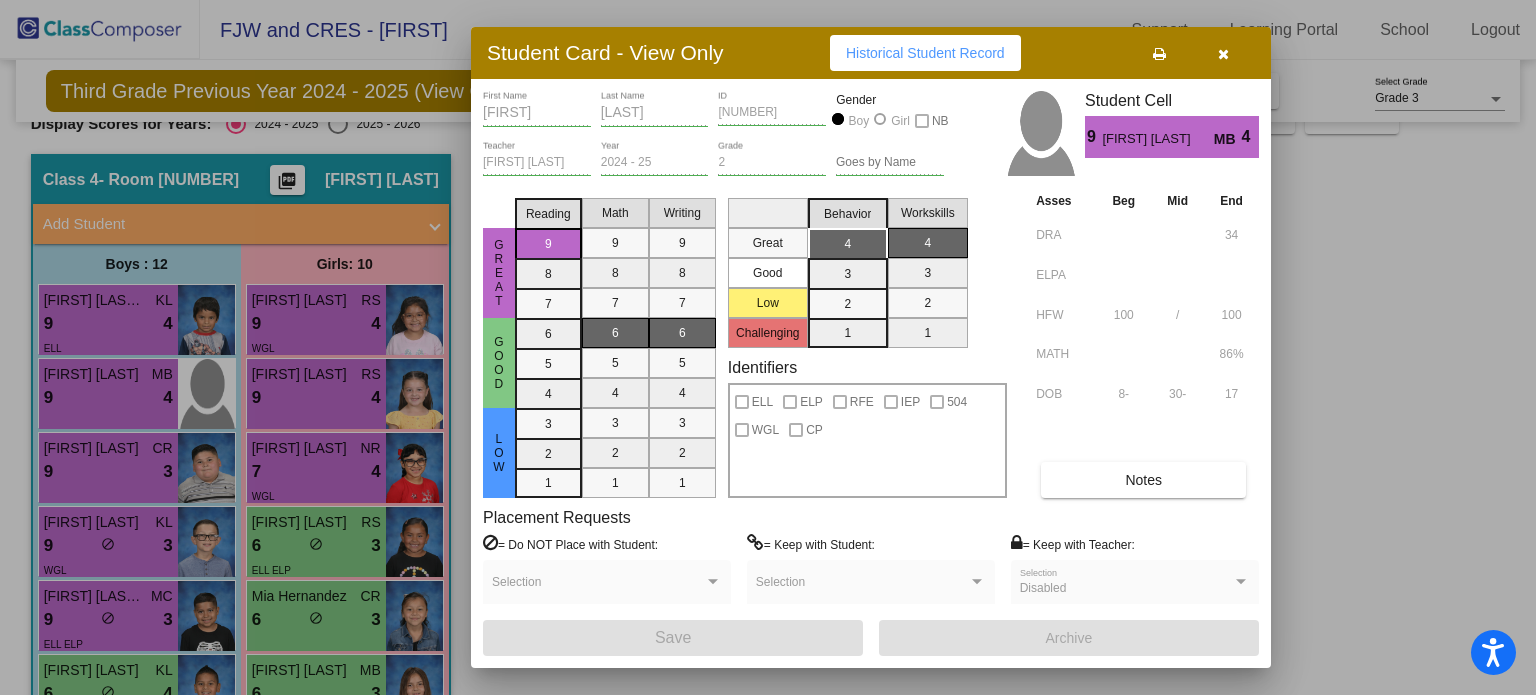 click at bounding box center [768, 347] 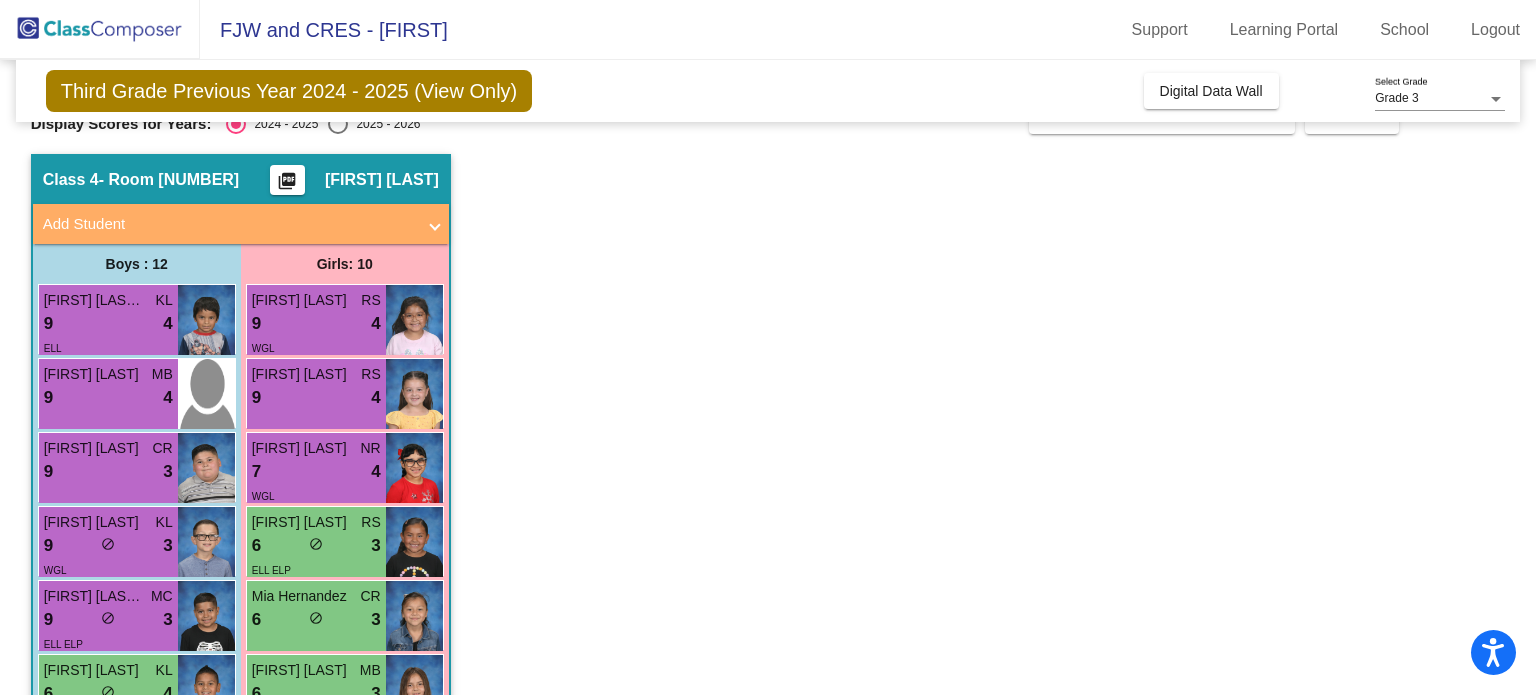 click on "9 lock do_not_disturb_alt 3" at bounding box center [108, 472] 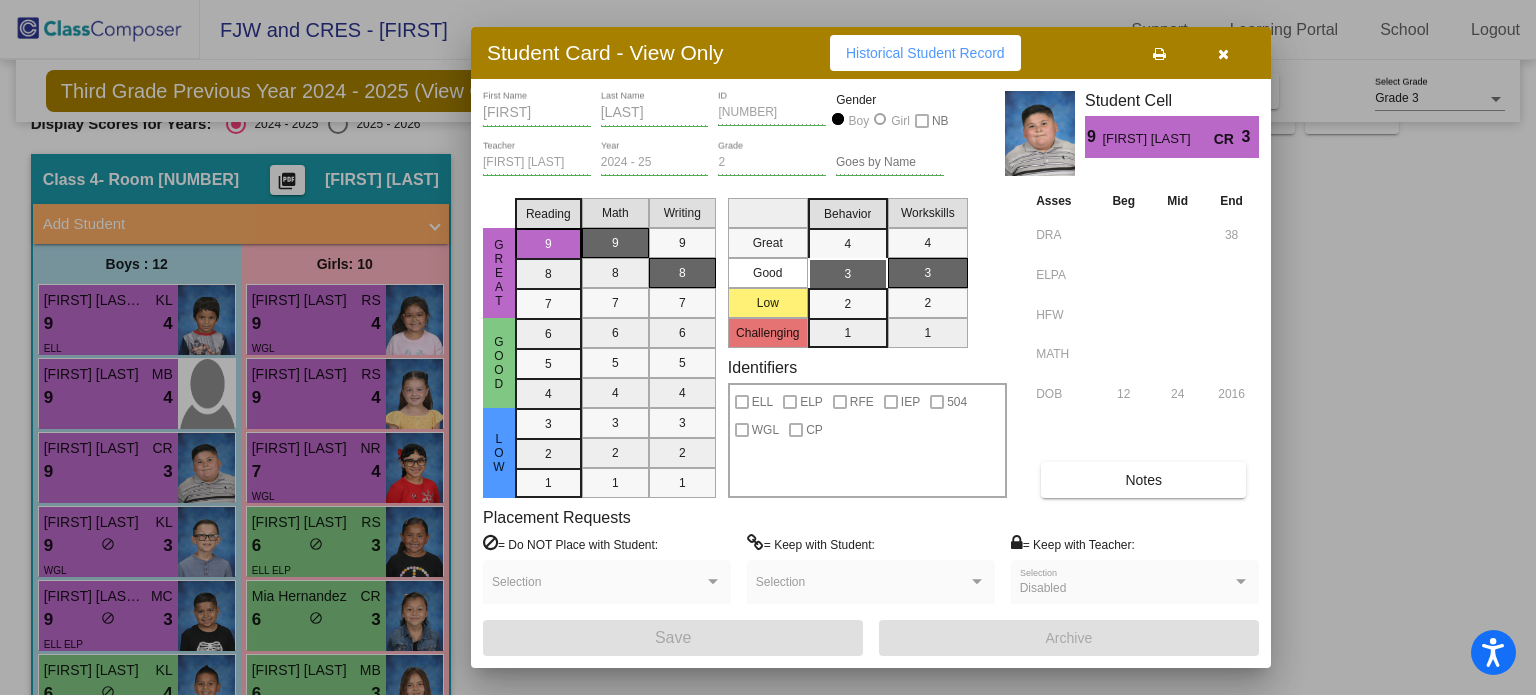 click at bounding box center (768, 347) 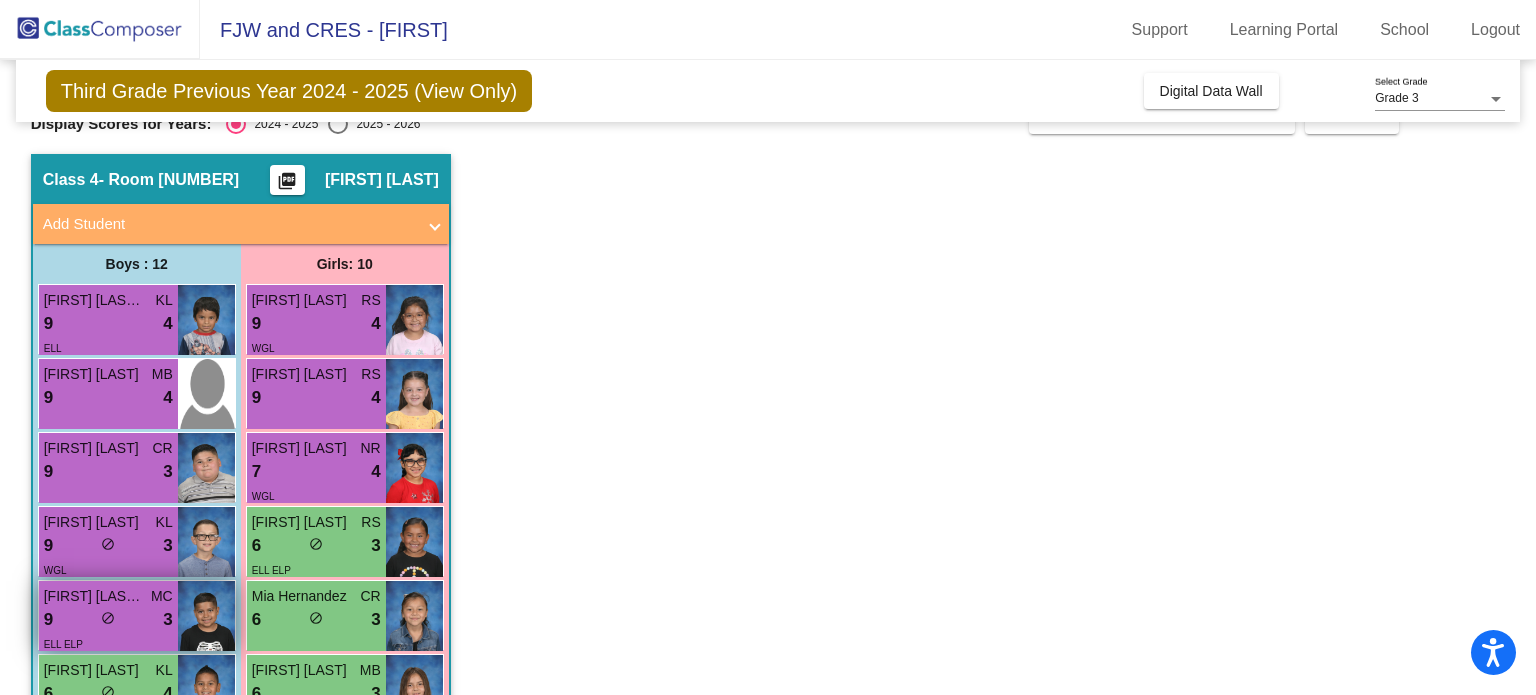 click on "9 lock do_not_disturb_alt 3" at bounding box center (108, 620) 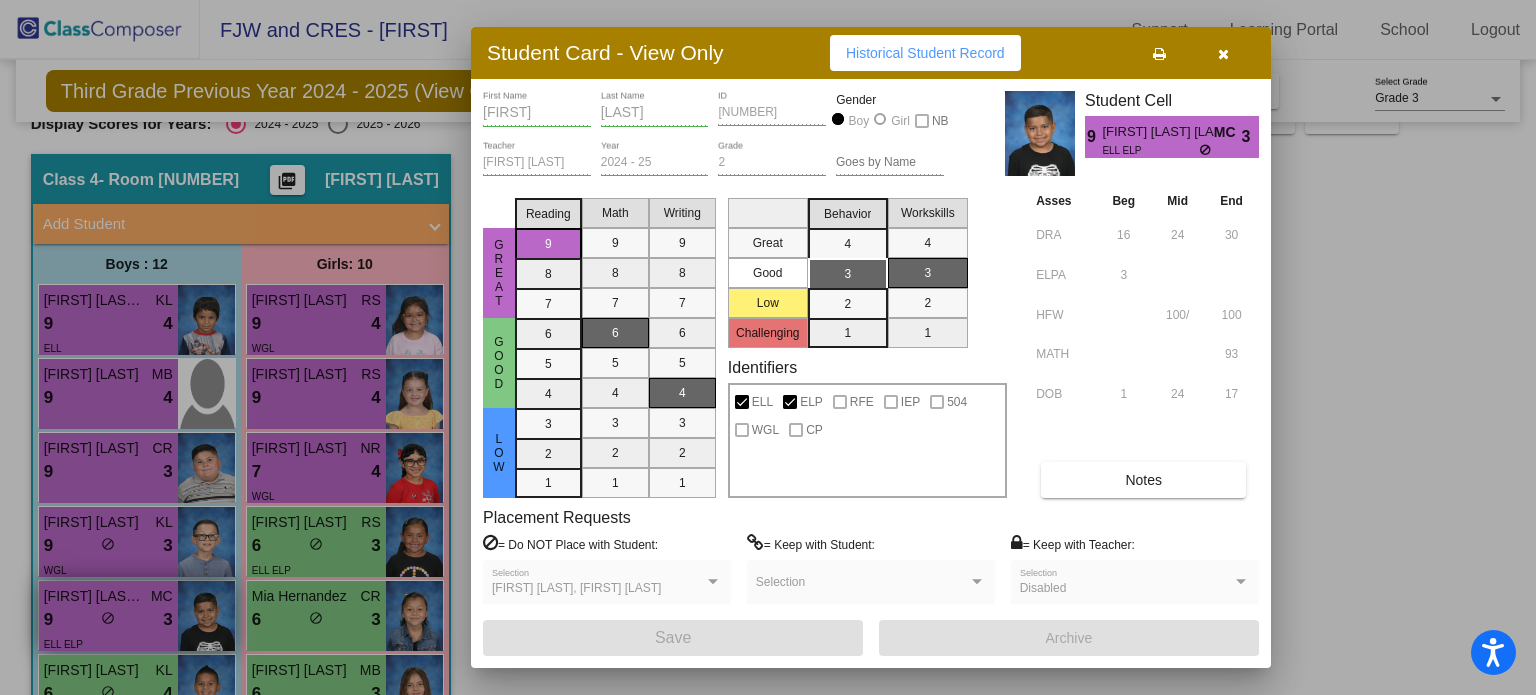 click at bounding box center (768, 347) 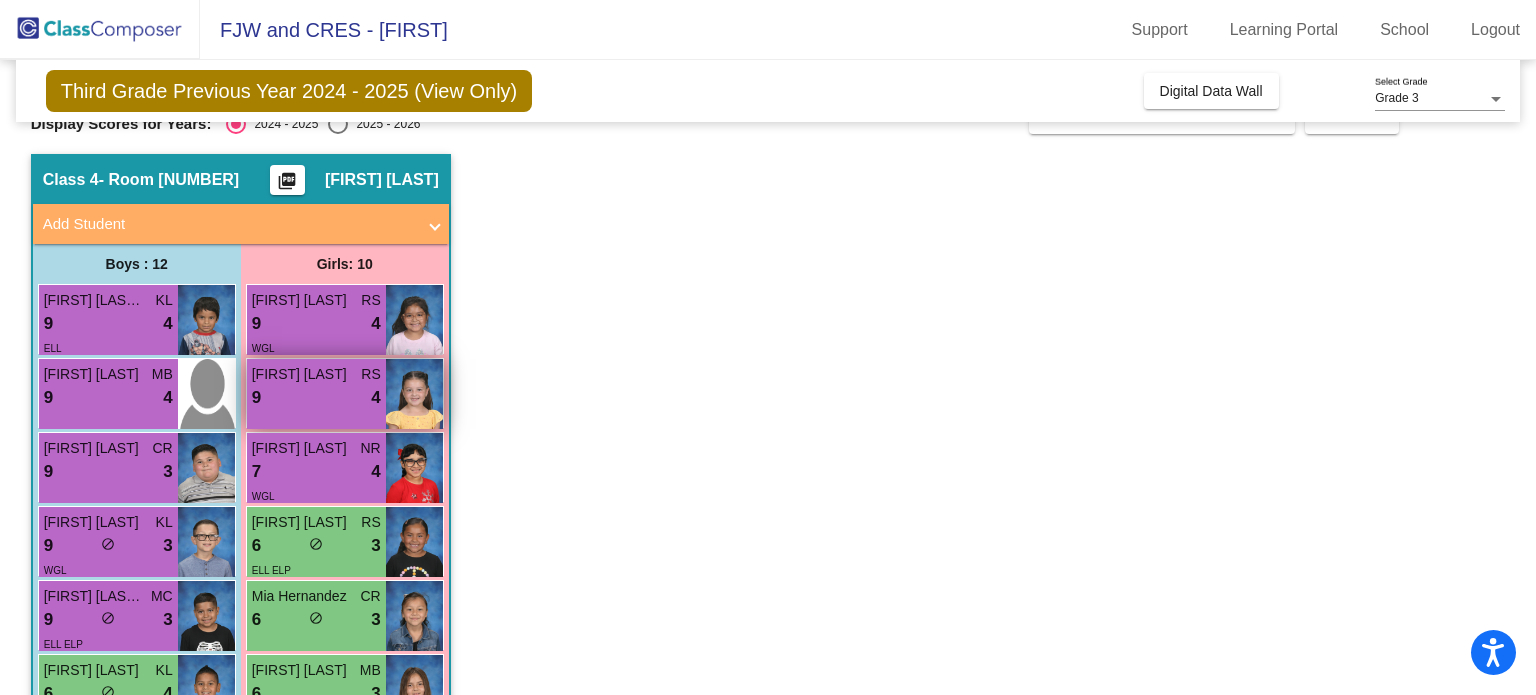 click on "9 lock do_not_disturb_alt 4" at bounding box center (316, 398) 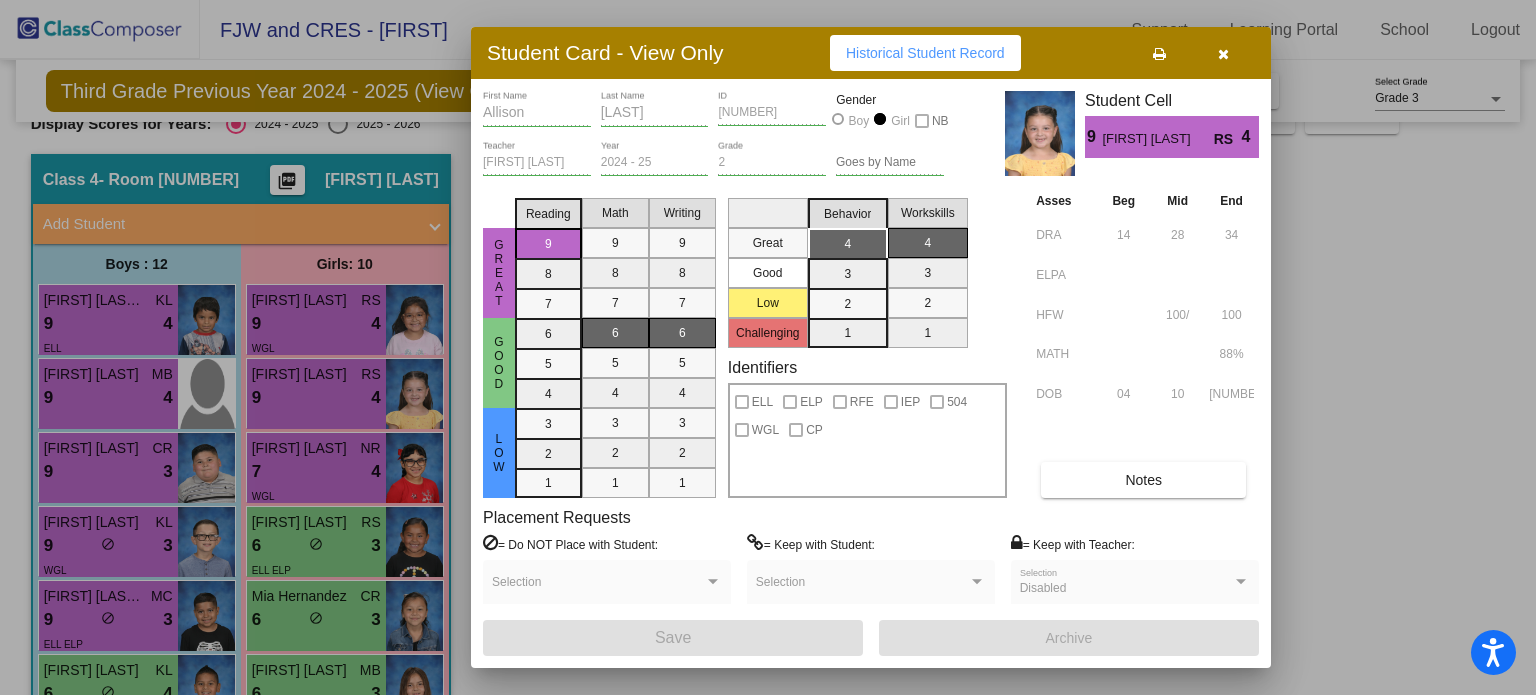 click at bounding box center (768, 347) 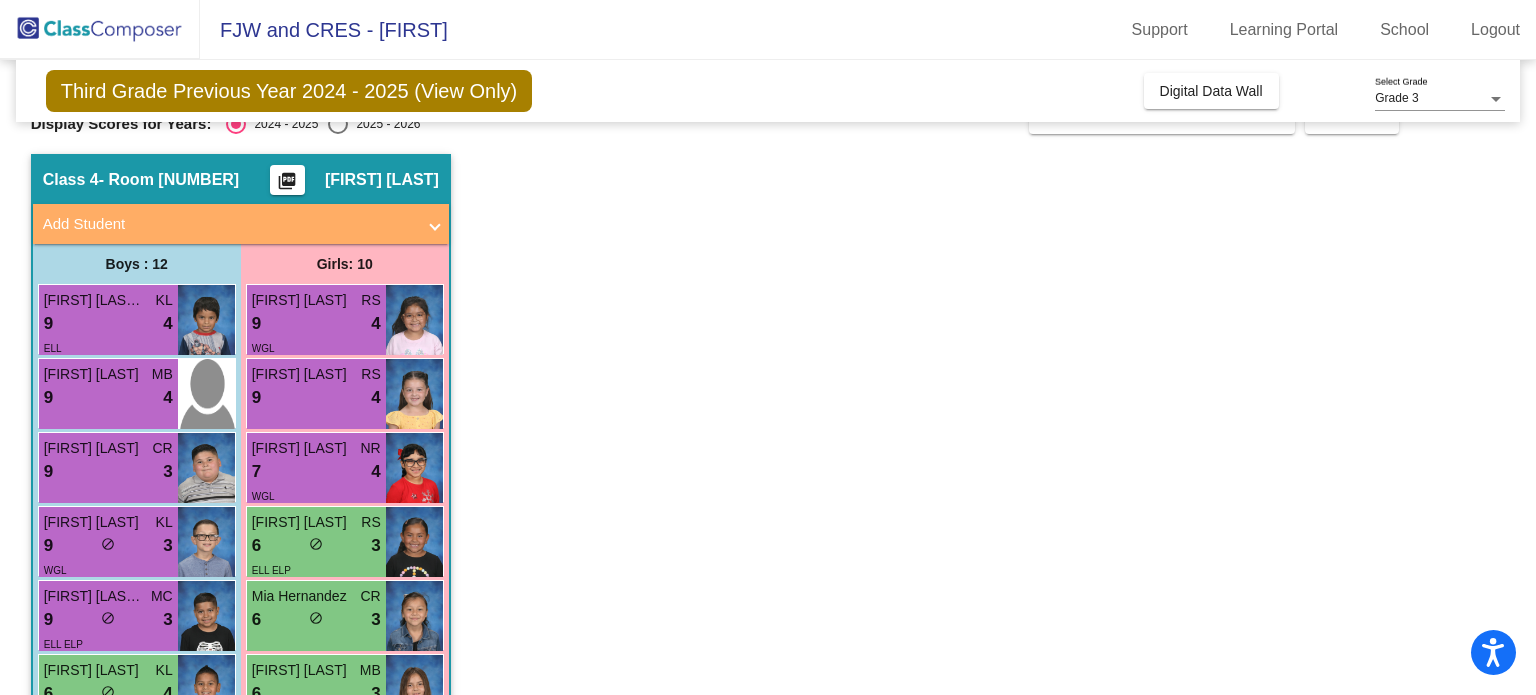 click on "[FIRST] [LAST]" at bounding box center [302, 448] 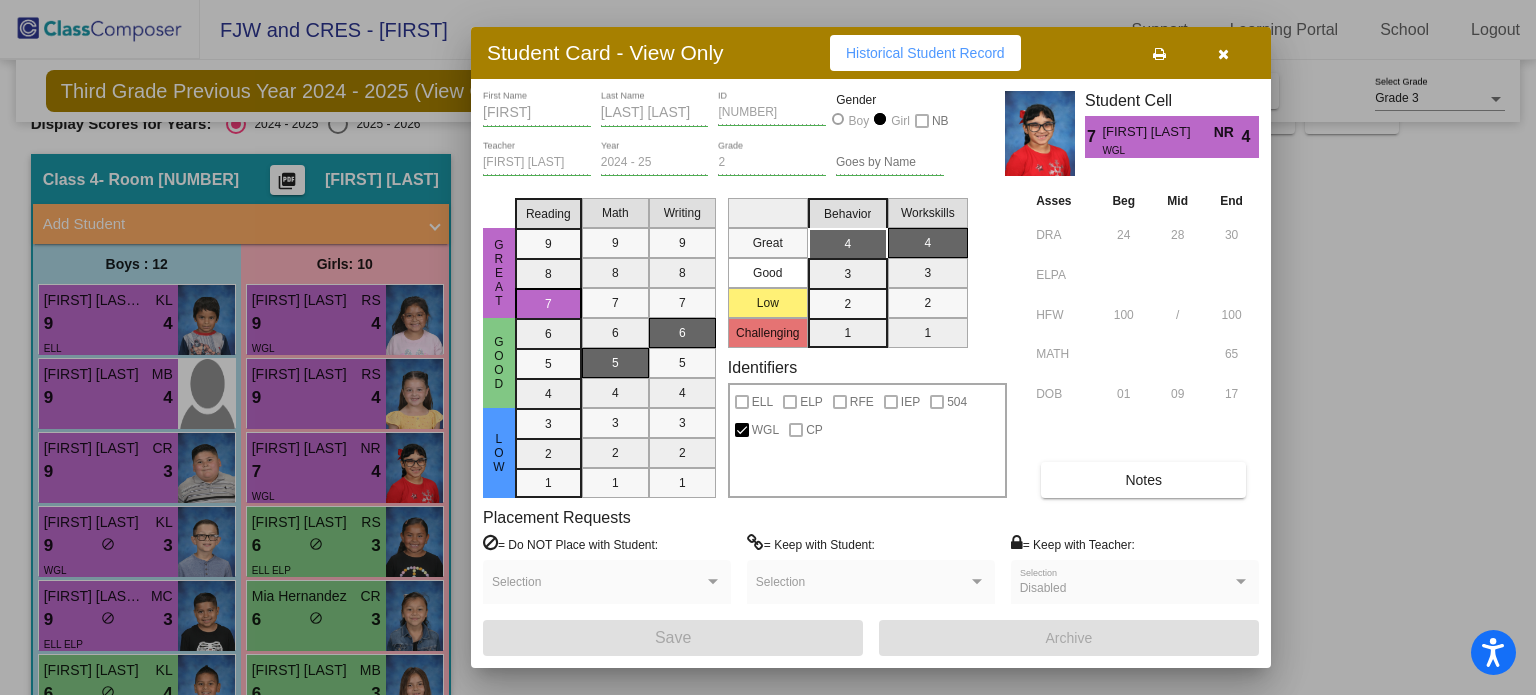 click at bounding box center [768, 347] 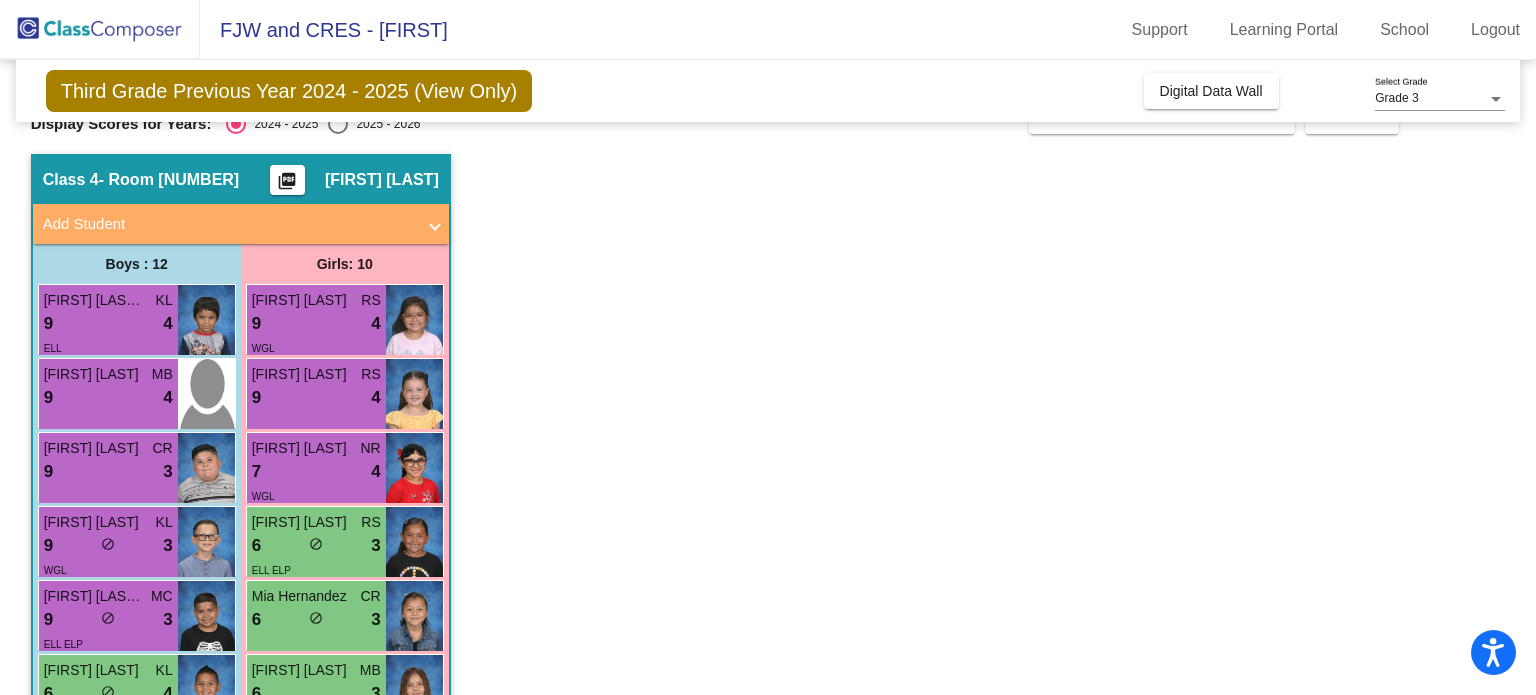 click on "[FIRST] [LAST]" at bounding box center (302, 522) 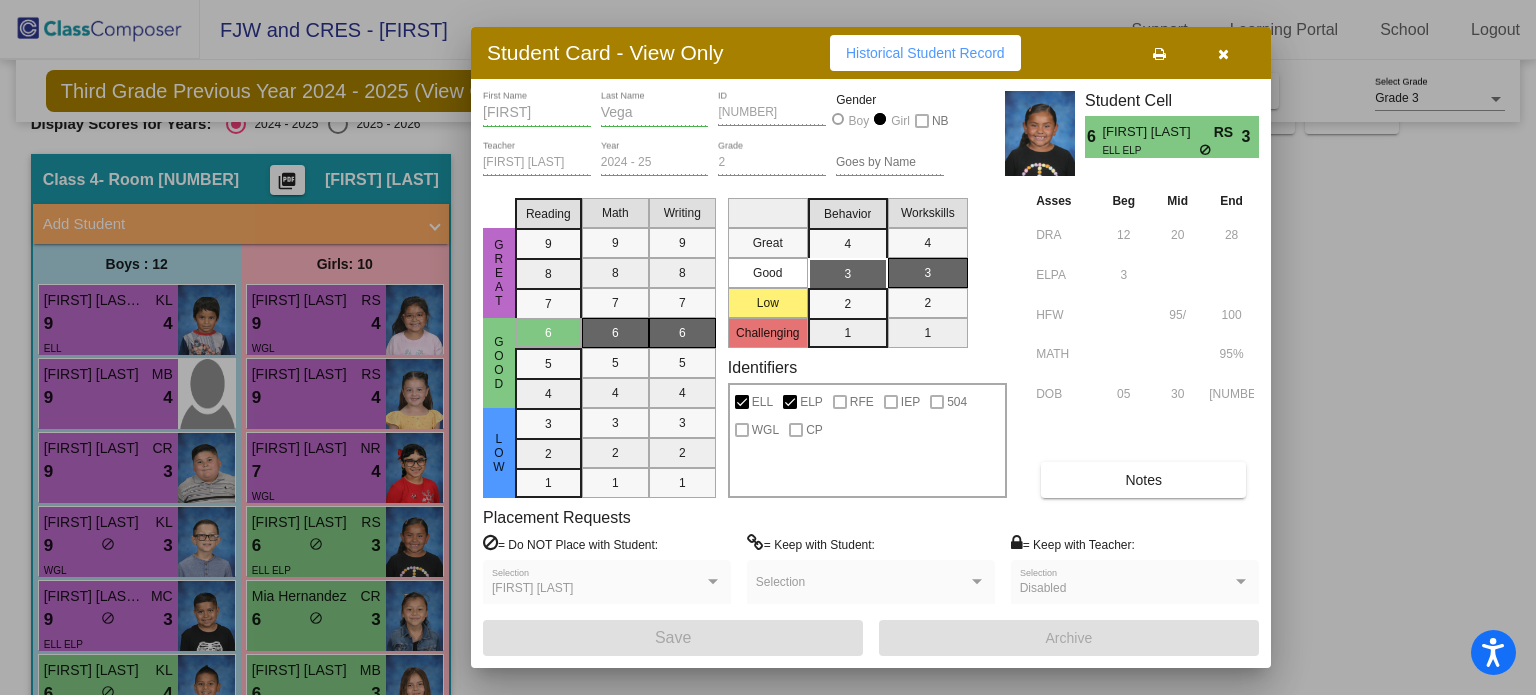 click at bounding box center [768, 347] 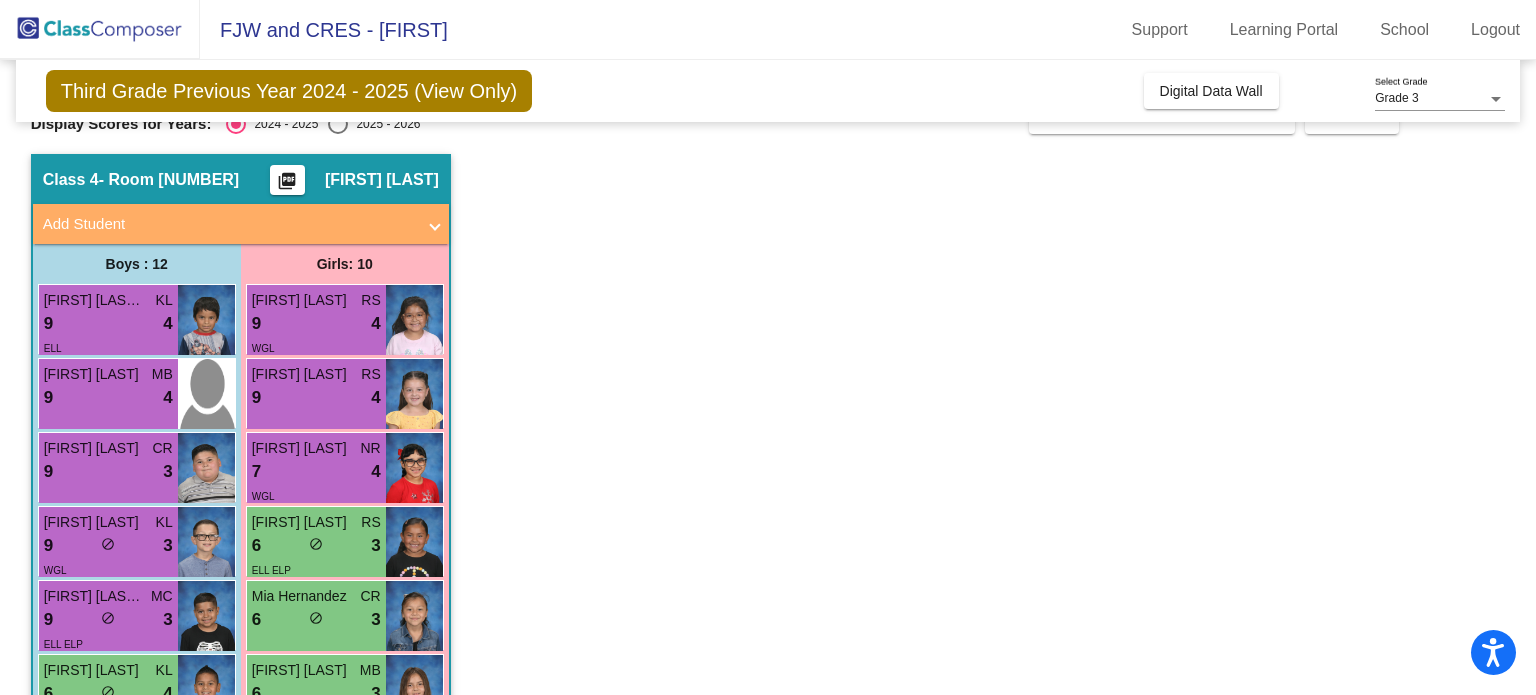 click on "do_not_disturb_alt" at bounding box center [108, 618] 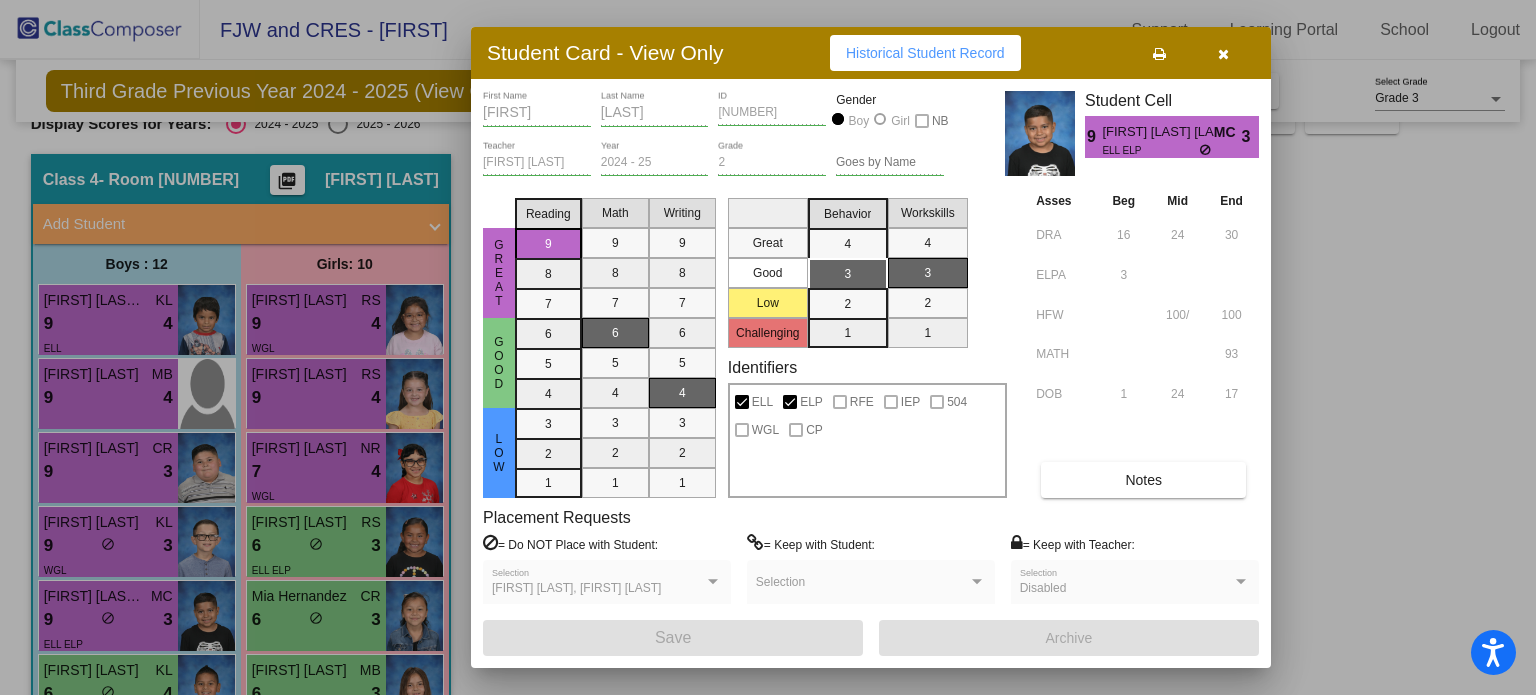 click at bounding box center [768, 347] 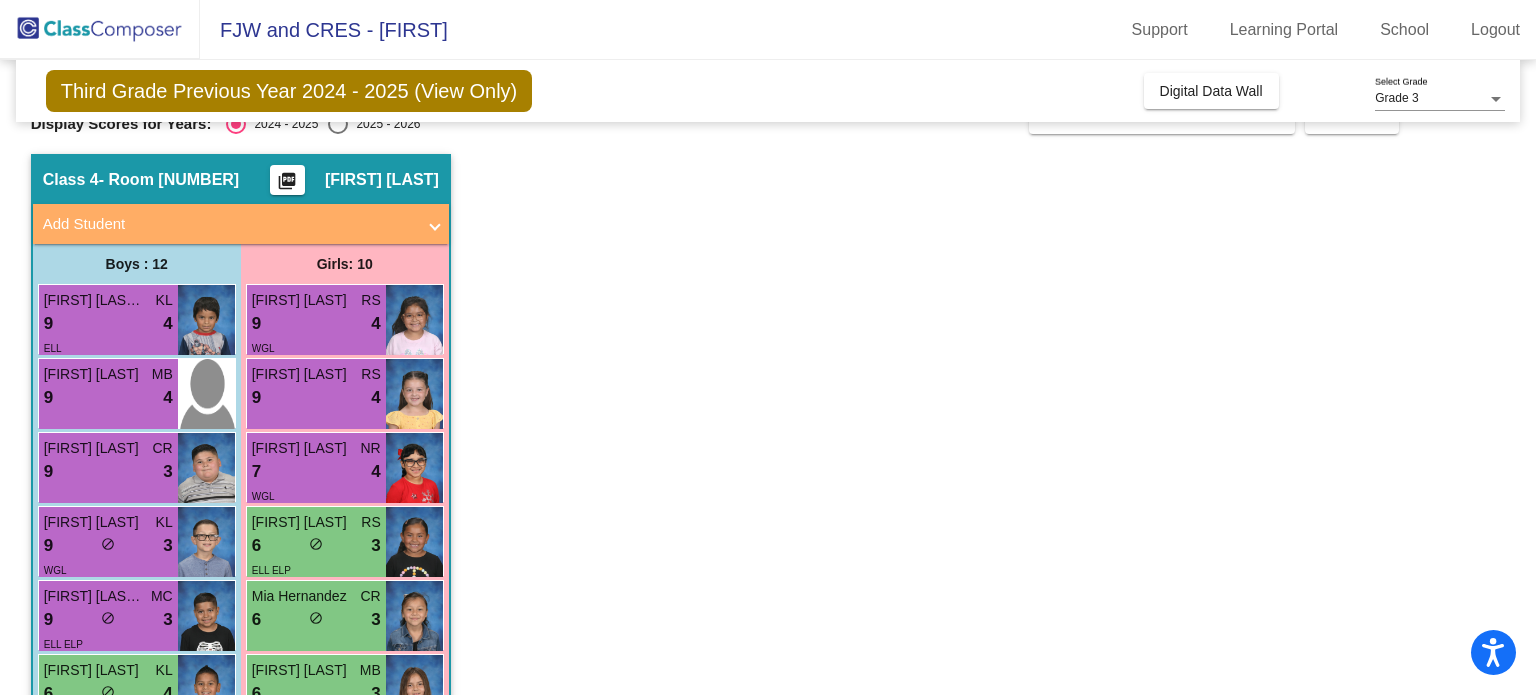 click on "6 lock do_not_disturb_alt 3" at bounding box center (316, 546) 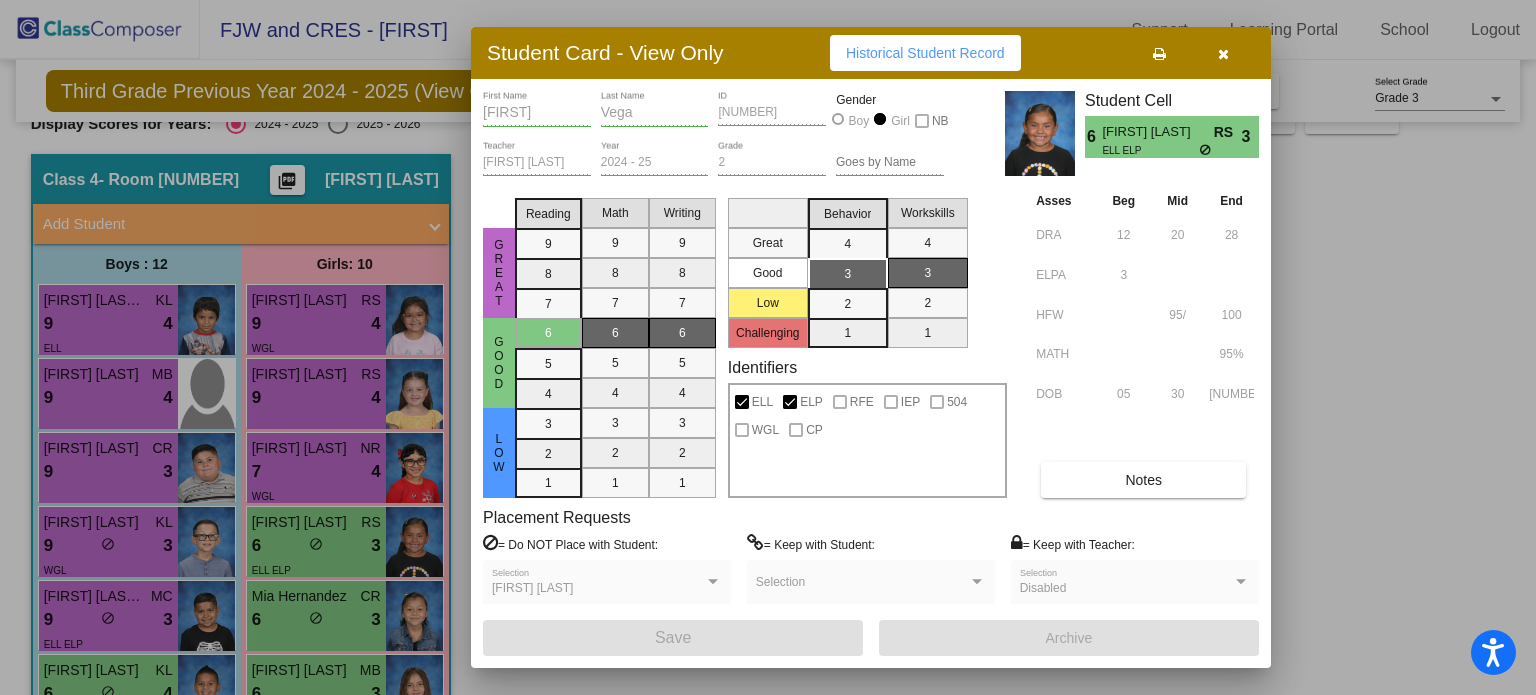 click at bounding box center (768, 347) 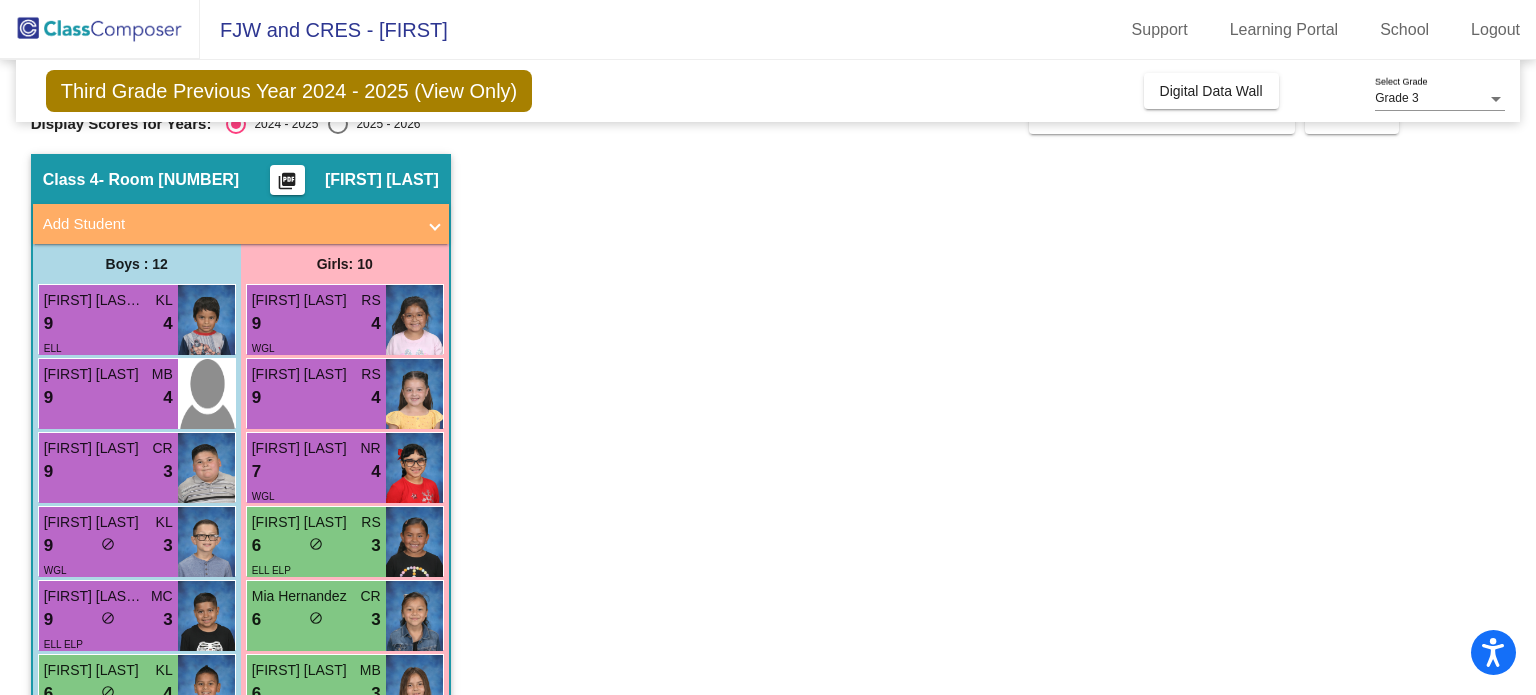 click on "6 lock do_not_disturb_alt 3" at bounding box center (316, 620) 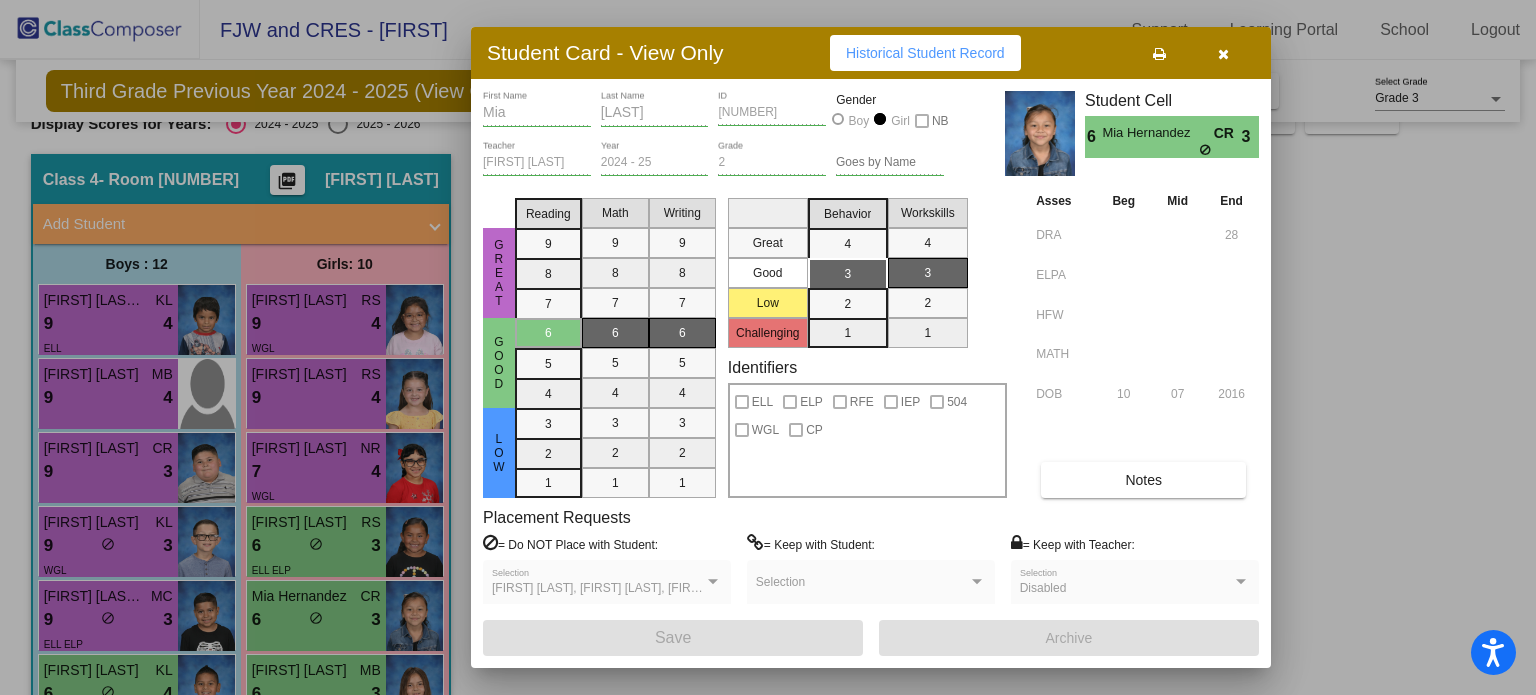 click at bounding box center [768, 347] 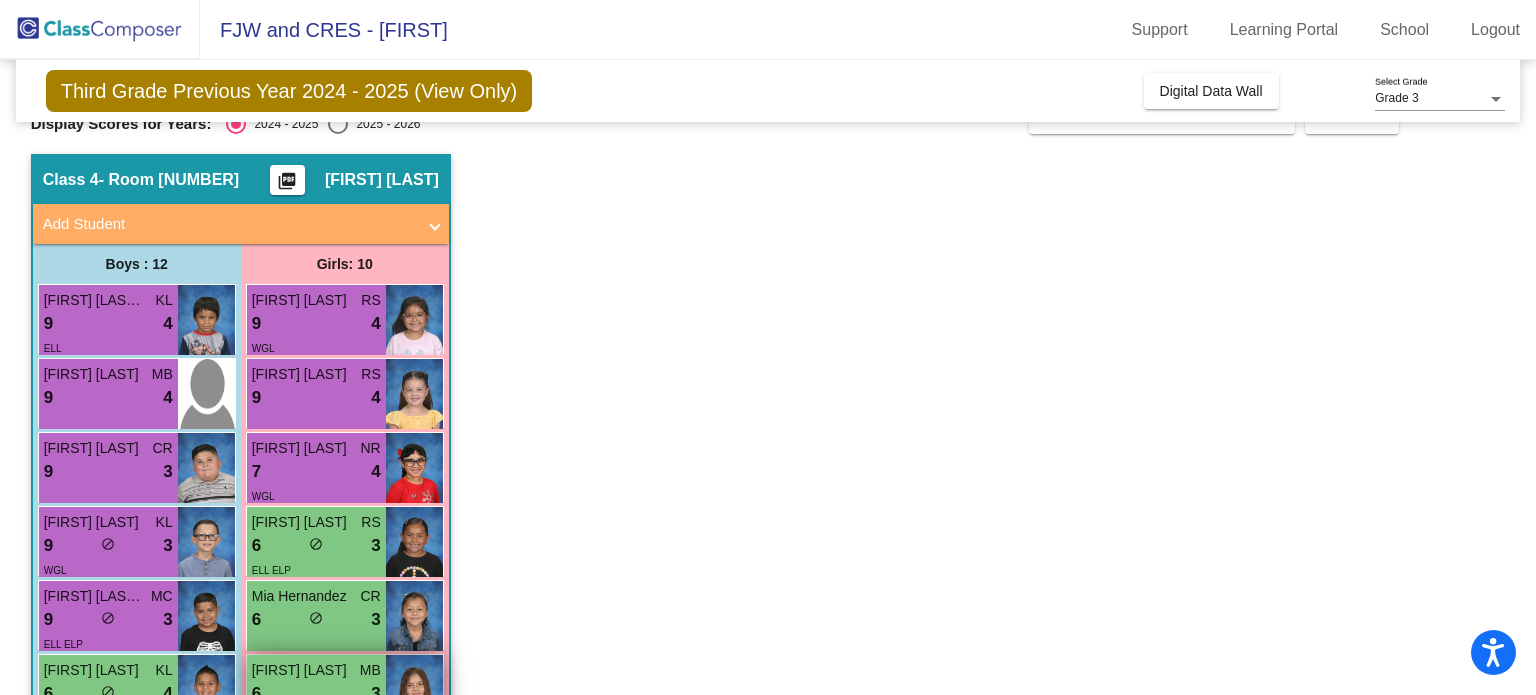 click on "[FIRST] [LAST]" at bounding box center [302, 670] 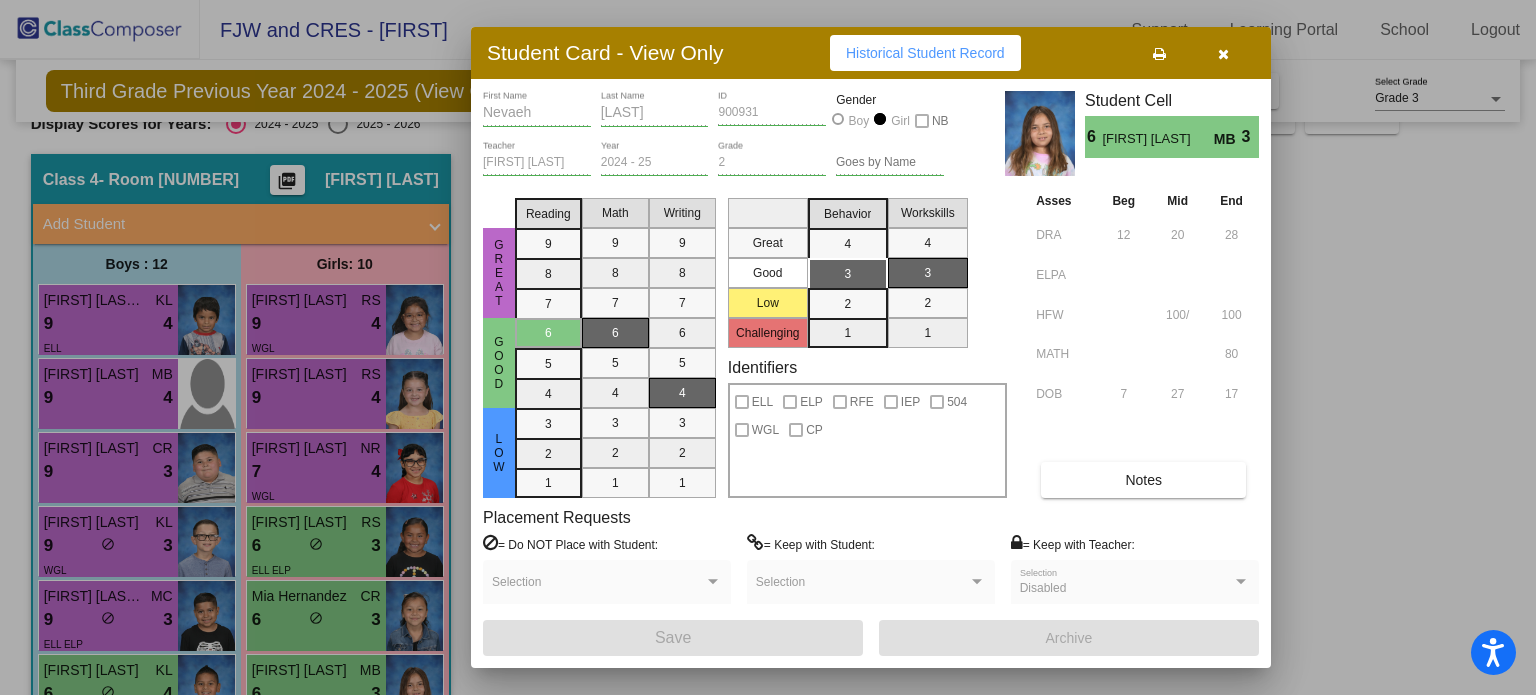 click at bounding box center [768, 347] 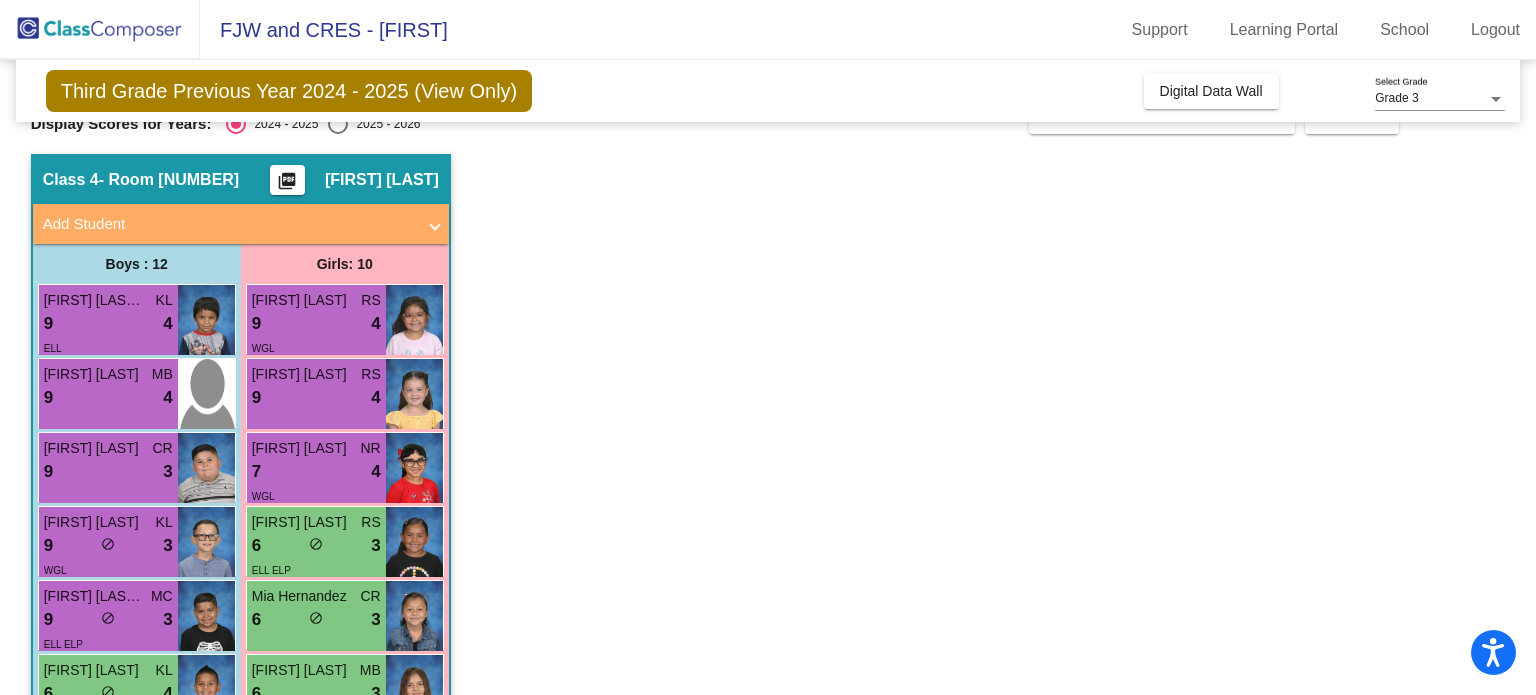 click on "[FIRST] [LAST]" at bounding box center [94, 670] 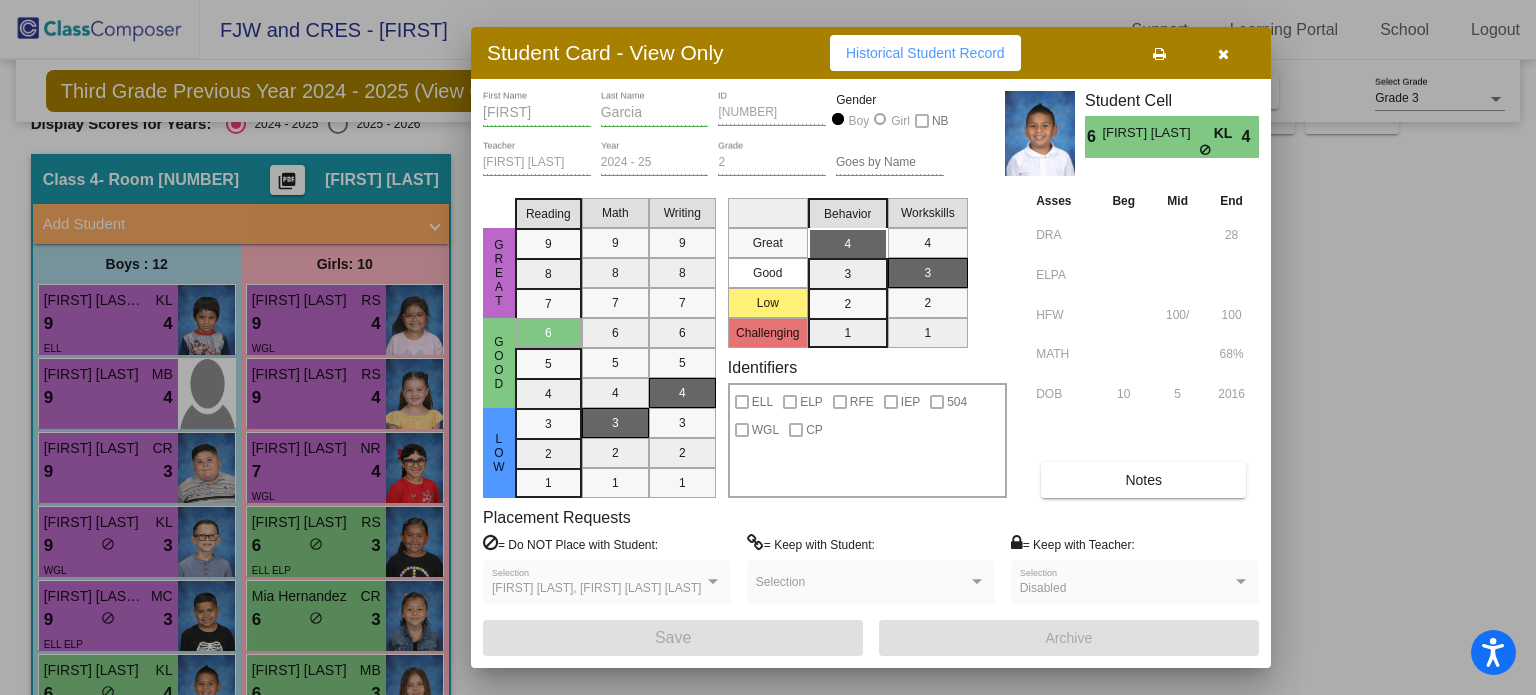 click at bounding box center (768, 347) 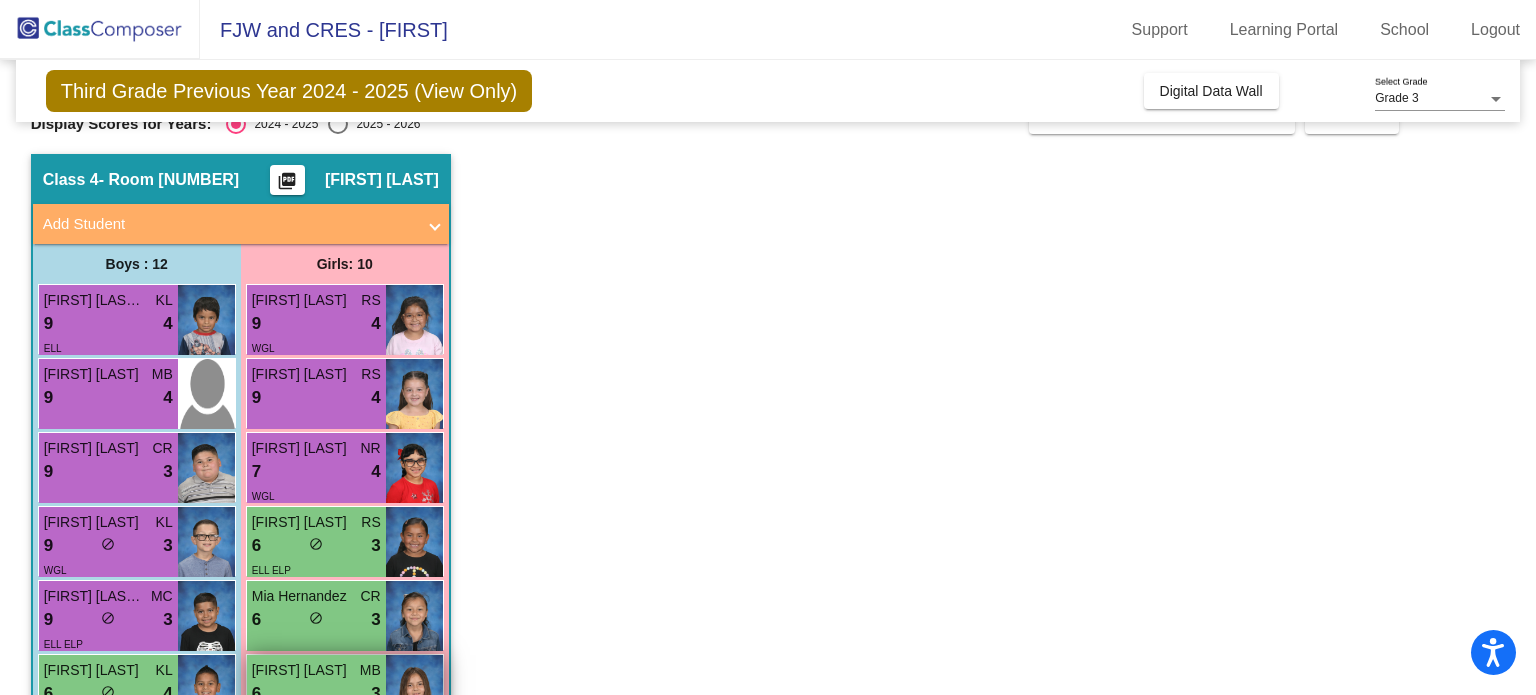 click on "[FIRST] [LAST]" at bounding box center [302, 670] 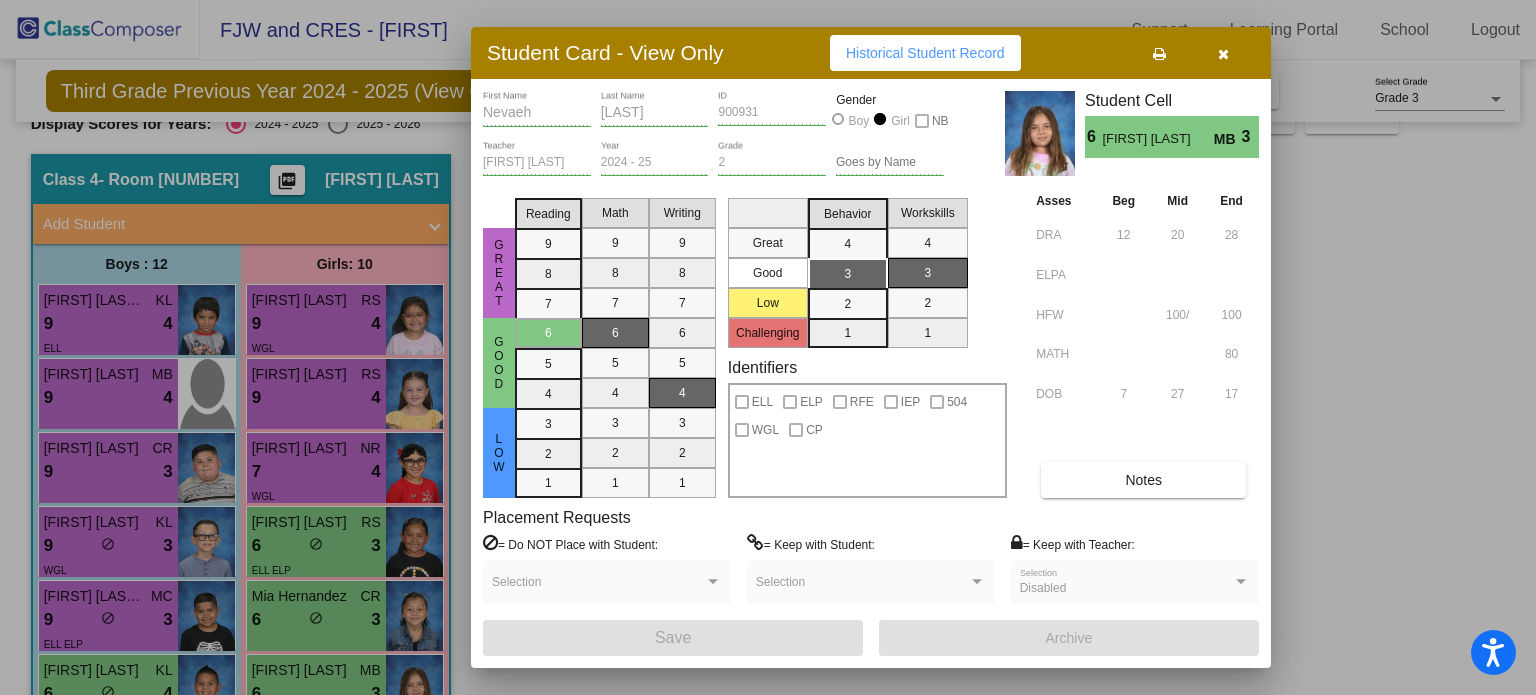 click at bounding box center (768, 347) 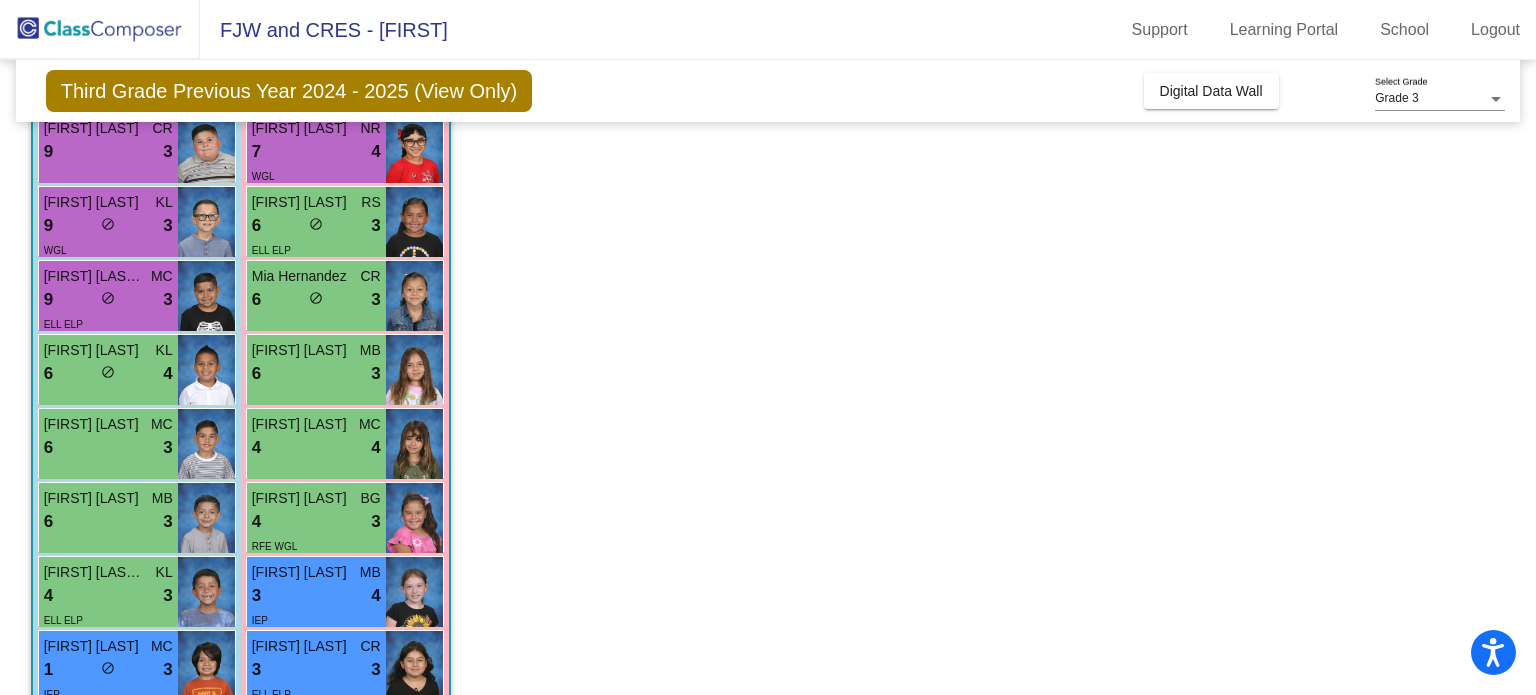 scroll, scrollTop: 356, scrollLeft: 0, axis: vertical 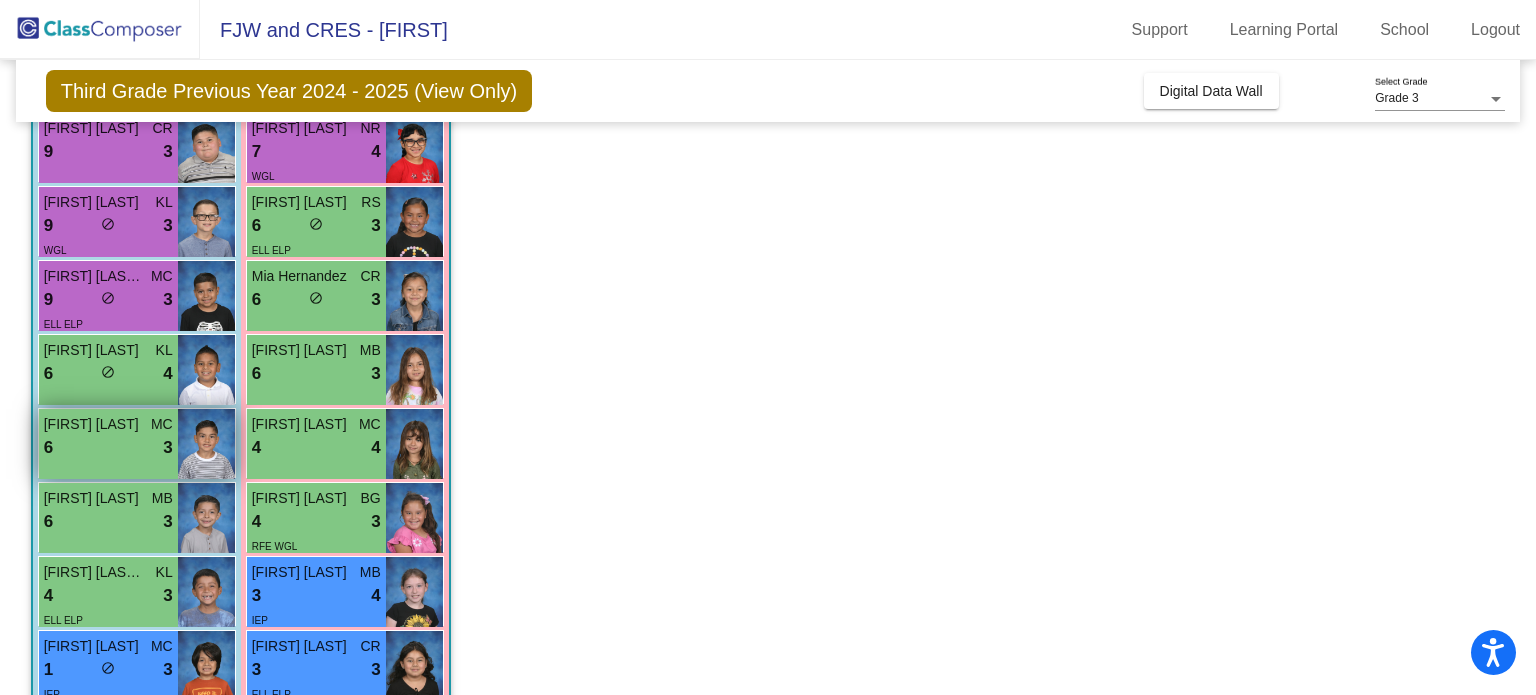 click on "6 lock do_not_disturb_alt 3" at bounding box center (108, 448) 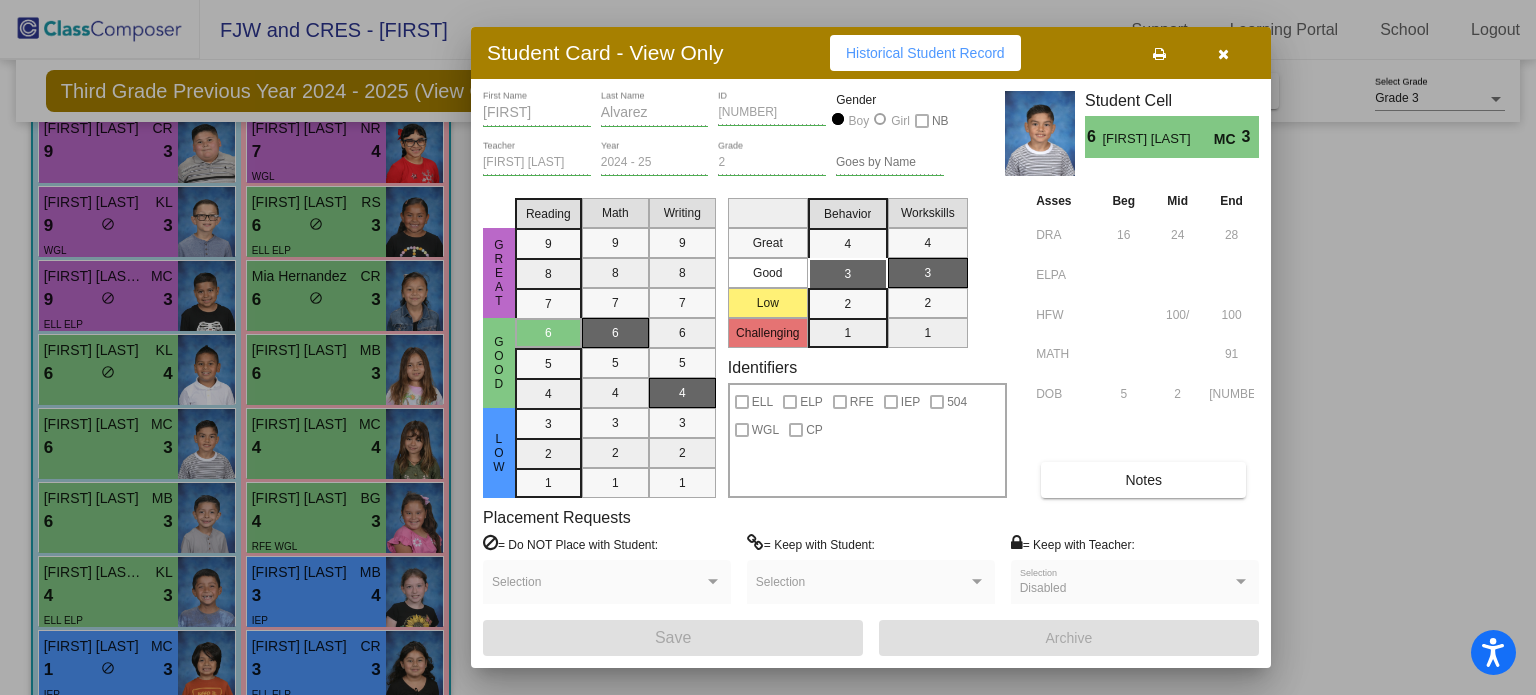 click at bounding box center (768, 347) 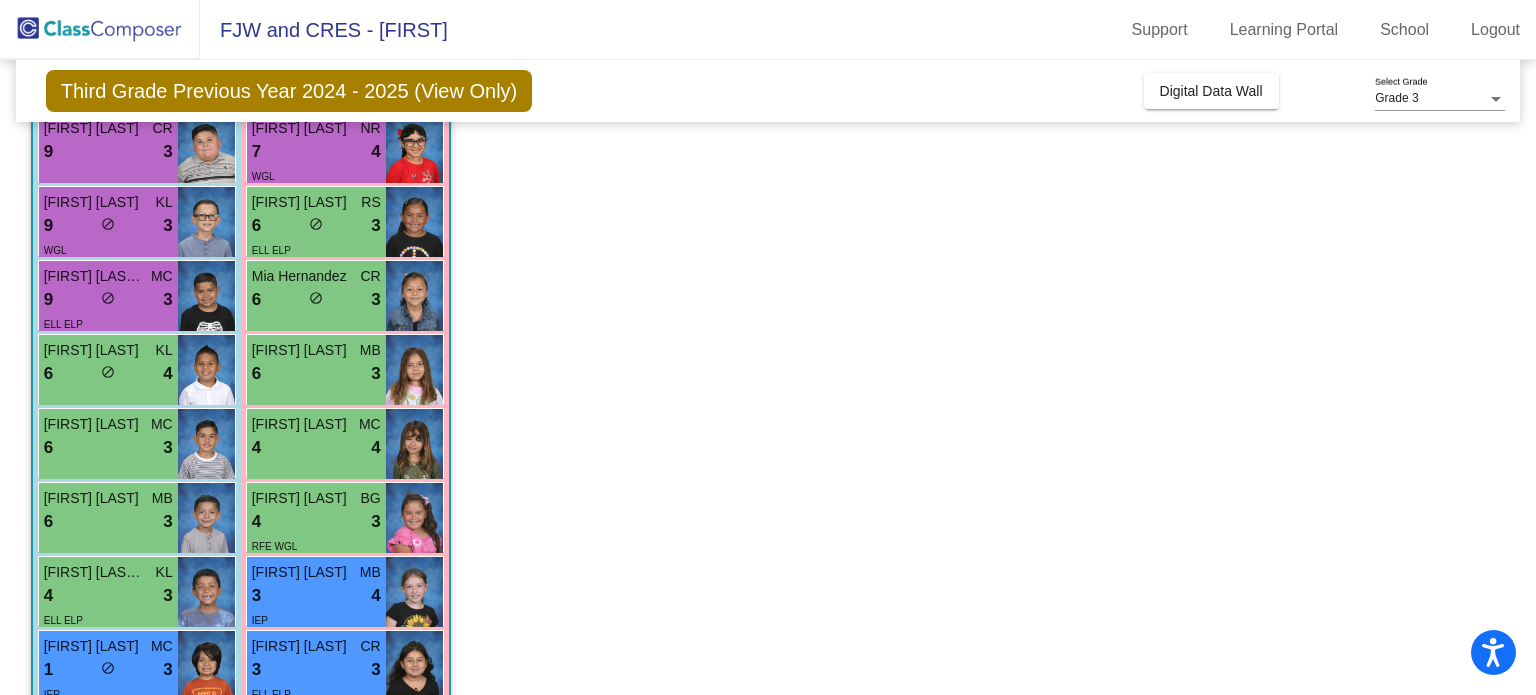 click on "4 lock do_not_disturb_alt 4" at bounding box center [316, 448] 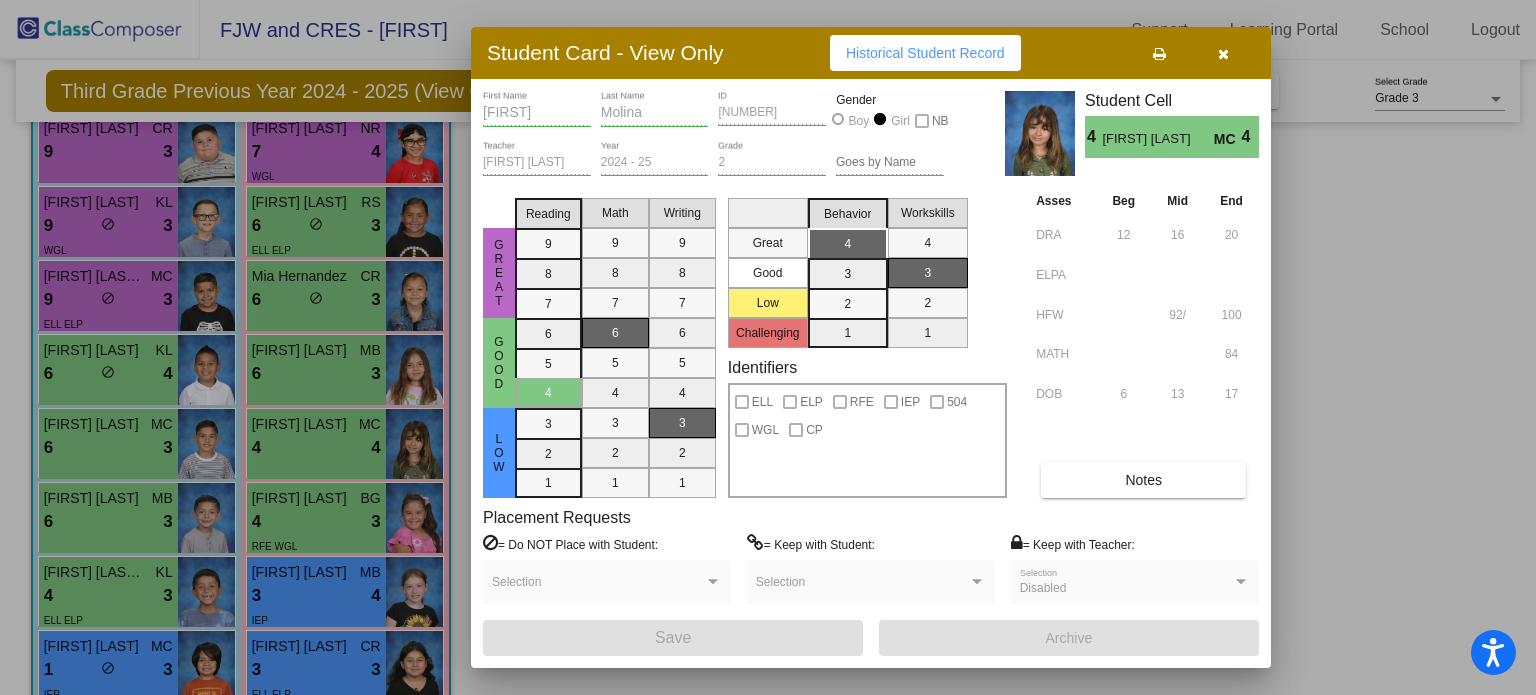 click at bounding box center [768, 347] 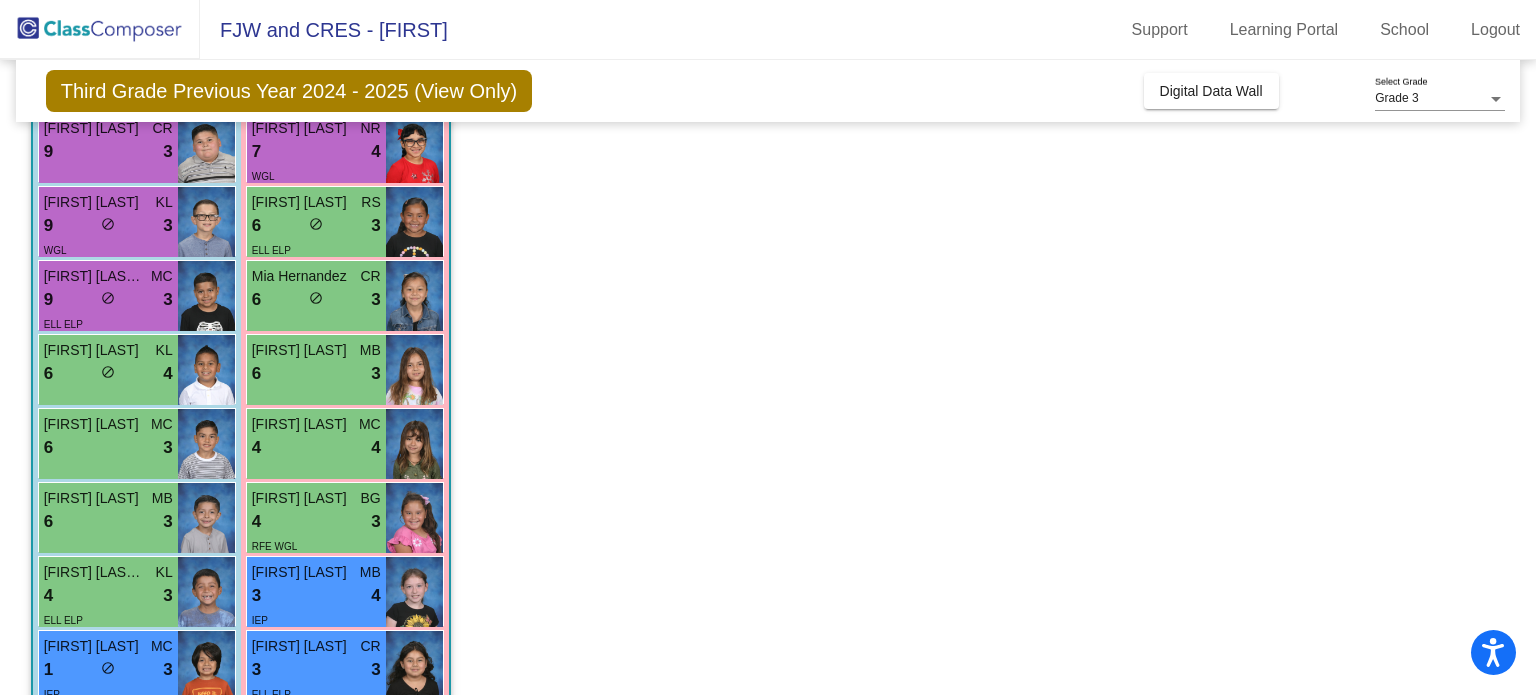 click on "6 lock do_not_disturb_alt 3" at bounding box center (108, 522) 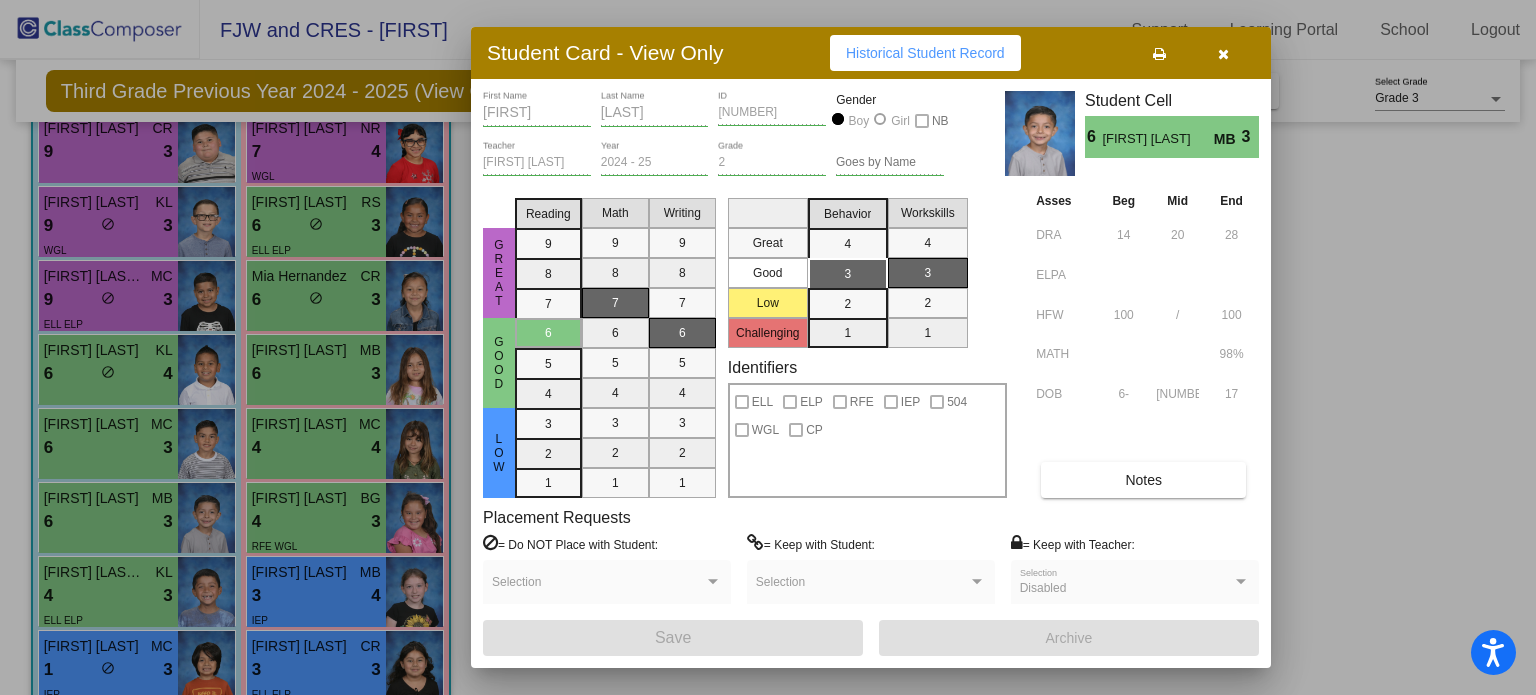 click at bounding box center (768, 347) 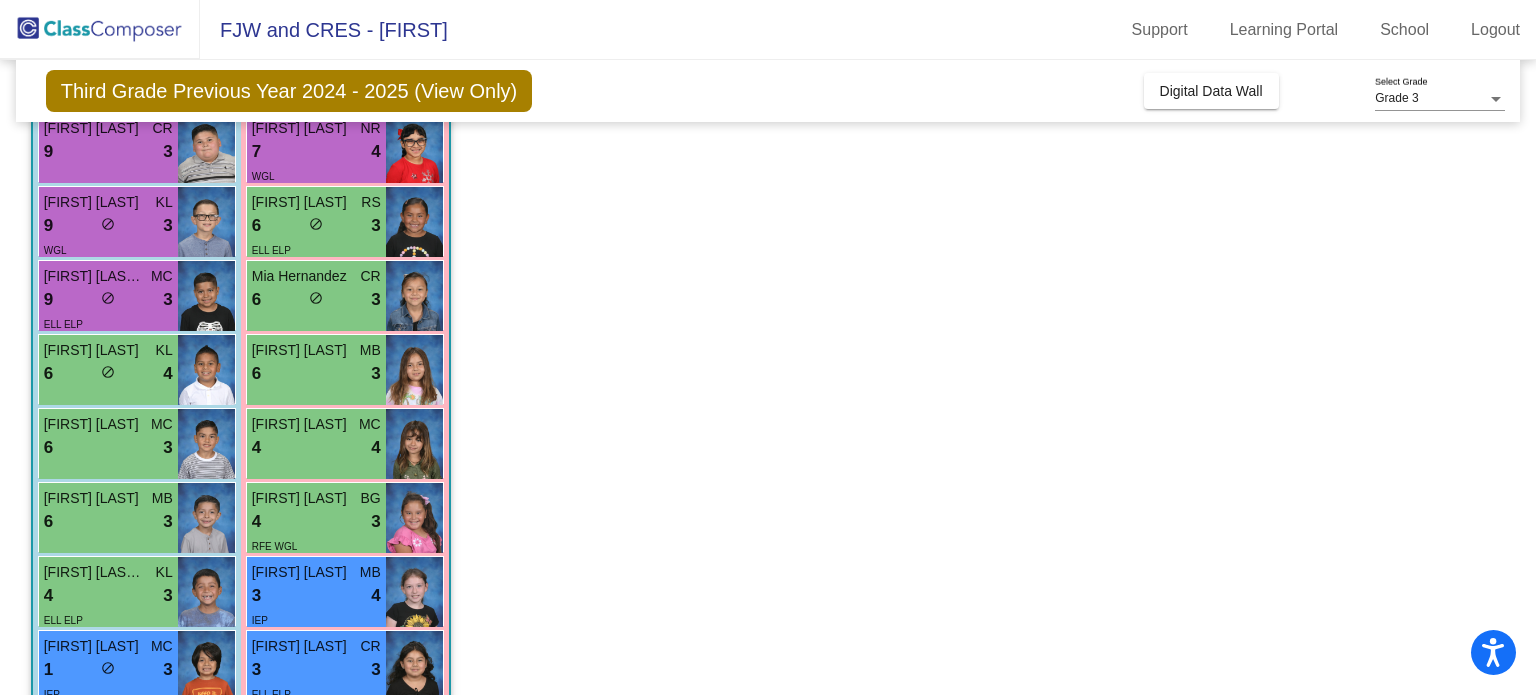 click on "[FIRST] [LAST] [LAST]" at bounding box center (94, 572) 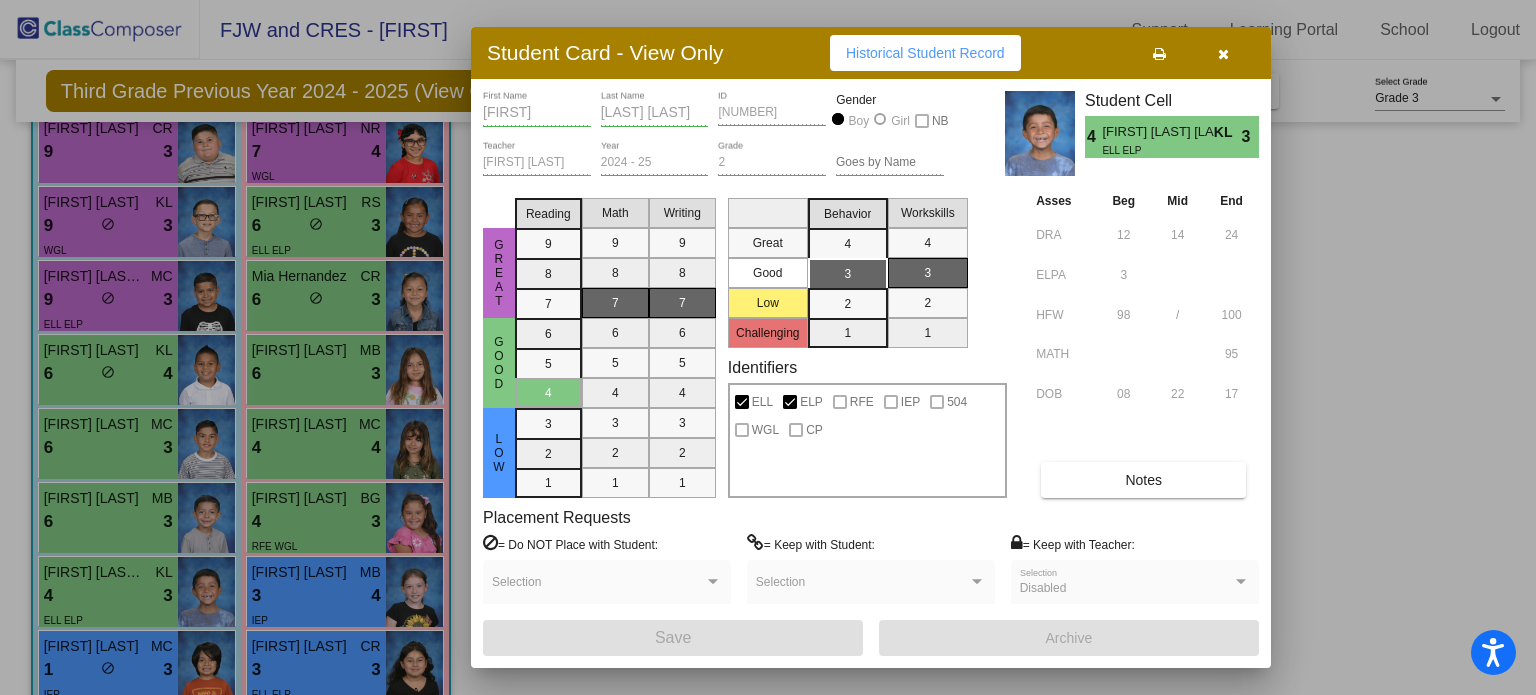 click at bounding box center (768, 347) 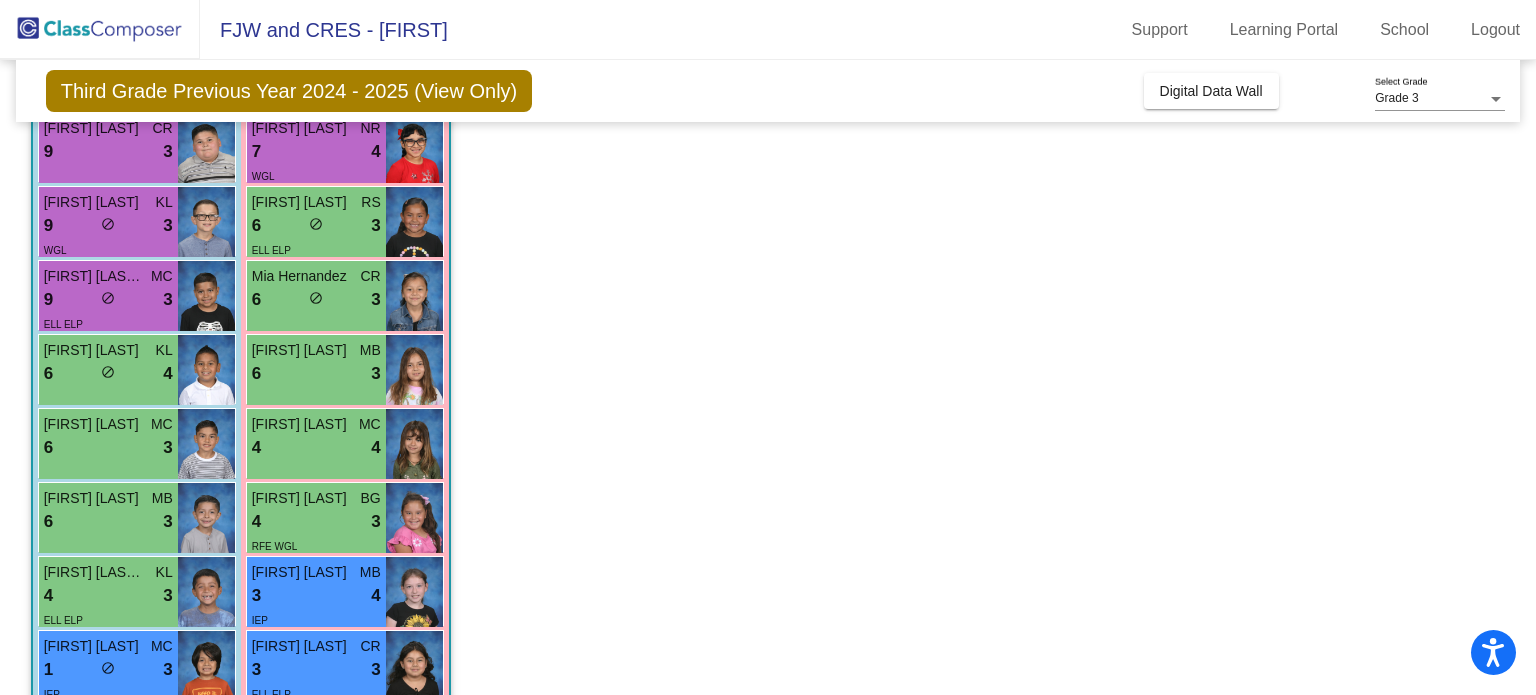 click on "[FIRST] [LAST]" at bounding box center [302, 498] 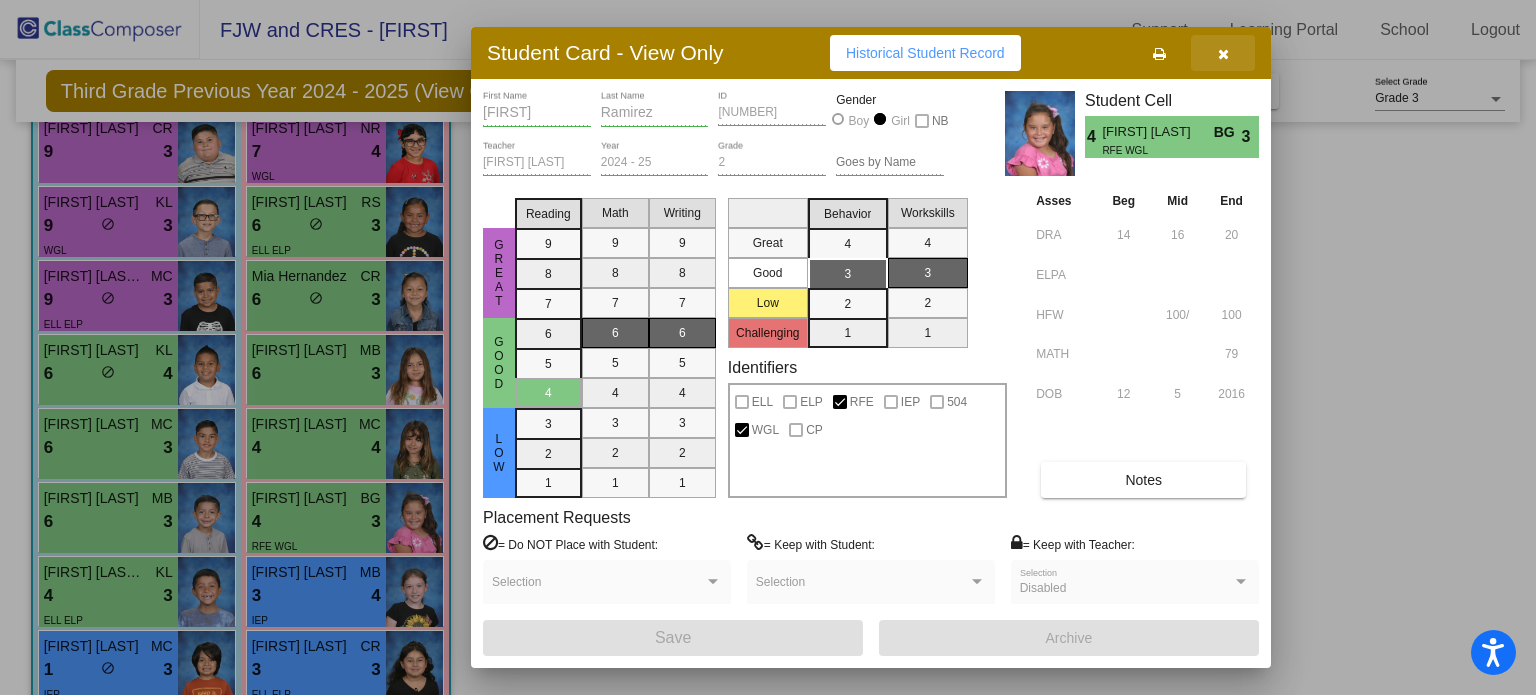 click at bounding box center [1223, 53] 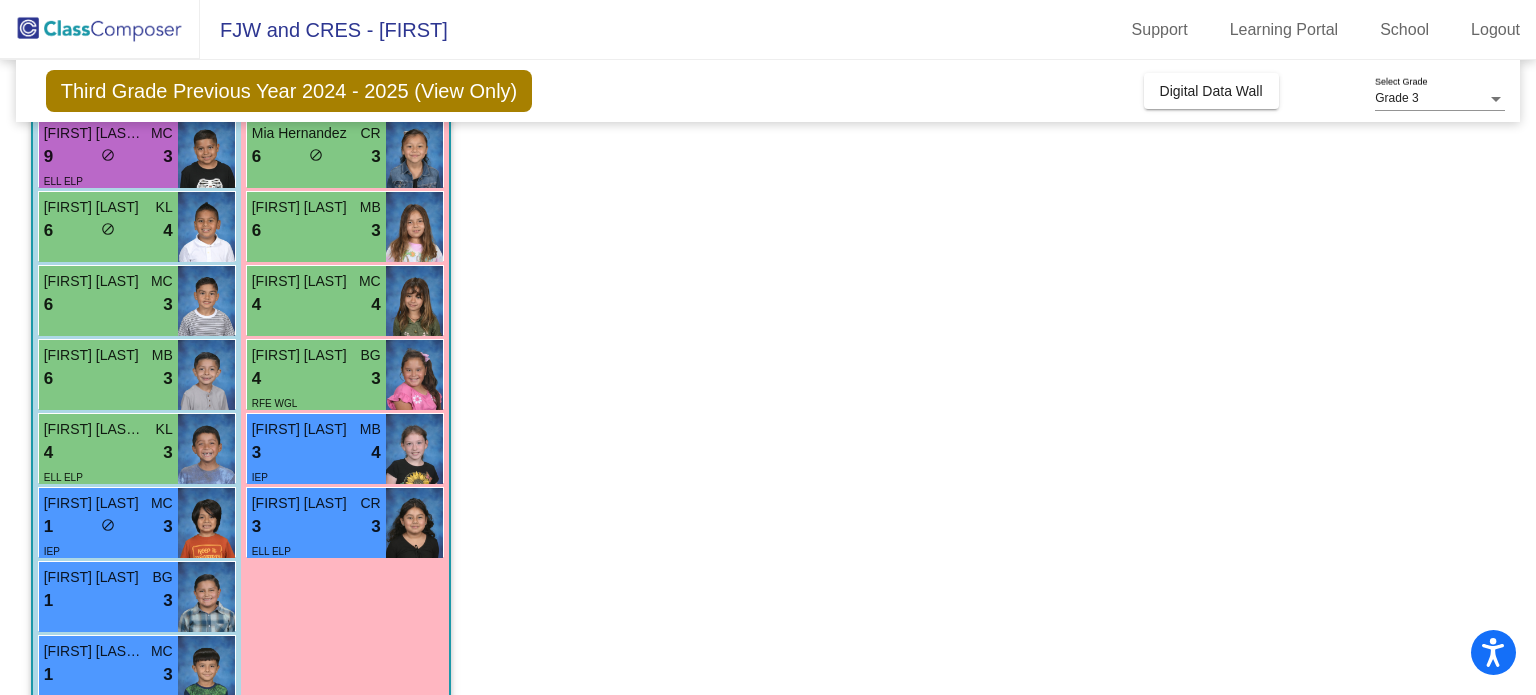 scroll, scrollTop: 494, scrollLeft: 0, axis: vertical 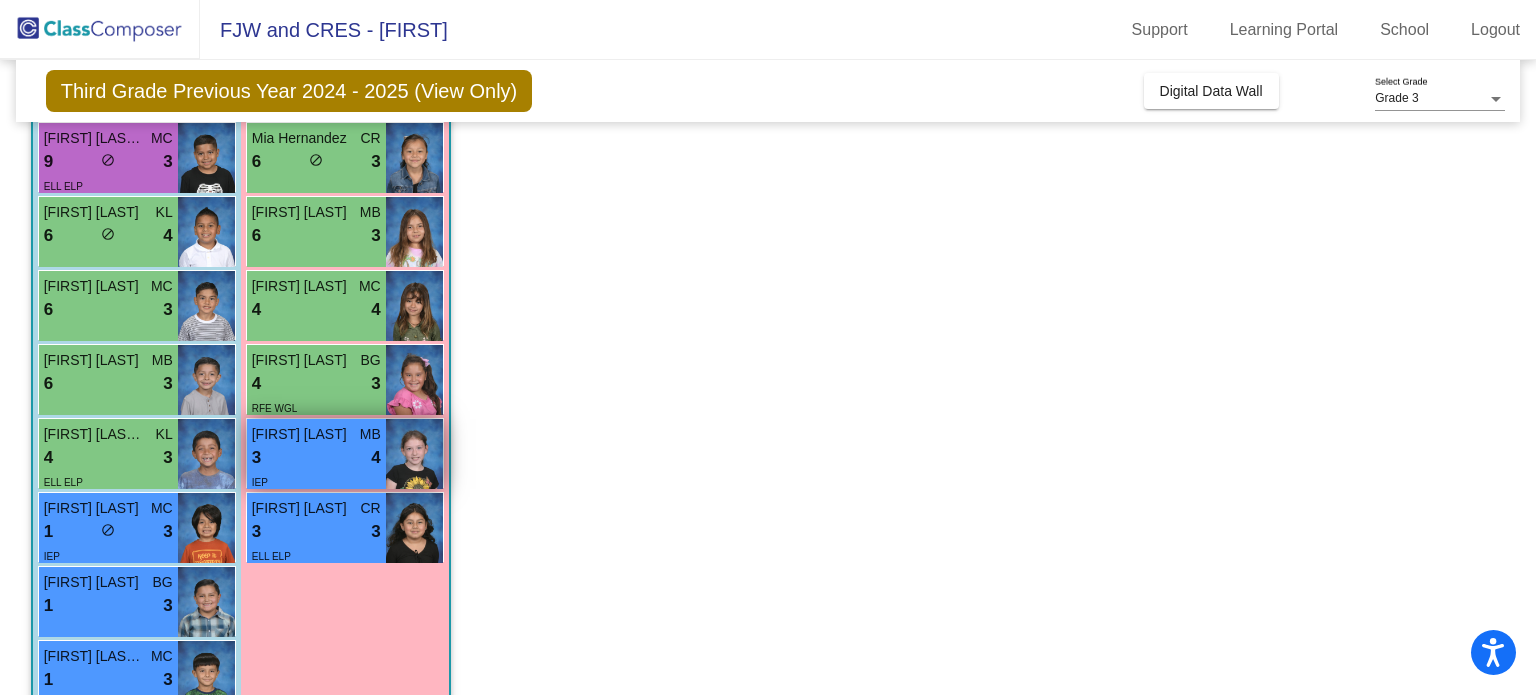 click on "3 lock do_not_disturb_alt 4" at bounding box center (316, 458) 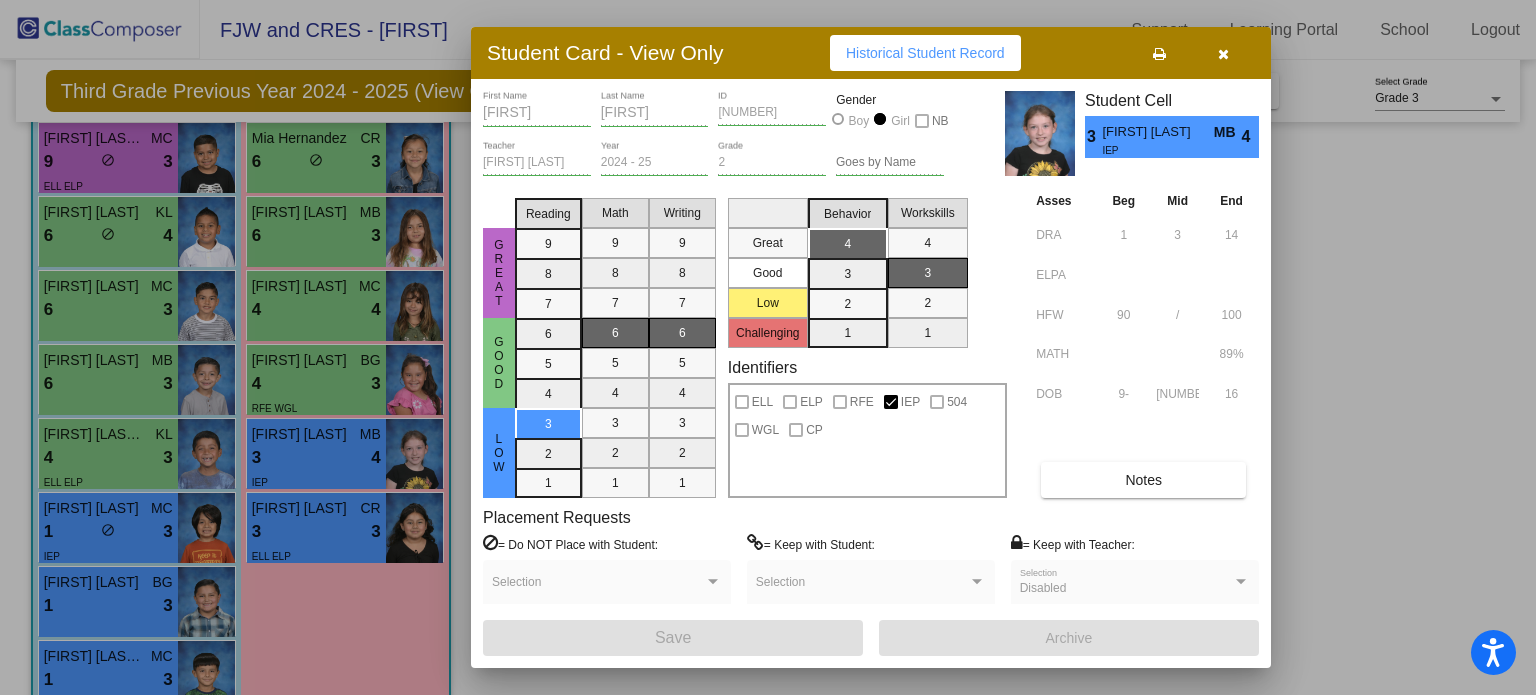 click at bounding box center [768, 347] 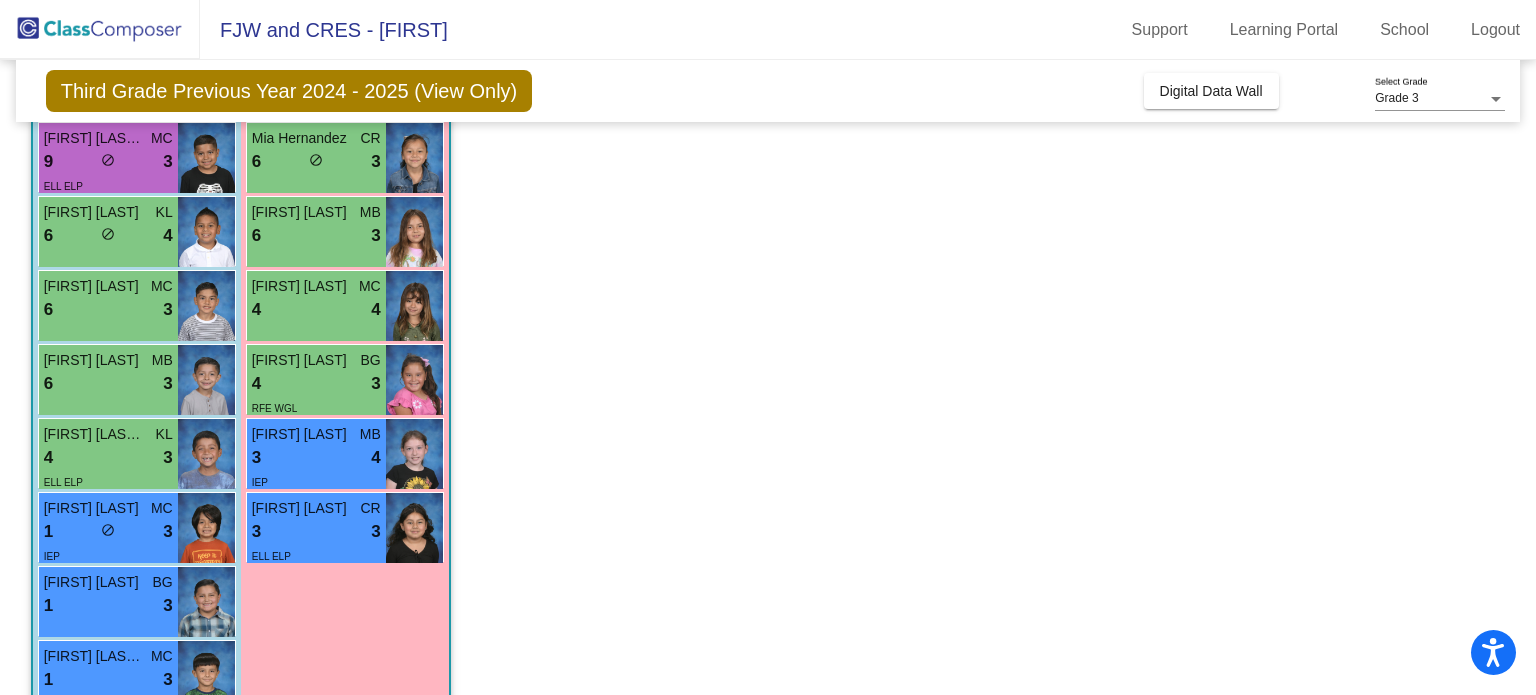 click on "3 lock do_not_disturb_alt 3" at bounding box center (316, 532) 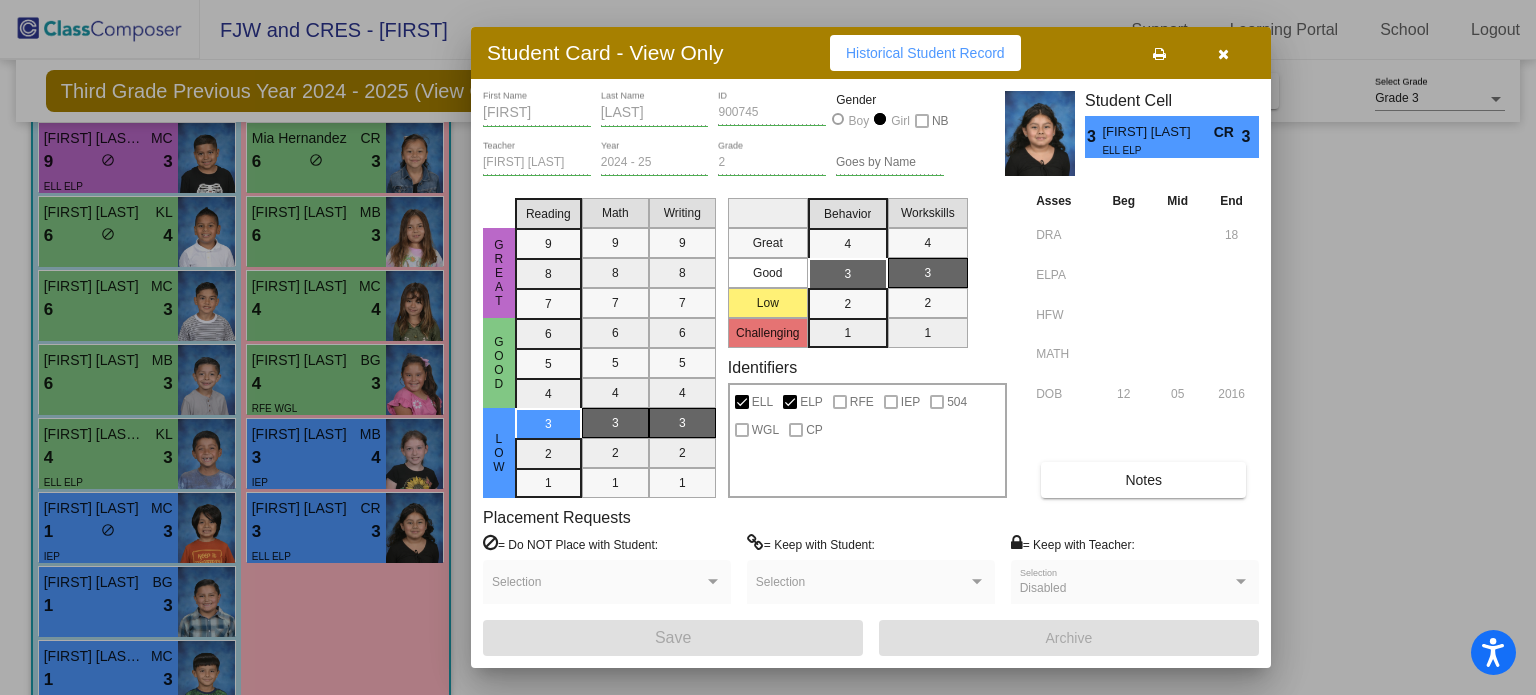 click at bounding box center (768, 347) 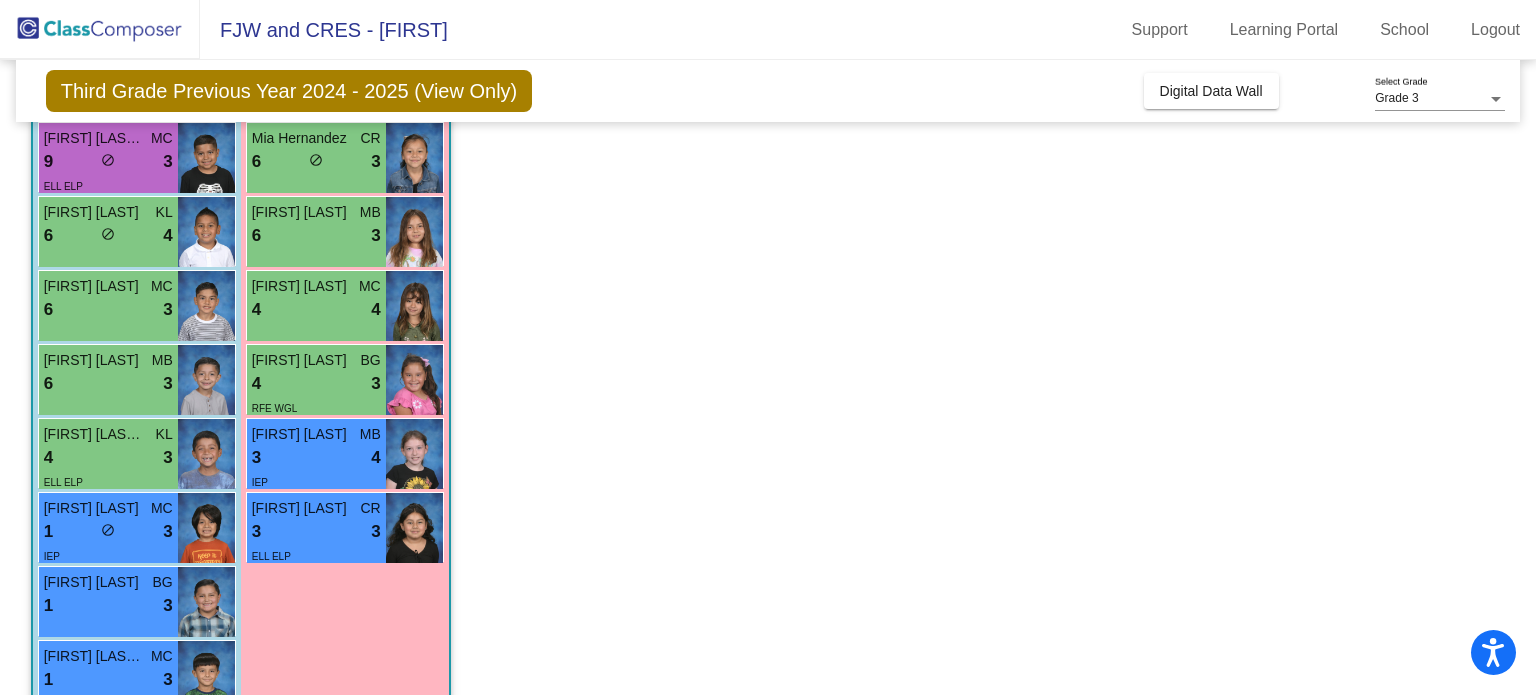 click on "1 lock do_not_disturb_alt 3" at bounding box center (108, 532) 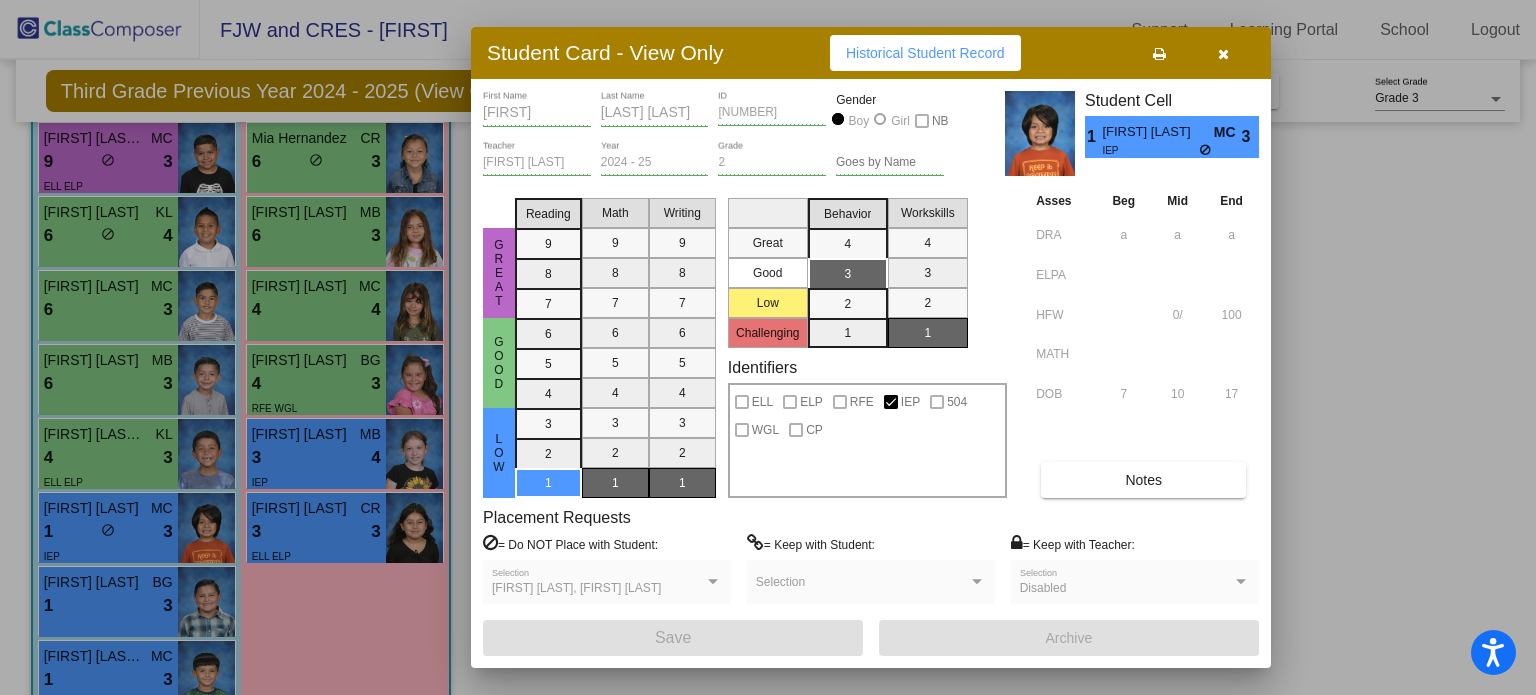 click at bounding box center (768, 347) 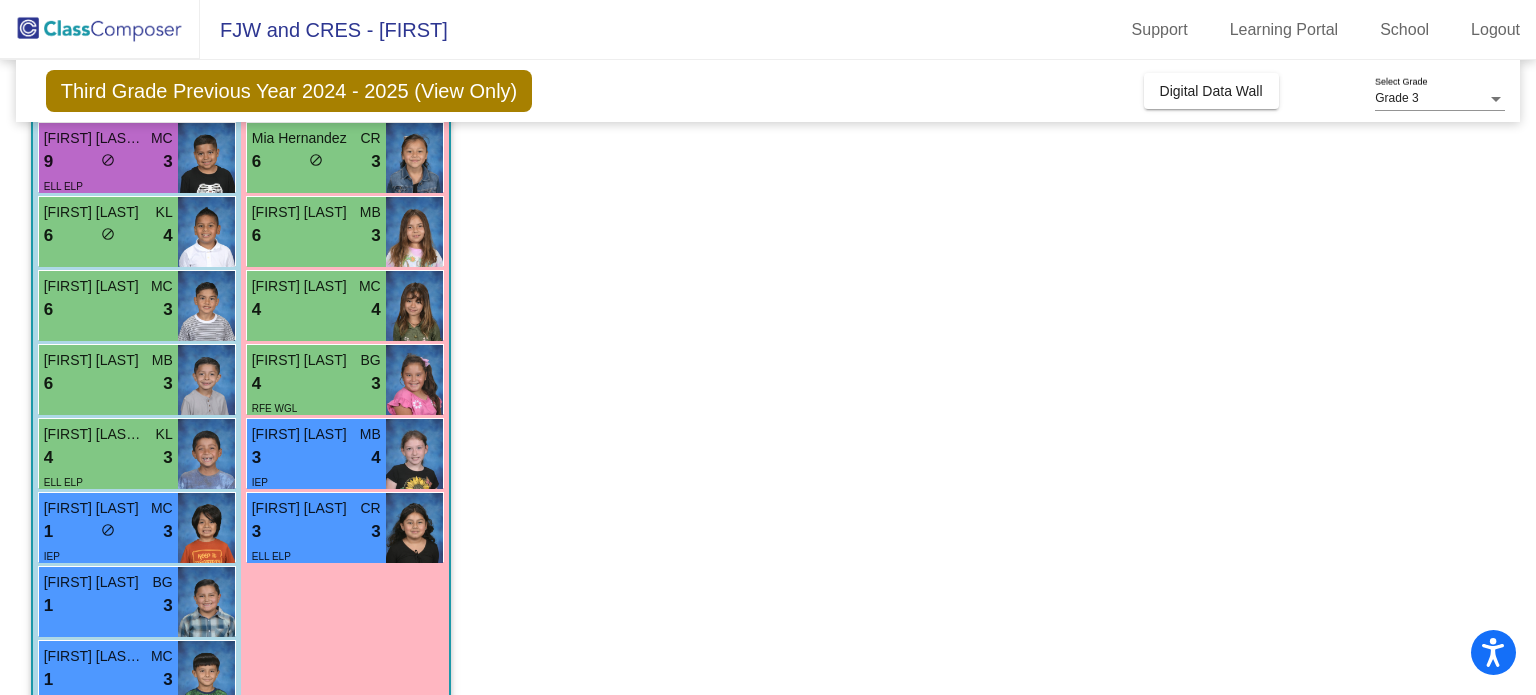 click on "1 lock do_not_disturb_alt 3" at bounding box center (108, 606) 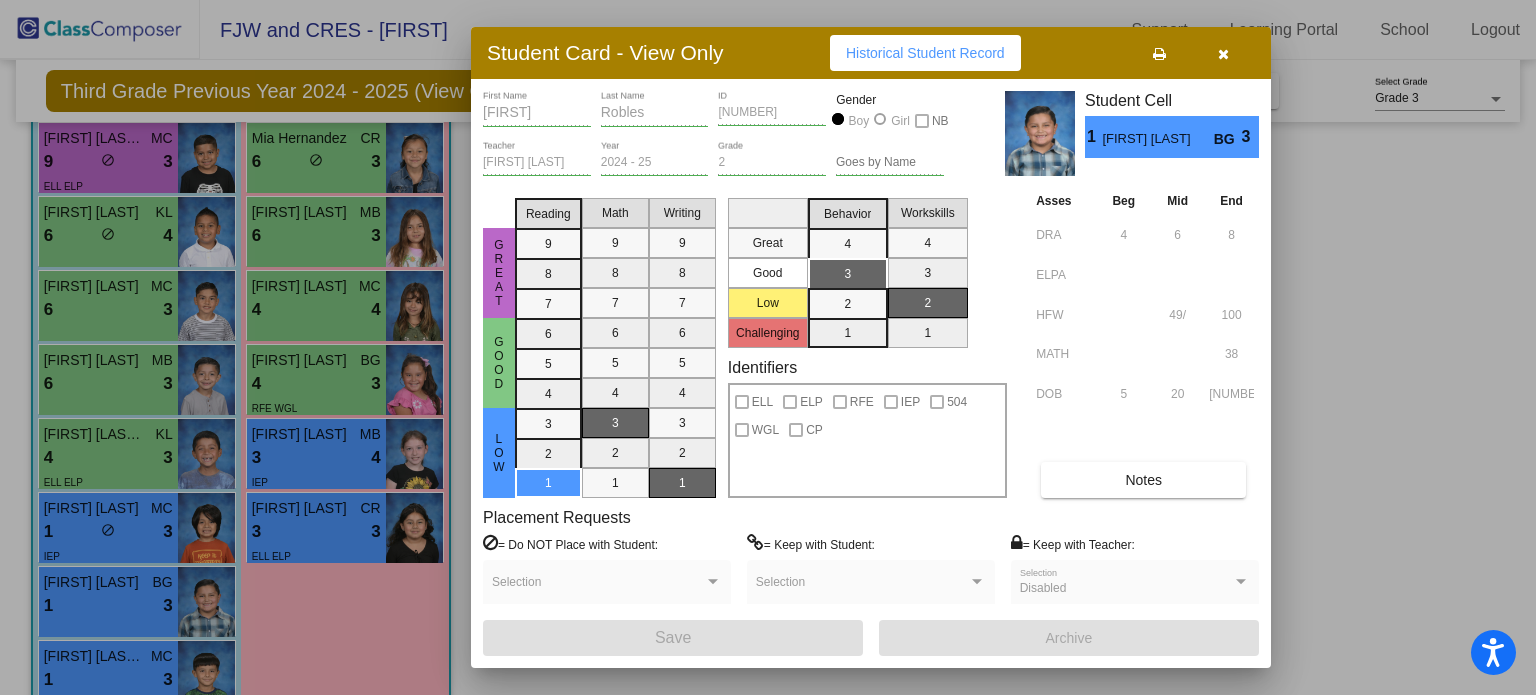 click at bounding box center [768, 347] 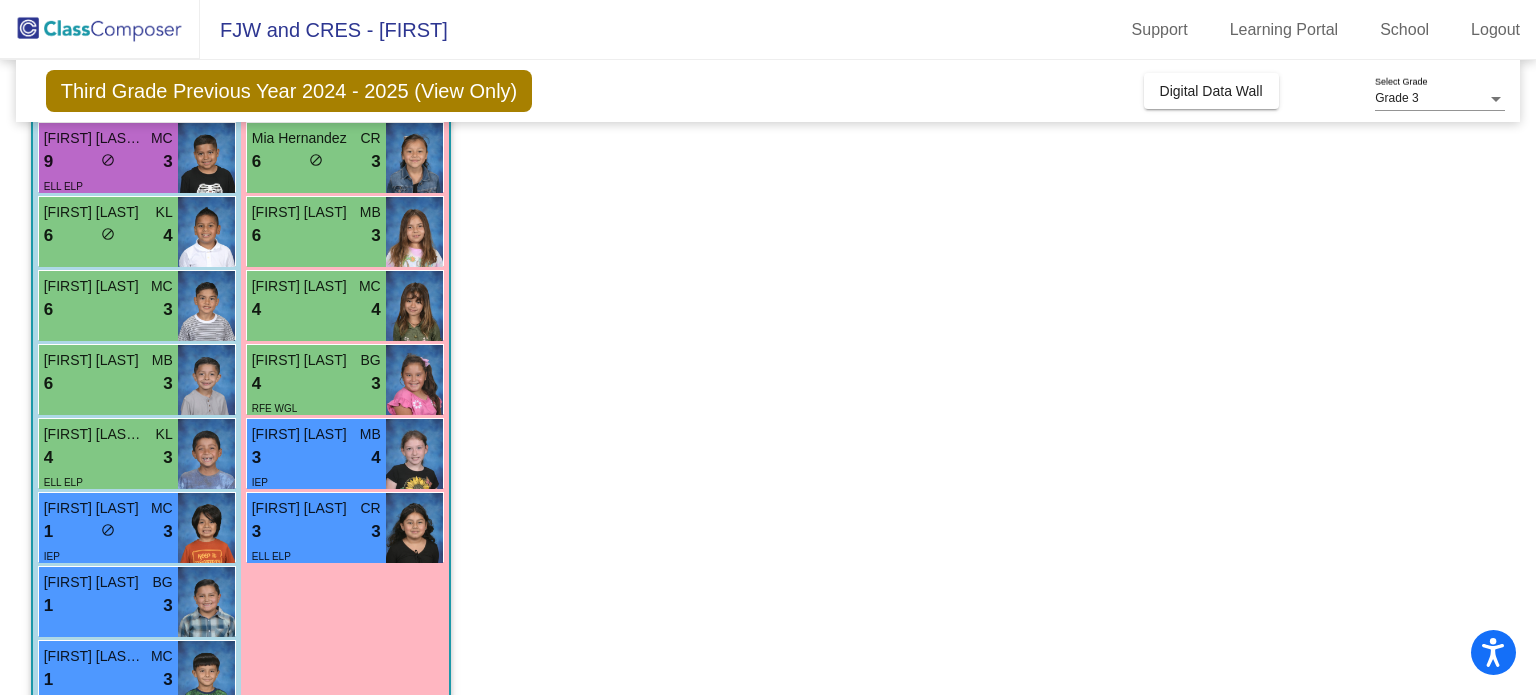 click on "1 lock do_not_disturb_alt 3" at bounding box center [108, 680] 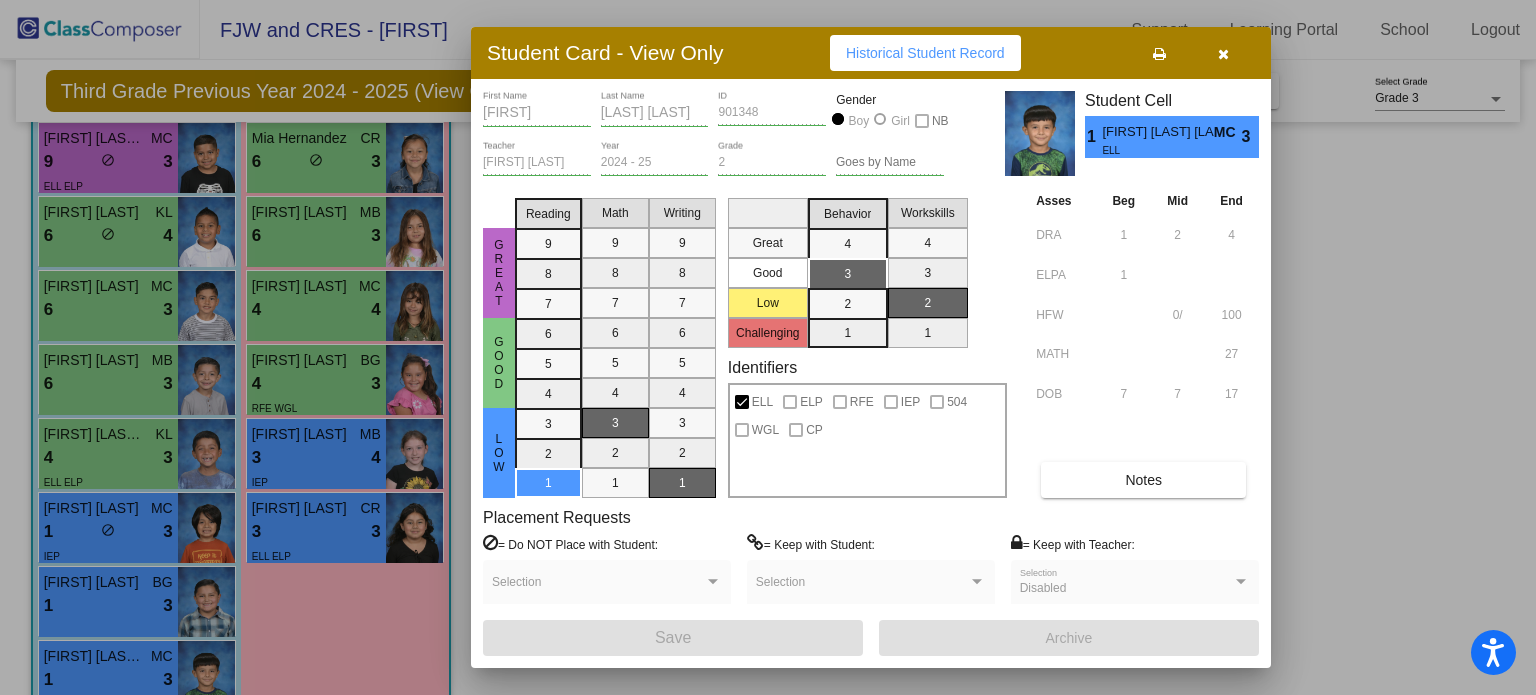 click at bounding box center (768, 347) 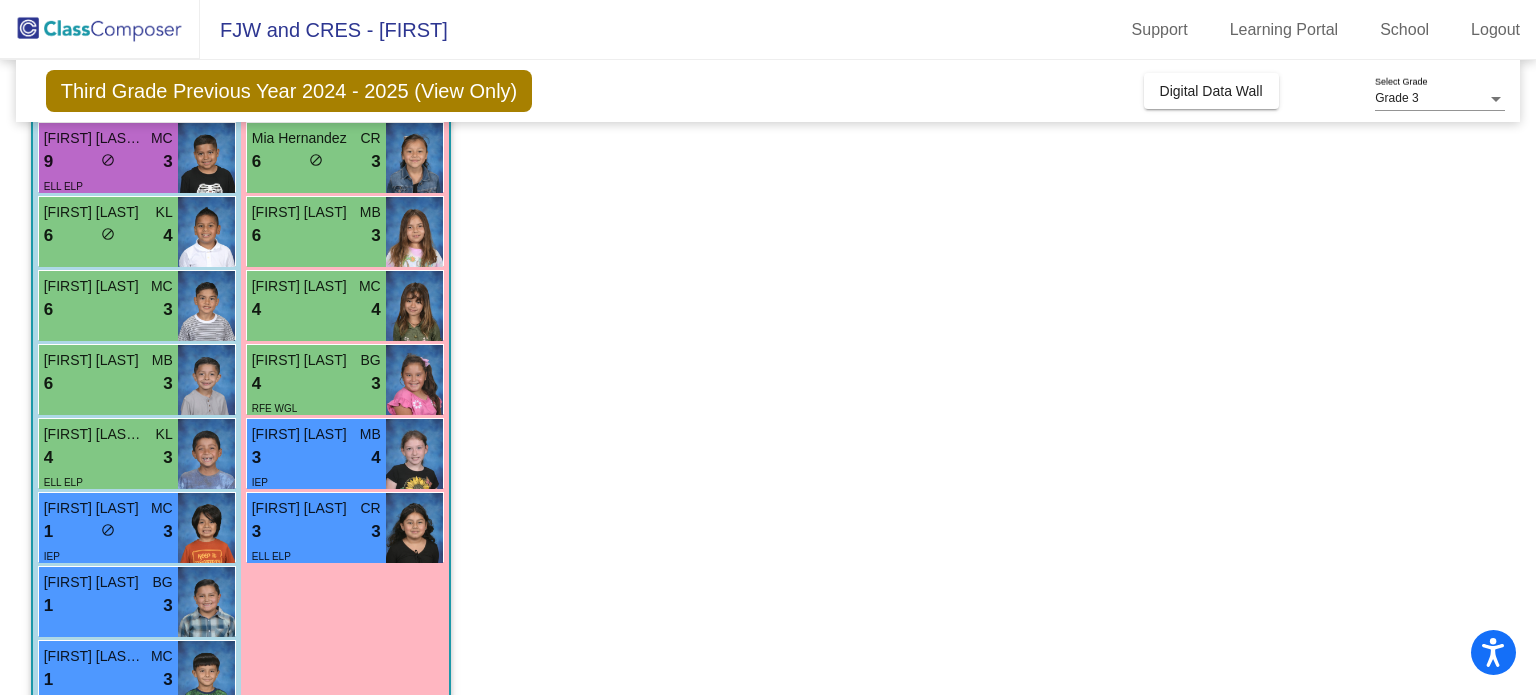 click on "1 lock do_not_disturb_alt 3" at bounding box center [108, 532] 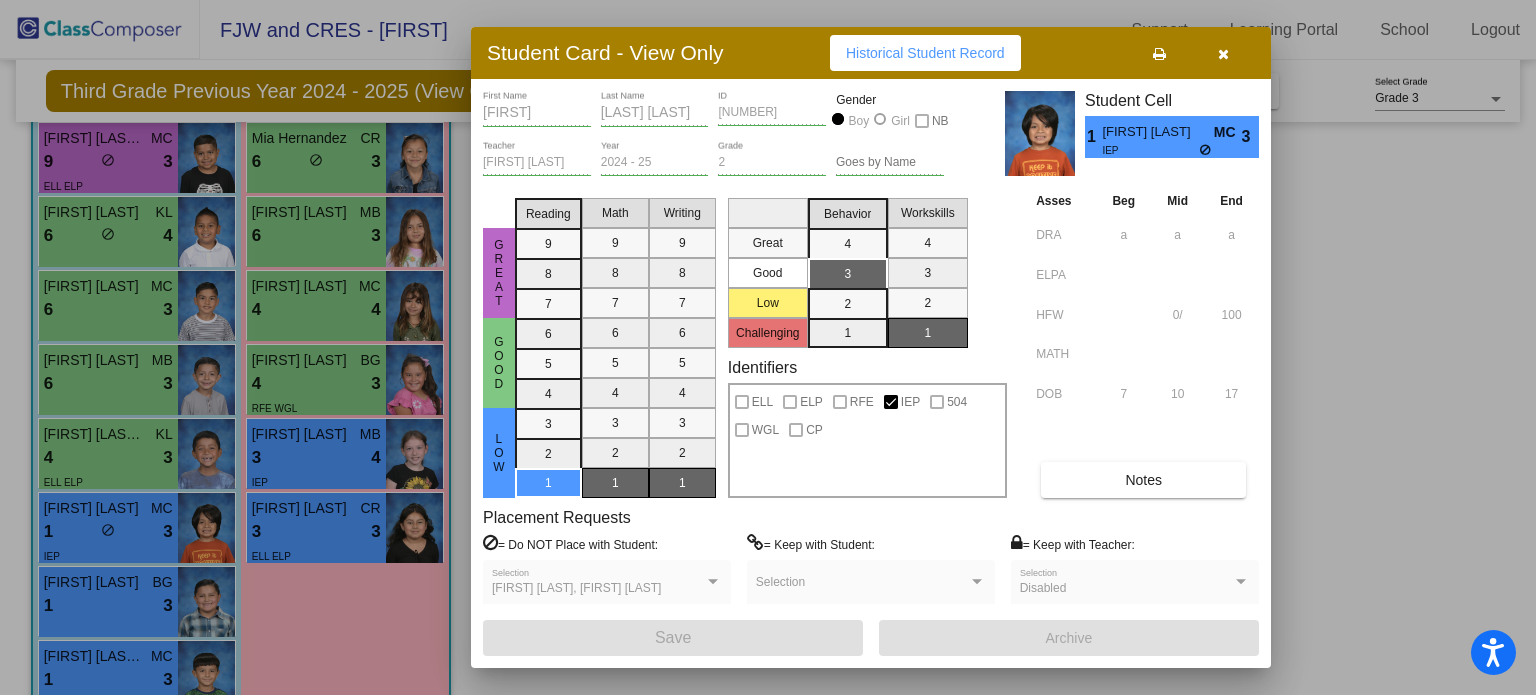 click on "Notes" at bounding box center [1143, 480] 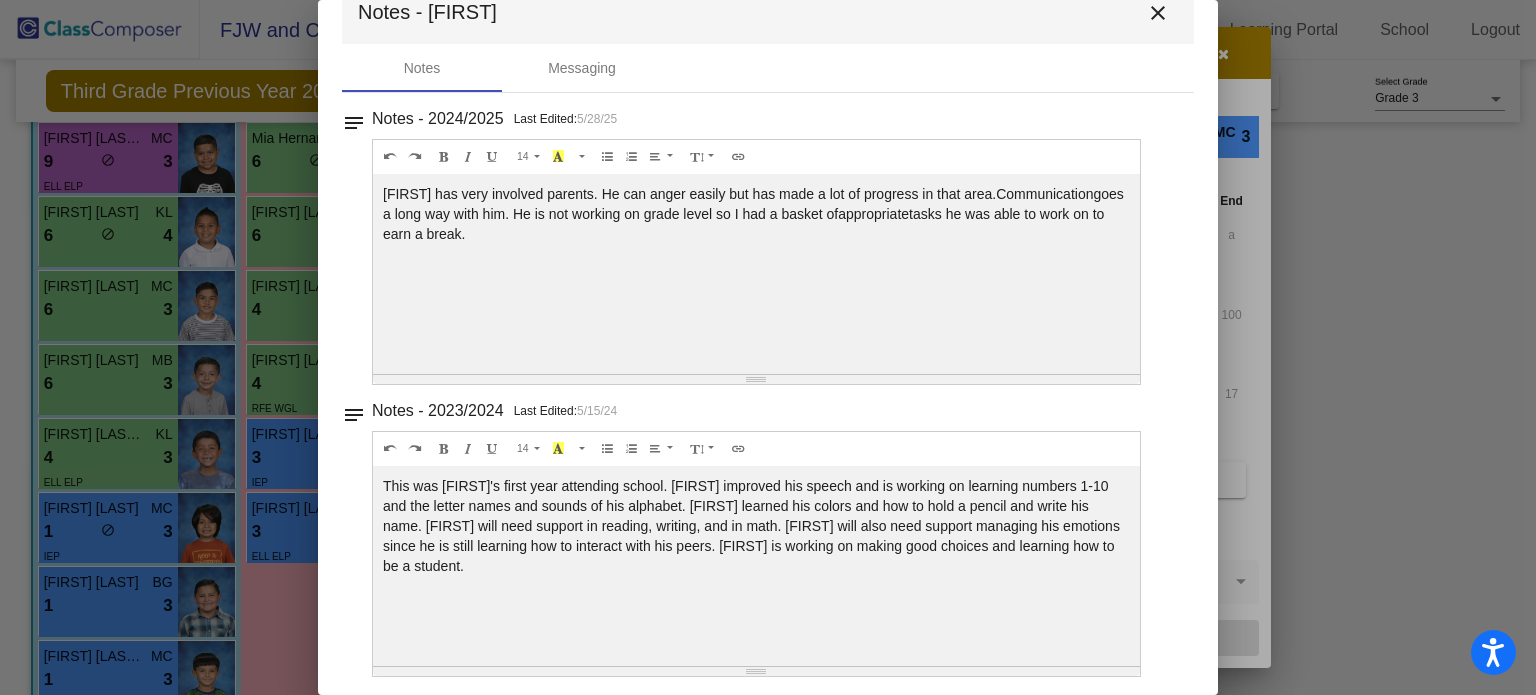 scroll, scrollTop: 48, scrollLeft: 0, axis: vertical 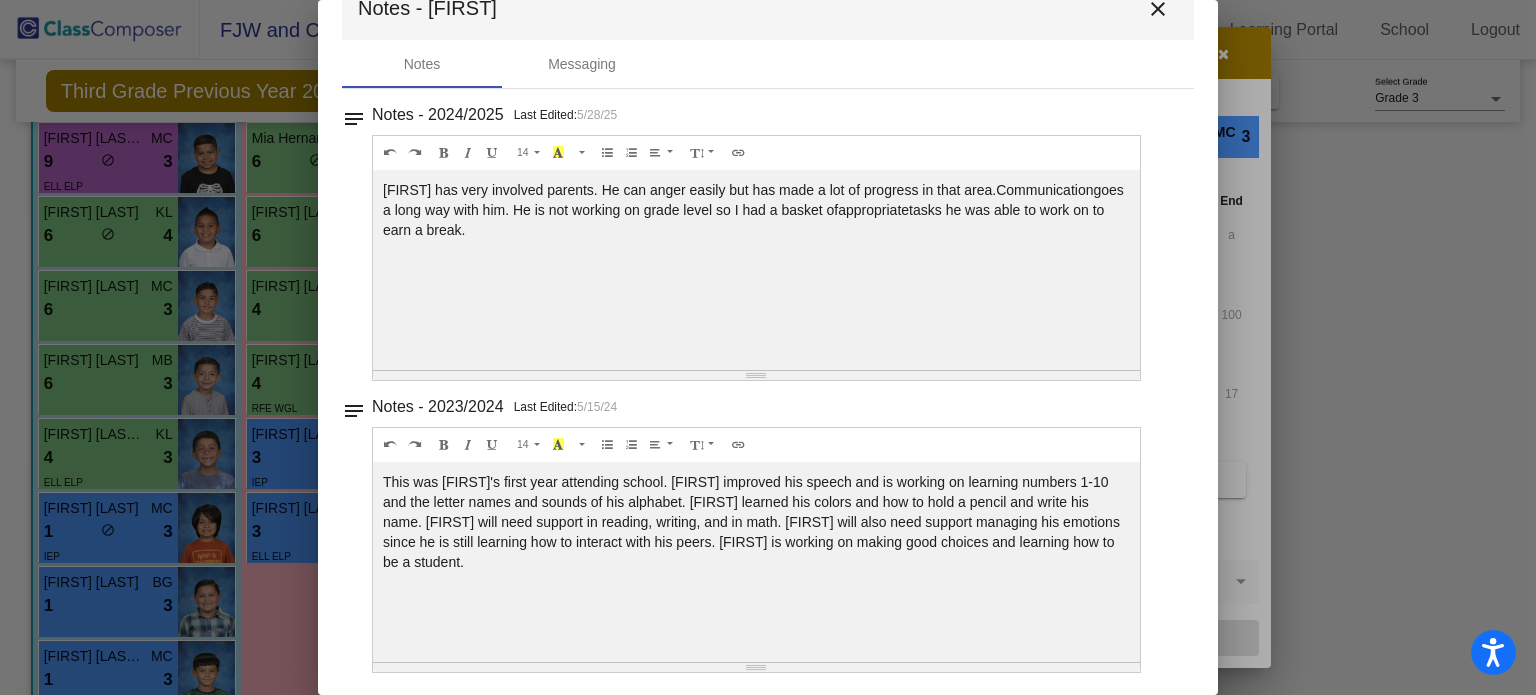 click on "close" at bounding box center (1158, 9) 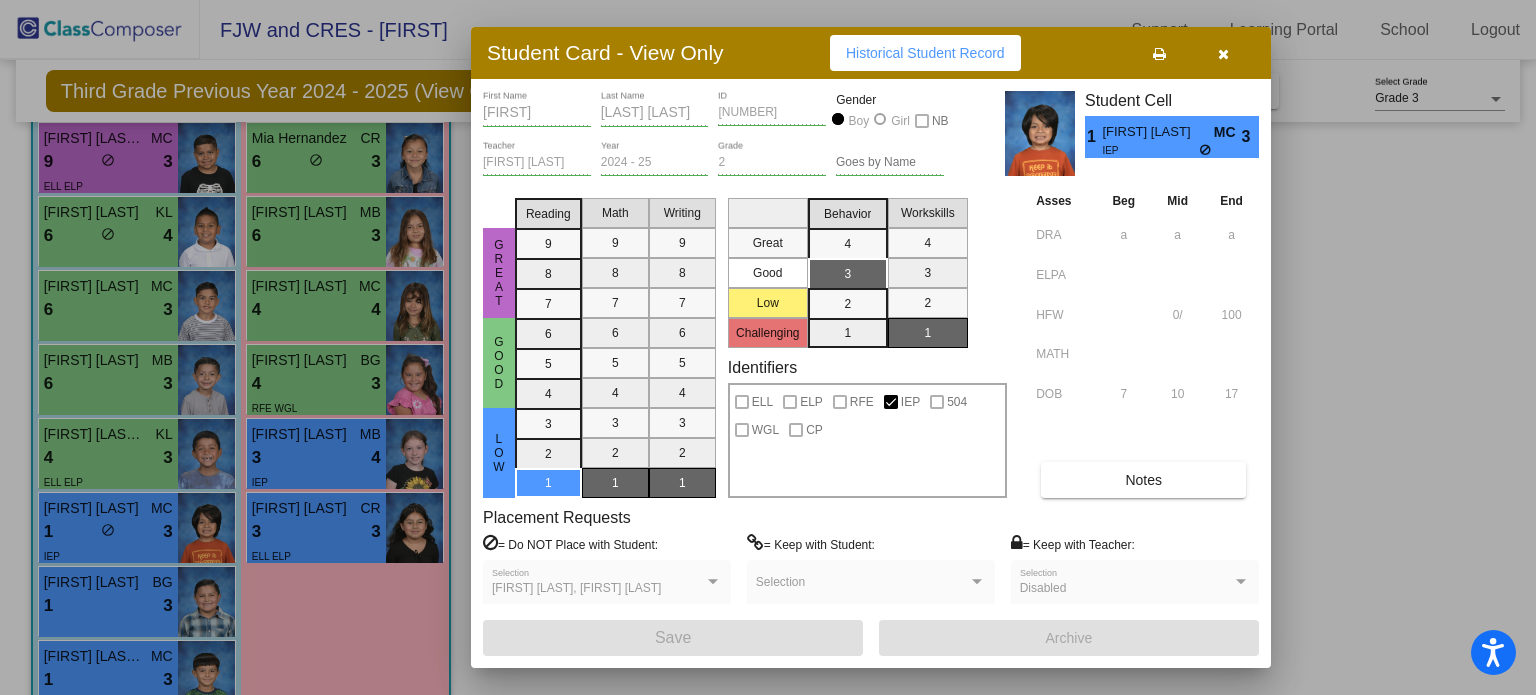click on "ELL   ELP   RFE   IEP   504   WGL   CP" at bounding box center (867, 440) 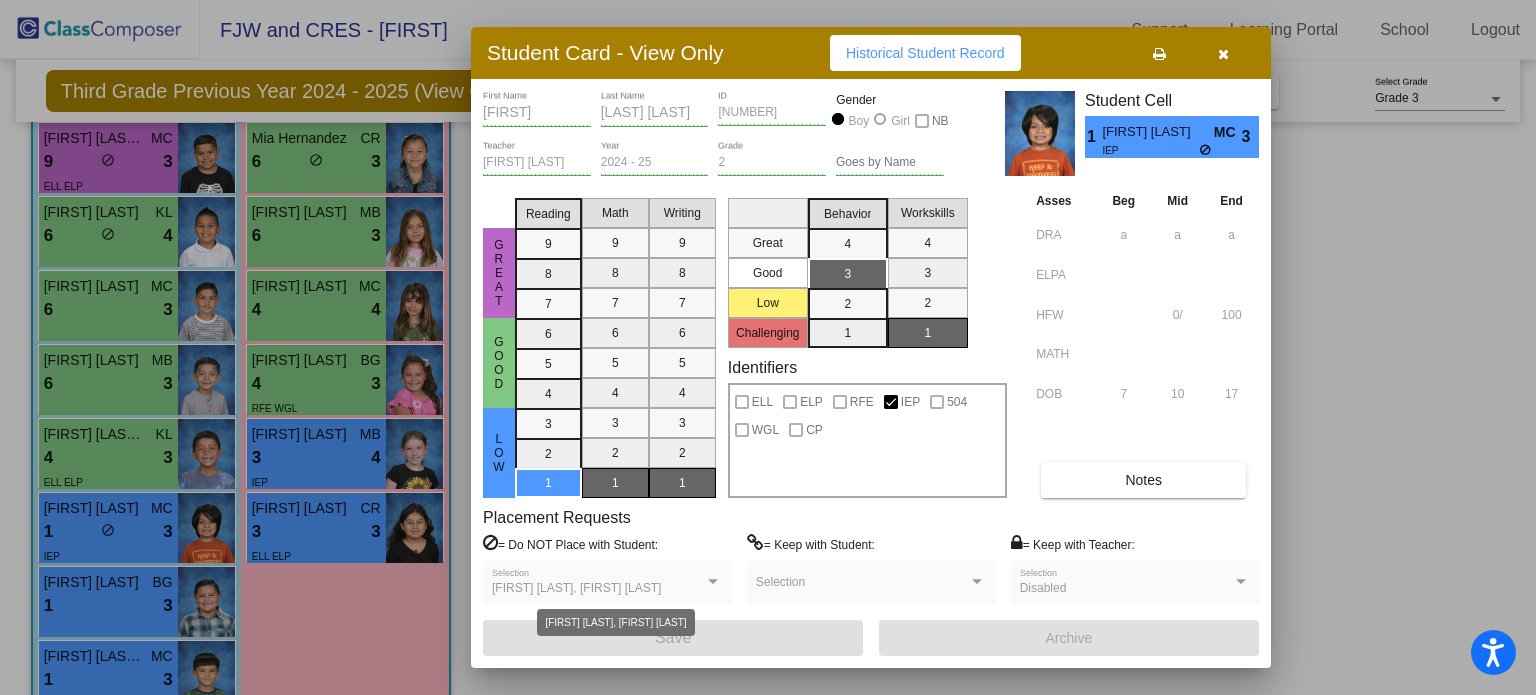 click at bounding box center (713, 582) 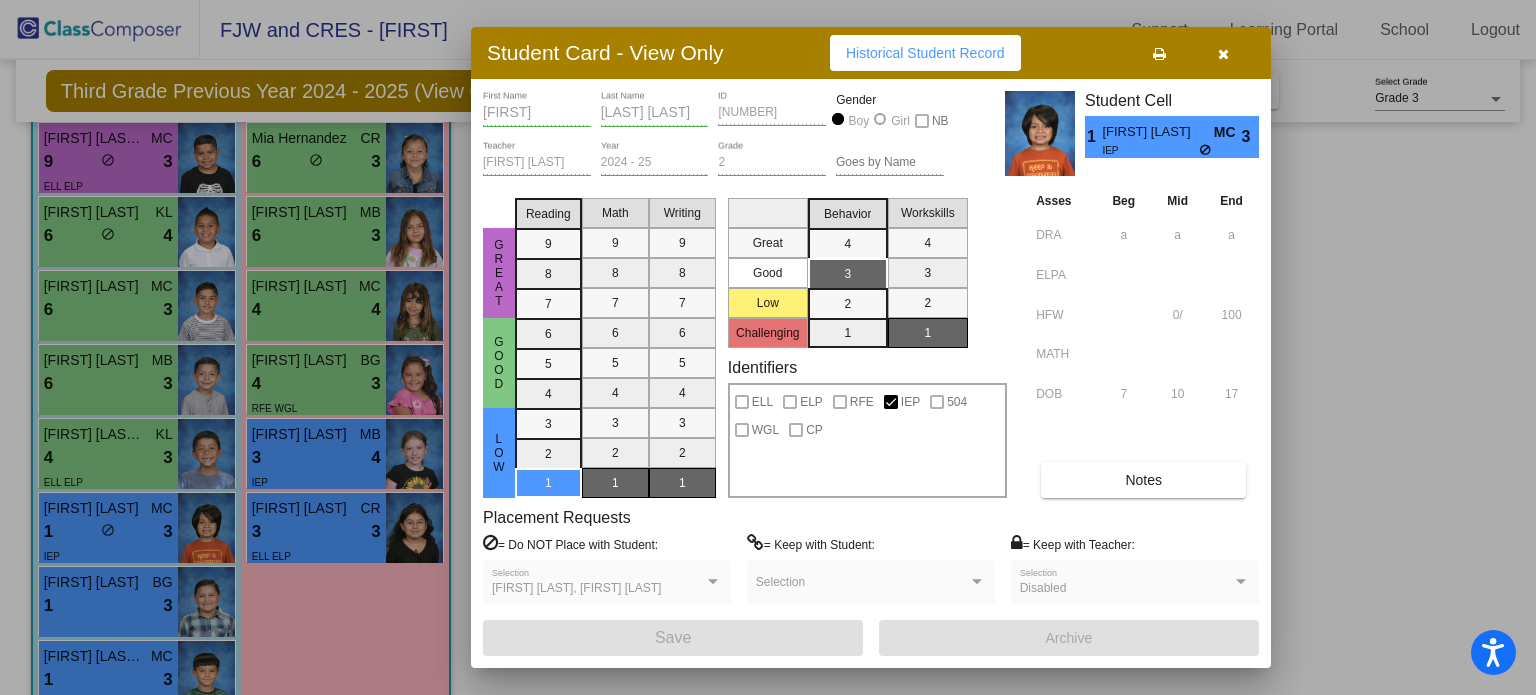 click at bounding box center [713, 582] 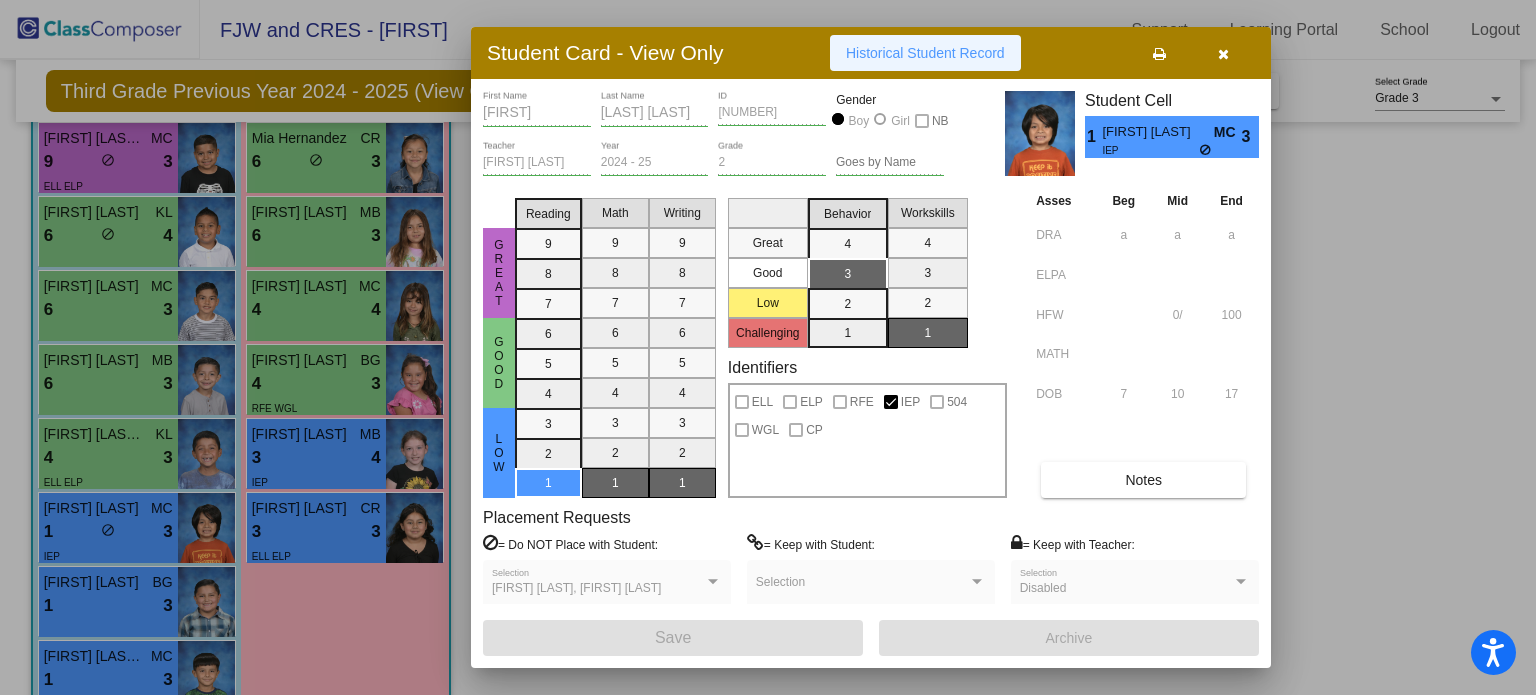 click on "Historical Student Record" at bounding box center [925, 53] 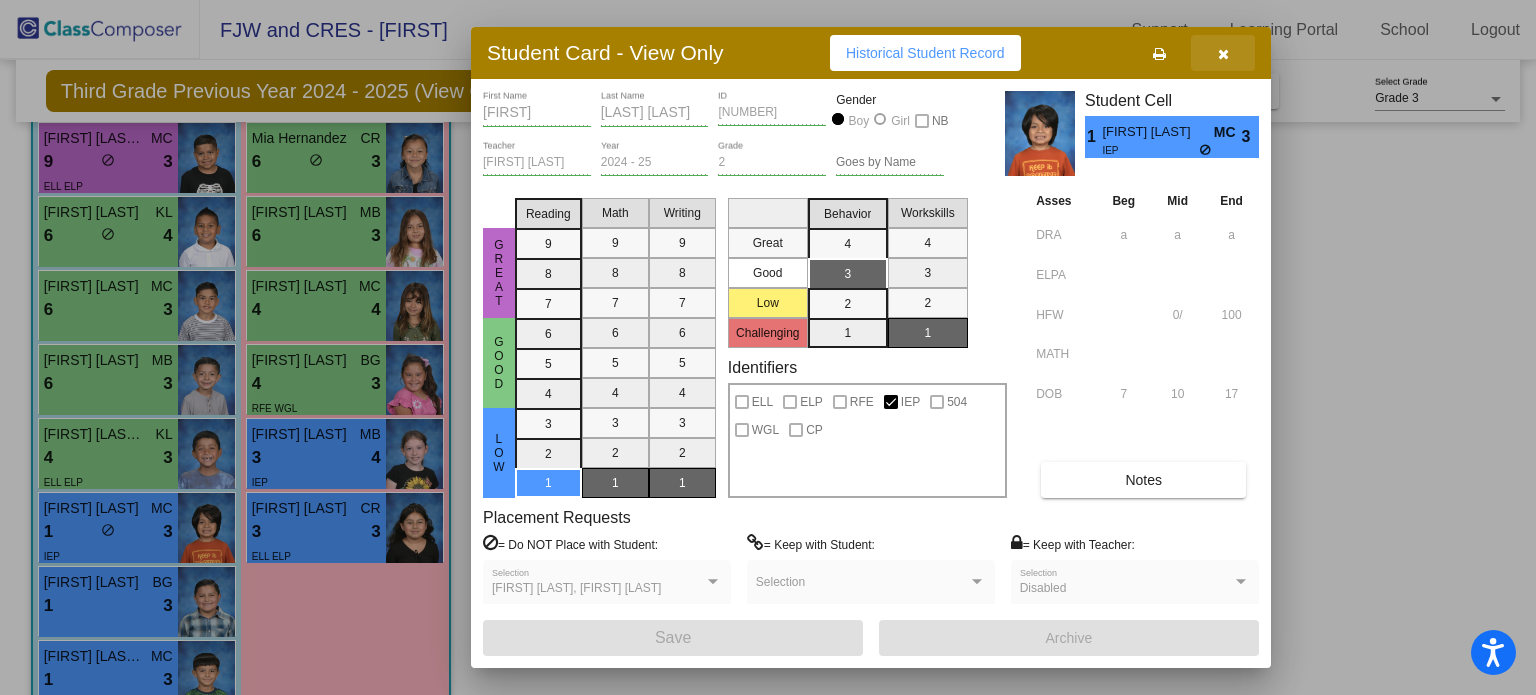 click at bounding box center (1223, 53) 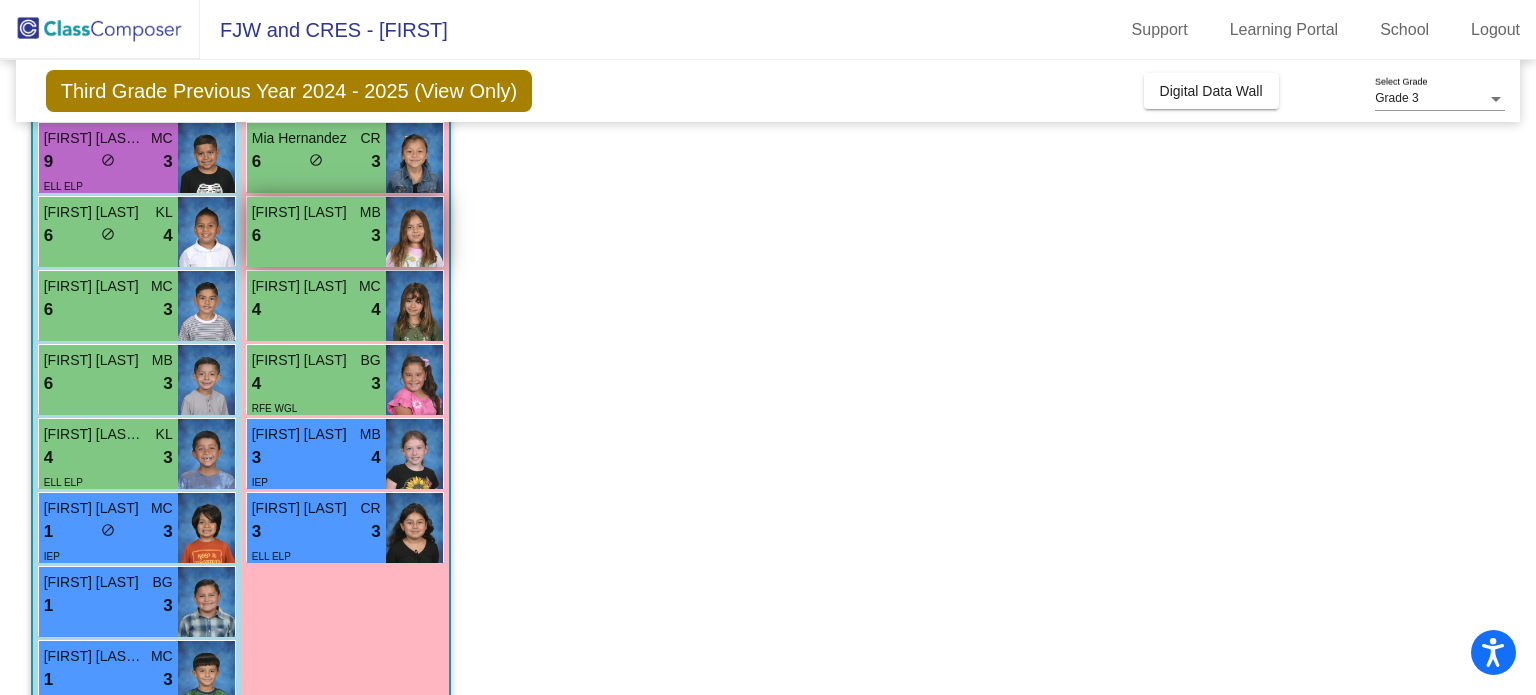 click on "[FIRST] [LAST] MB [NUMBER] lock do_not_disturb_alt [NUMBER]" at bounding box center [316, 232] 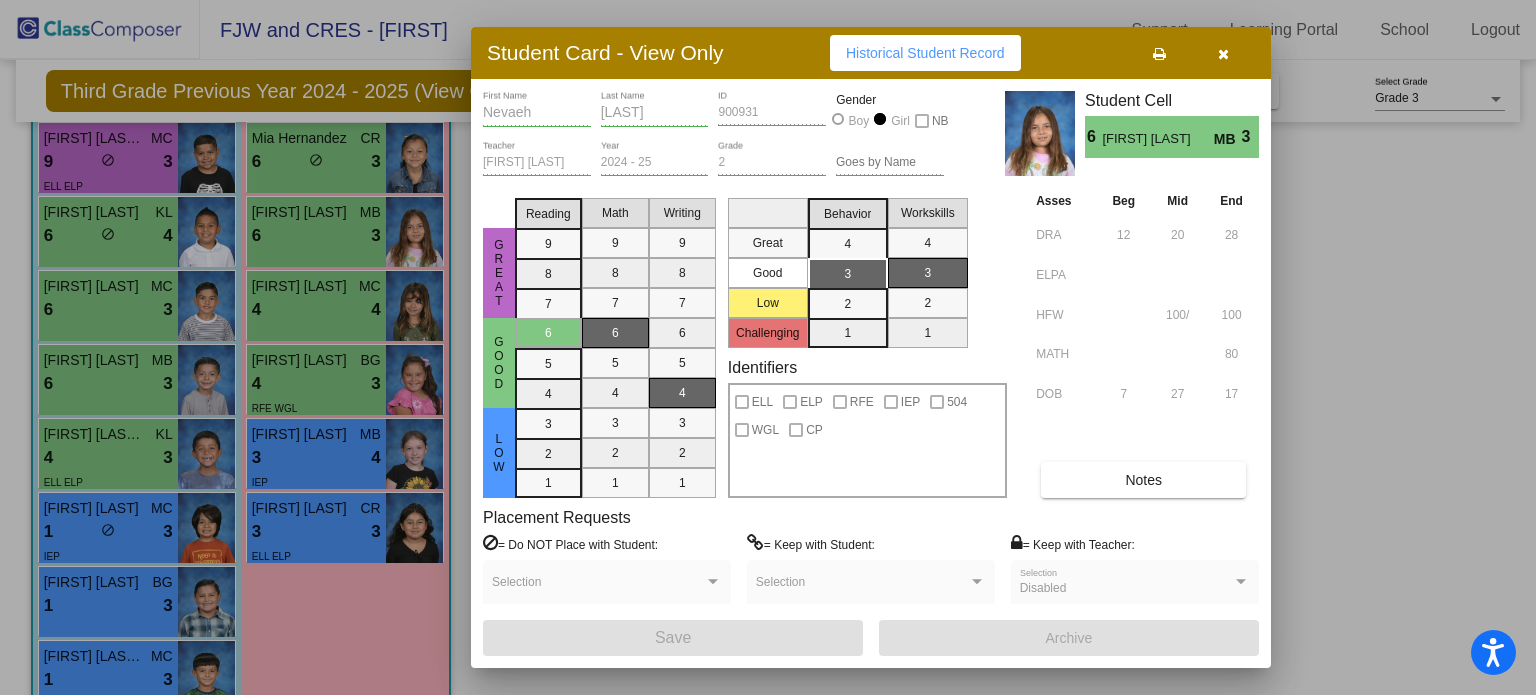 click at bounding box center (1223, 53) 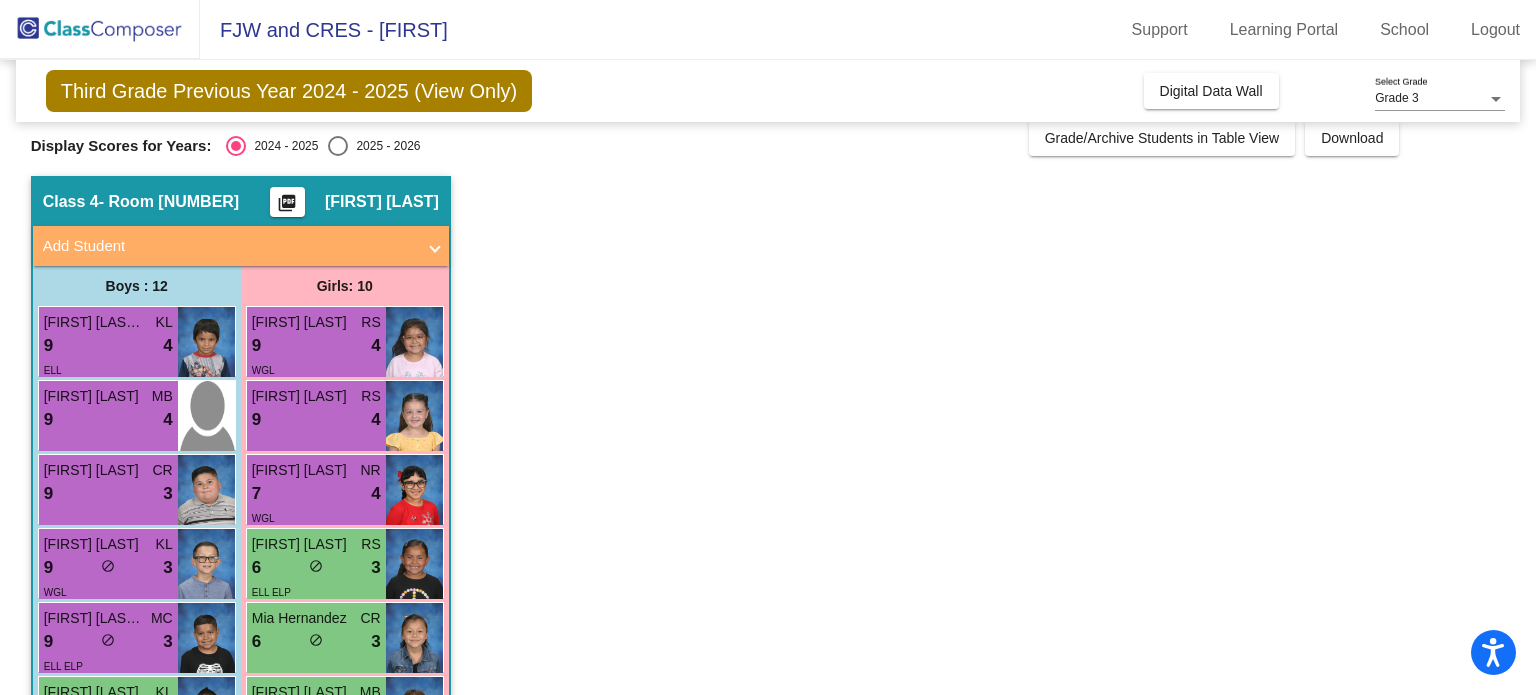 scroll, scrollTop: 0, scrollLeft: 0, axis: both 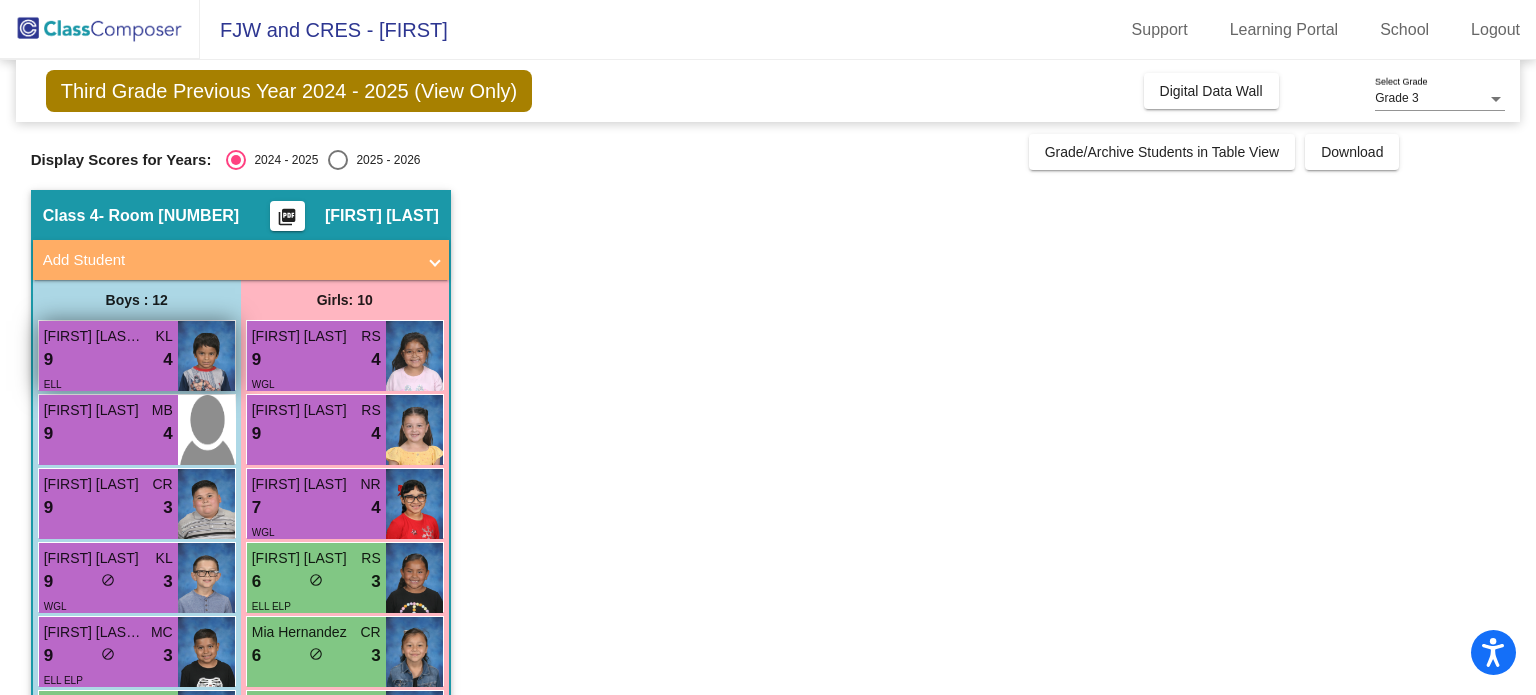 click on "9 lock do_not_disturb_alt 4" at bounding box center (108, 360) 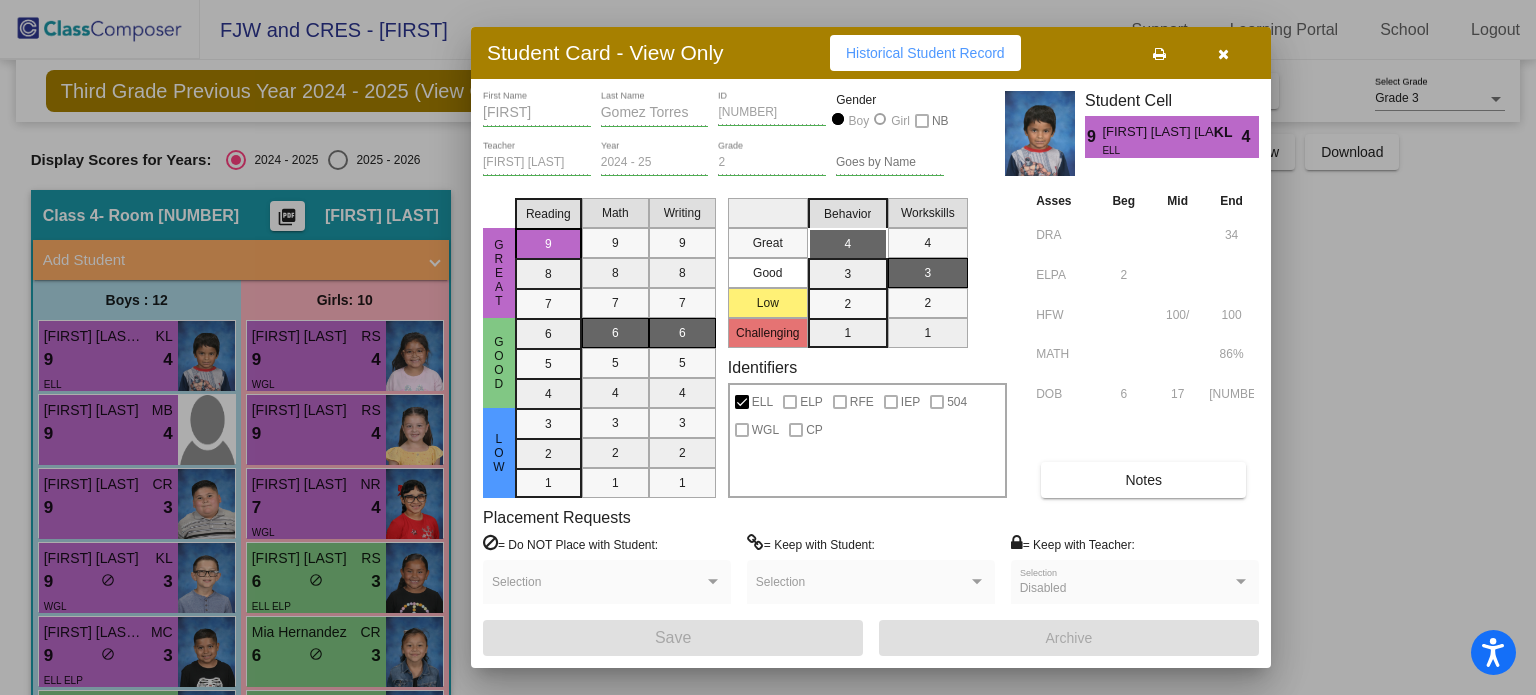 click at bounding box center [768, 347] 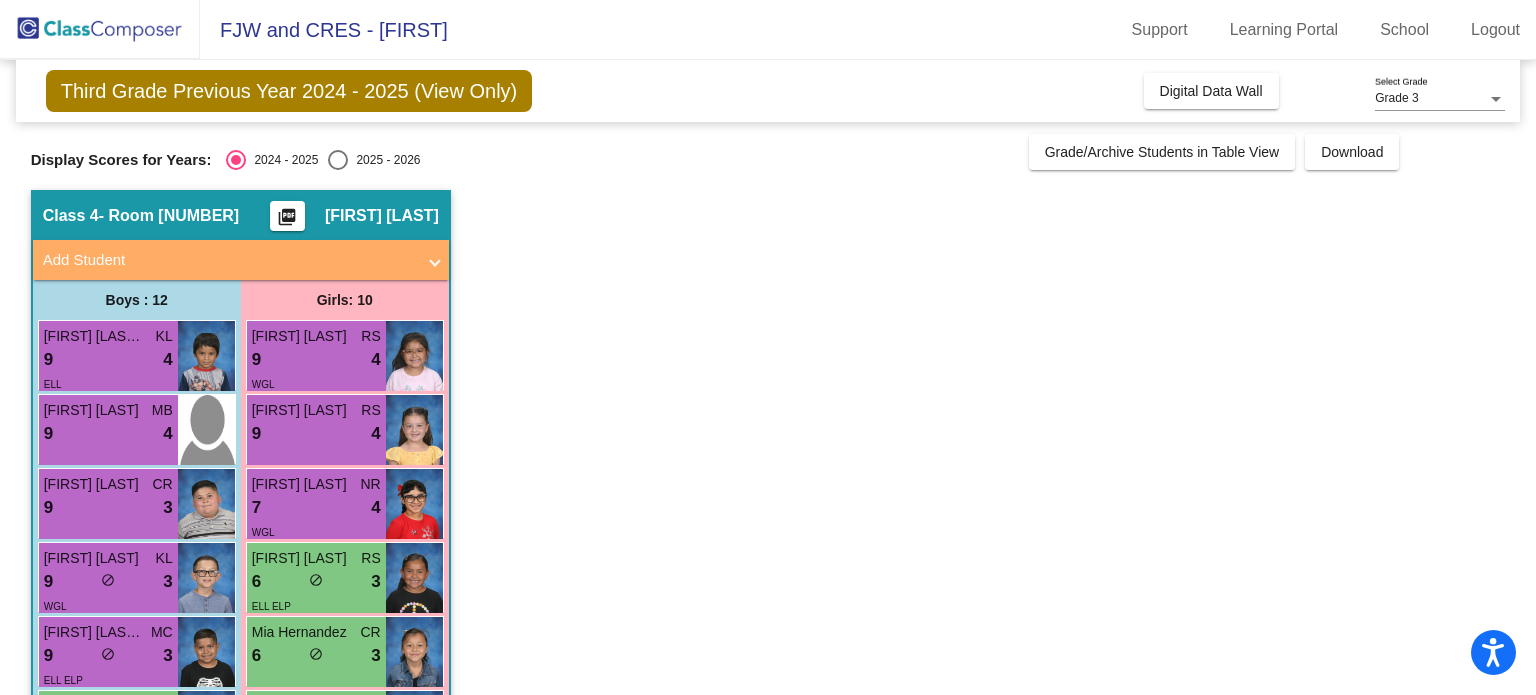 click on "[FIRST] [LAST]" at bounding box center [94, 410] 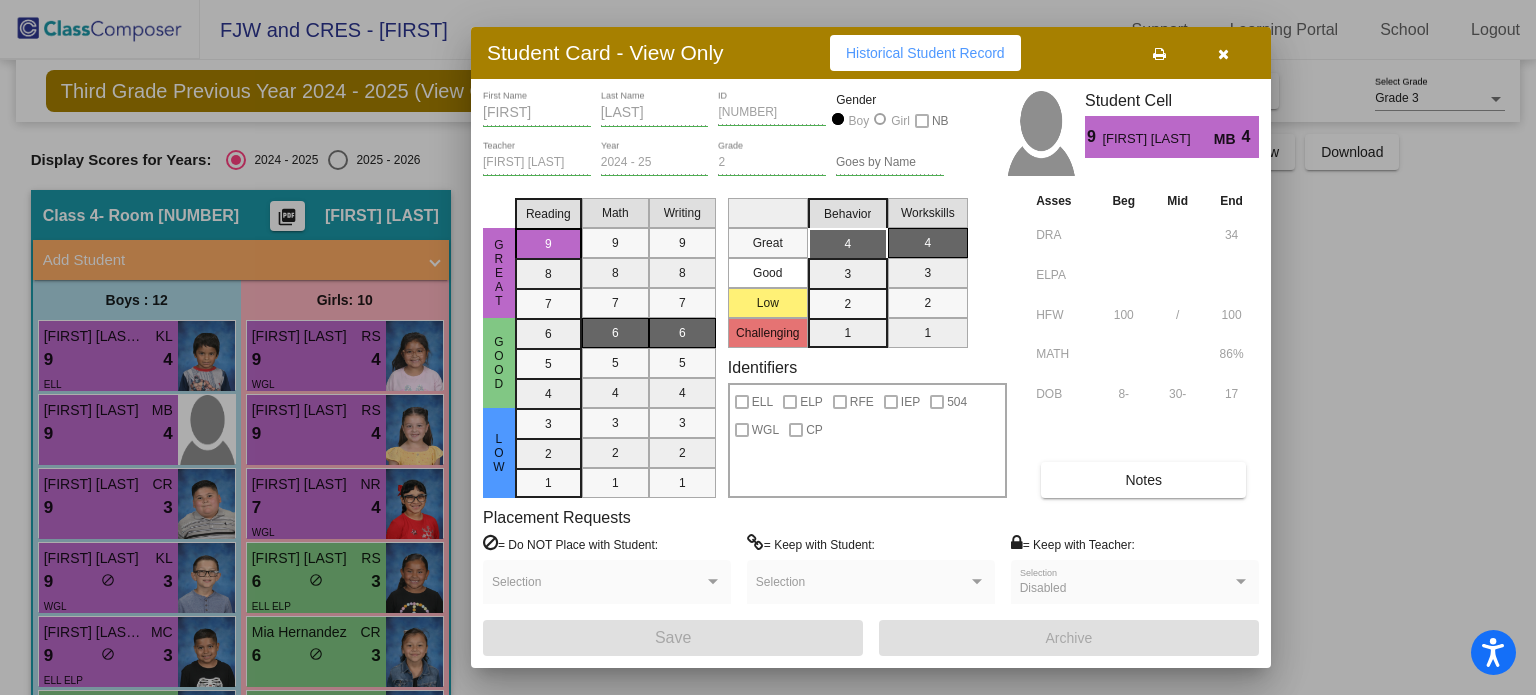 click at bounding box center [768, 347] 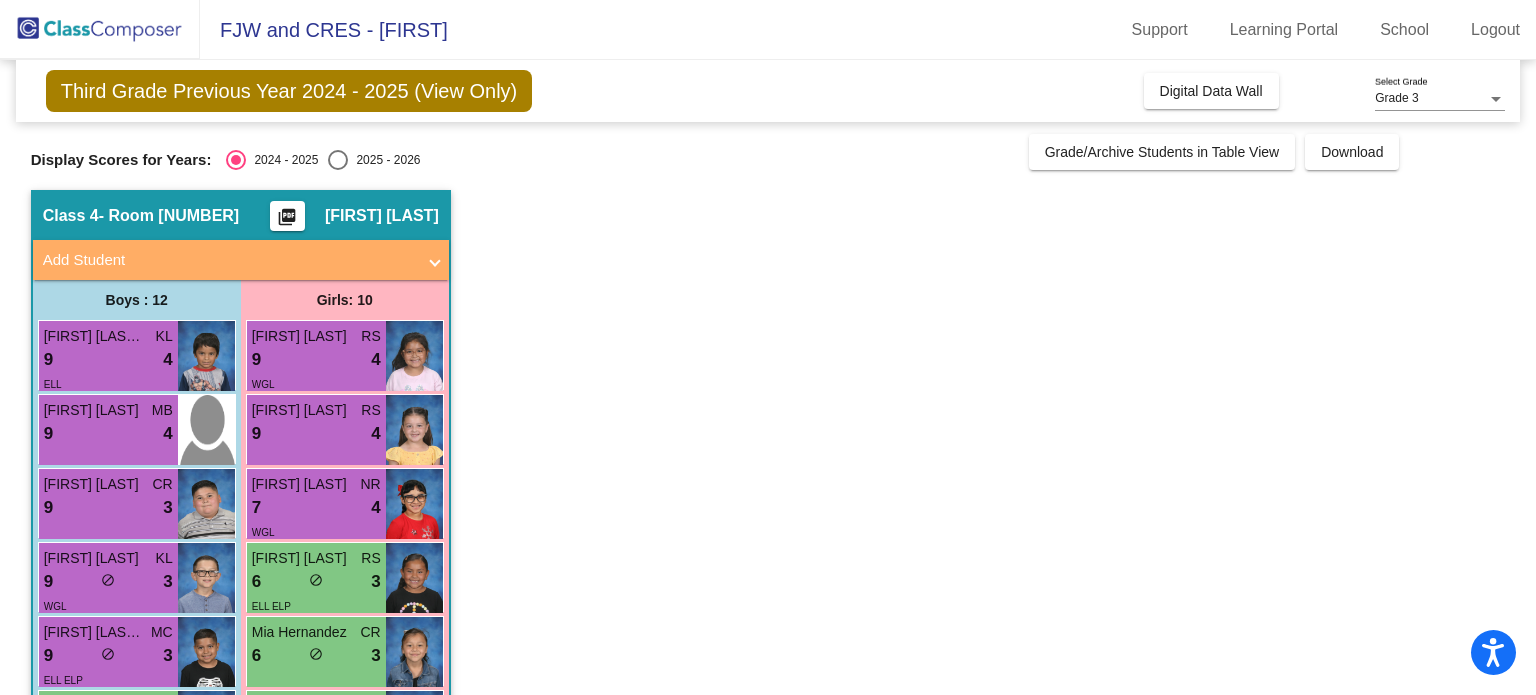 click on "9 lock do_not_disturb_alt 3" at bounding box center (108, 508) 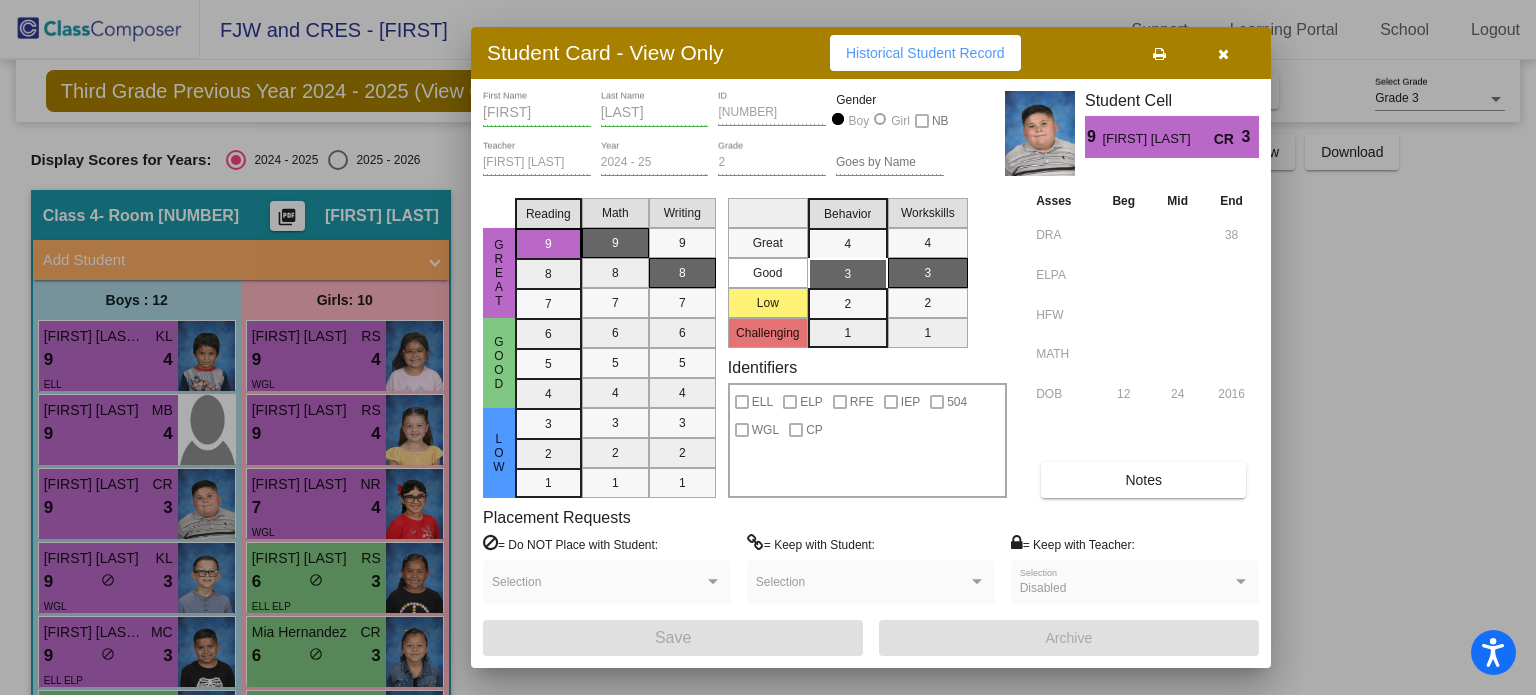 click at bounding box center (768, 347) 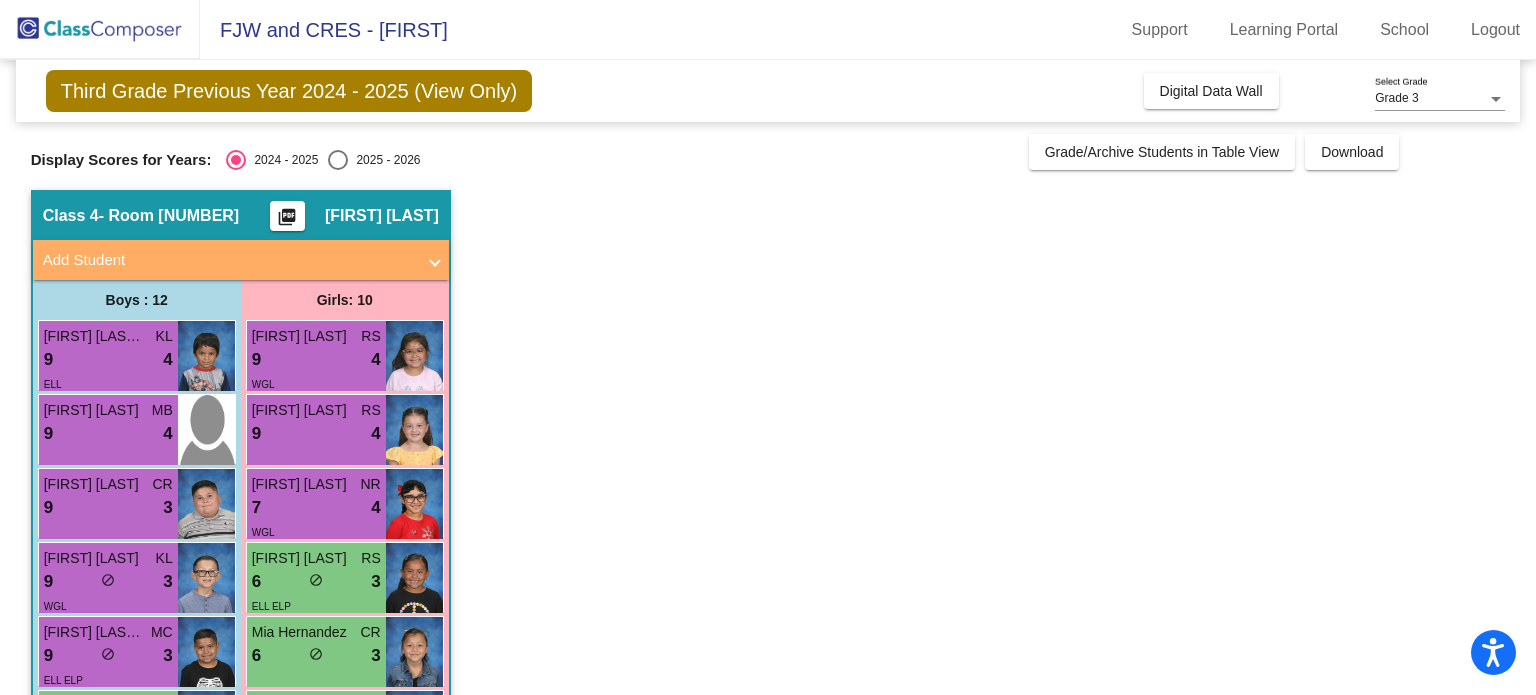 click on "[FIRST] [LAST] KL" at bounding box center [108, 558] 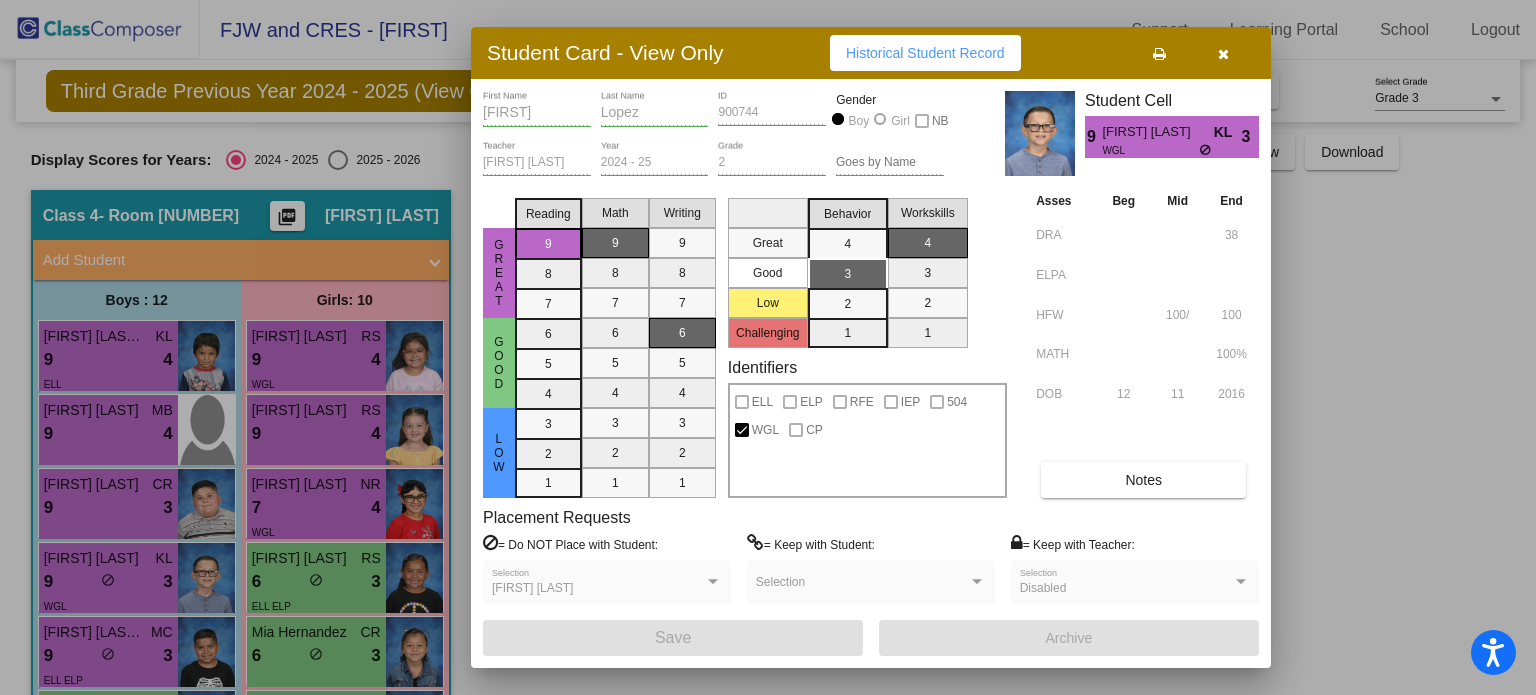 click at bounding box center (768, 347) 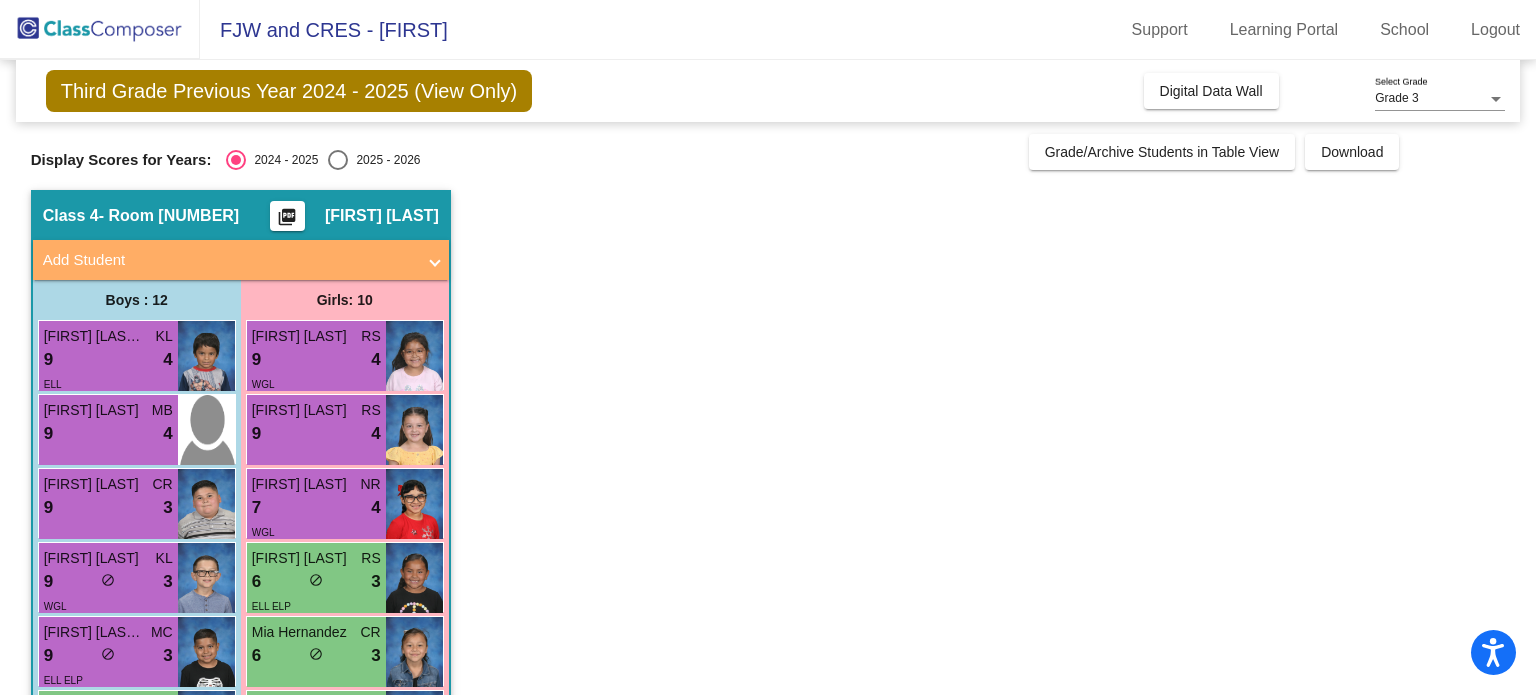 click on "9 lock do_not_disturb_alt 3" at bounding box center (108, 656) 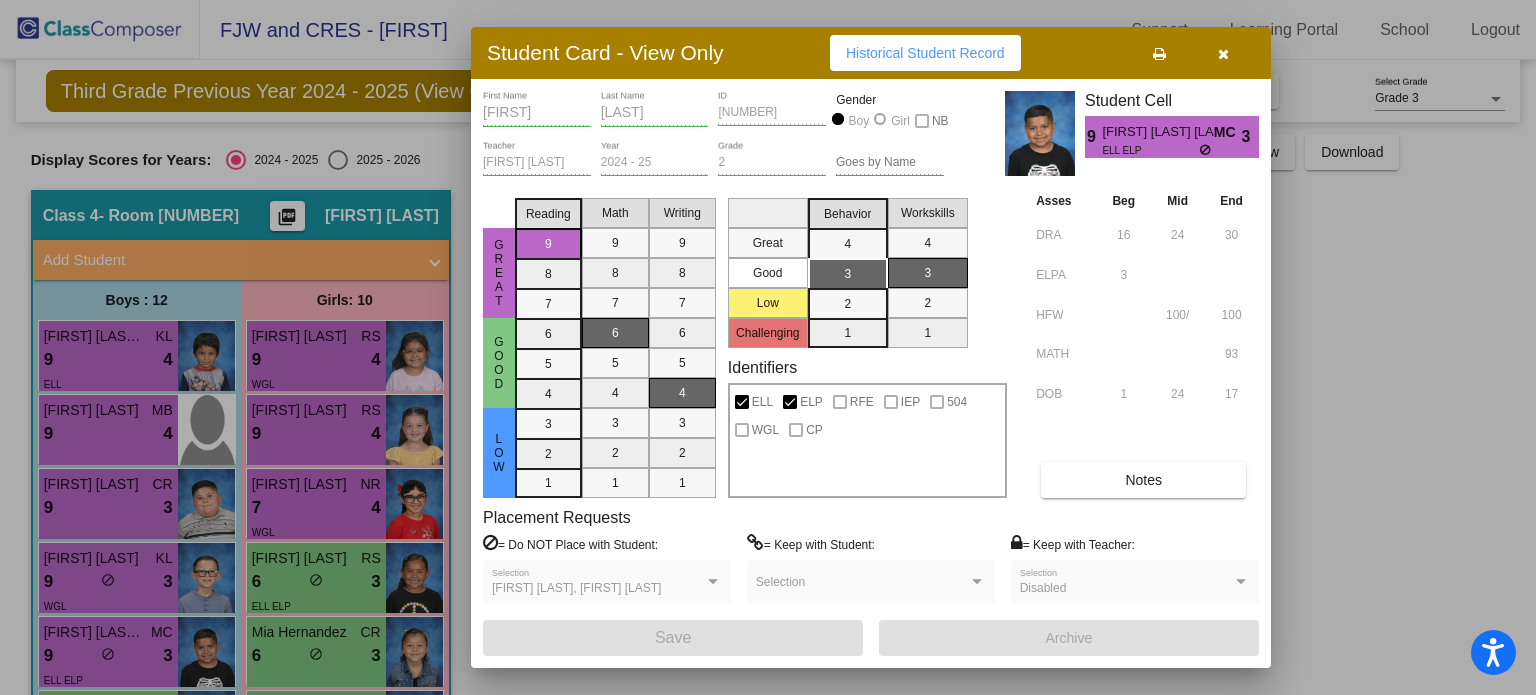 click at bounding box center (768, 347) 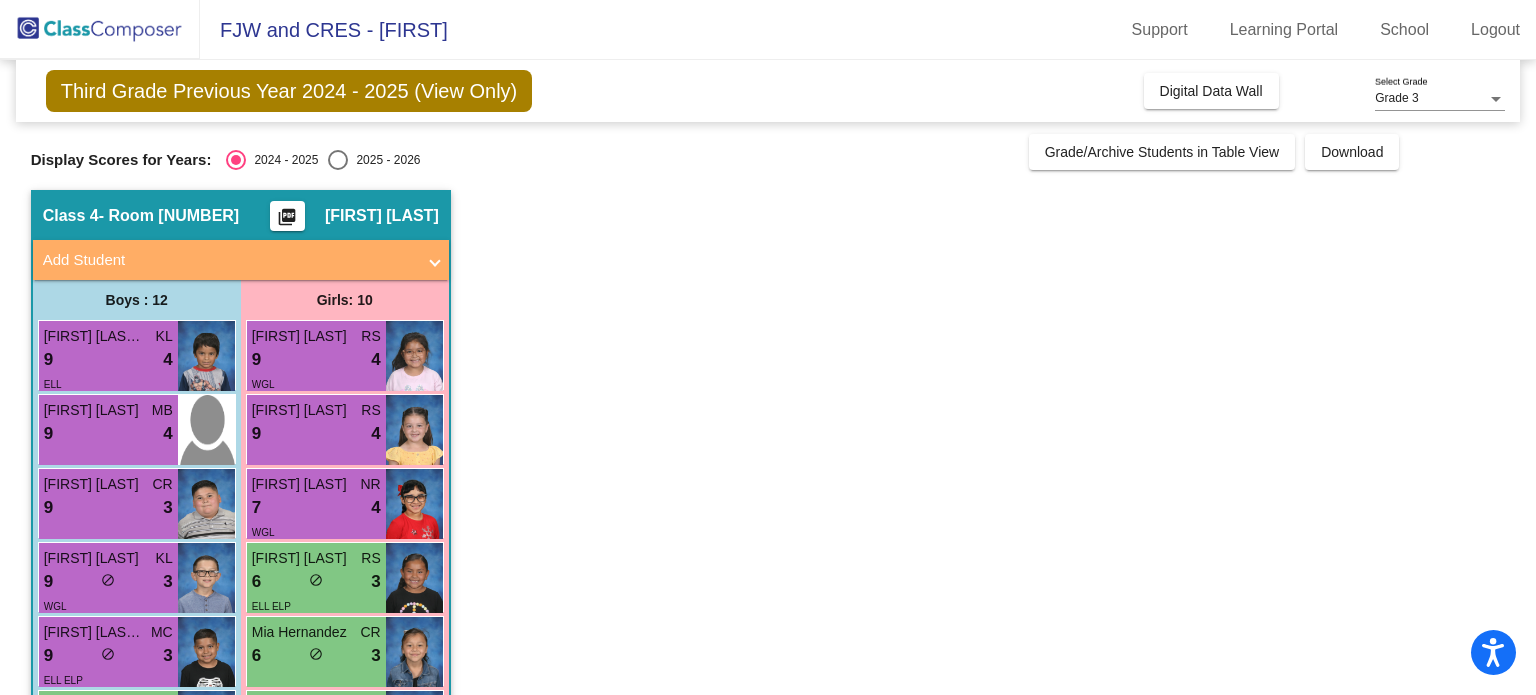 click on "[FIRST] [LAST]" at bounding box center (302, 336) 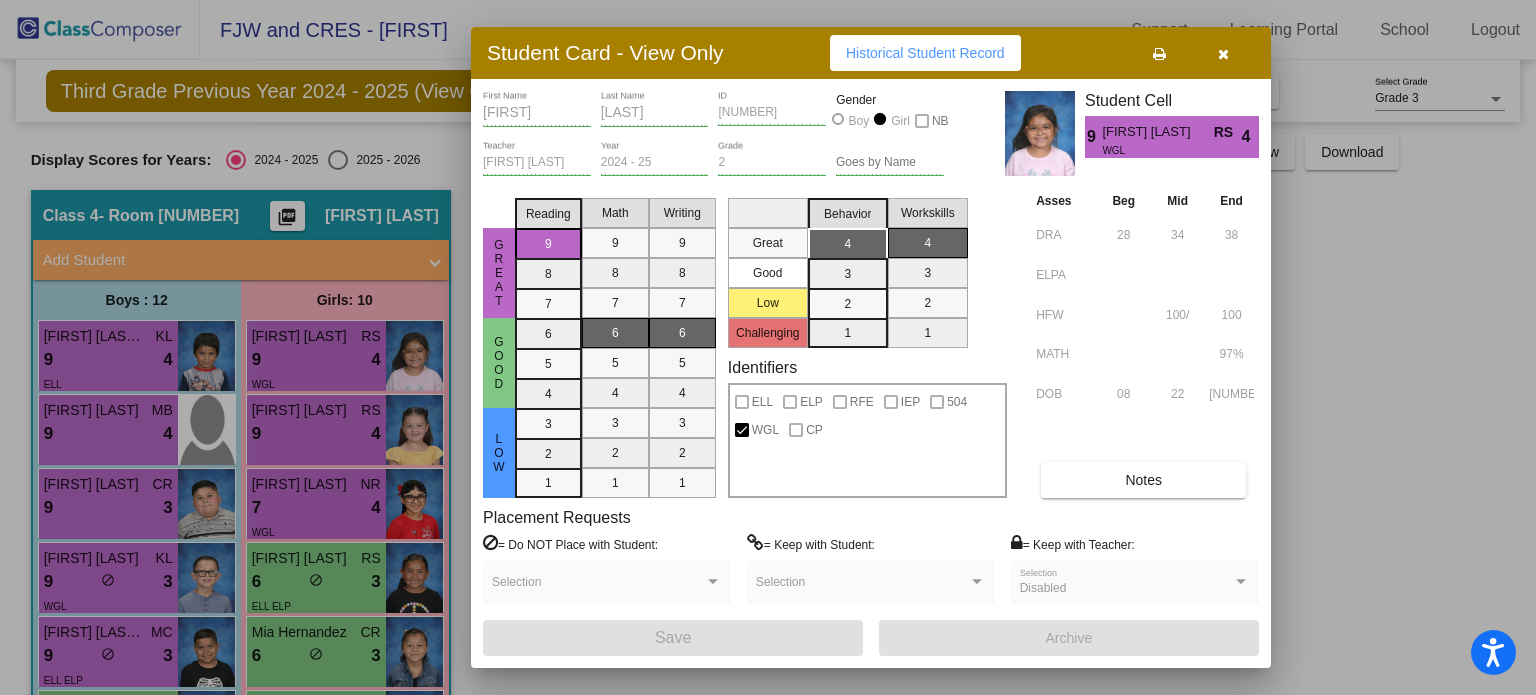 click at bounding box center (768, 347) 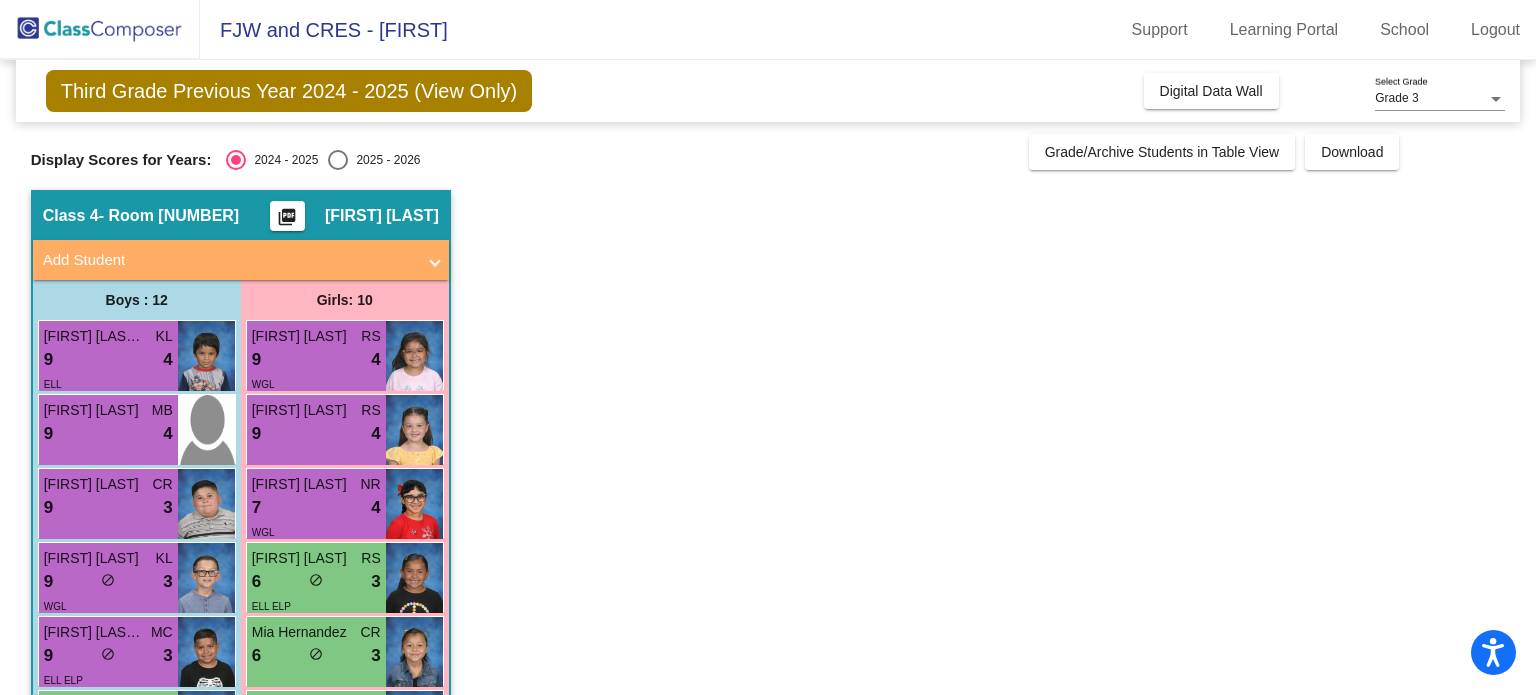 click on "[FIRST] [LAST] RS [NUMBER] lock do_not_disturb_alt [NUMBER]" at bounding box center [316, 430] 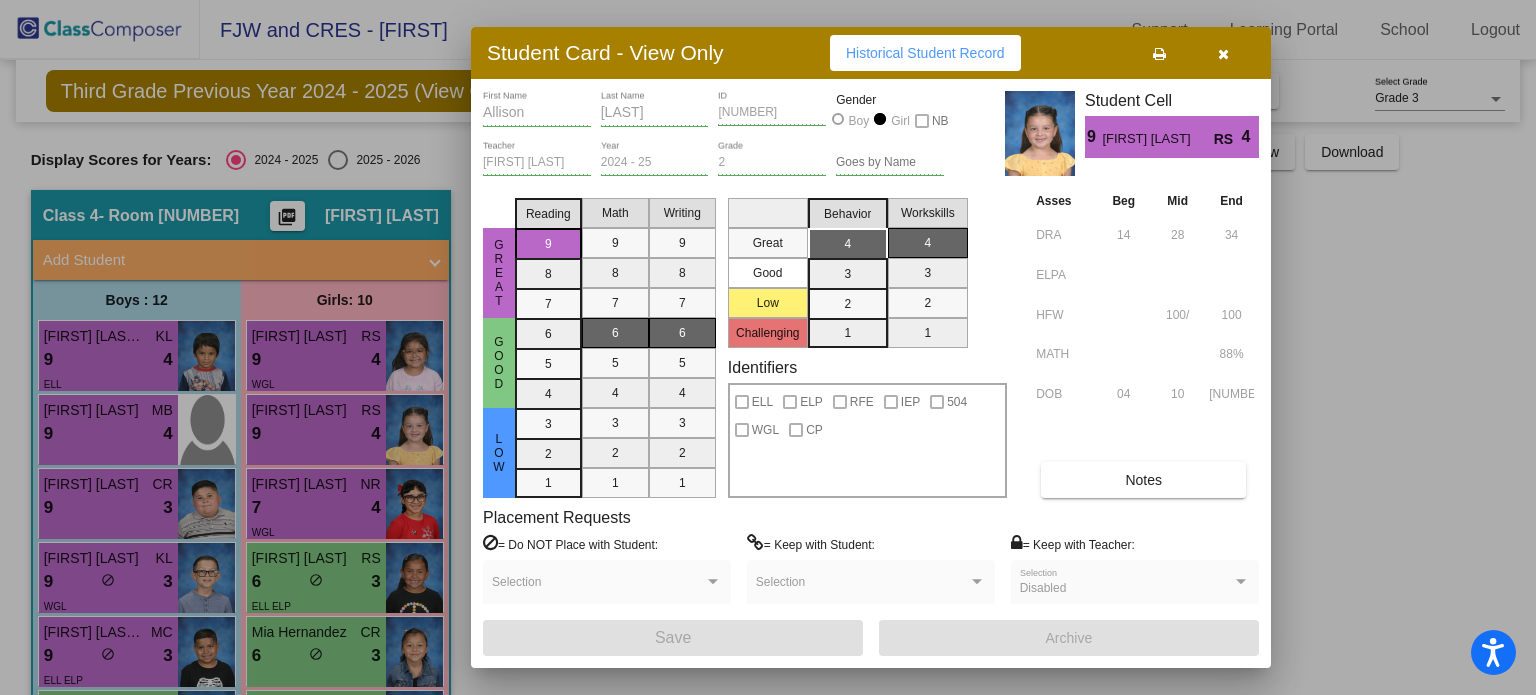 click at bounding box center (768, 347) 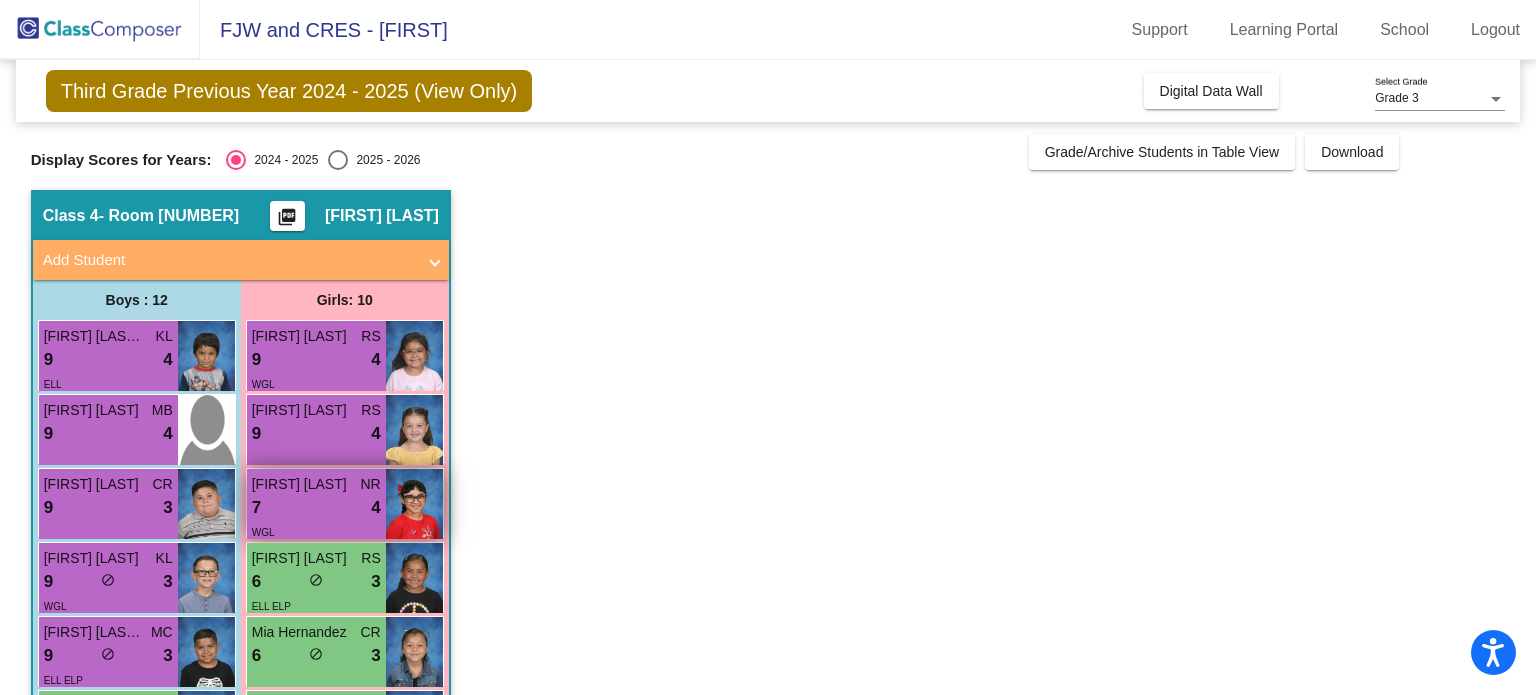 click on "7 lock do_not_disturb_alt 4" at bounding box center (316, 508) 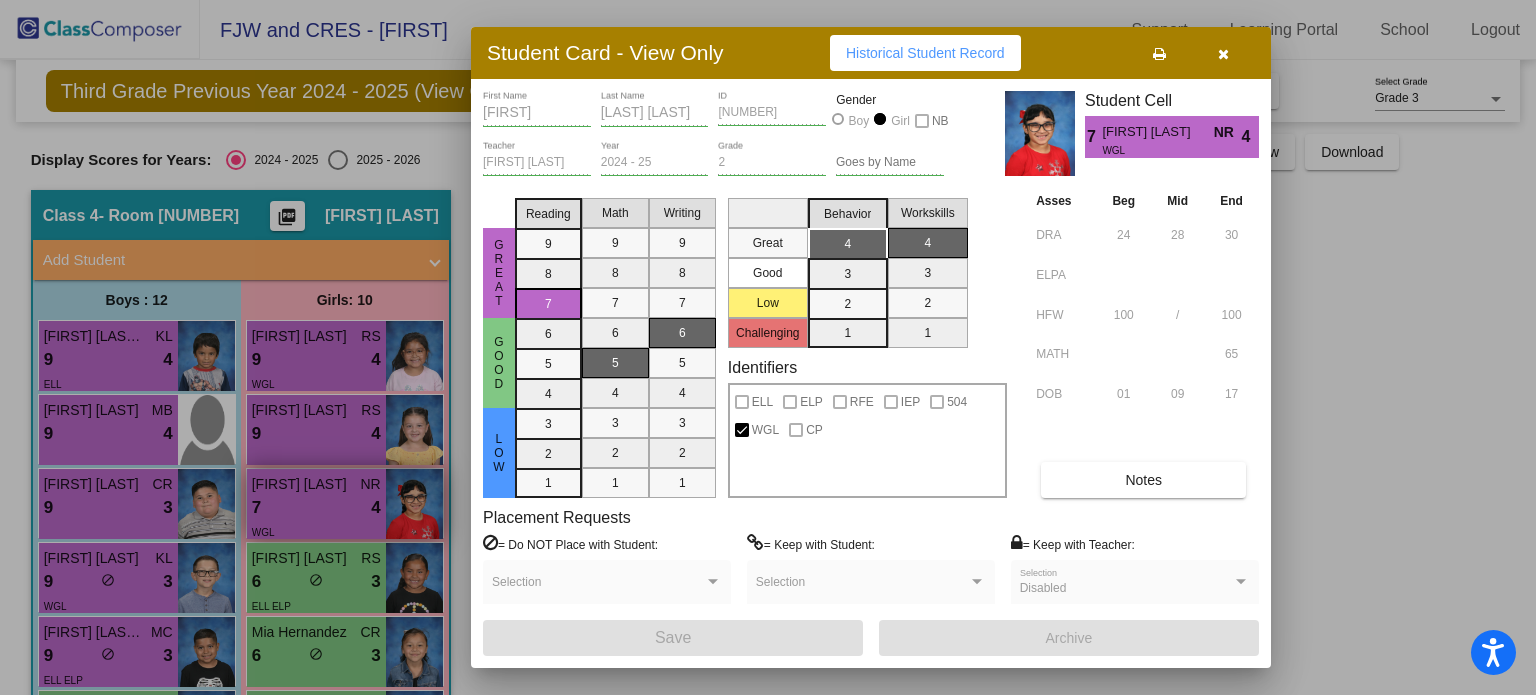 click at bounding box center (768, 347) 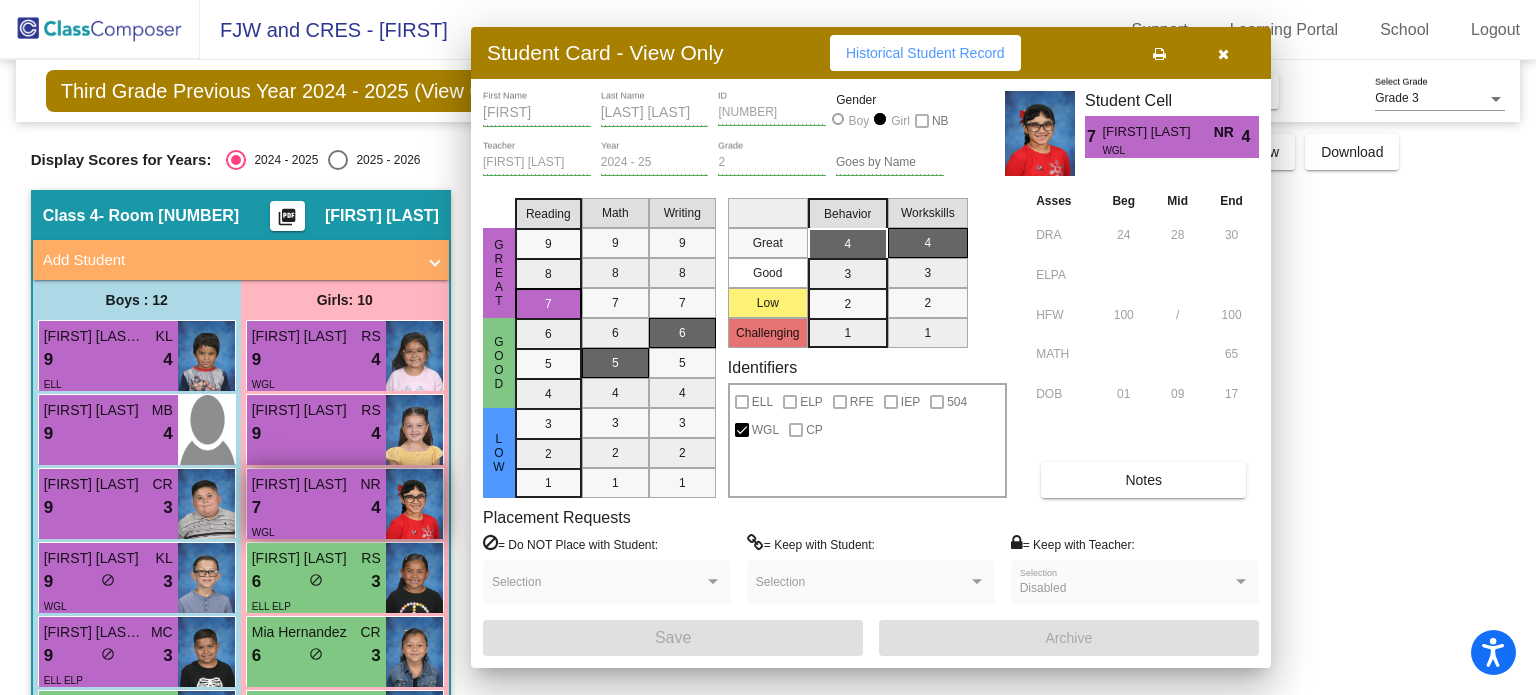 click on "7 lock do_not_disturb_alt 4" at bounding box center [316, 508] 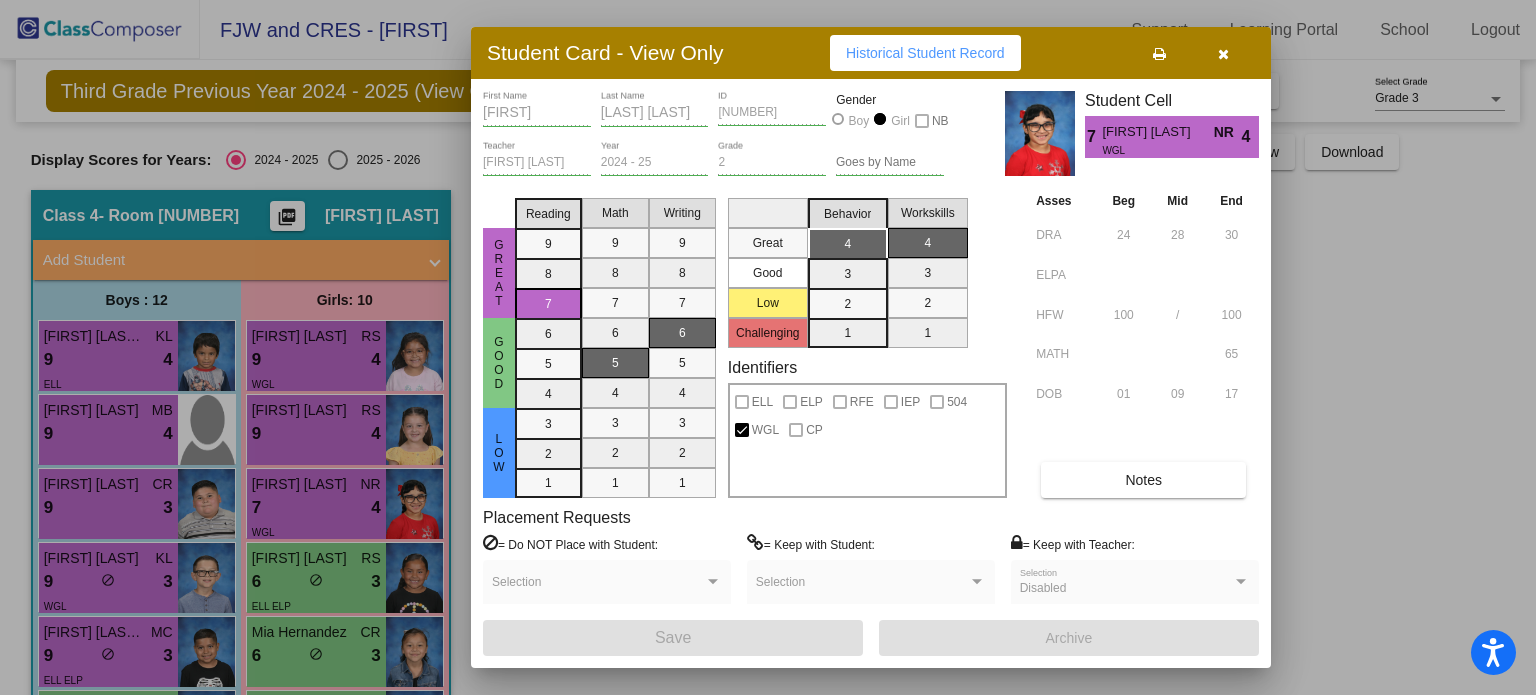 click at bounding box center [768, 347] 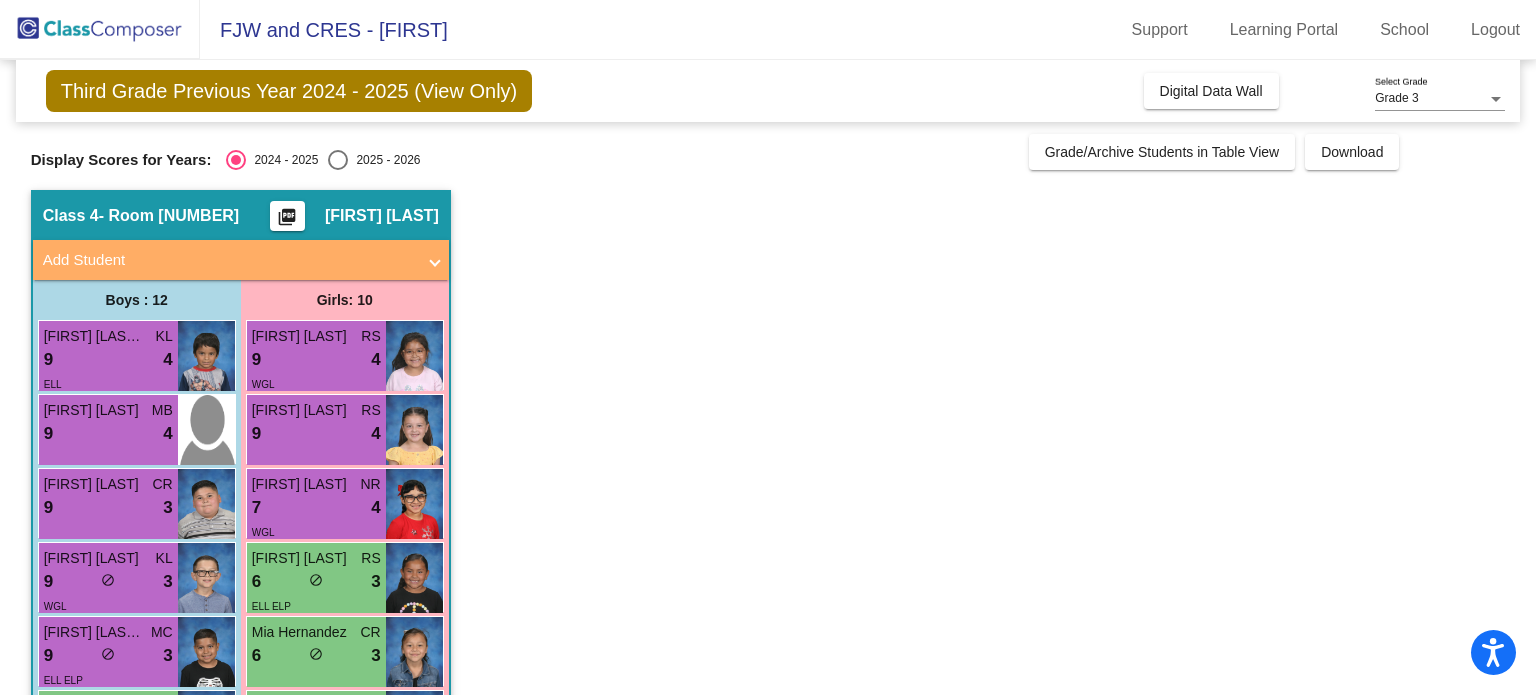 click on "6 lock do_not_disturb_alt 3" at bounding box center [316, 582] 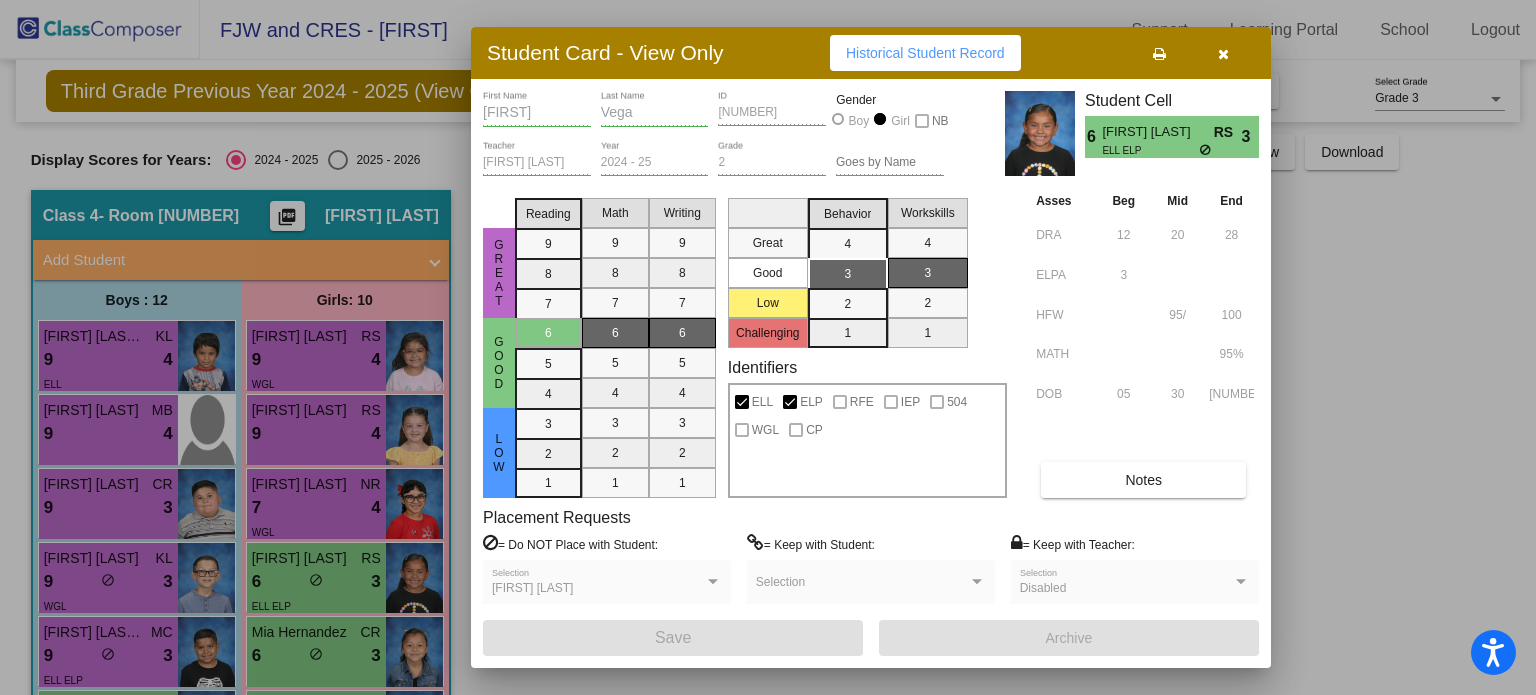 click at bounding box center (768, 347) 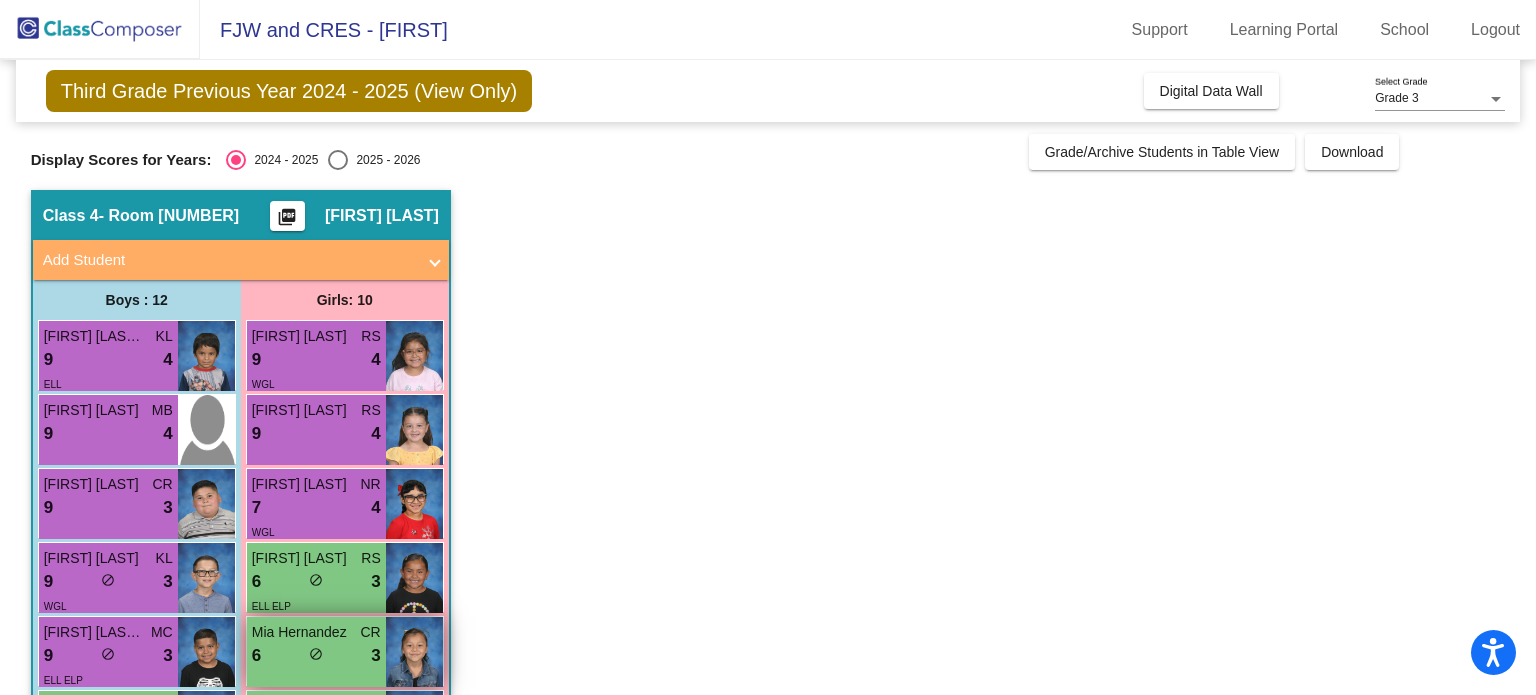 drag, startPoint x: 346, startPoint y: 632, endPoint x: 338, endPoint y: 655, distance: 24.351591 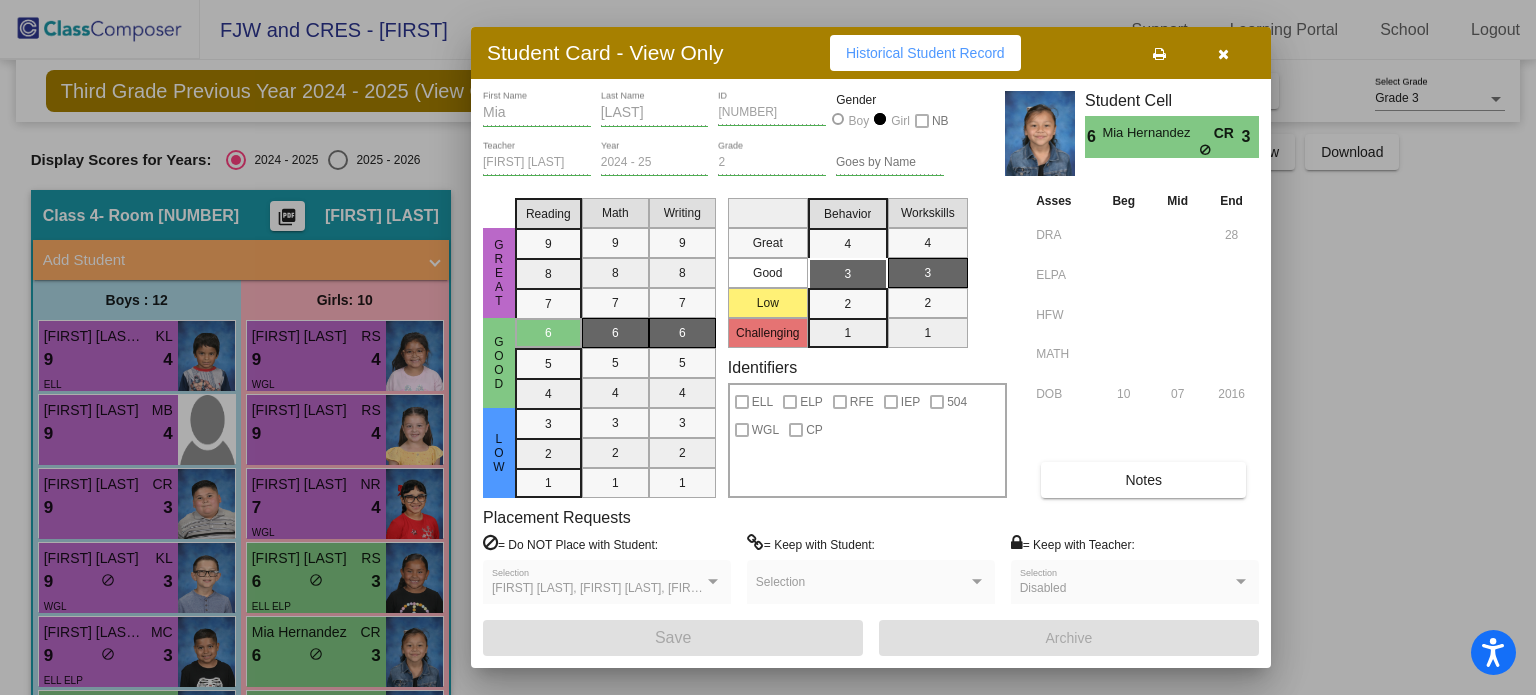 click at bounding box center [768, 347] 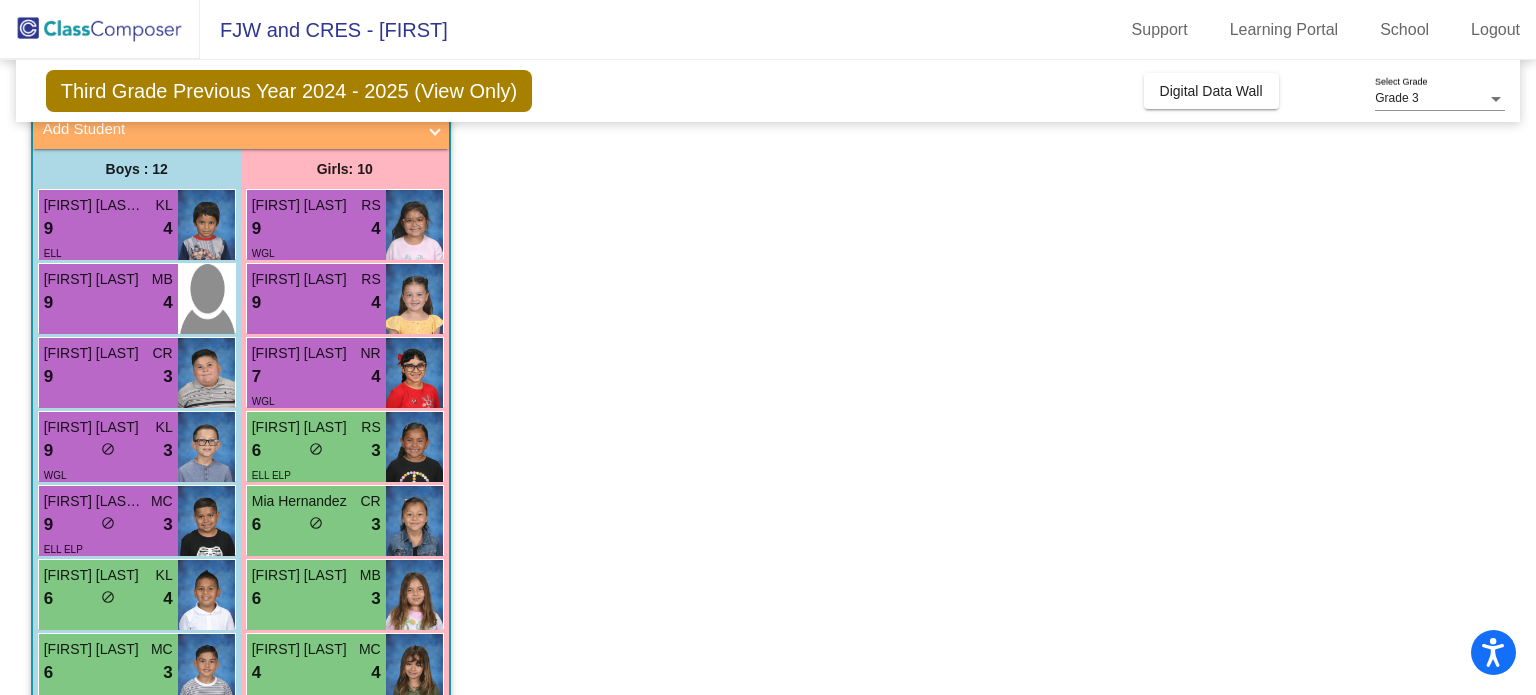 scroll, scrollTop: 336, scrollLeft: 0, axis: vertical 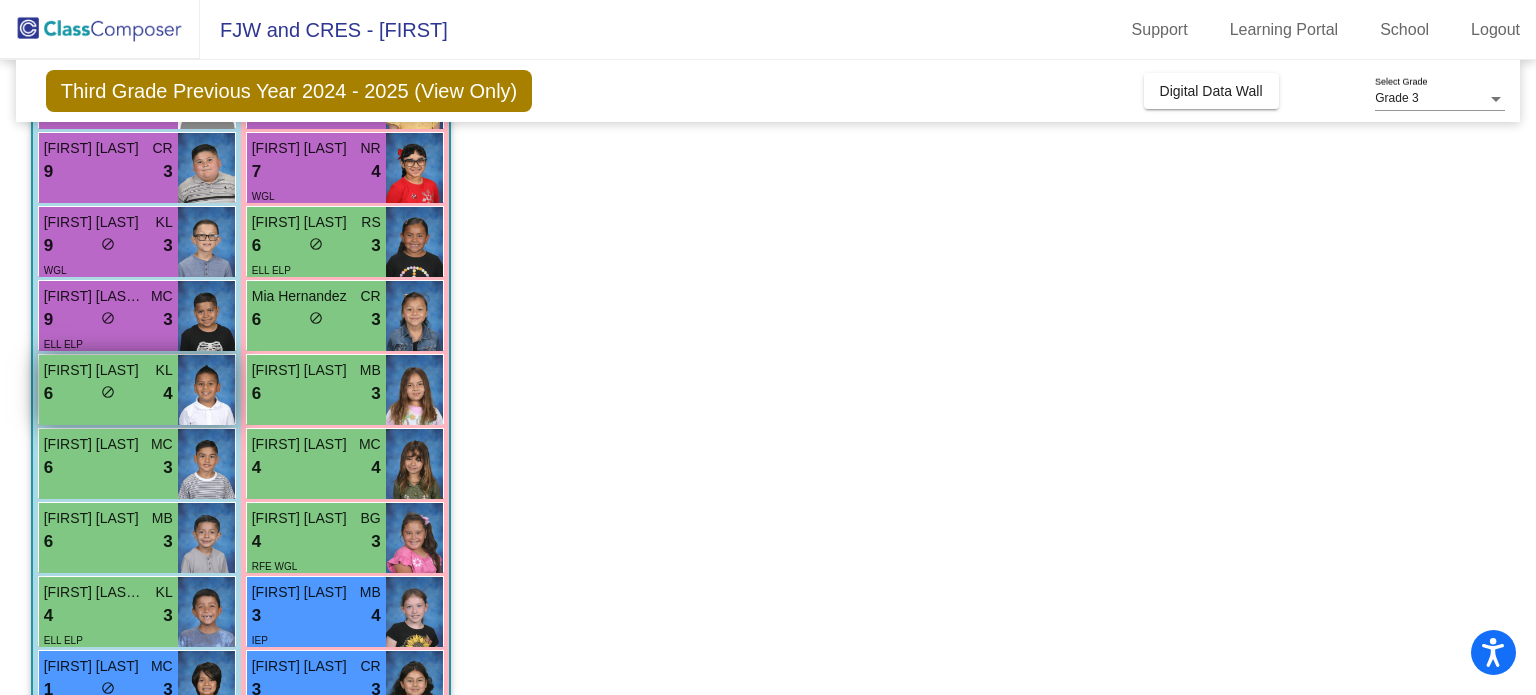 click on "[FIRST] [LAST]" at bounding box center (94, 370) 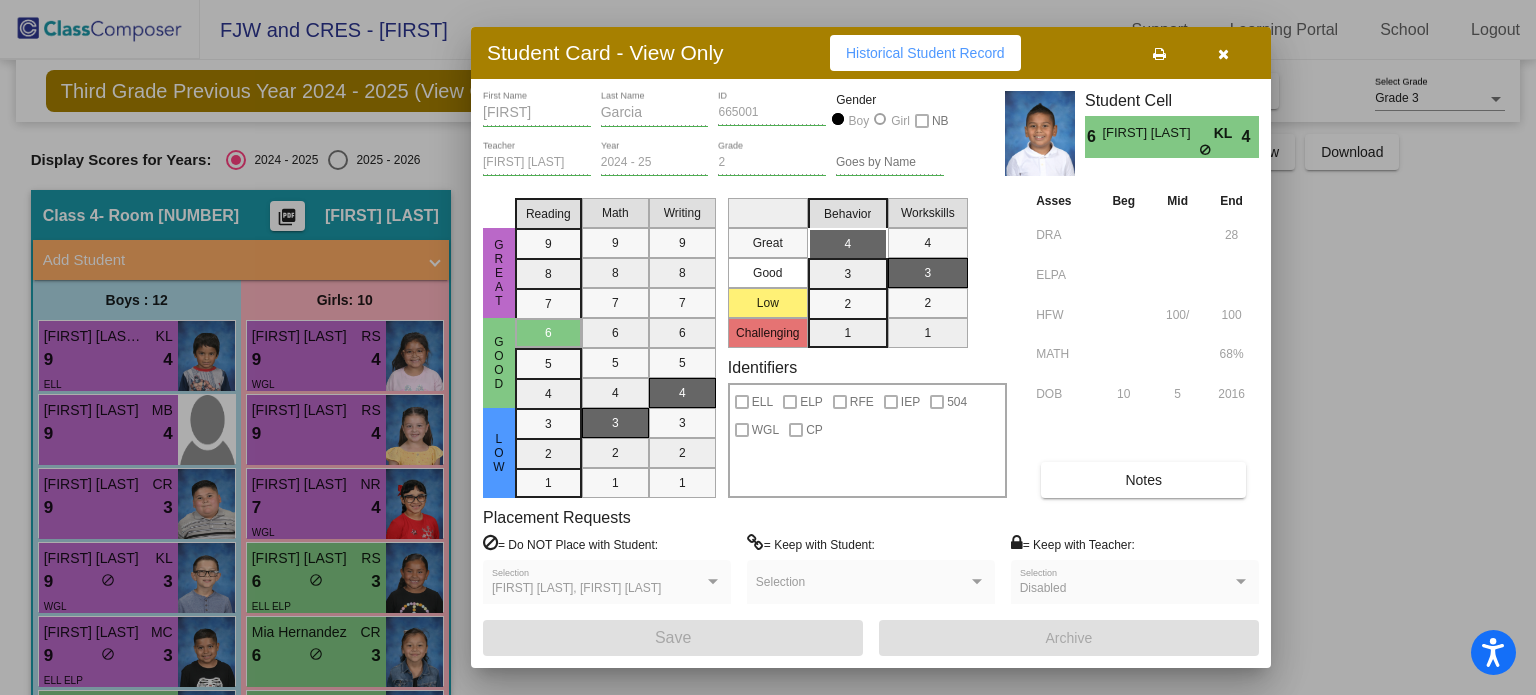 scroll, scrollTop: 0, scrollLeft: 0, axis: both 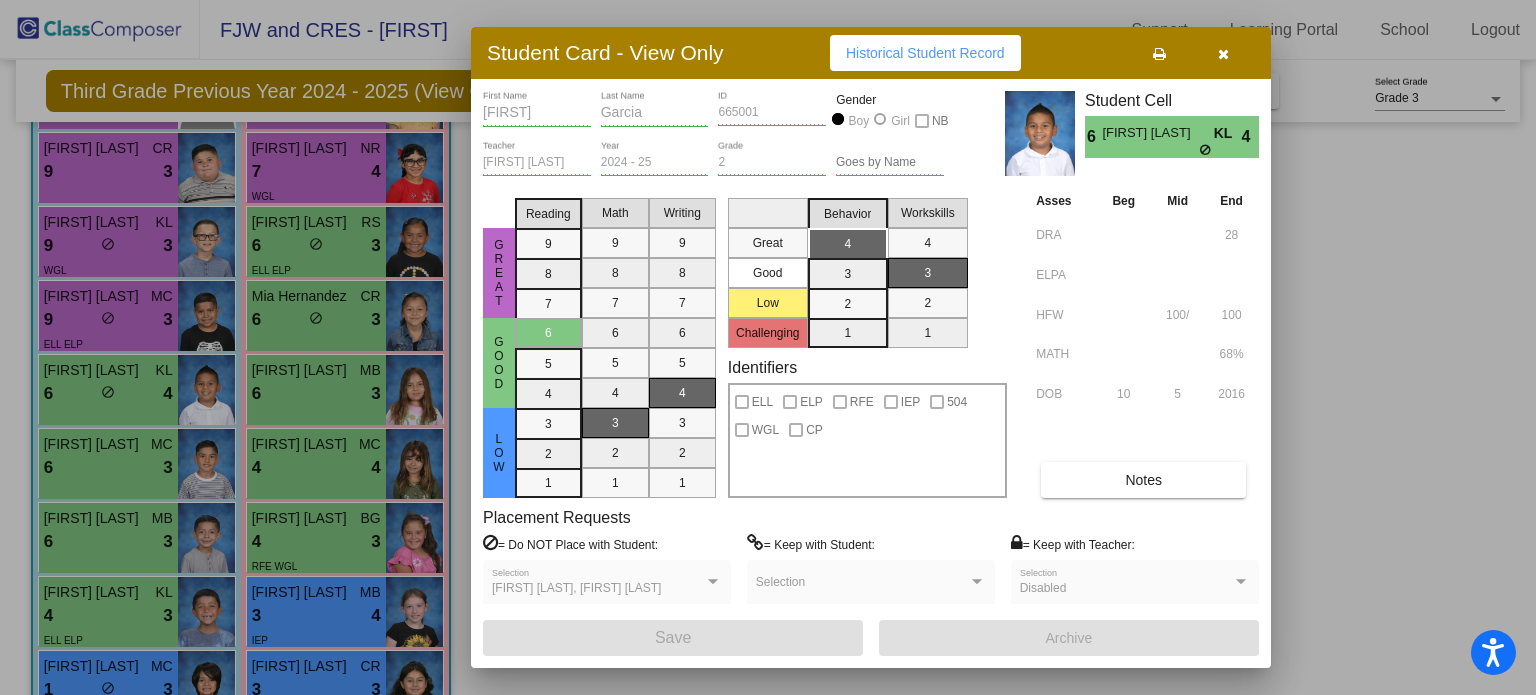 click at bounding box center [768, 347] 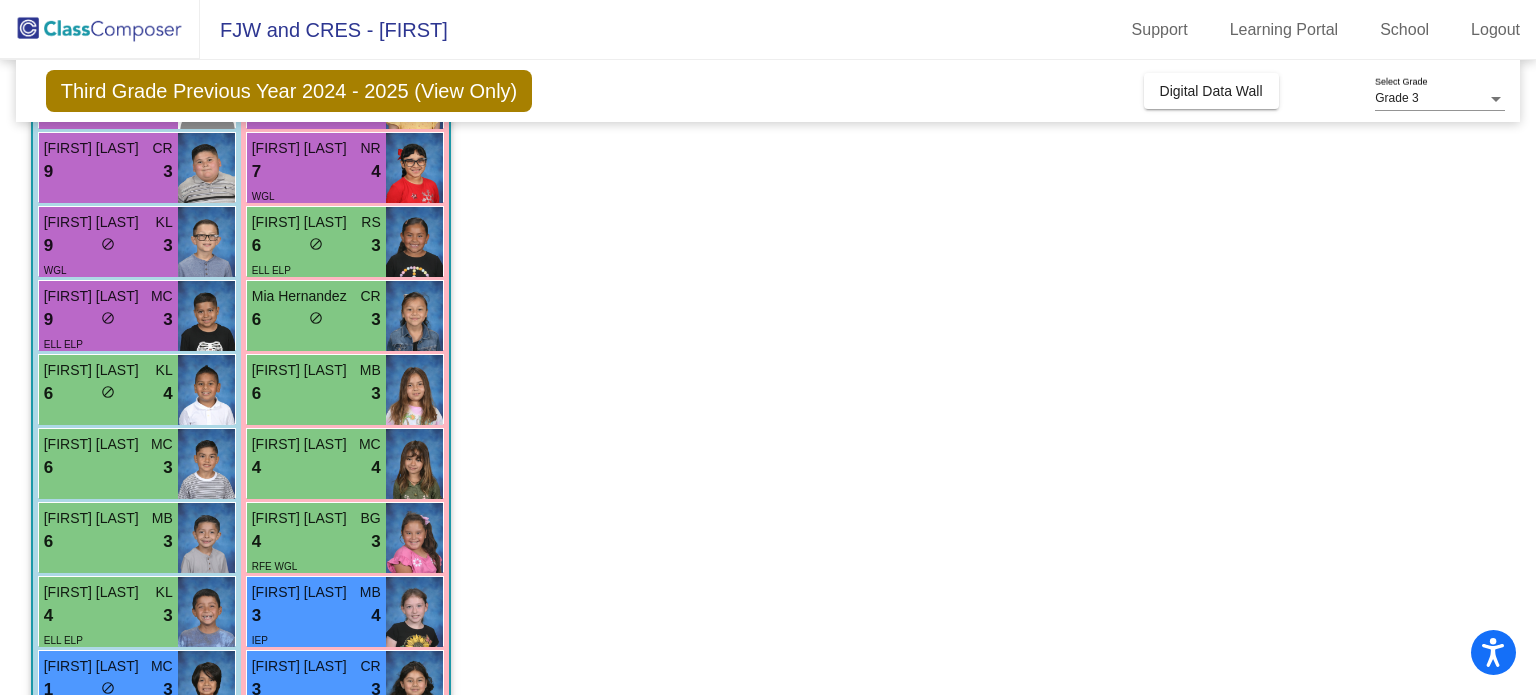 click on "6 lock do_not_disturb_alt 3" at bounding box center [316, 320] 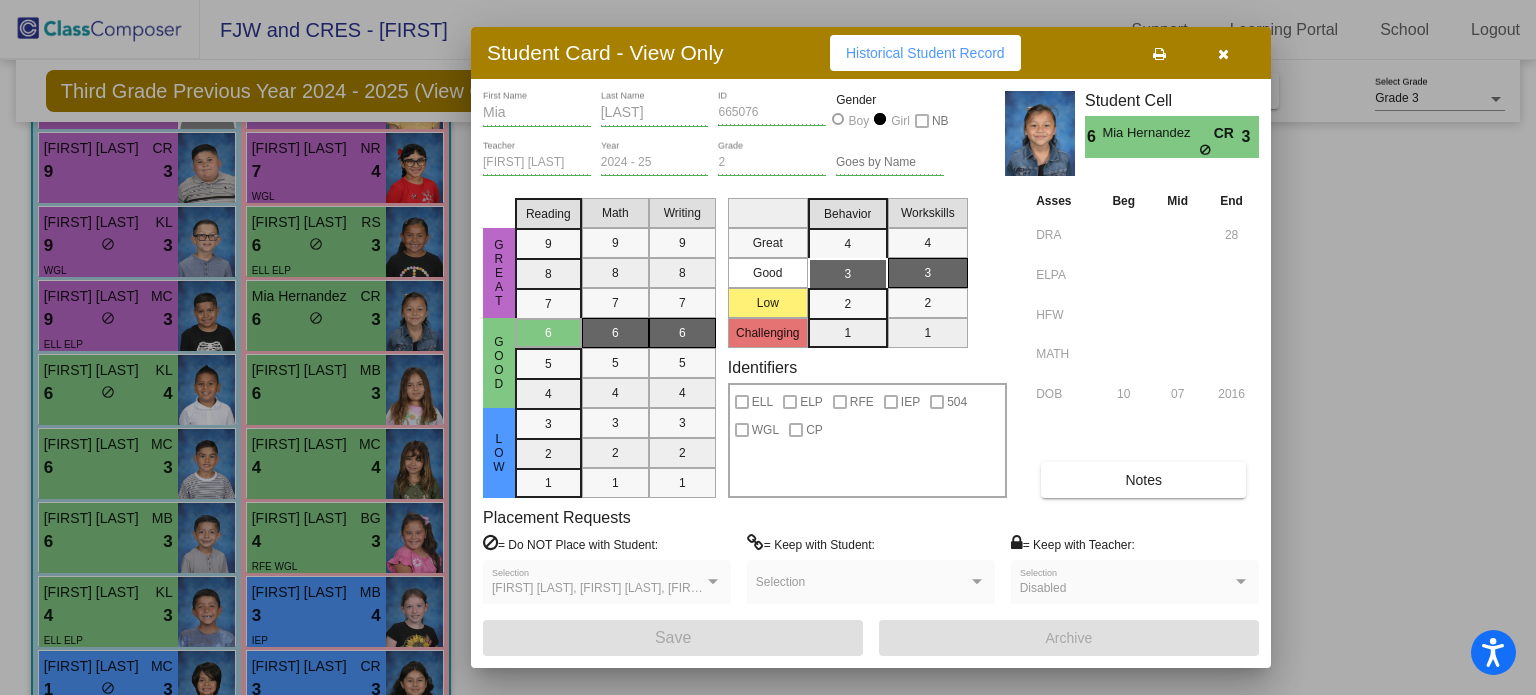 click at bounding box center [768, 347] 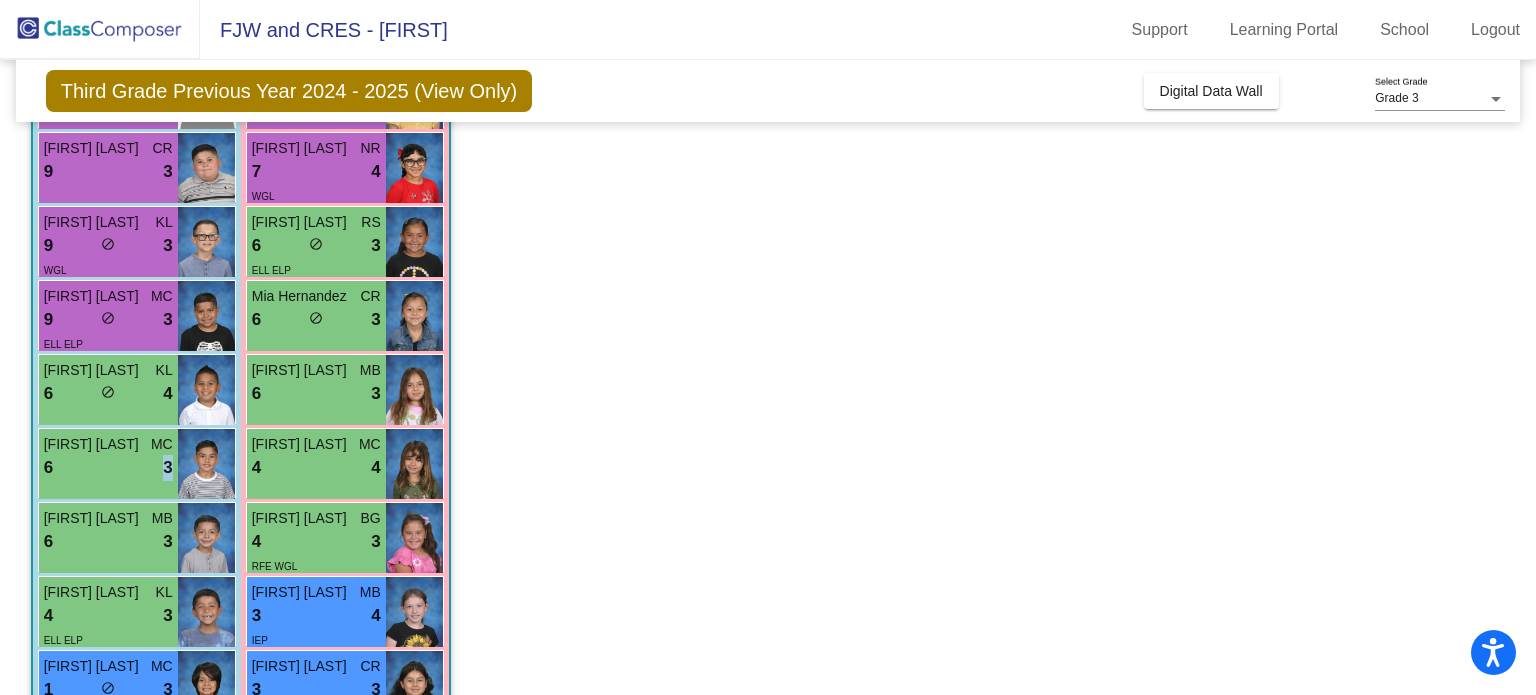 click on "6 lock do_not_disturb_alt 3" at bounding box center (108, 468) 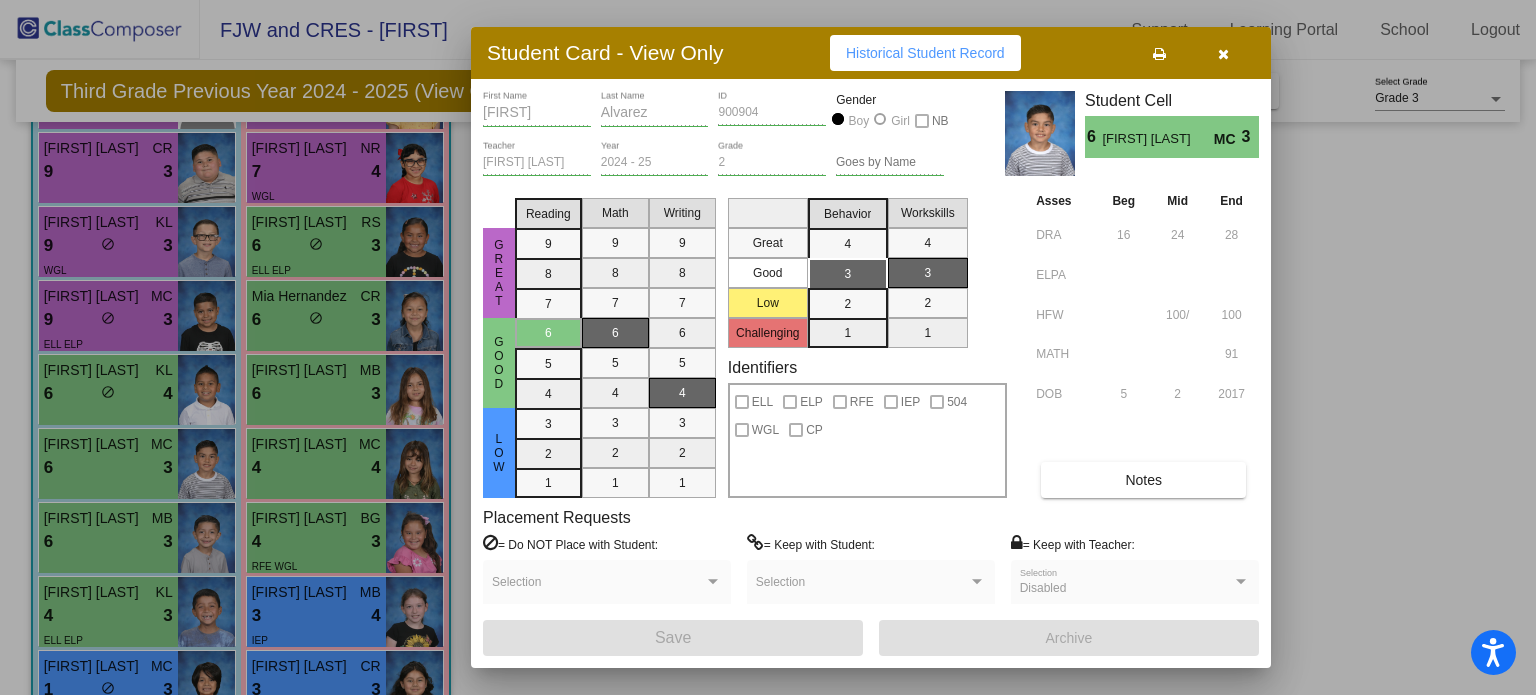 click at bounding box center [768, 347] 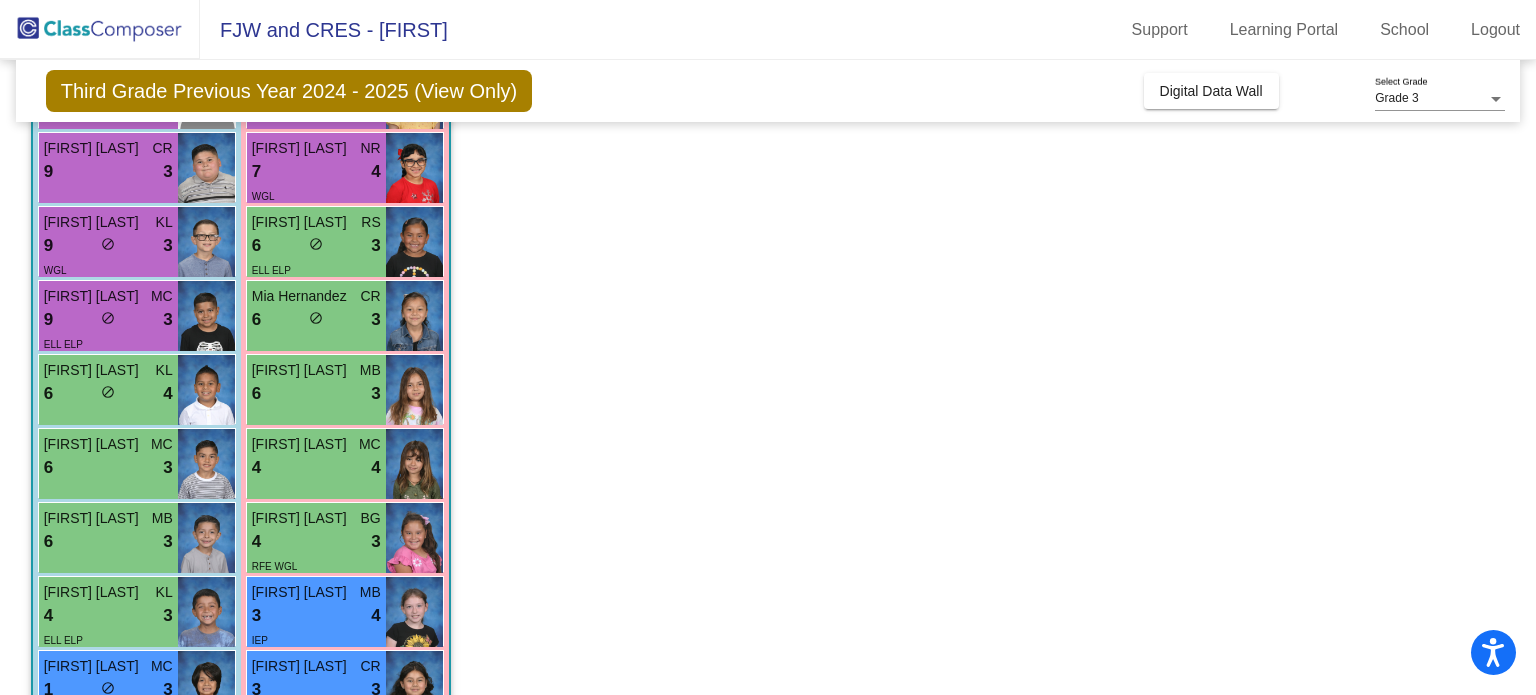 click on "6 lock do_not_disturb_alt 3" at bounding box center (108, 542) 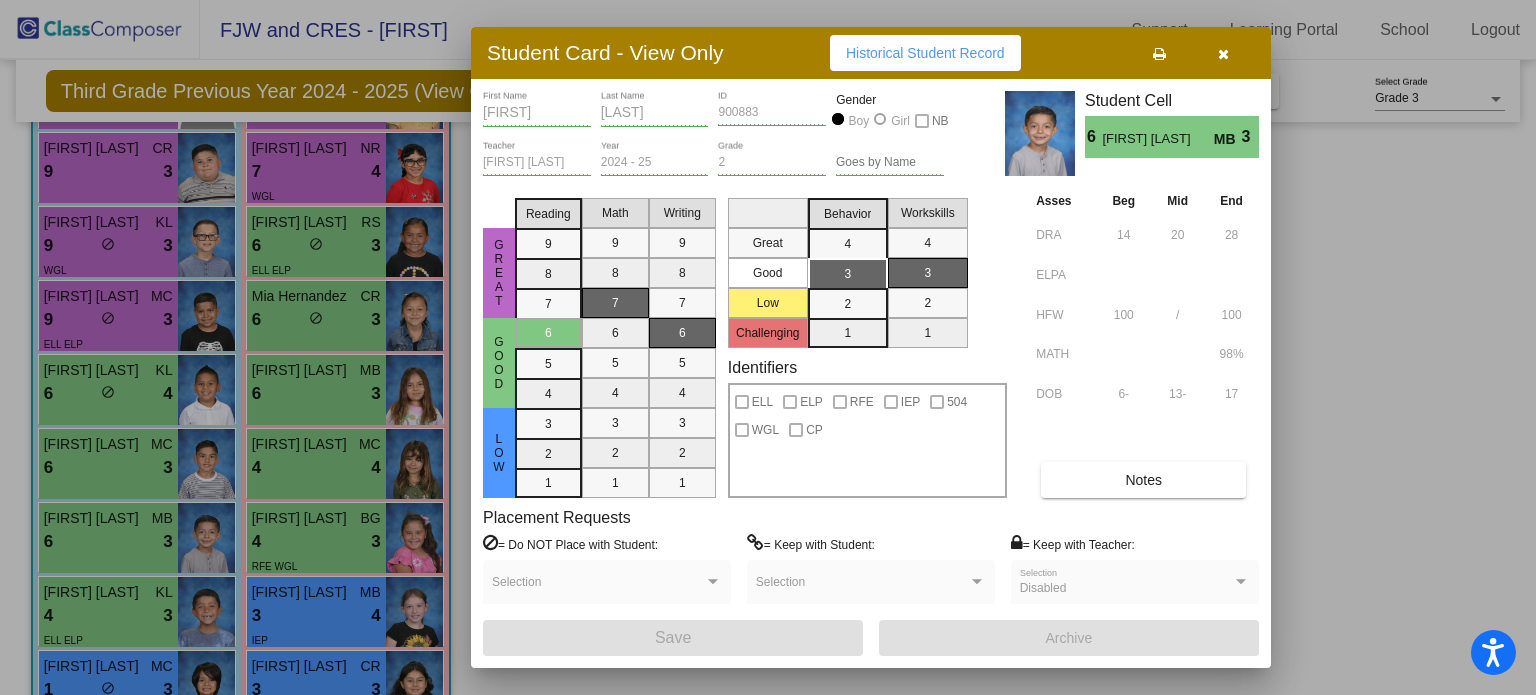 click at bounding box center (598, 589) 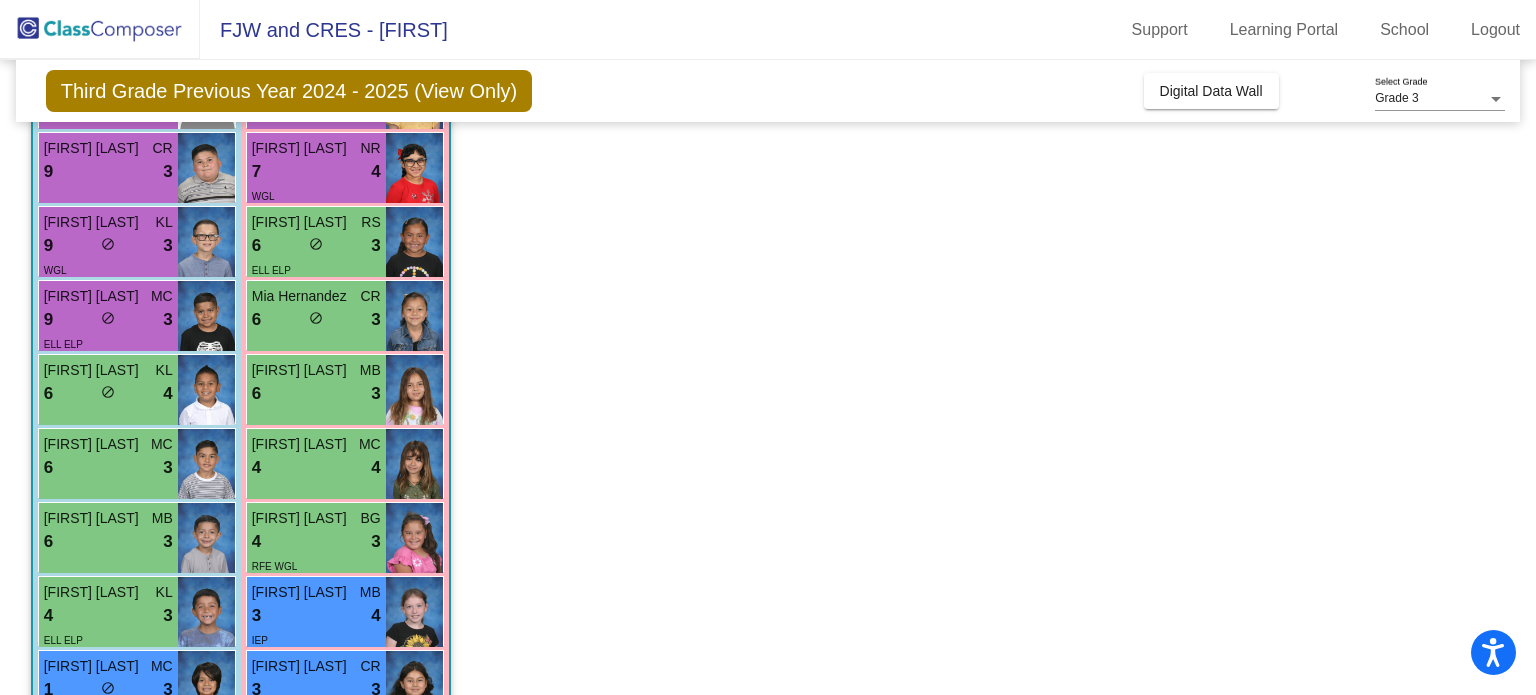 click on "4 lock do_not_disturb_alt 3" at bounding box center (108, 616) 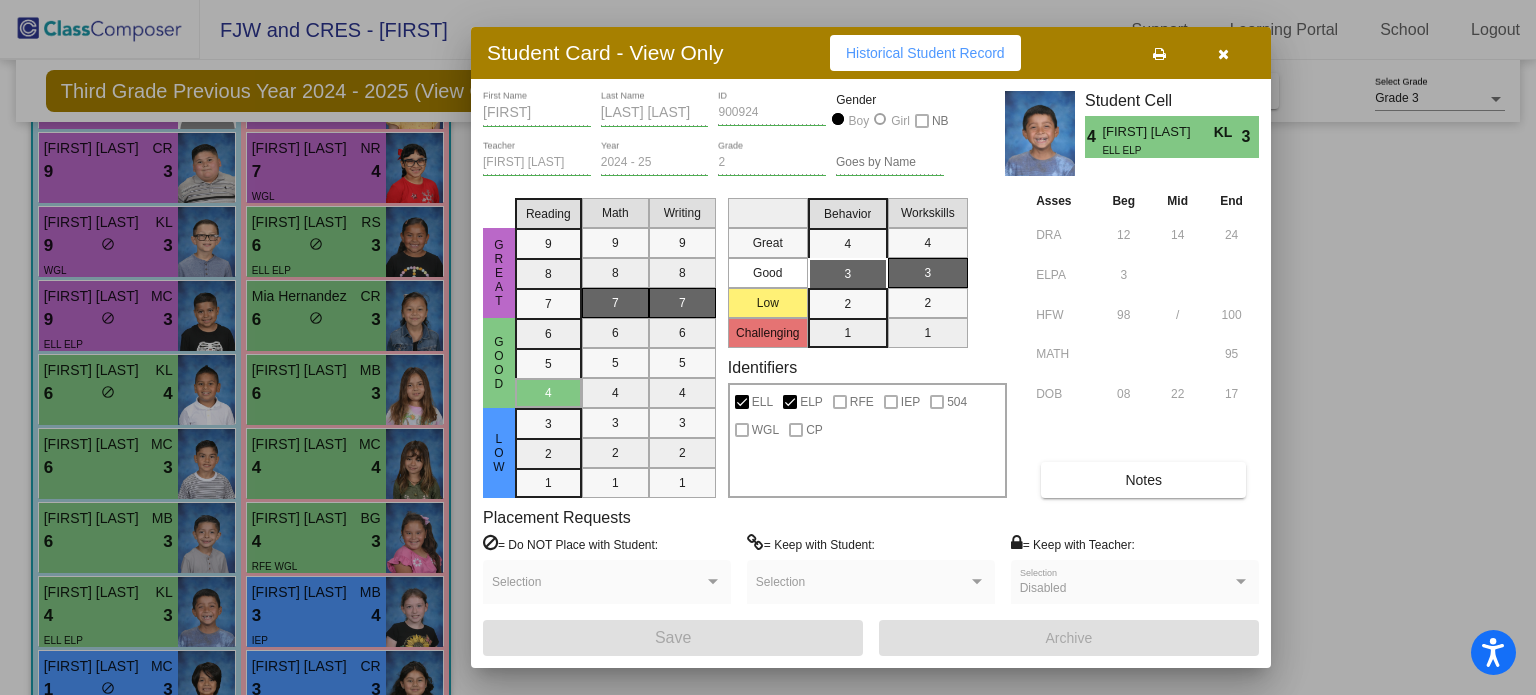 click at bounding box center (768, 347) 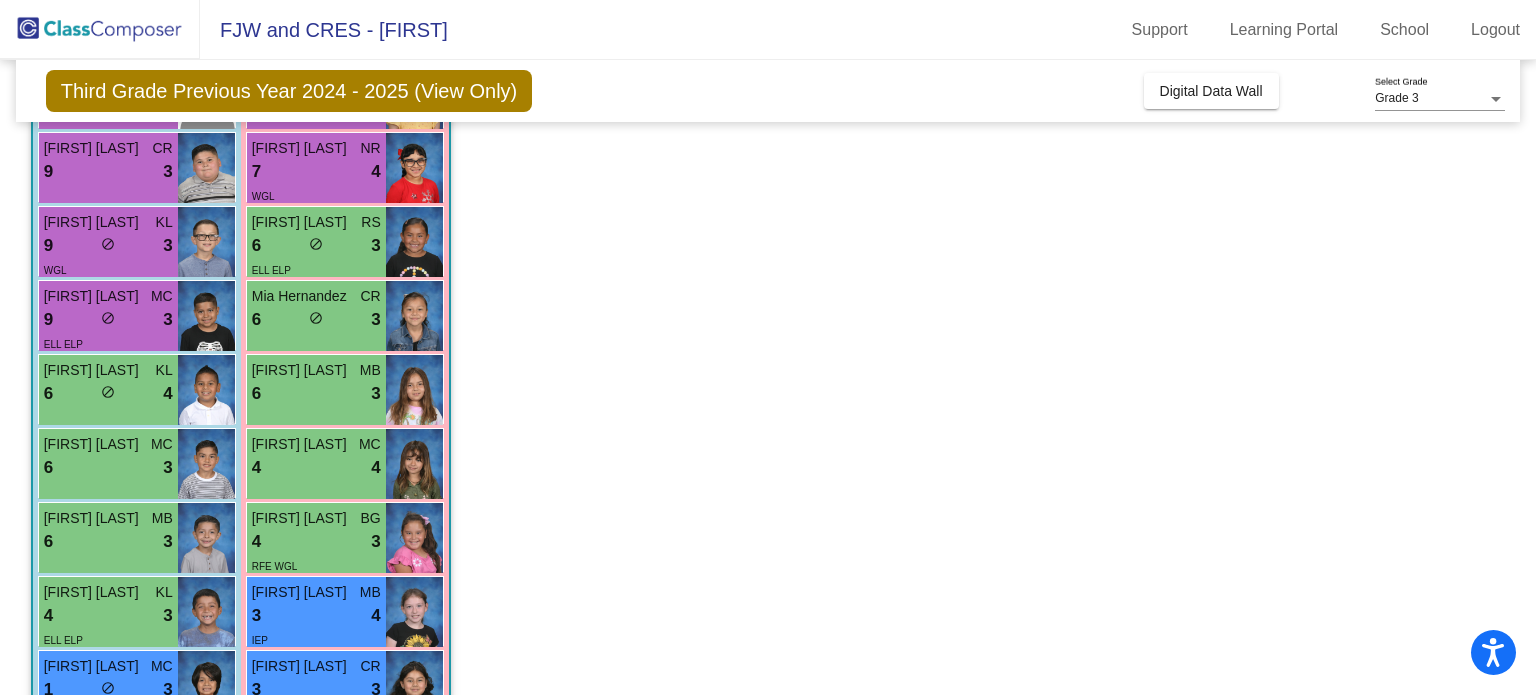 click on "4 lock do_not_disturb_alt 4" at bounding box center (316, 468) 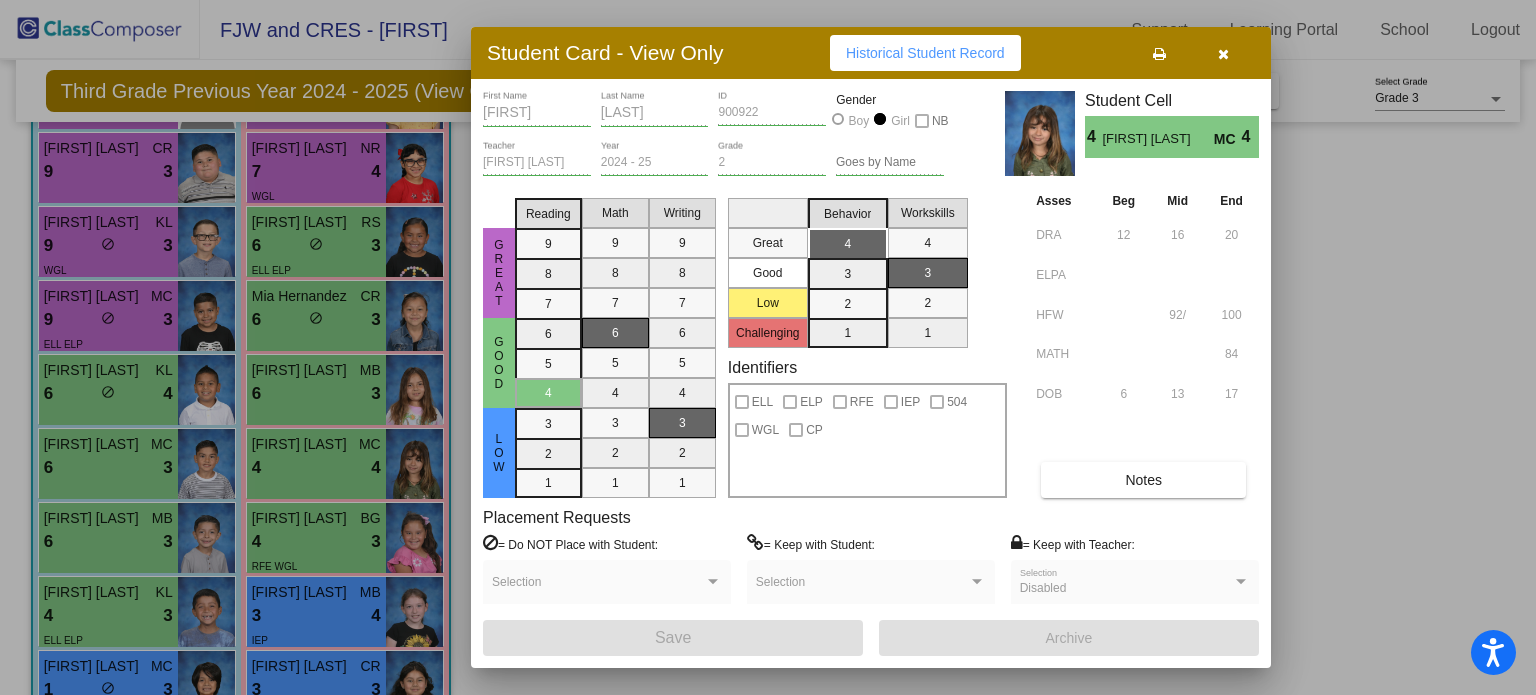 click at bounding box center [768, 347] 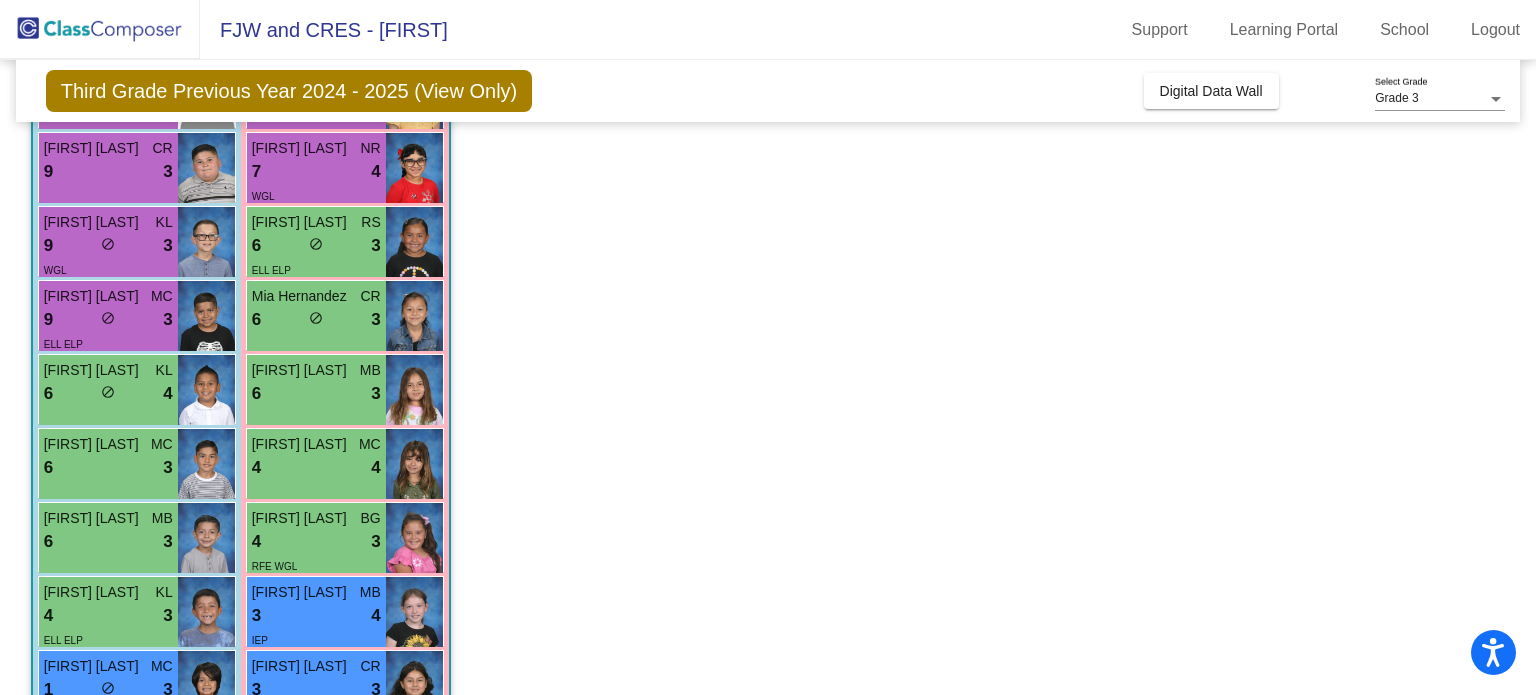 click on "[FIRST] [LAST]" at bounding box center (302, 518) 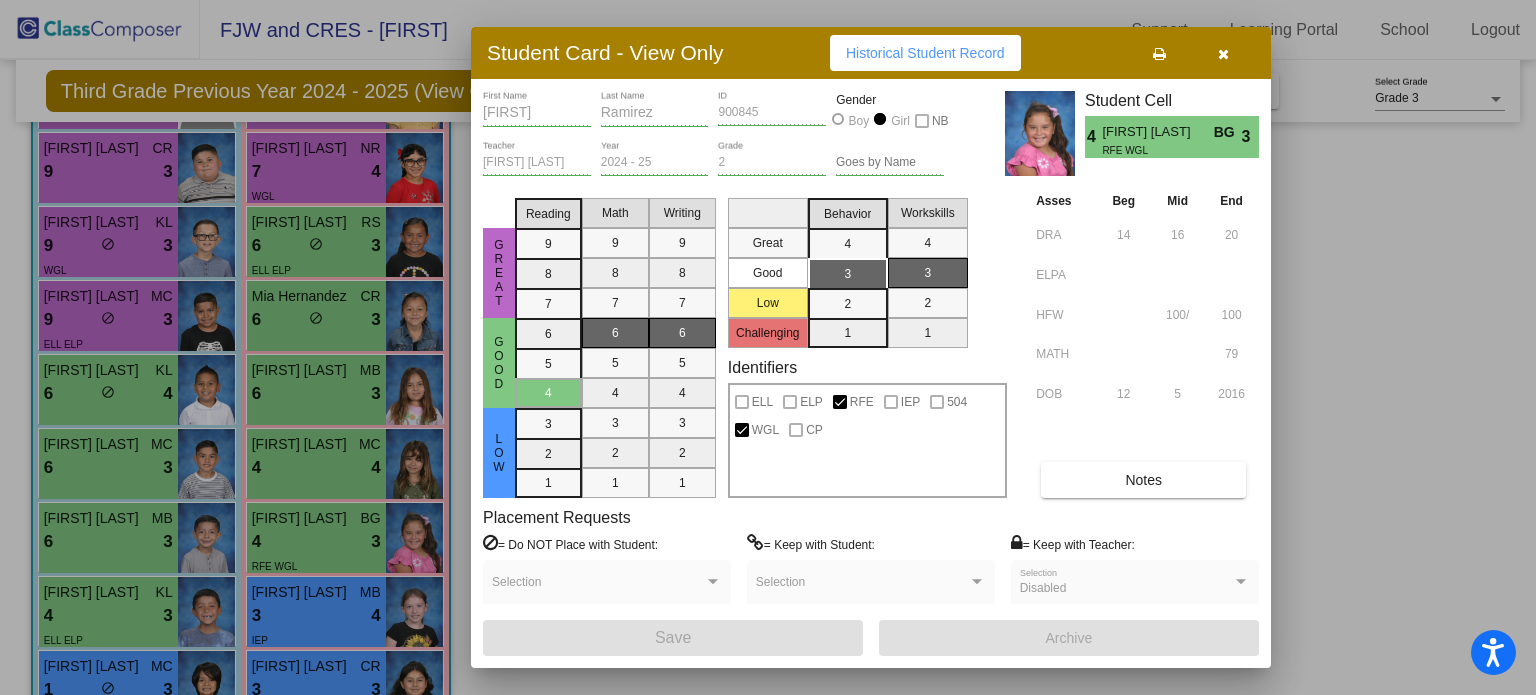 click at bounding box center [768, 347] 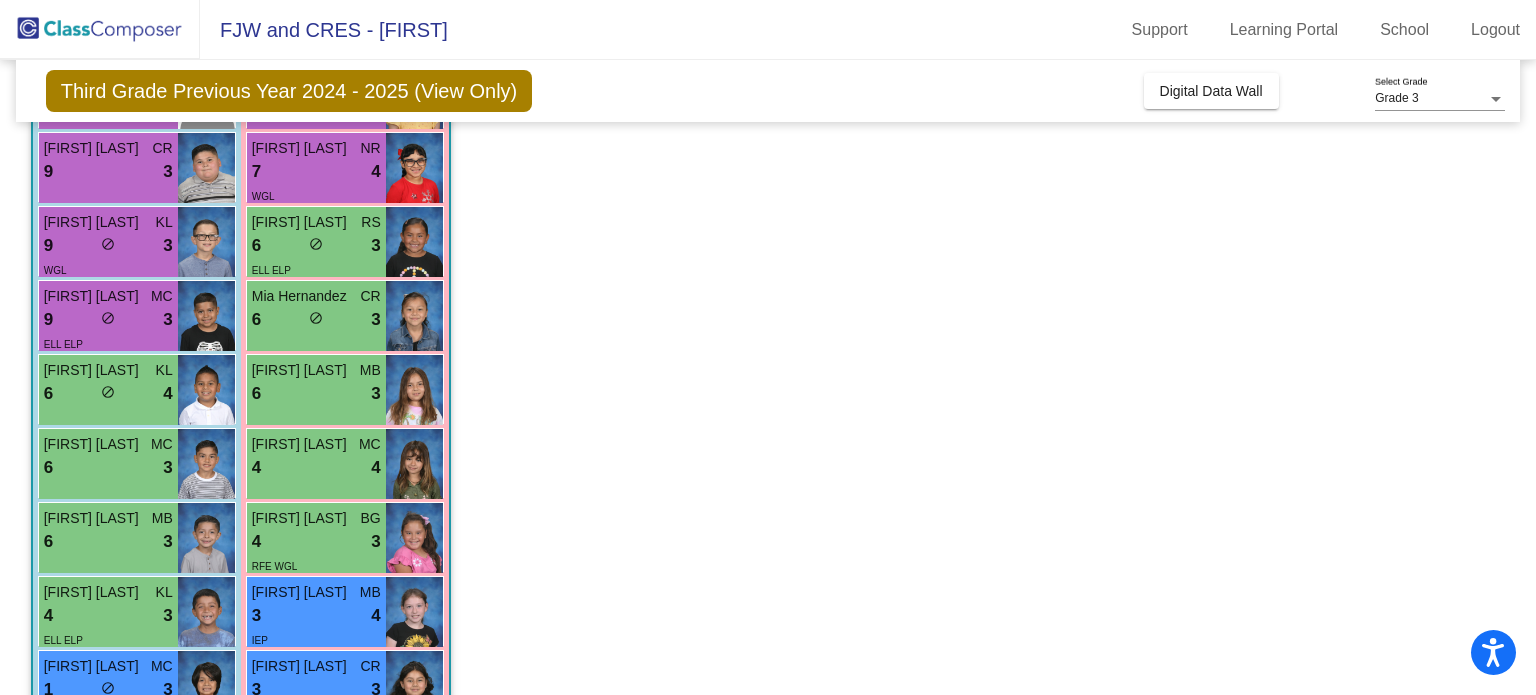 click on "3 lock do_not_disturb_alt 4" at bounding box center [316, 616] 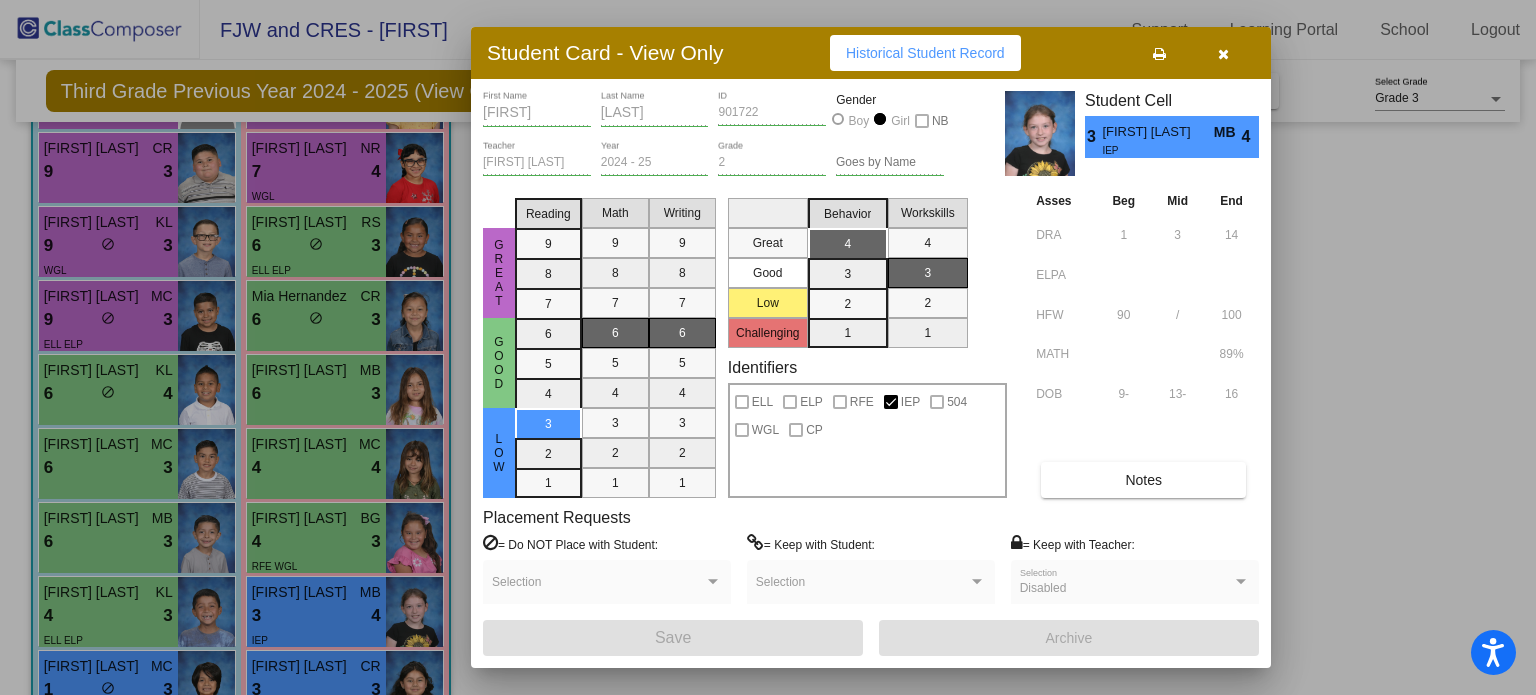 click at bounding box center [768, 347] 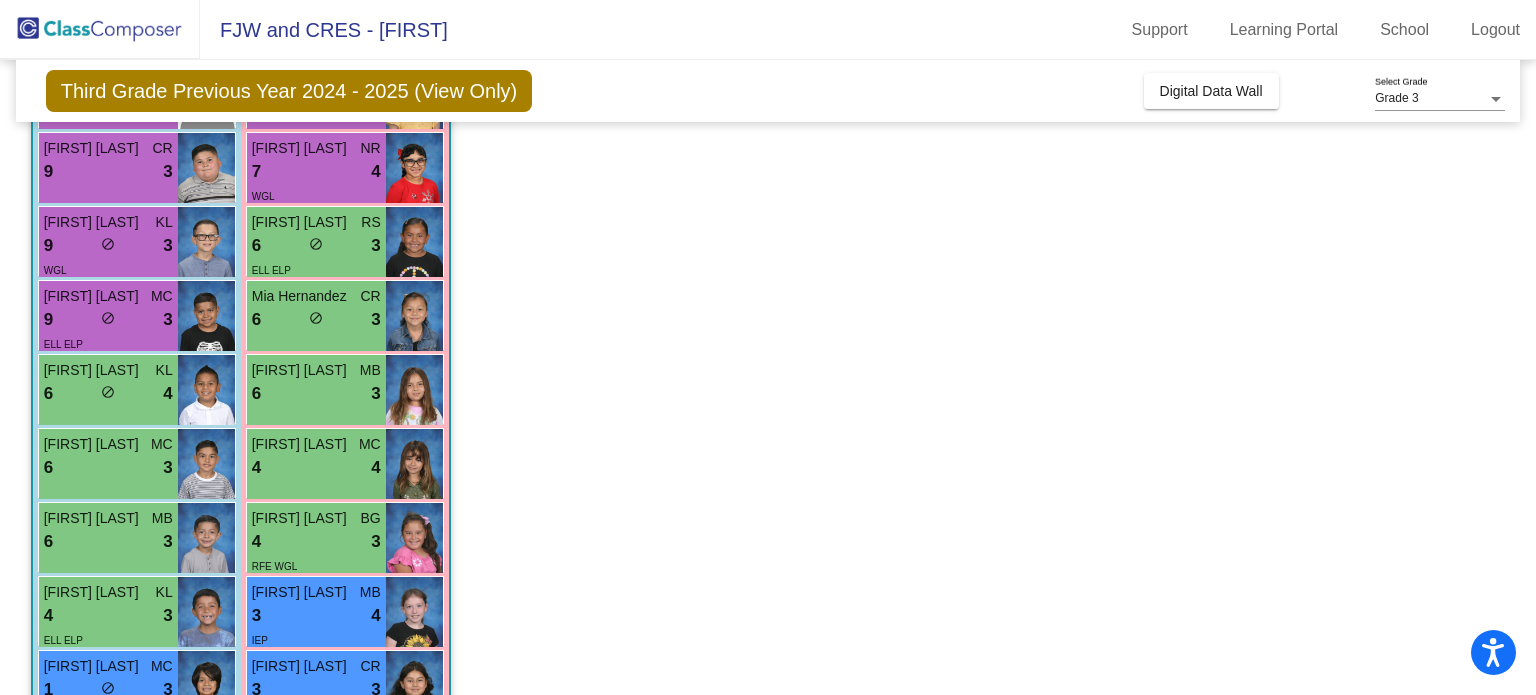 click on "[FIRST] [LAST]" at bounding box center (302, 666) 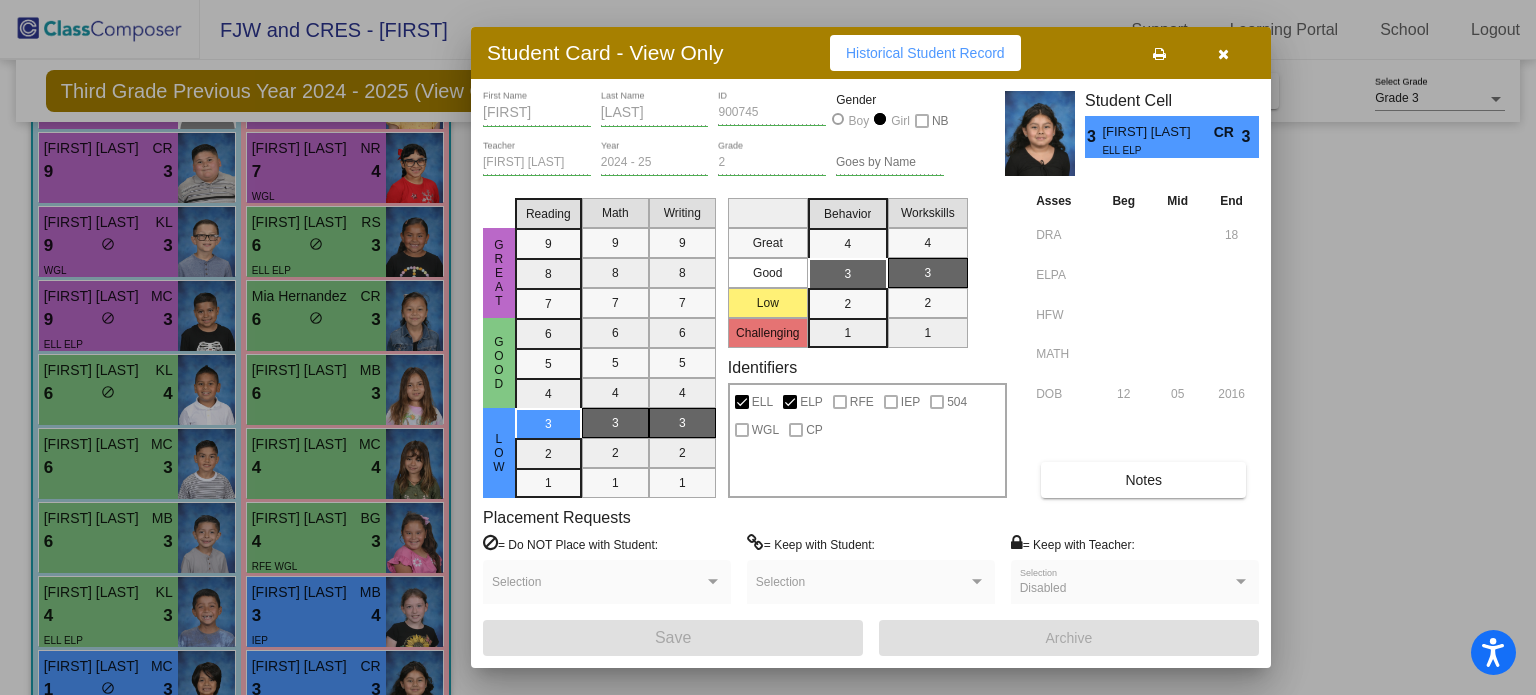 click at bounding box center [768, 347] 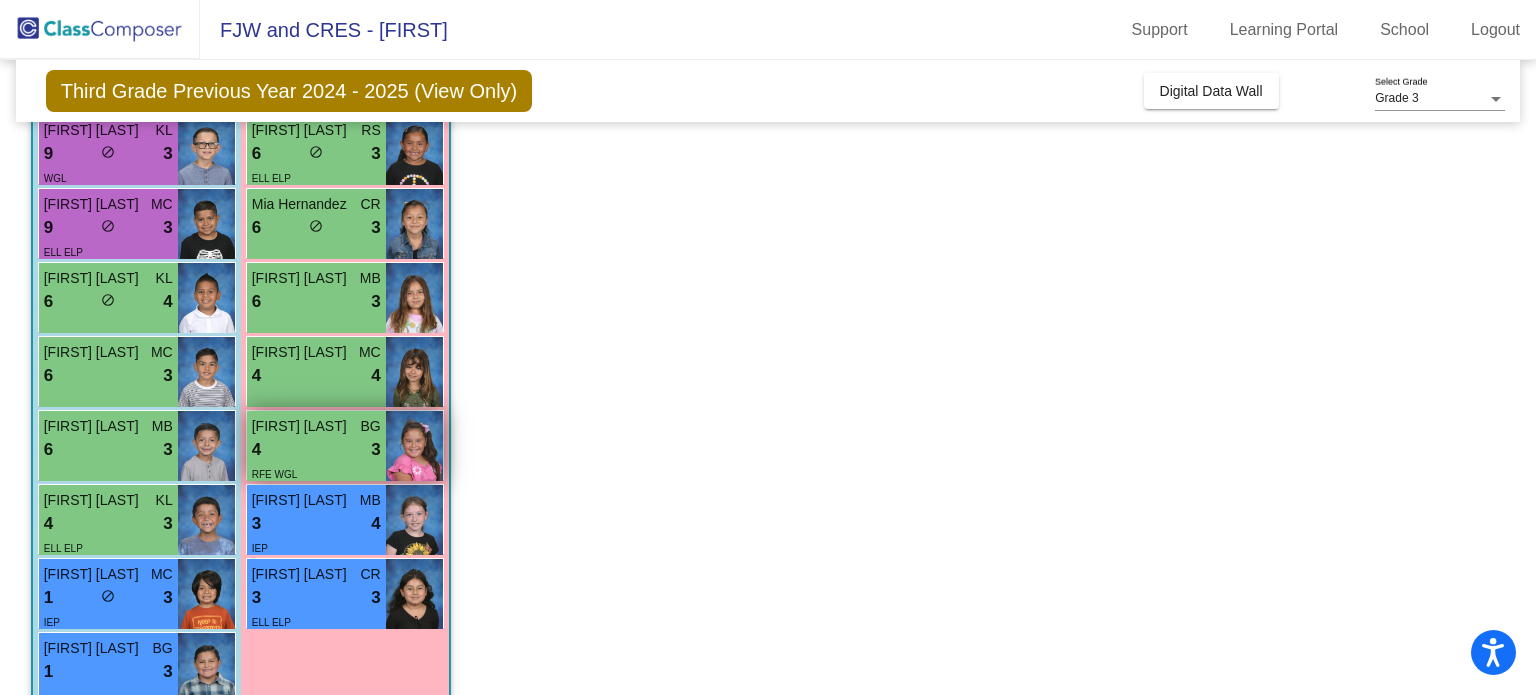 scroll, scrollTop: 544, scrollLeft: 0, axis: vertical 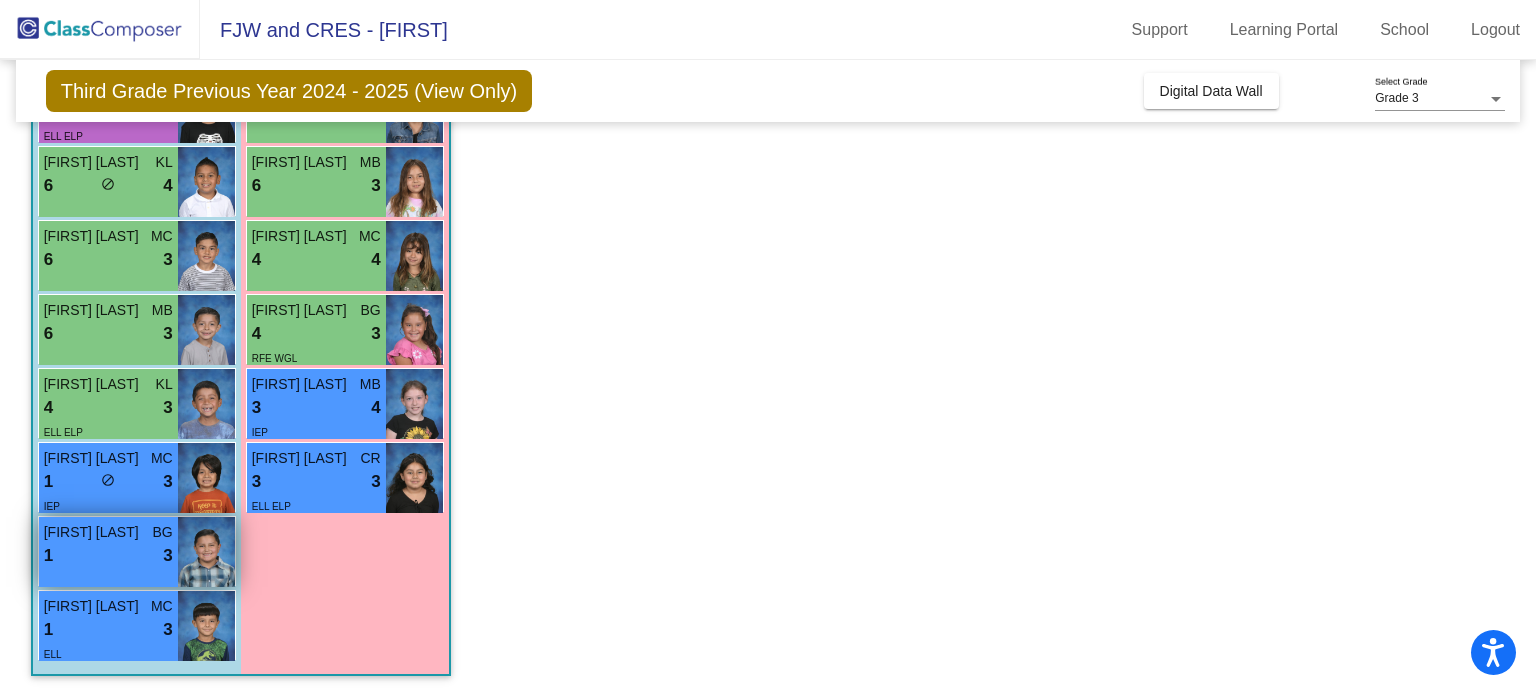 click on "1 lock do_not_disturb_alt 3" at bounding box center [108, 556] 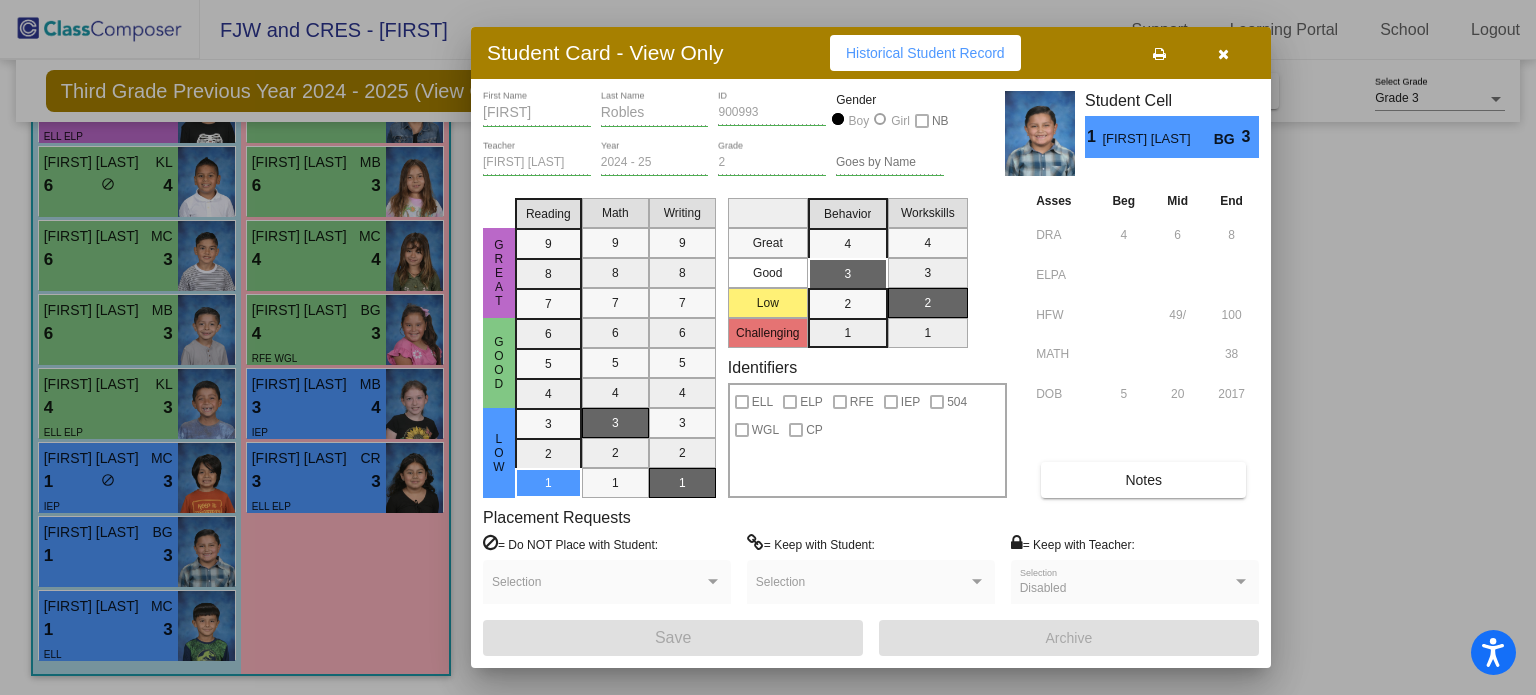 click at bounding box center (768, 347) 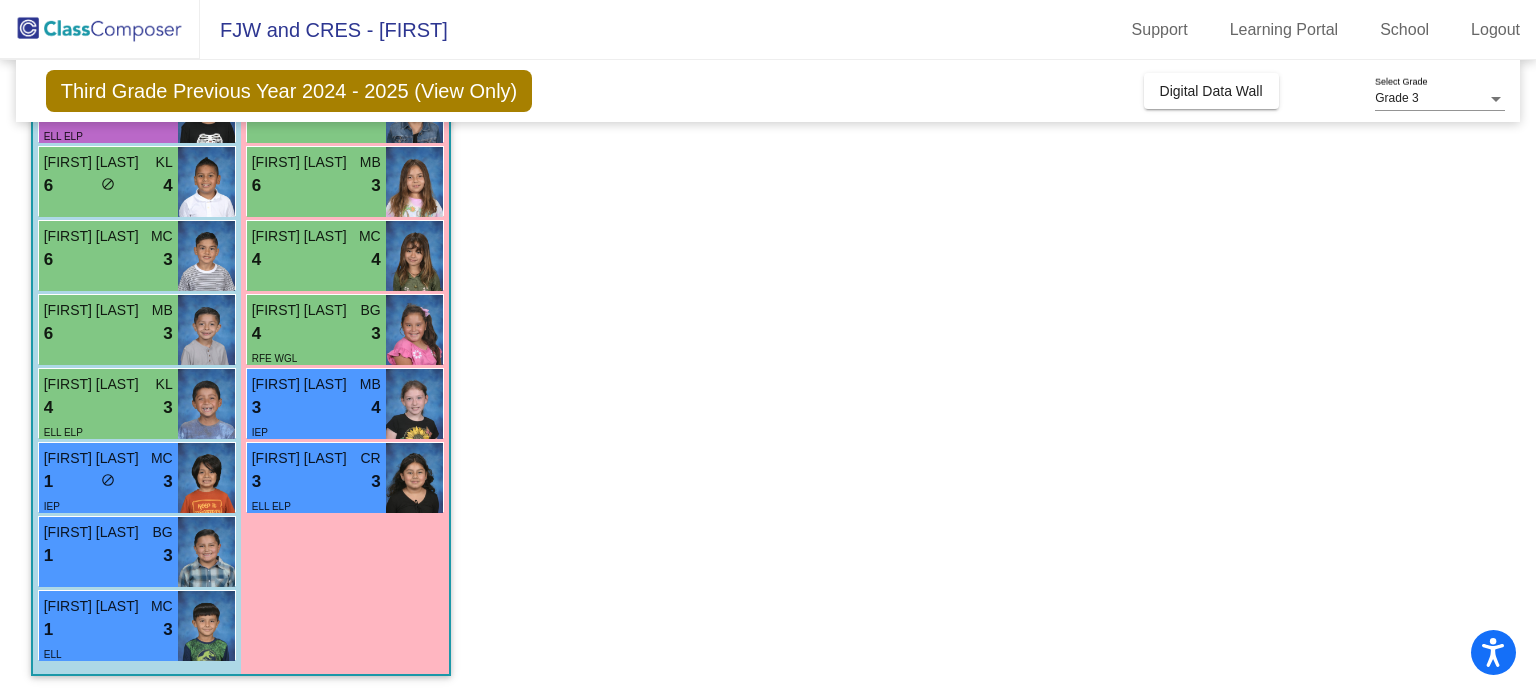 click on "ELL" at bounding box center (108, 653) 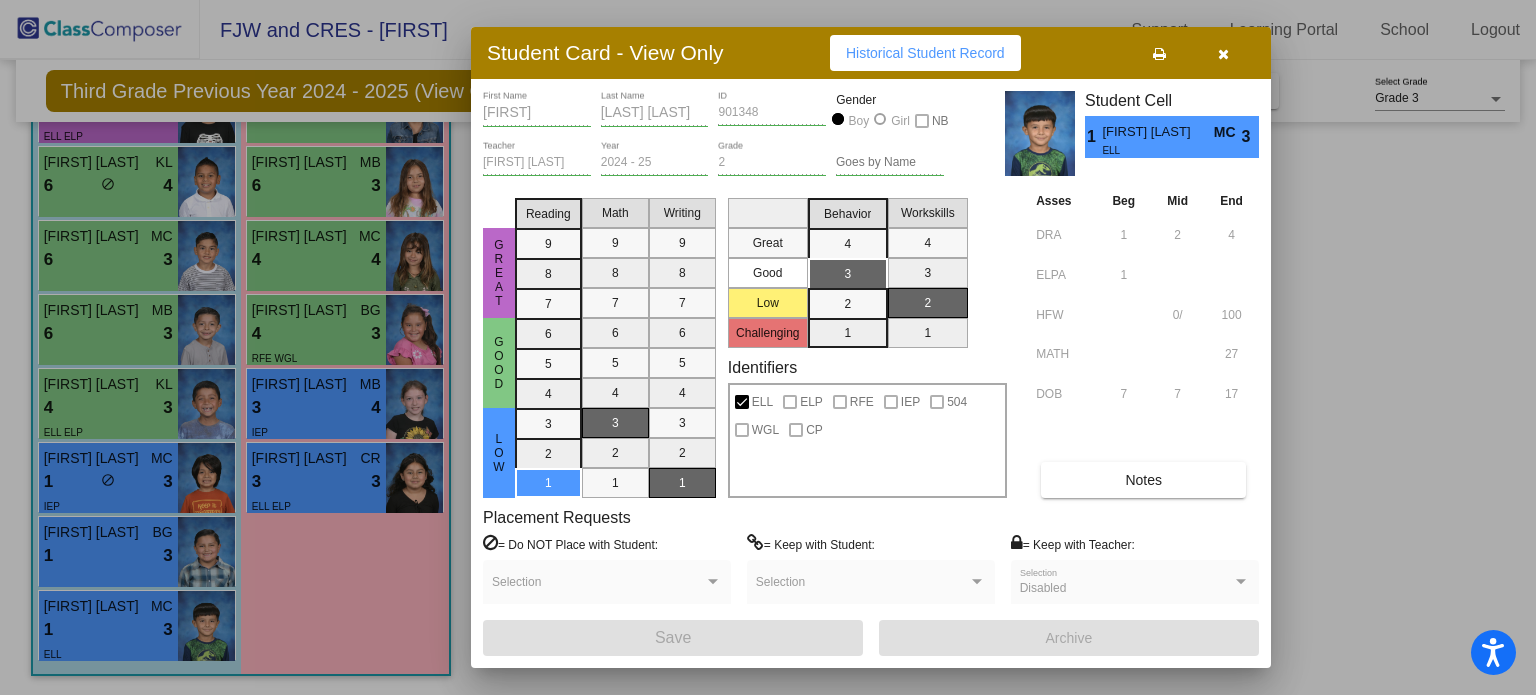 click at bounding box center (768, 347) 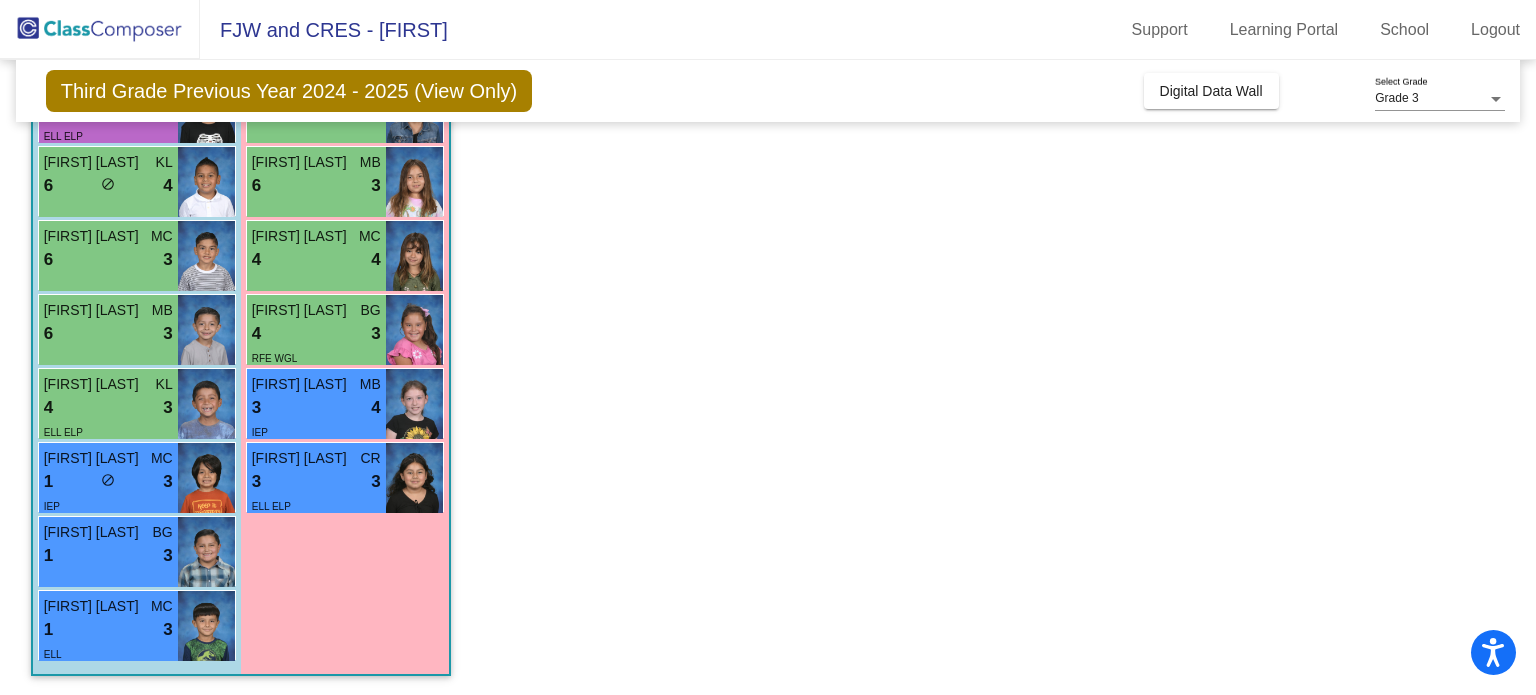 click on "do_not_disturb_alt" at bounding box center [108, 480] 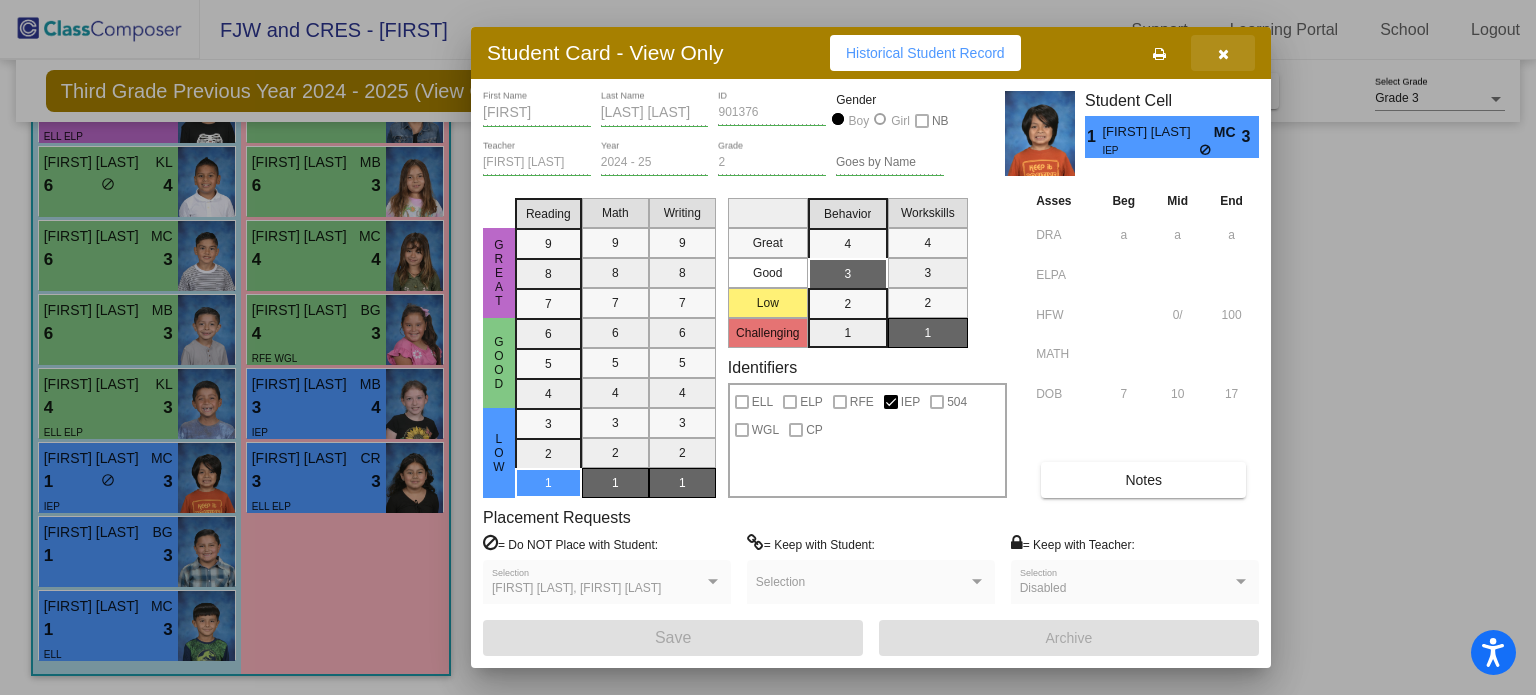 click at bounding box center (1223, 54) 